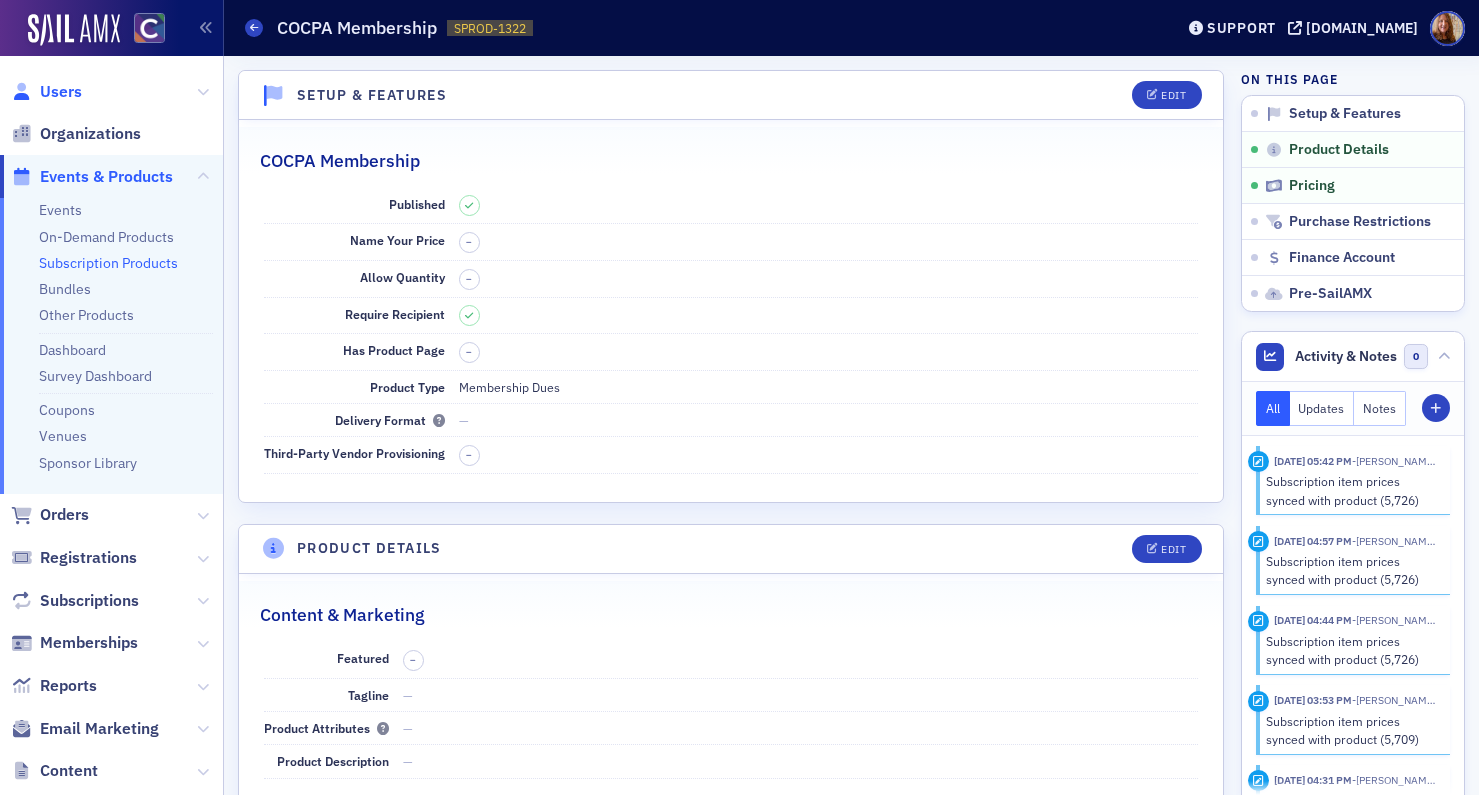 scroll, scrollTop: 0, scrollLeft: 0, axis: both 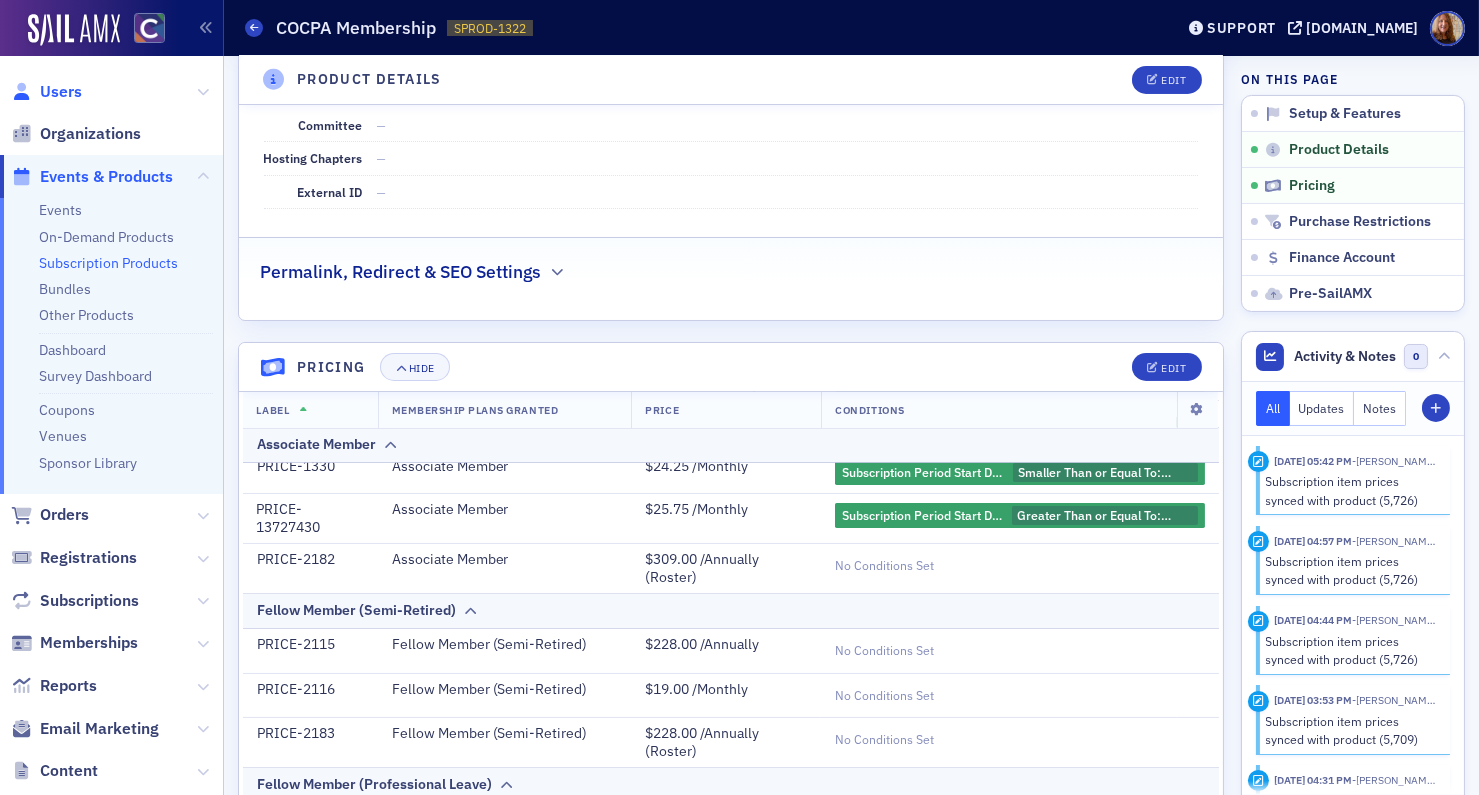 click on "Users" 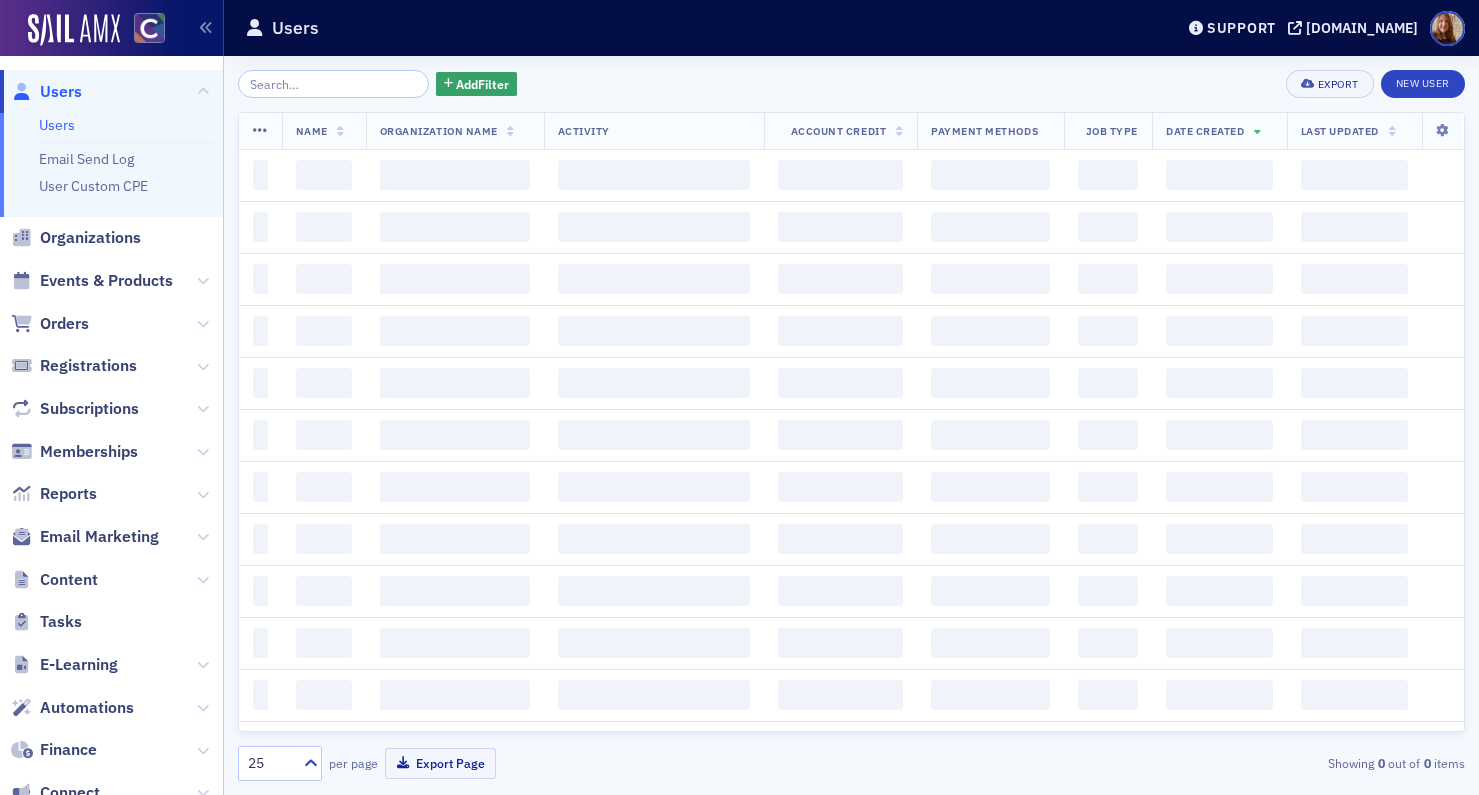 scroll, scrollTop: 0, scrollLeft: 0, axis: both 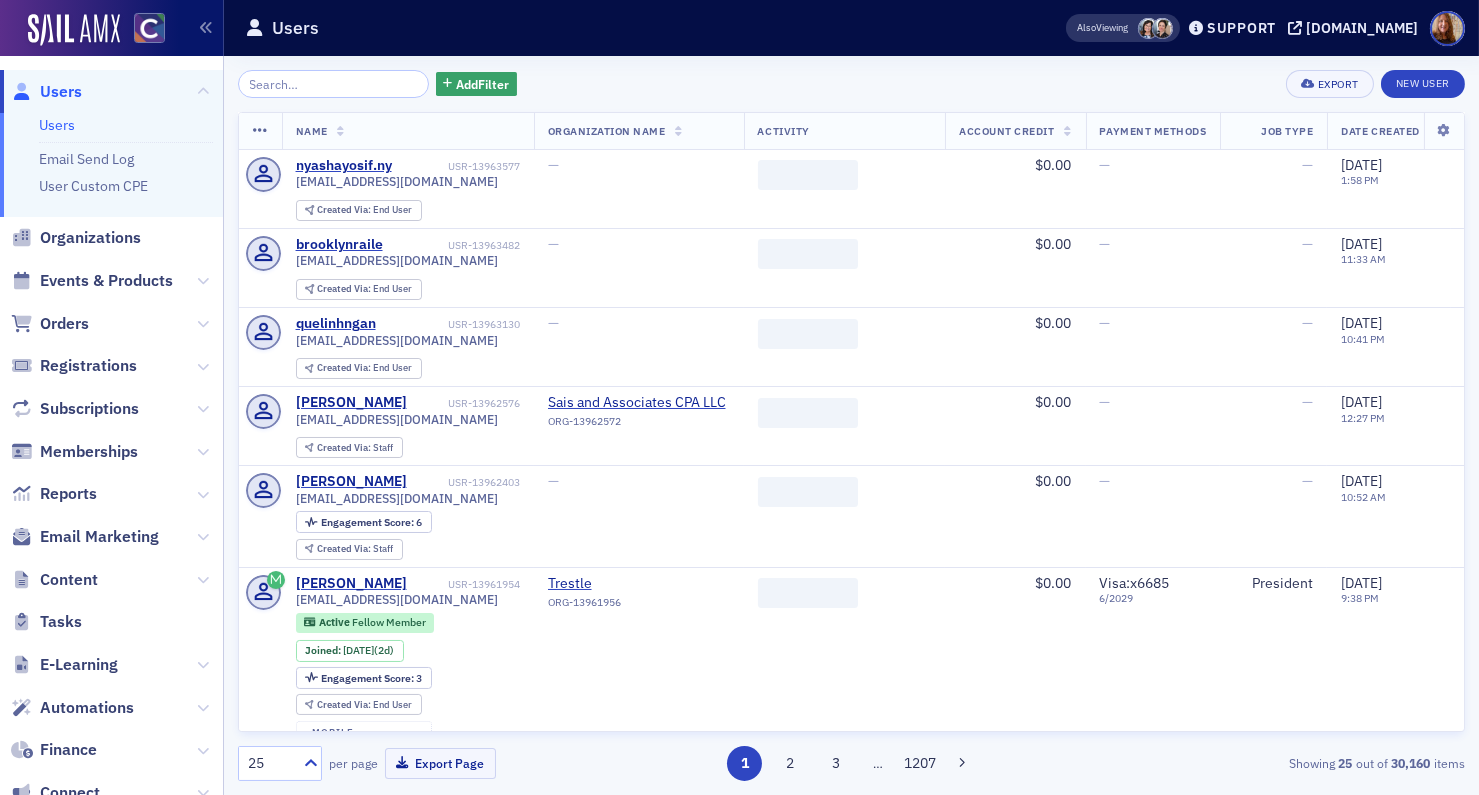 click 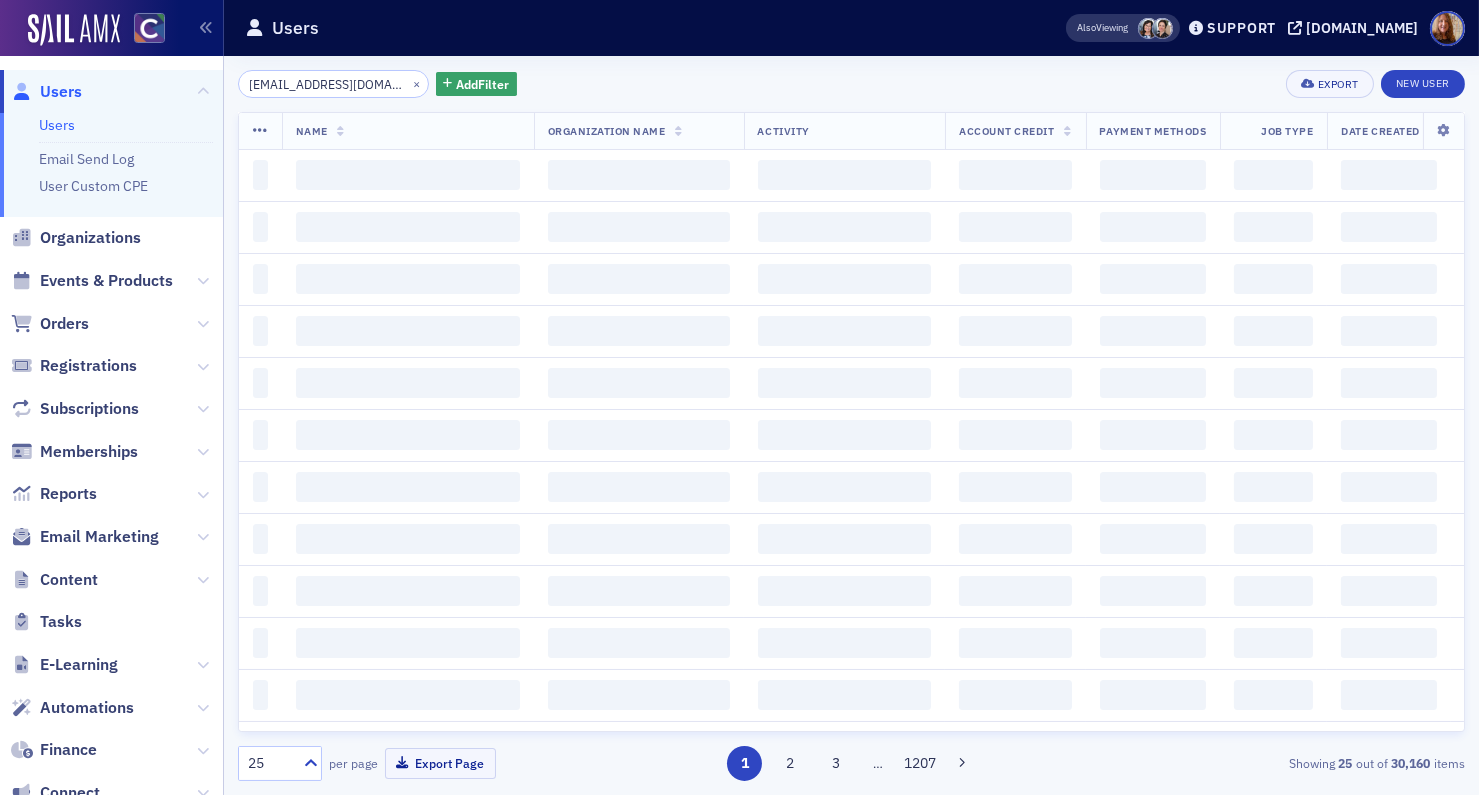 scroll, scrollTop: 0, scrollLeft: 15, axis: horizontal 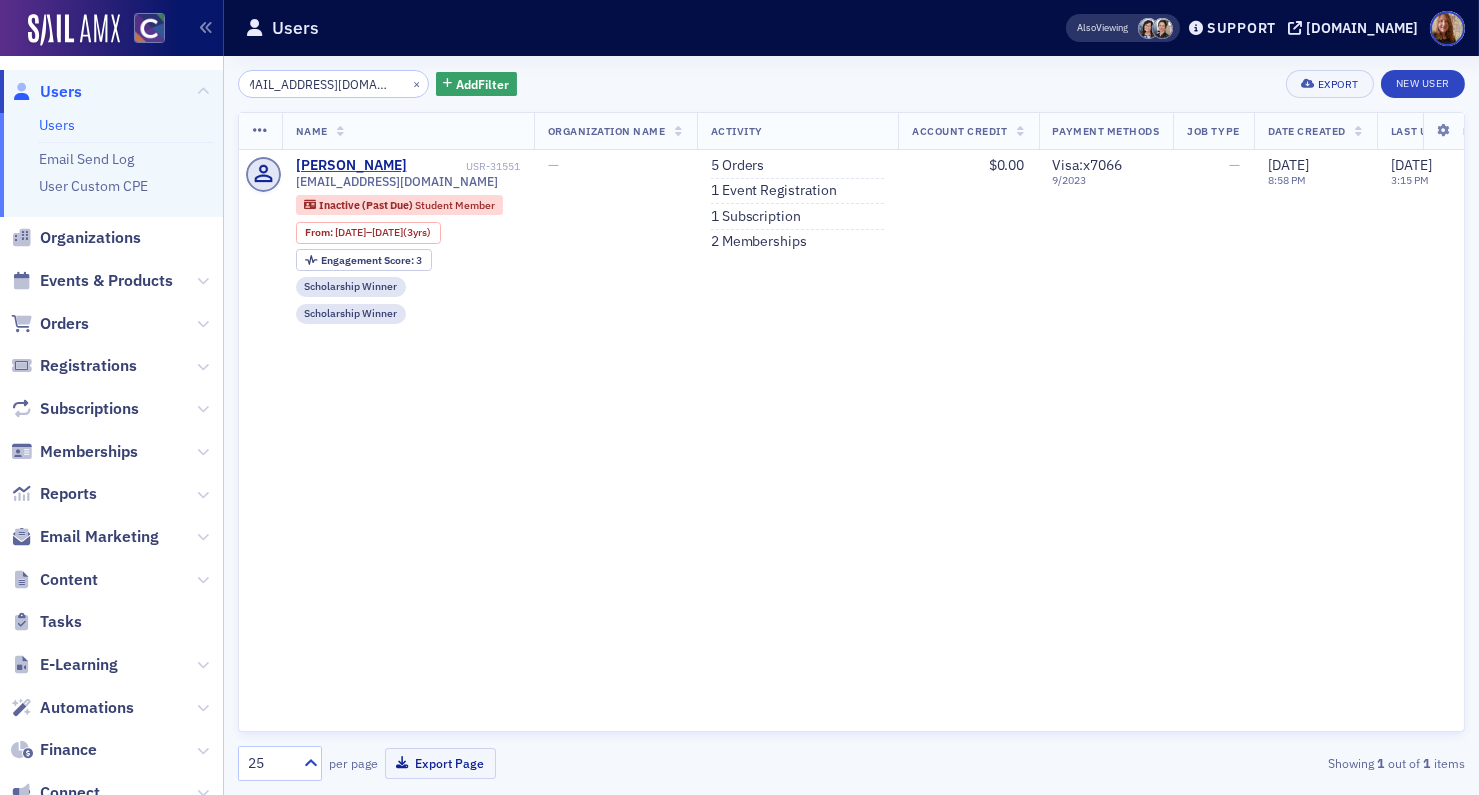 type on "allisonshehorn@gmail.com" 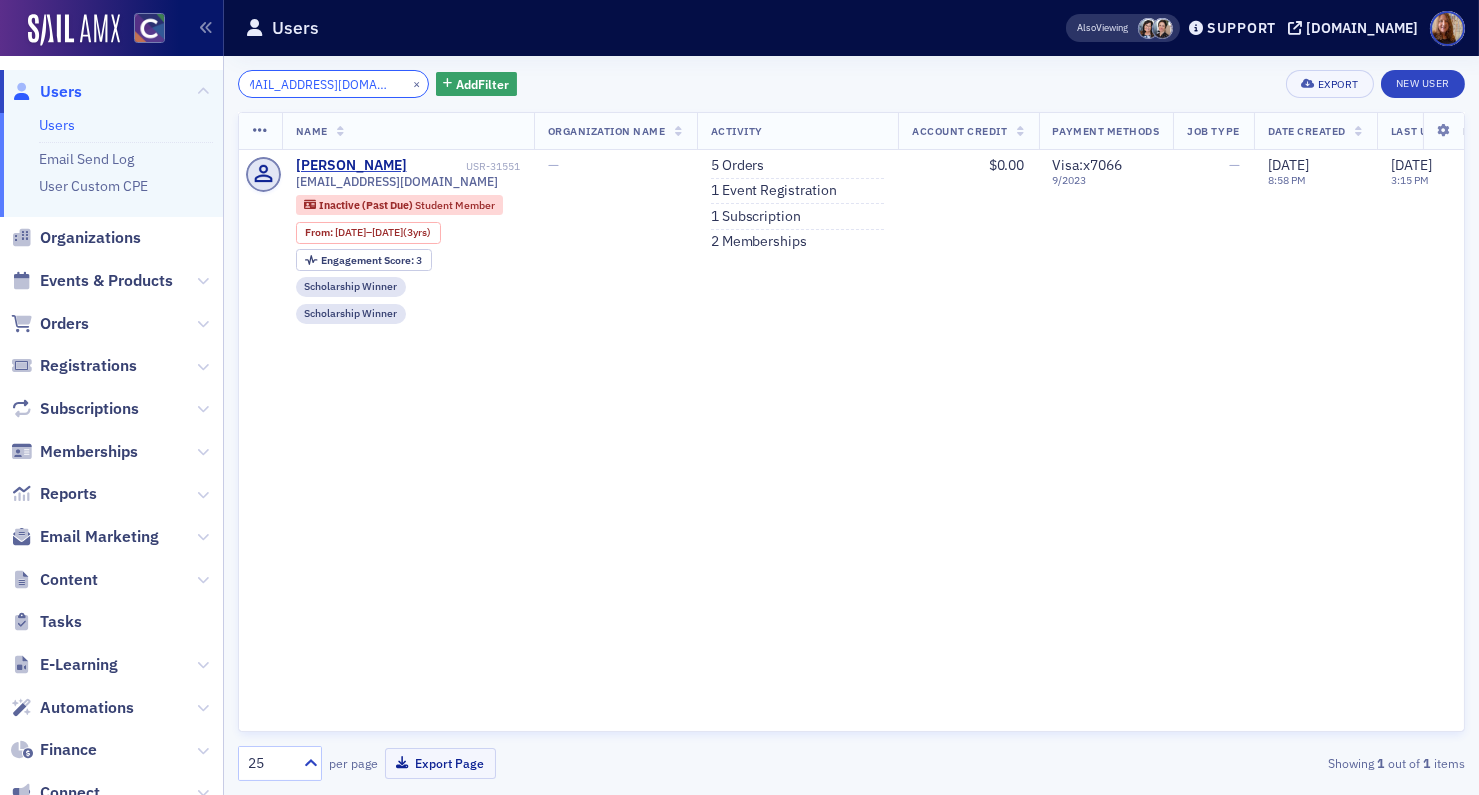 scroll, scrollTop: 0, scrollLeft: 0, axis: both 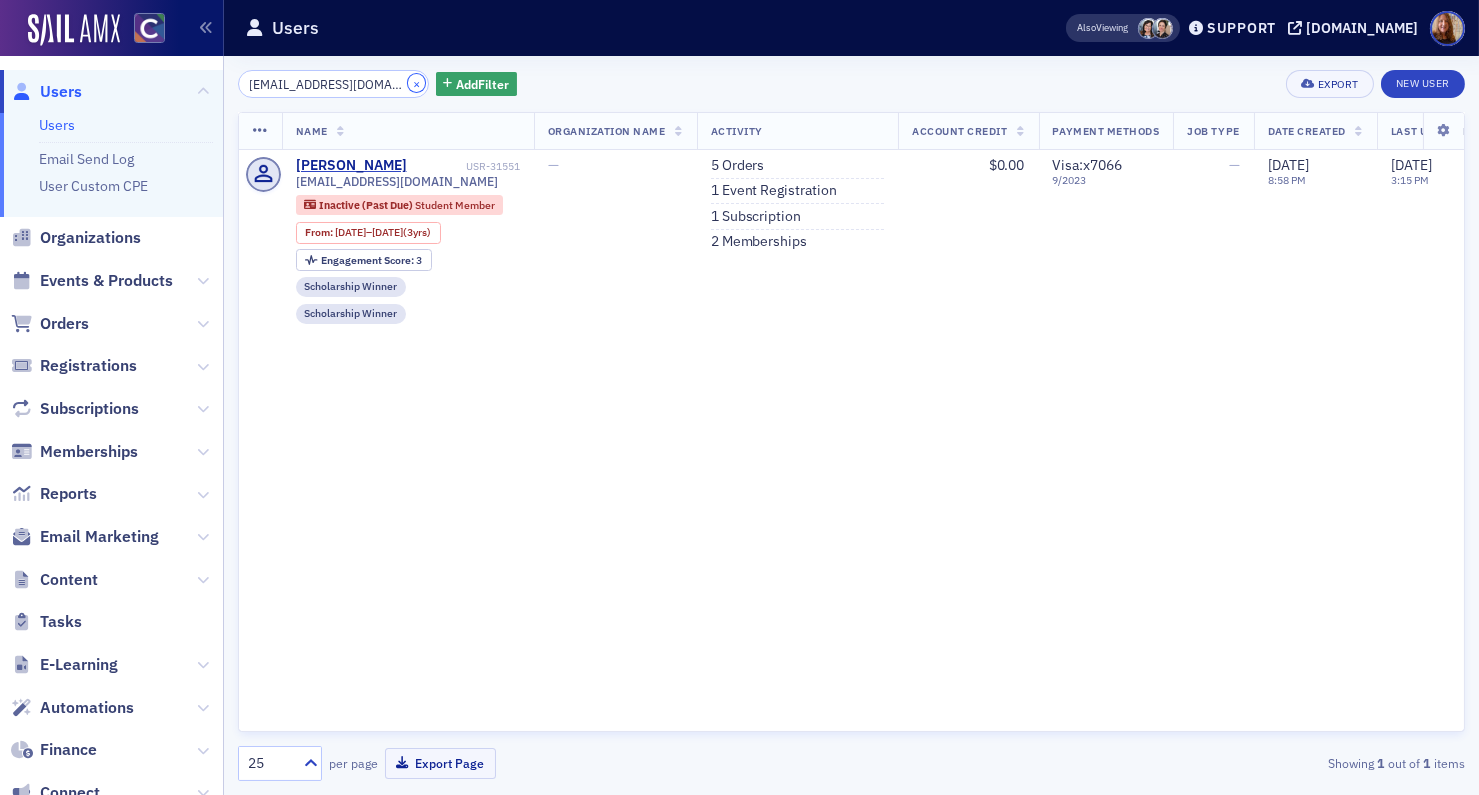 click on "×" 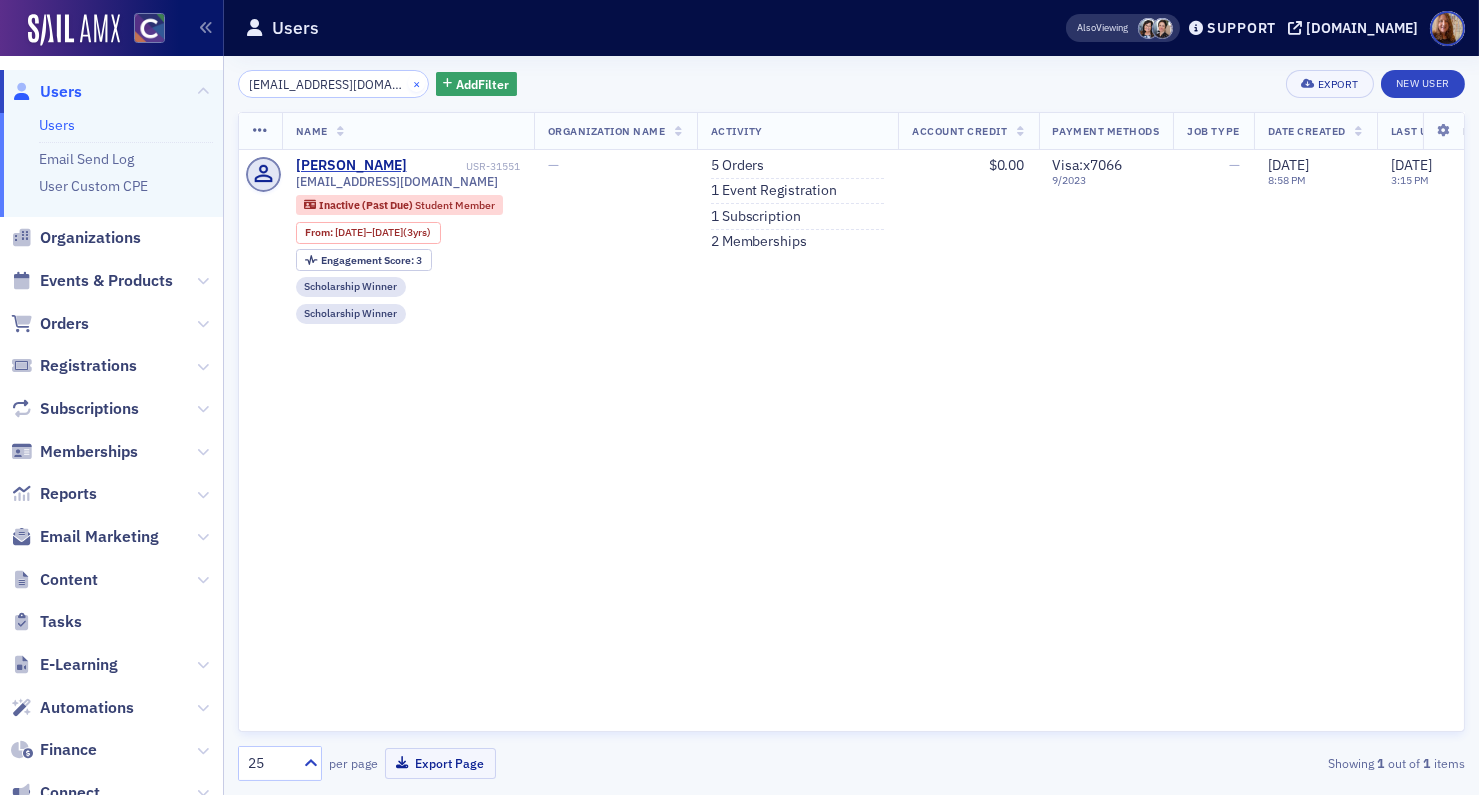 type 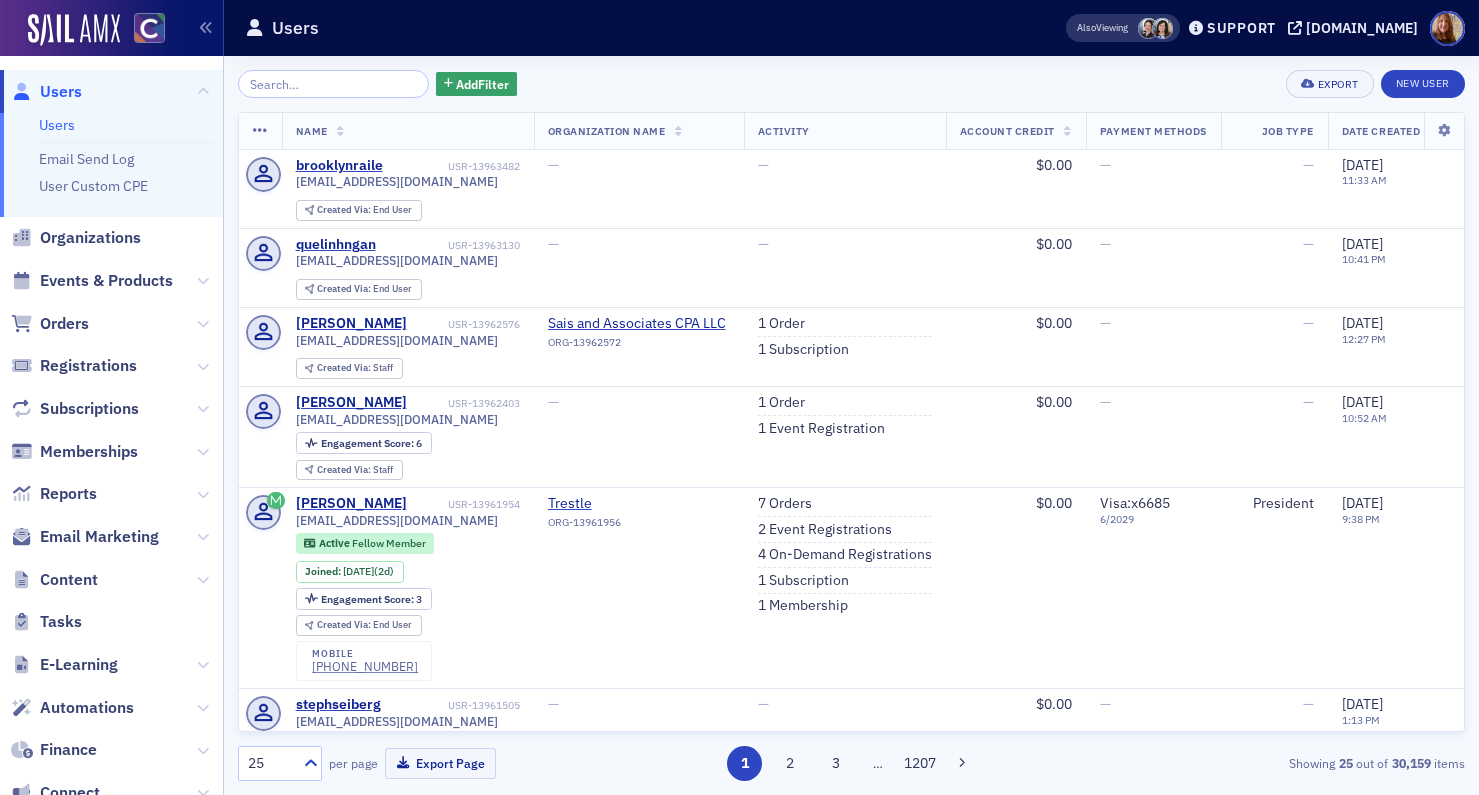 scroll, scrollTop: 0, scrollLeft: 0, axis: both 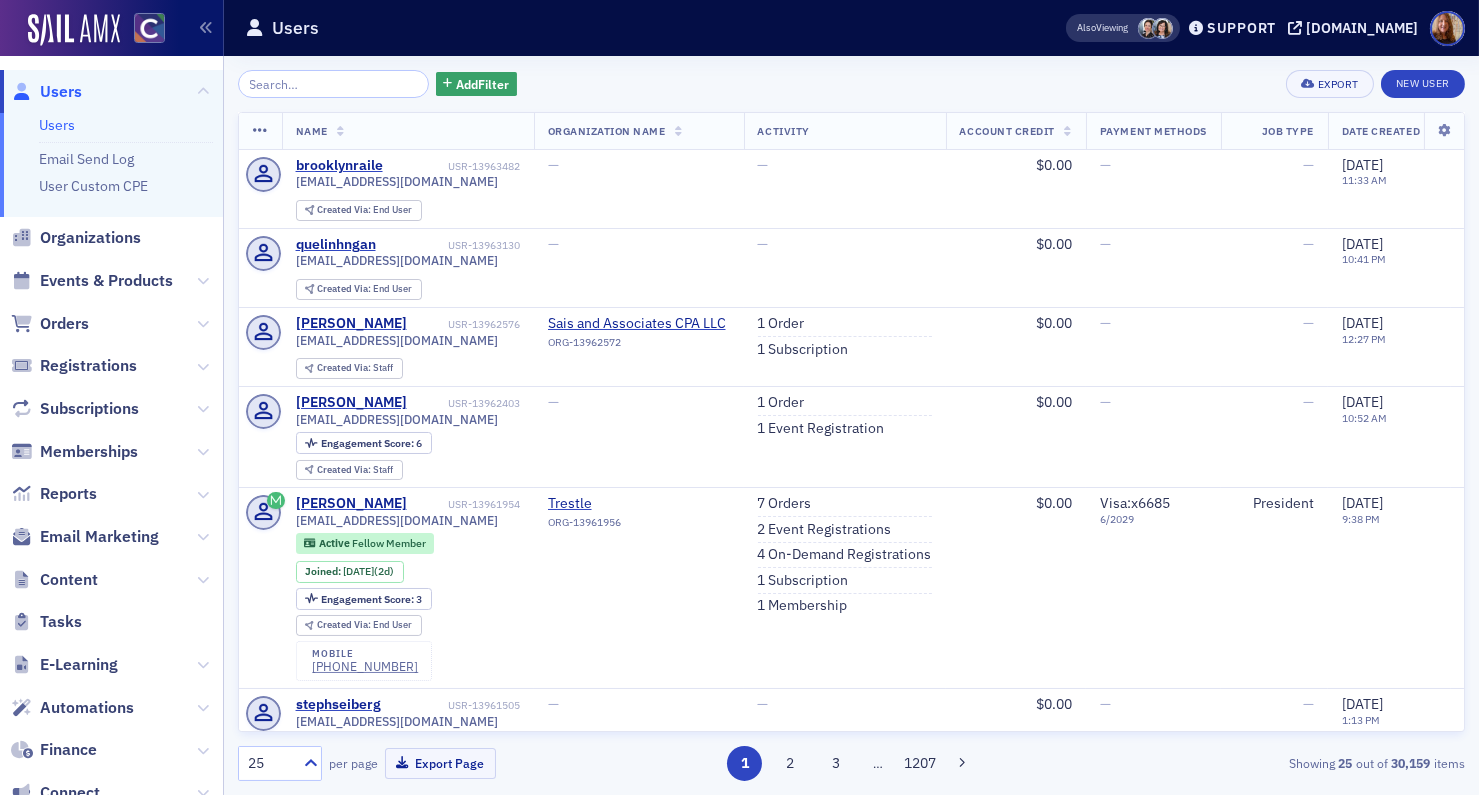 click on "Users" 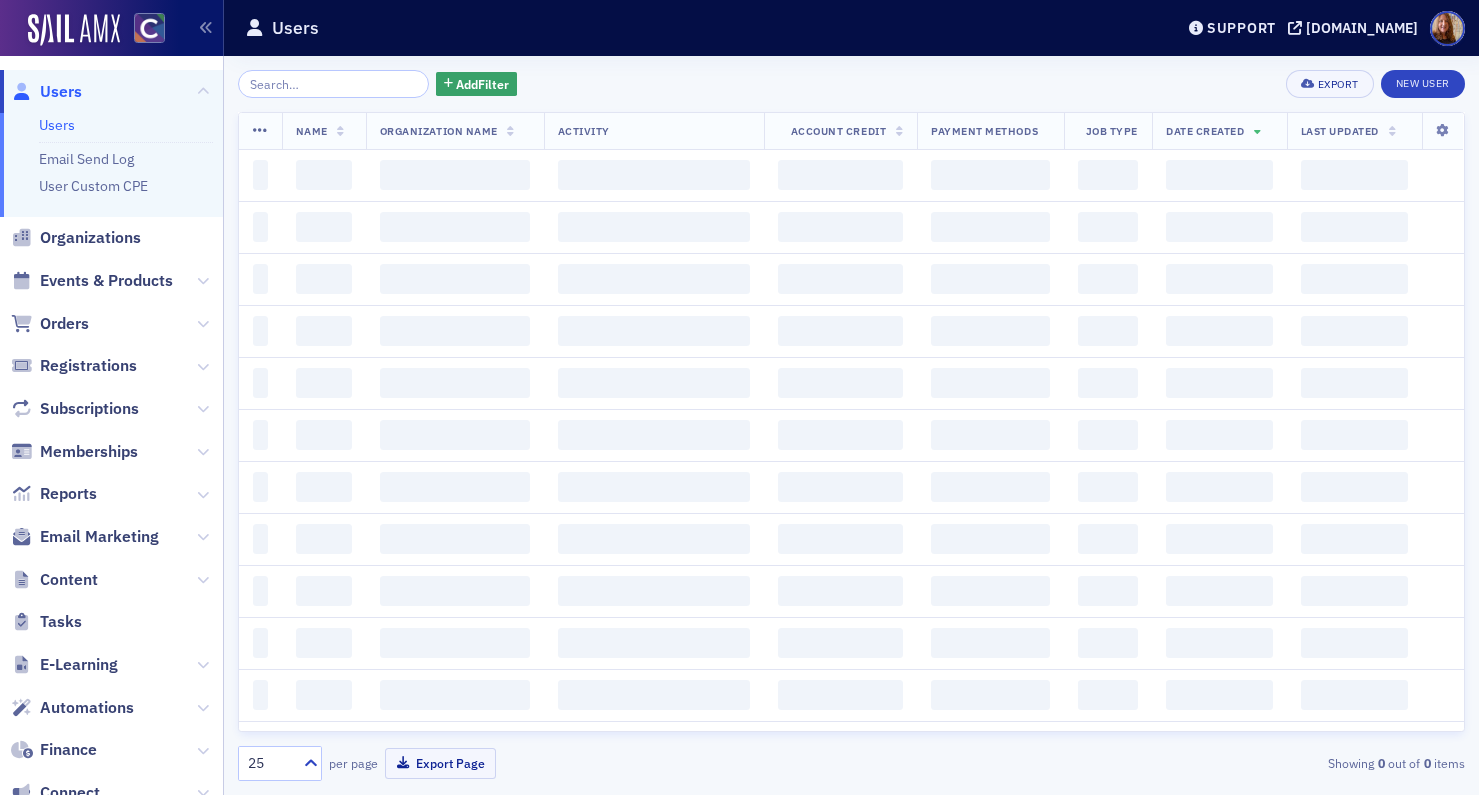 scroll, scrollTop: 0, scrollLeft: 0, axis: both 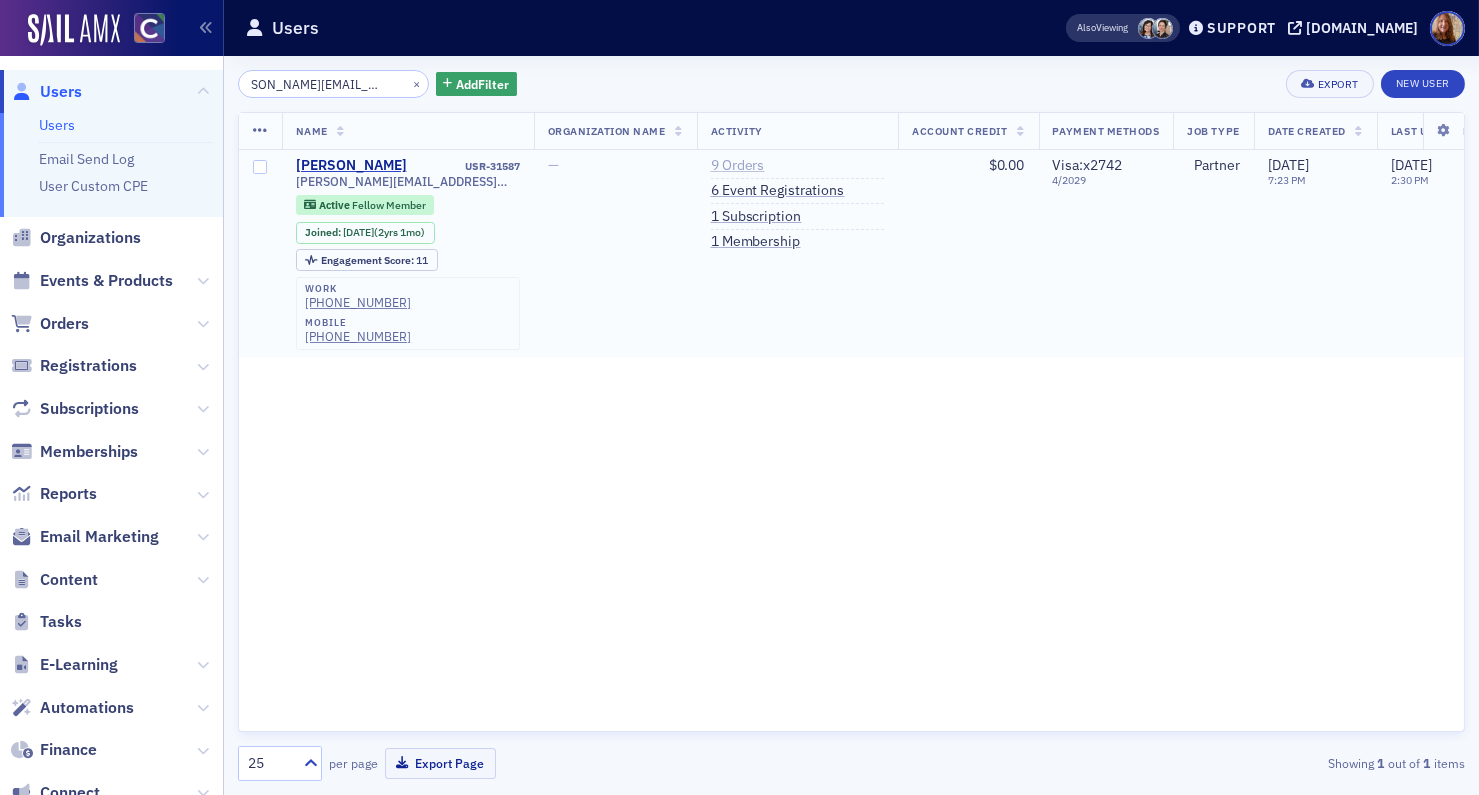 type on "nancy@synergytaxteam.com" 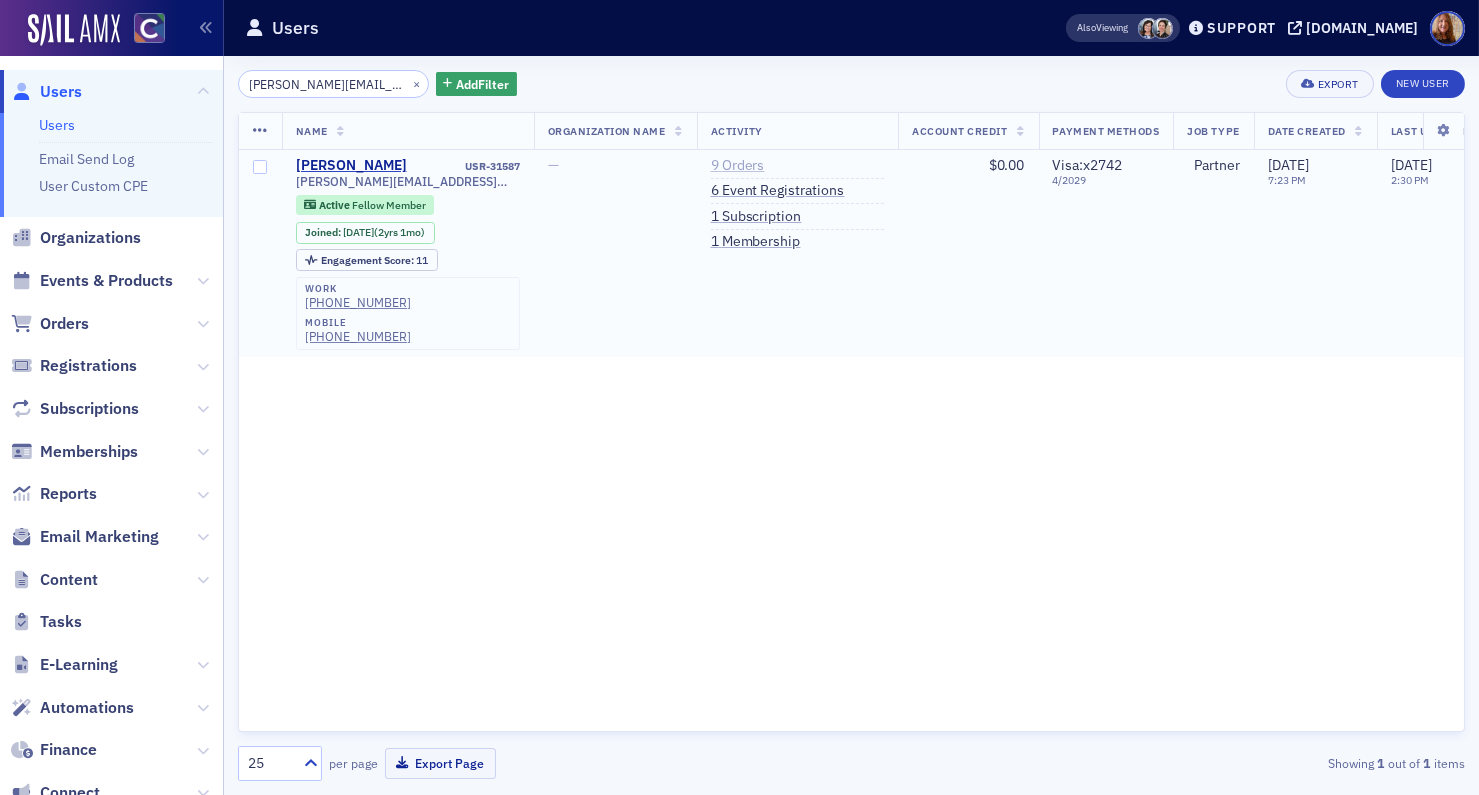 click on "9   Orders" 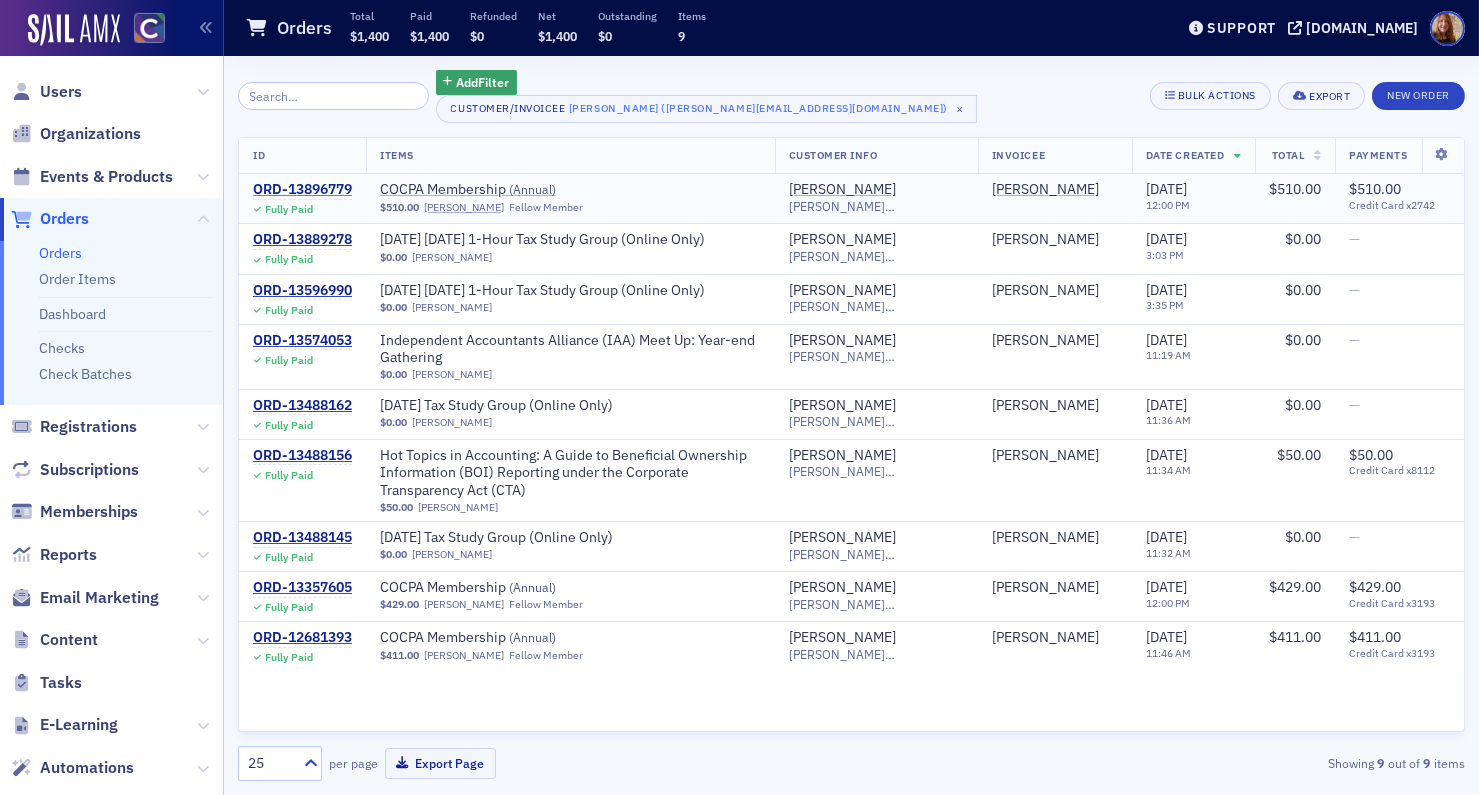 click on "ORD-13896779" 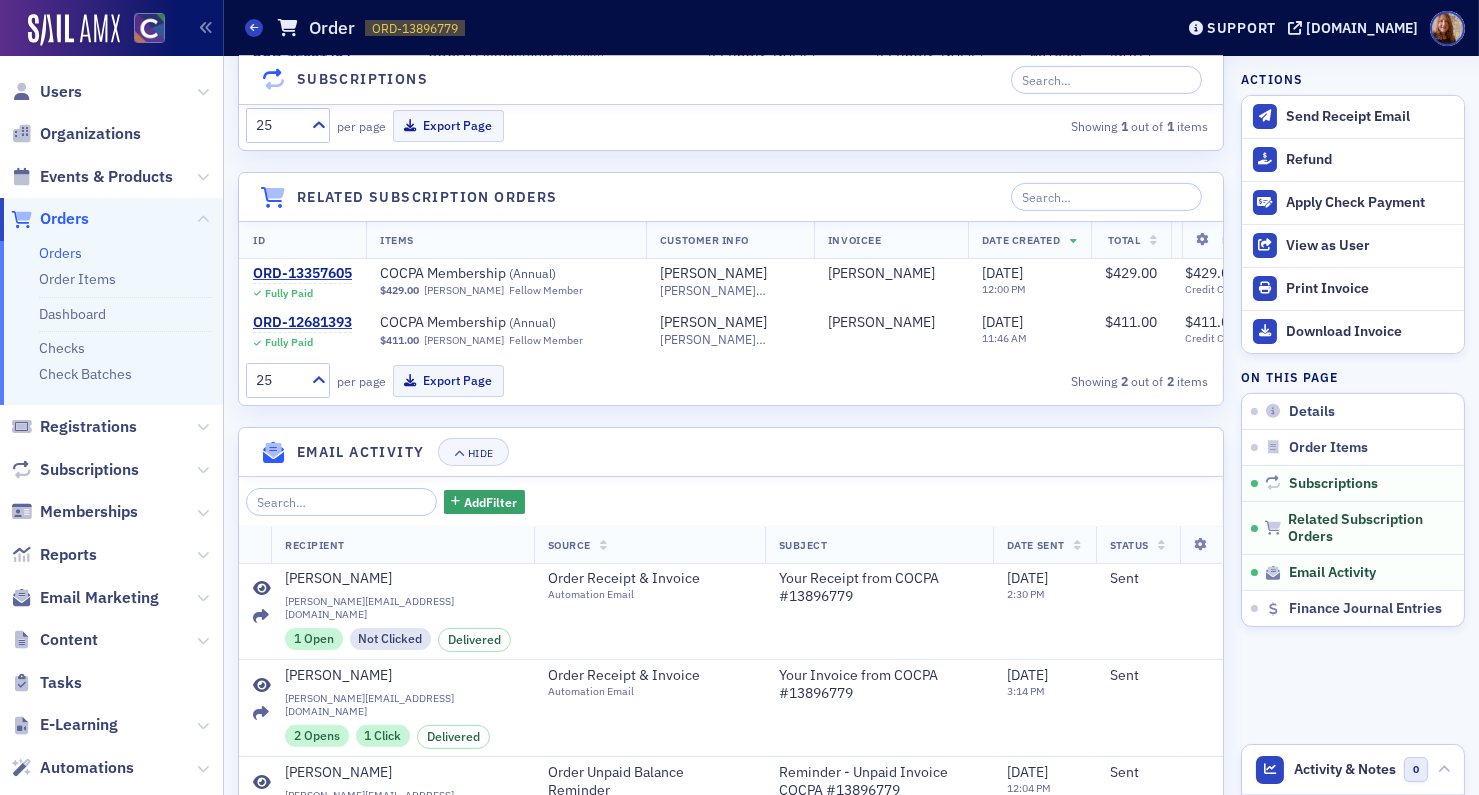 scroll, scrollTop: 353, scrollLeft: 0, axis: vertical 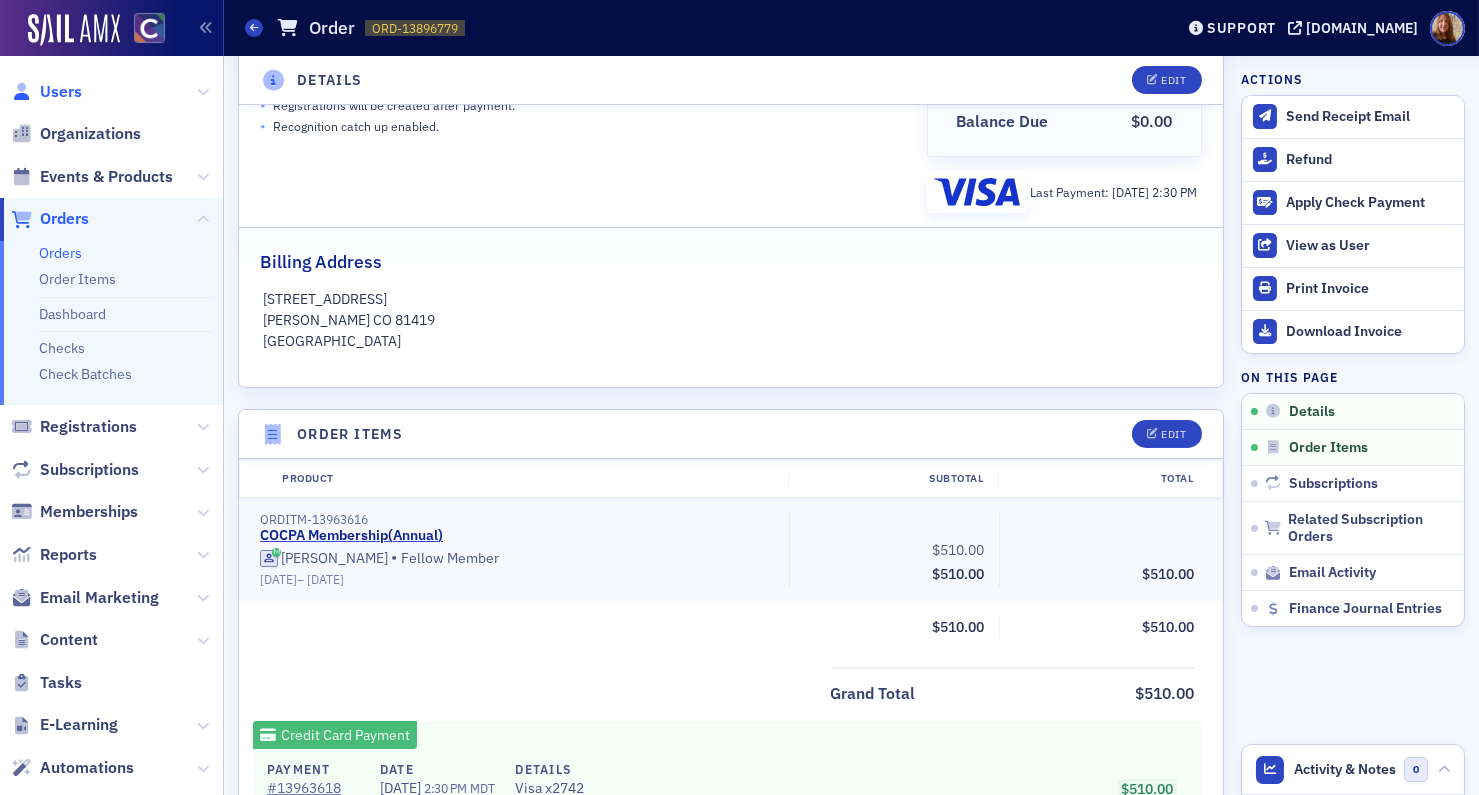 click on "Users" 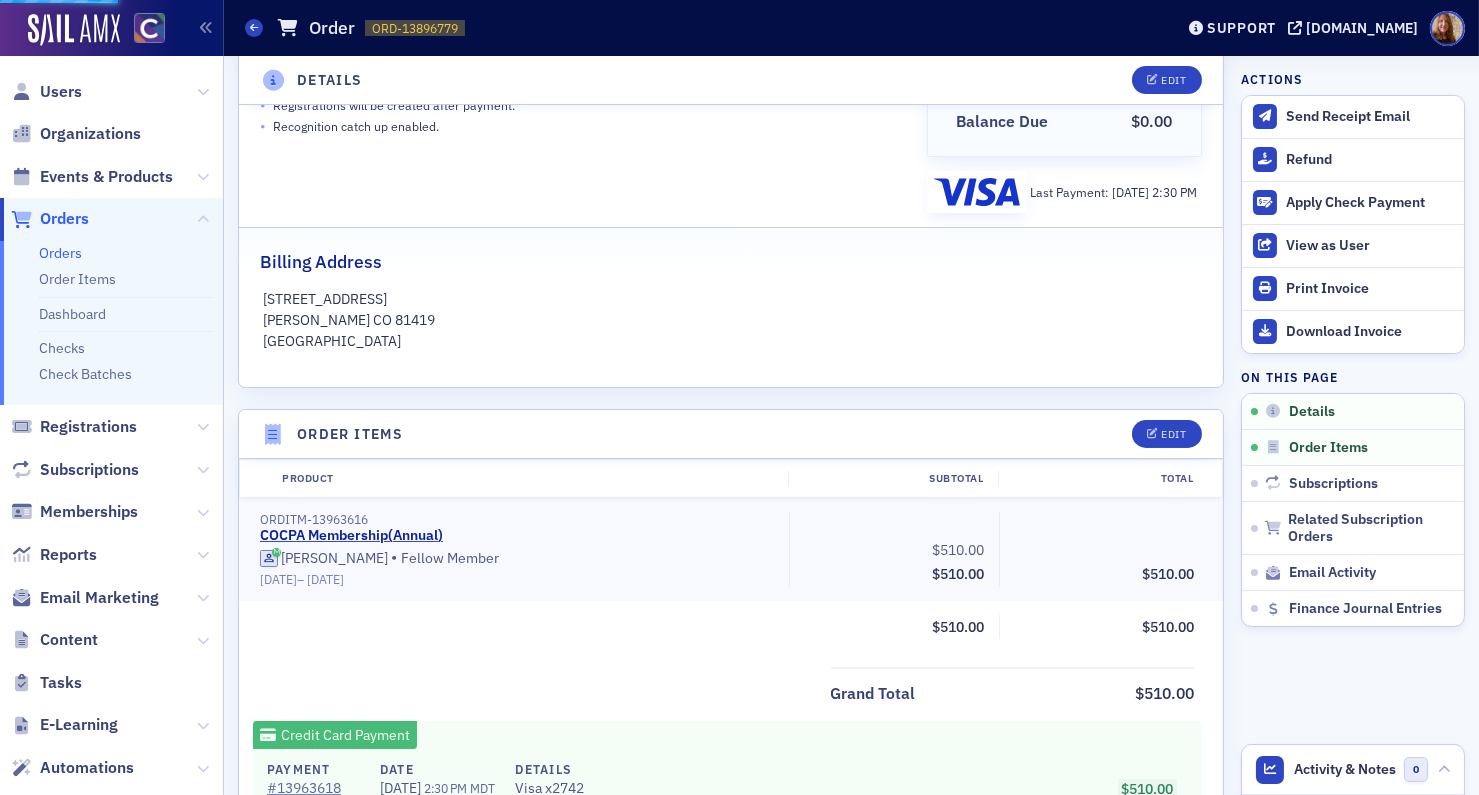 scroll, scrollTop: 0, scrollLeft: 0, axis: both 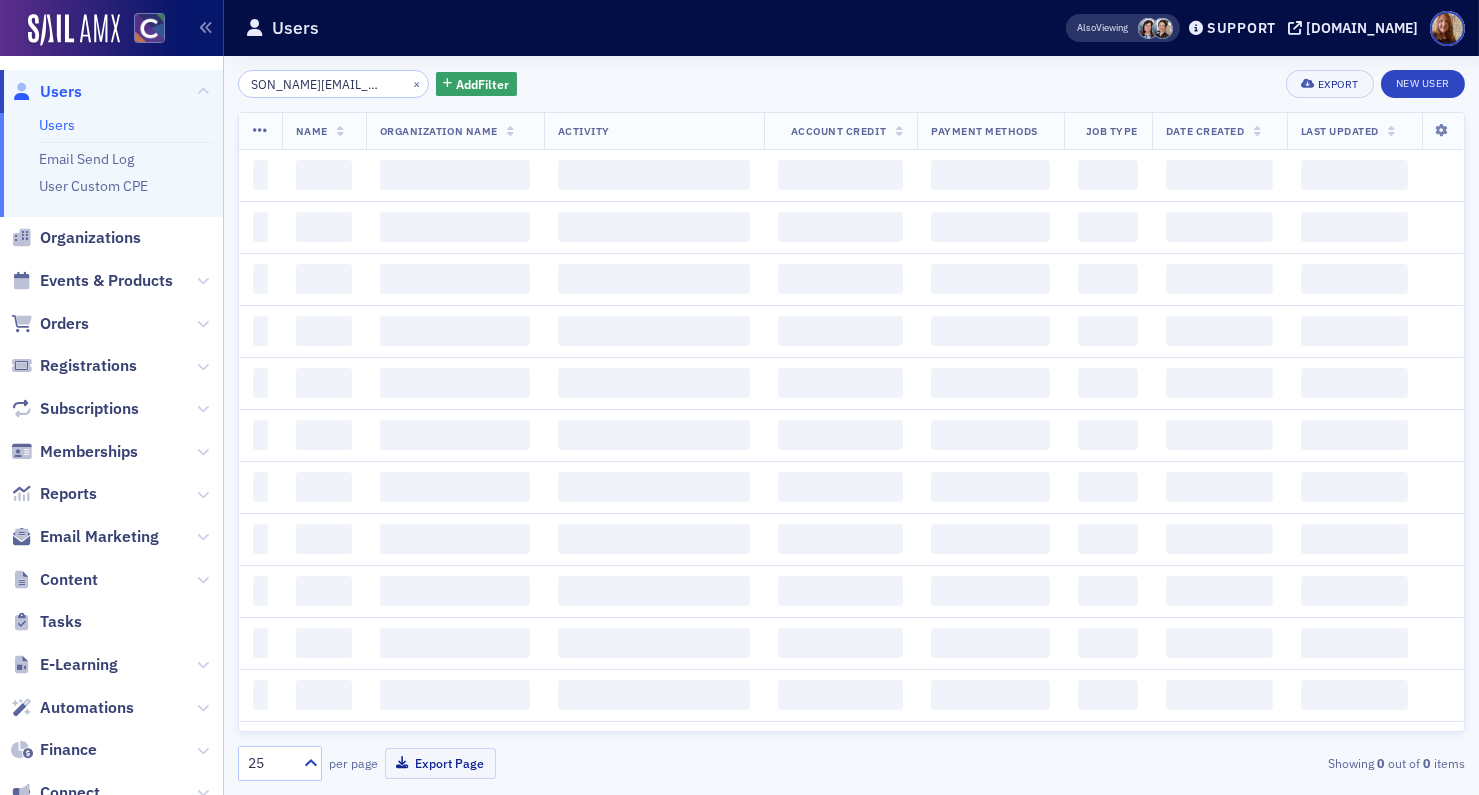 click on "nancy@synergytaxteam.com" 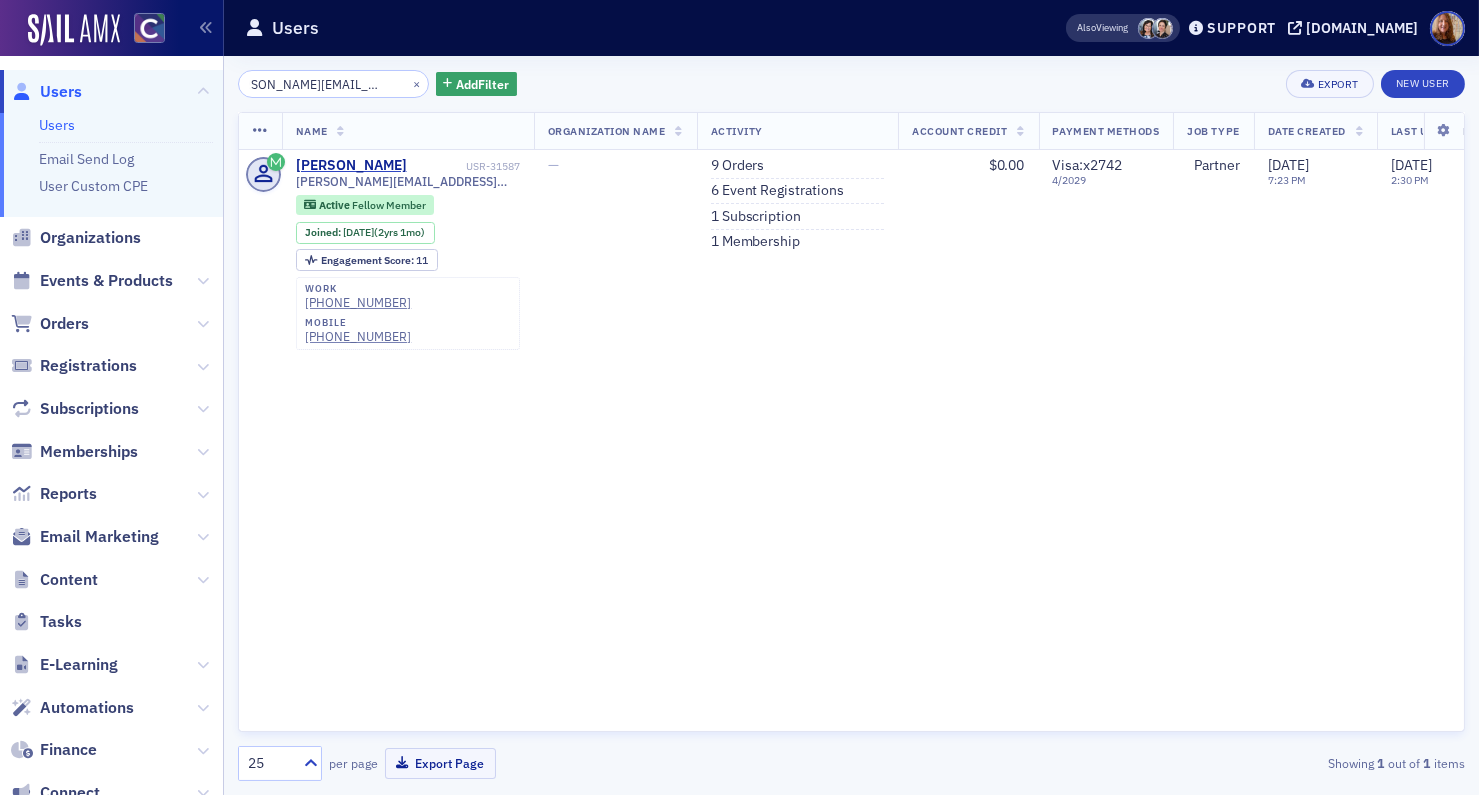 click on "nancy@synergytaxteam.com" 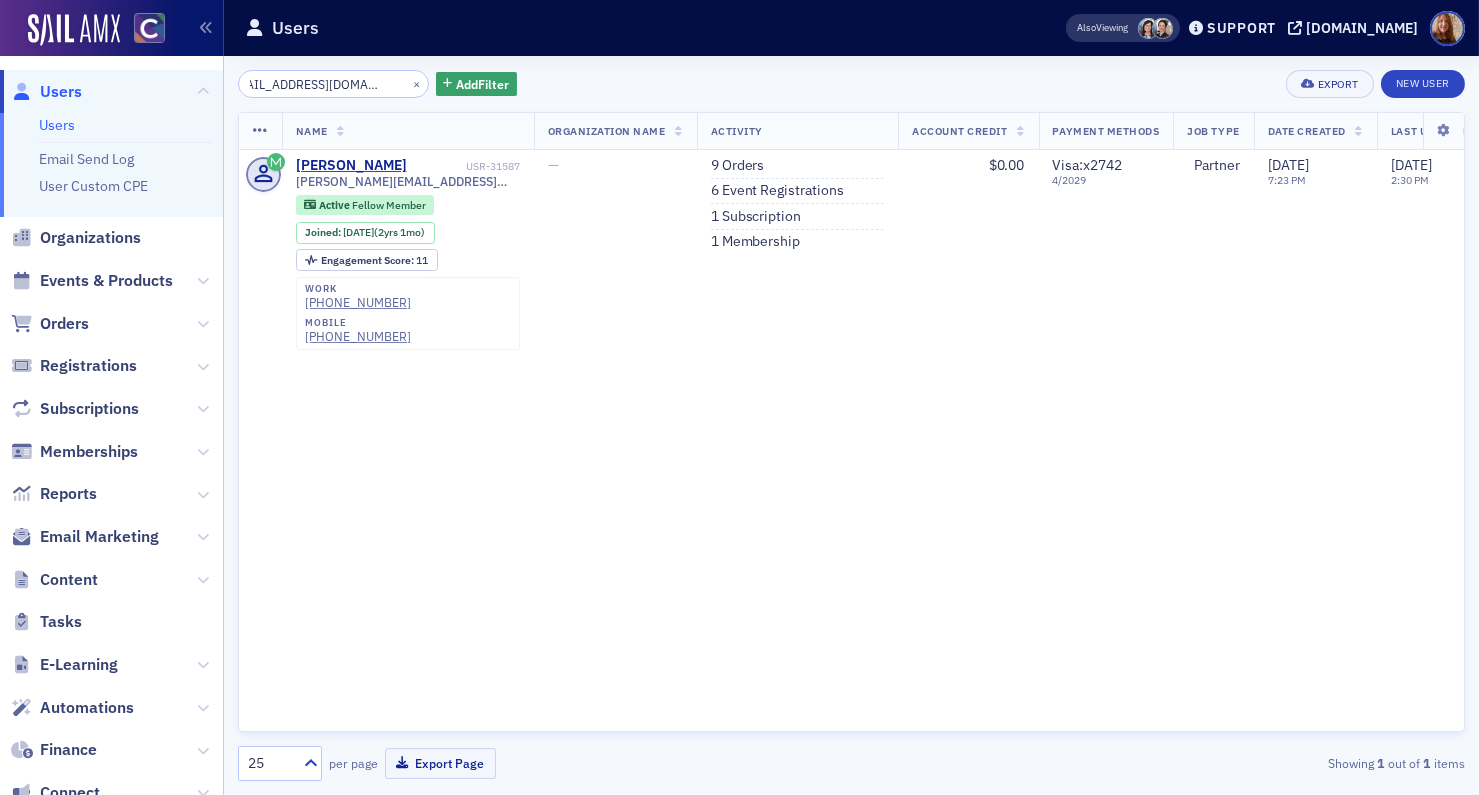 scroll, scrollTop: 0, scrollLeft: 14, axis: horizontal 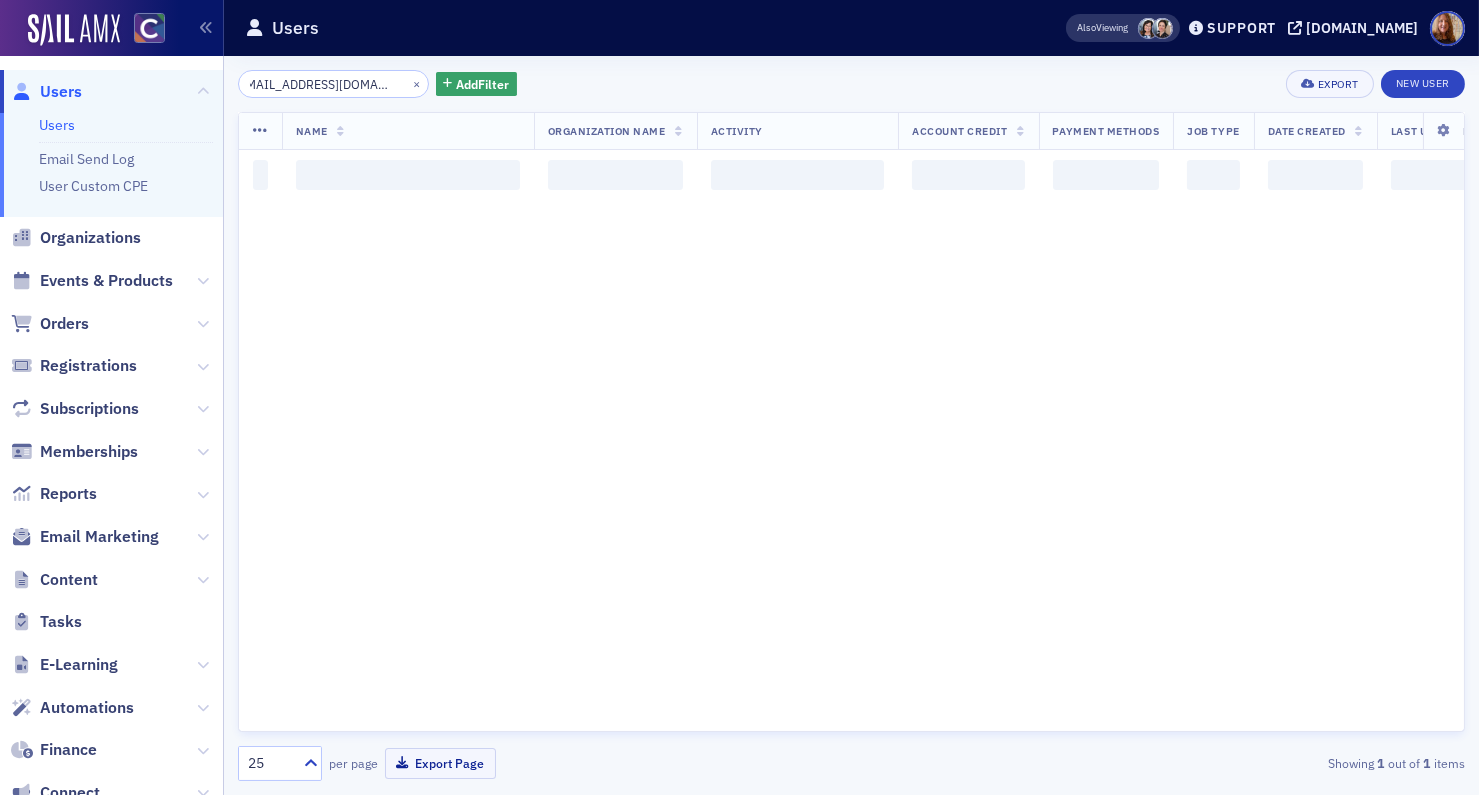 type on "brymeisenzahl@gmail.com" 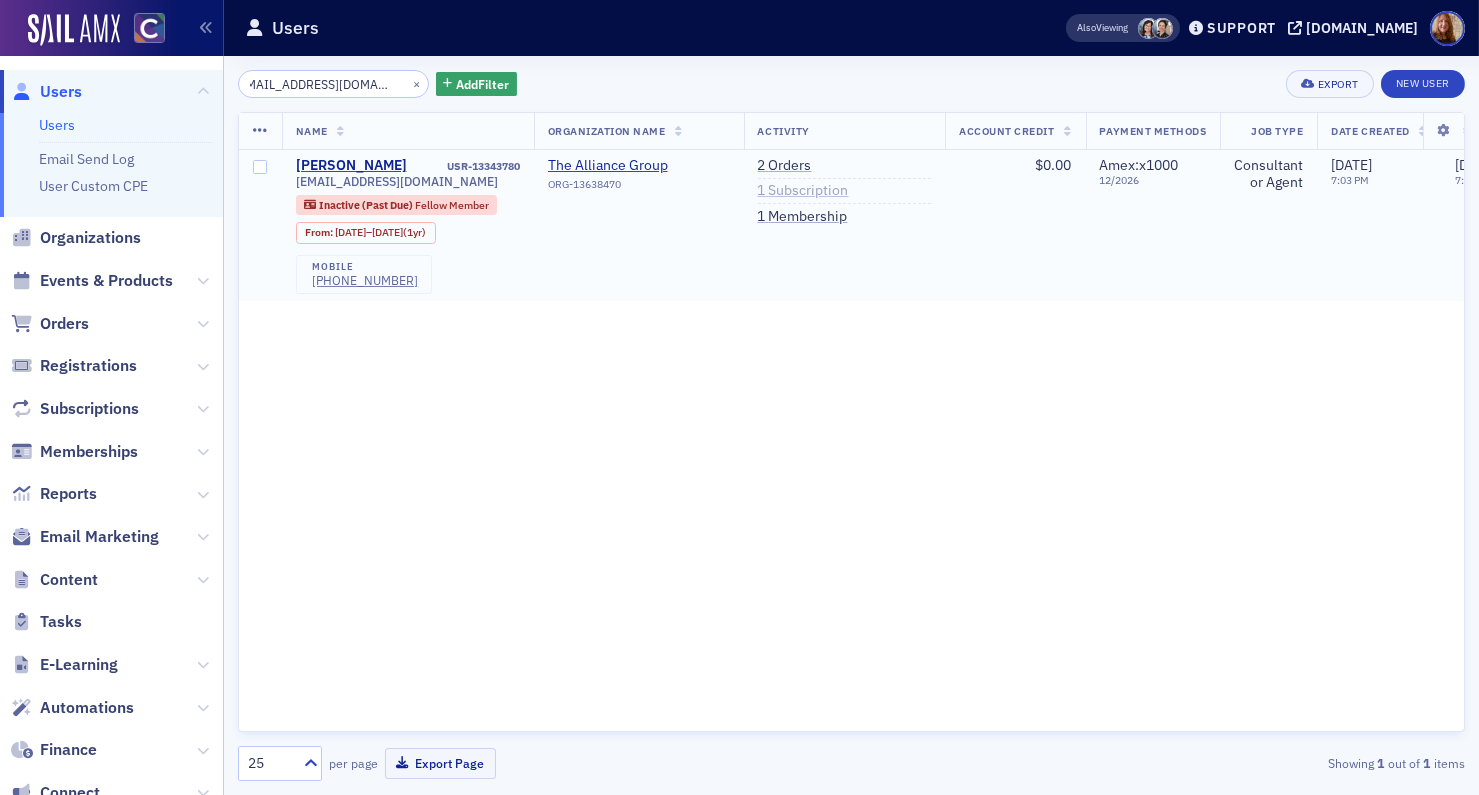 scroll, scrollTop: 0, scrollLeft: 0, axis: both 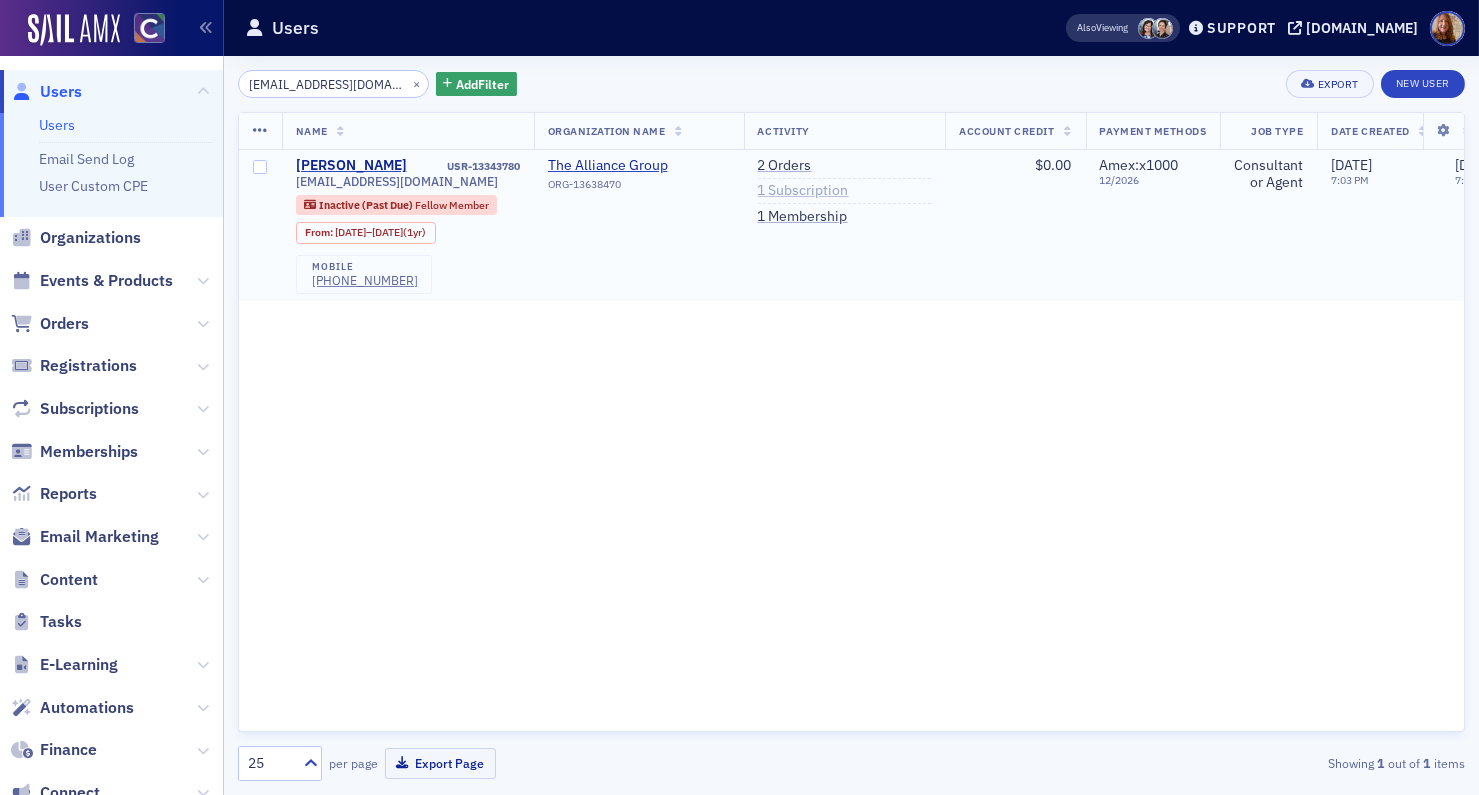click on "1   Subscription" 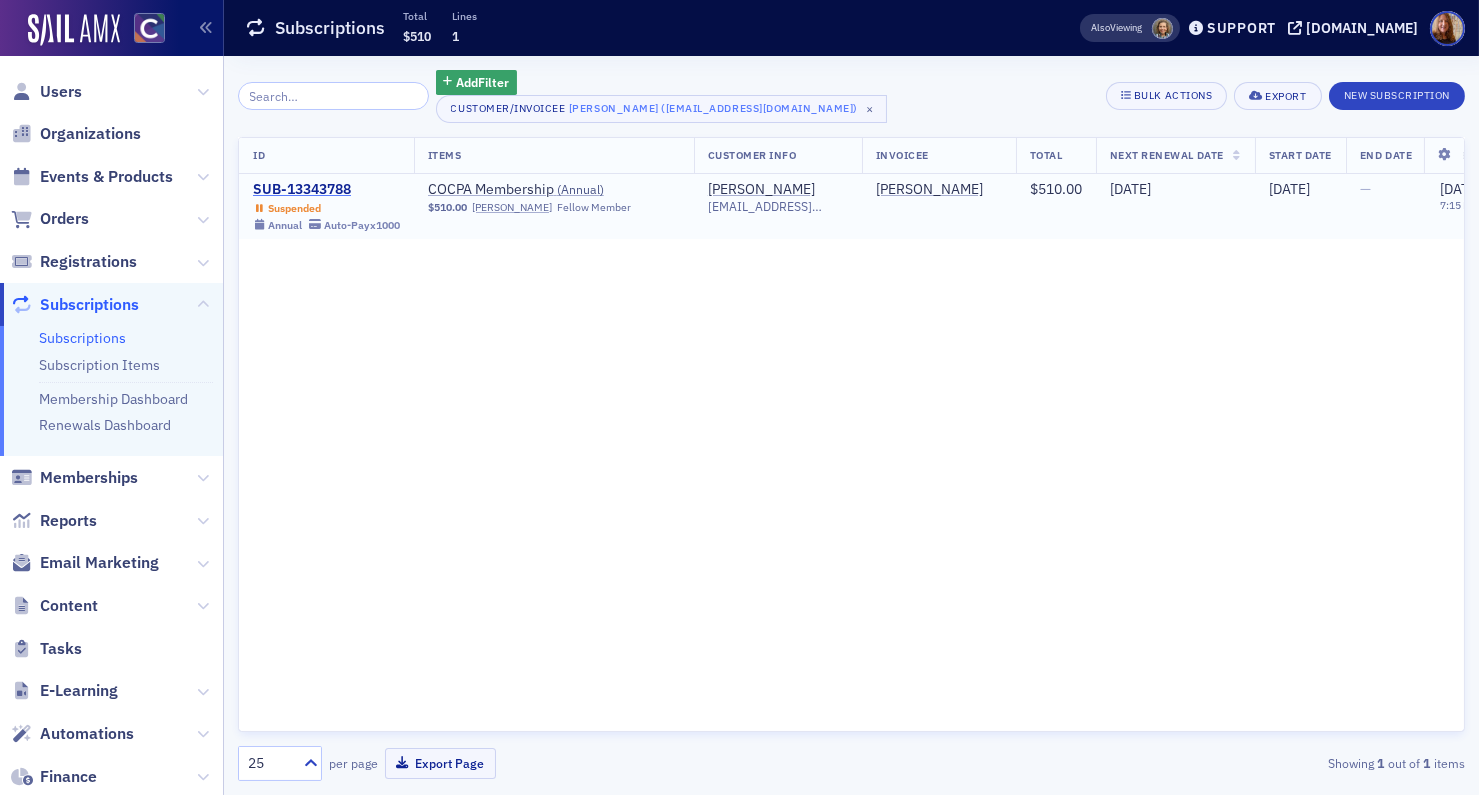 click on "SUB-13343788" 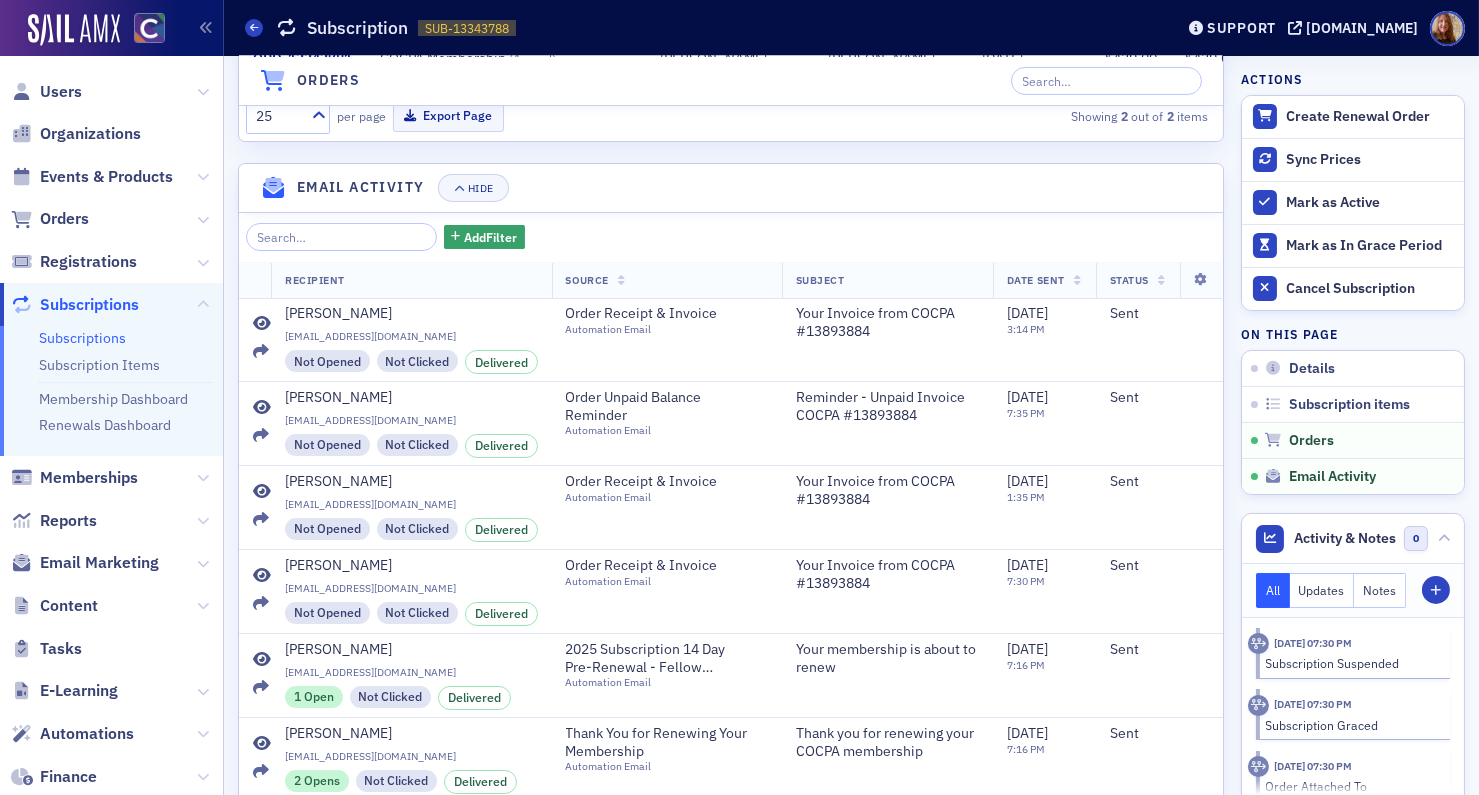 scroll, scrollTop: 1134, scrollLeft: 0, axis: vertical 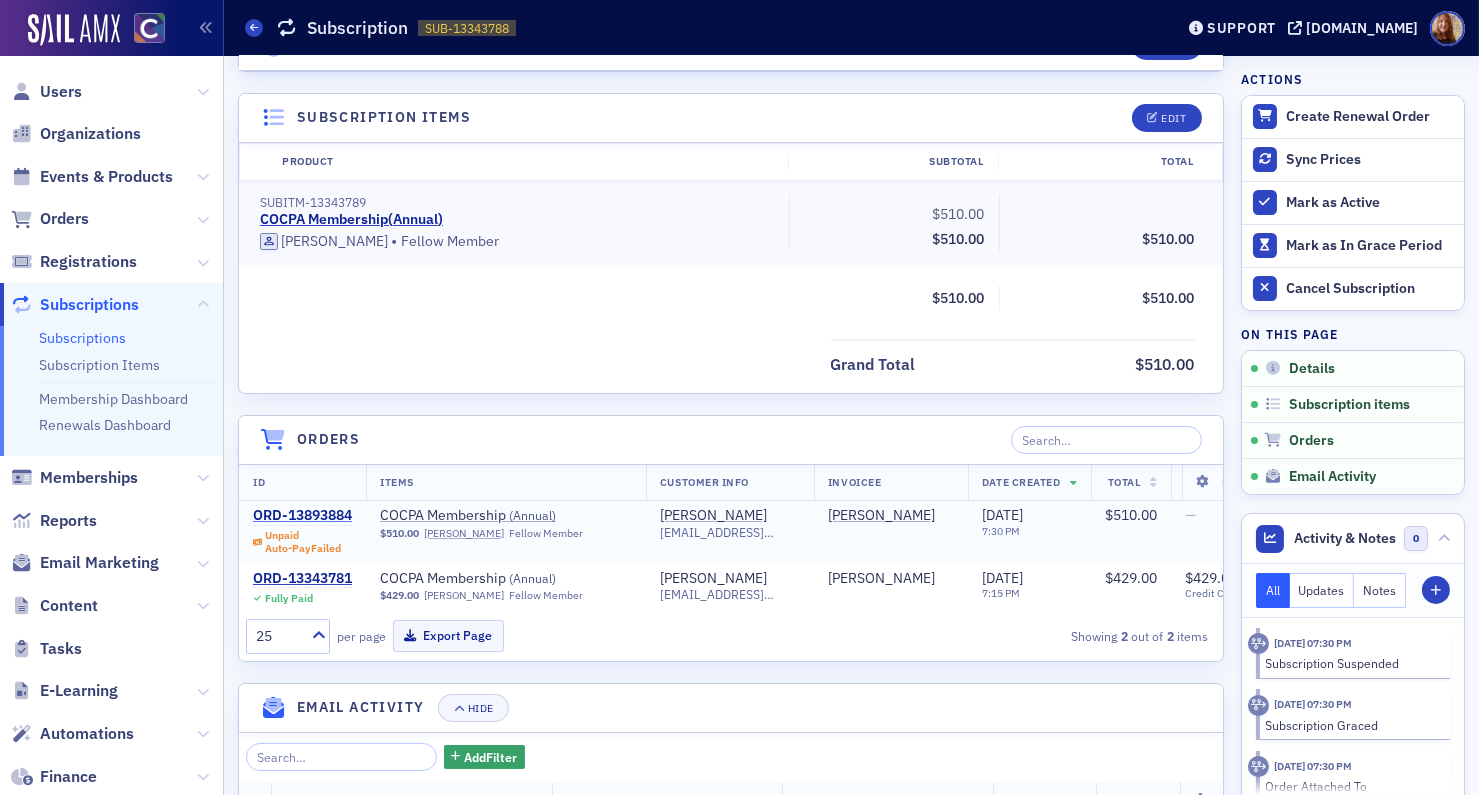 click on "ORD-13893884" 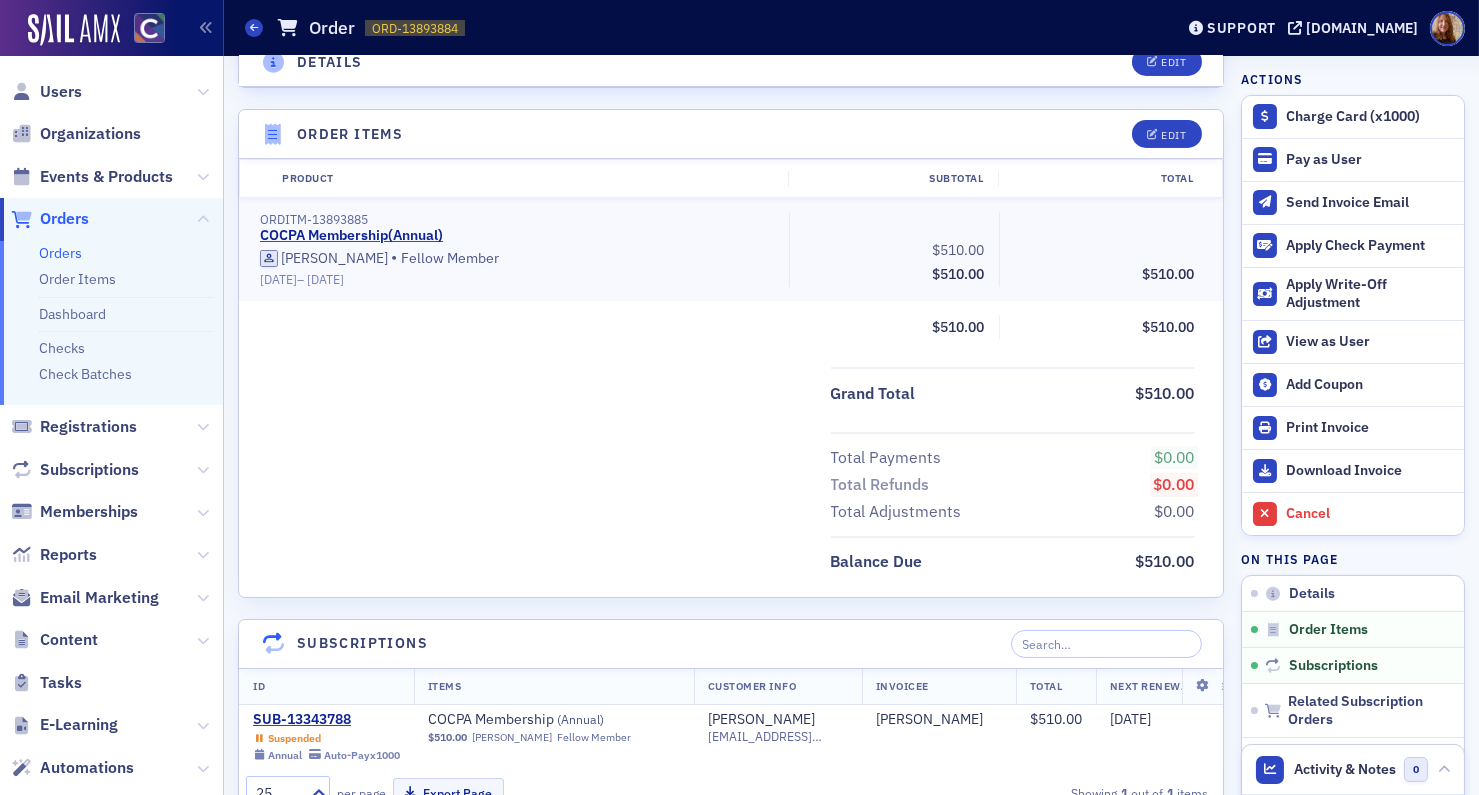 scroll, scrollTop: 610, scrollLeft: 0, axis: vertical 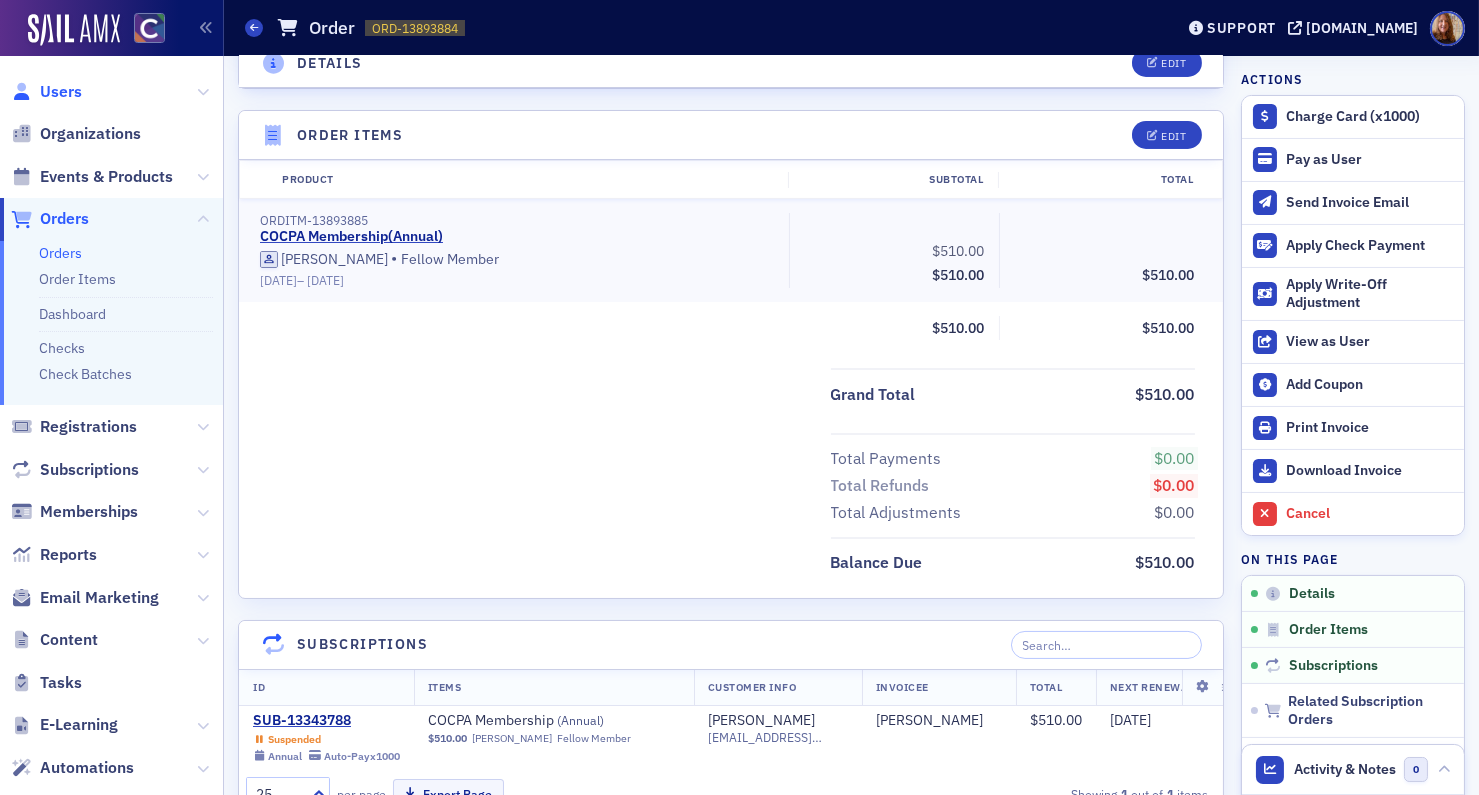 click on "Users" 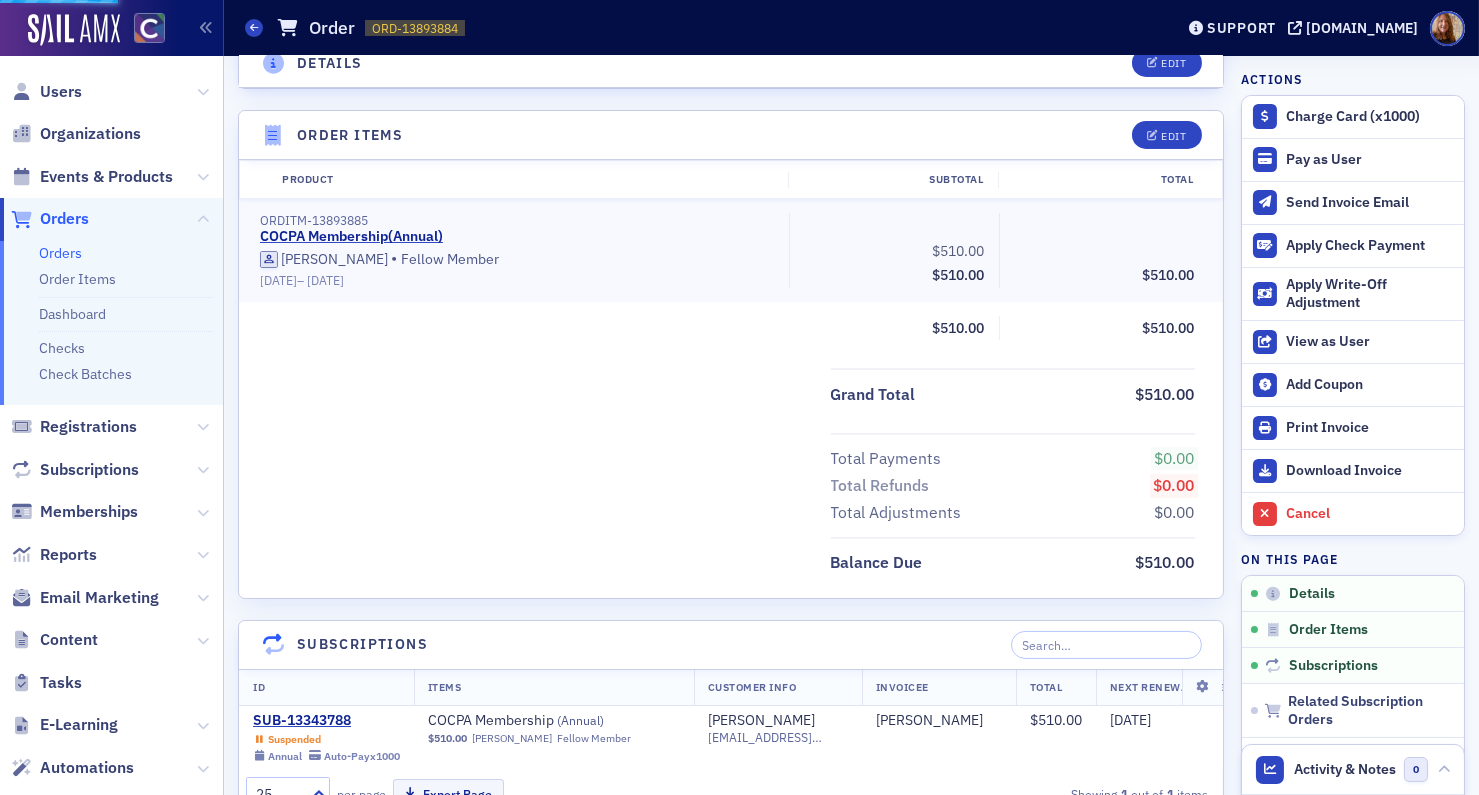 scroll, scrollTop: 0, scrollLeft: 0, axis: both 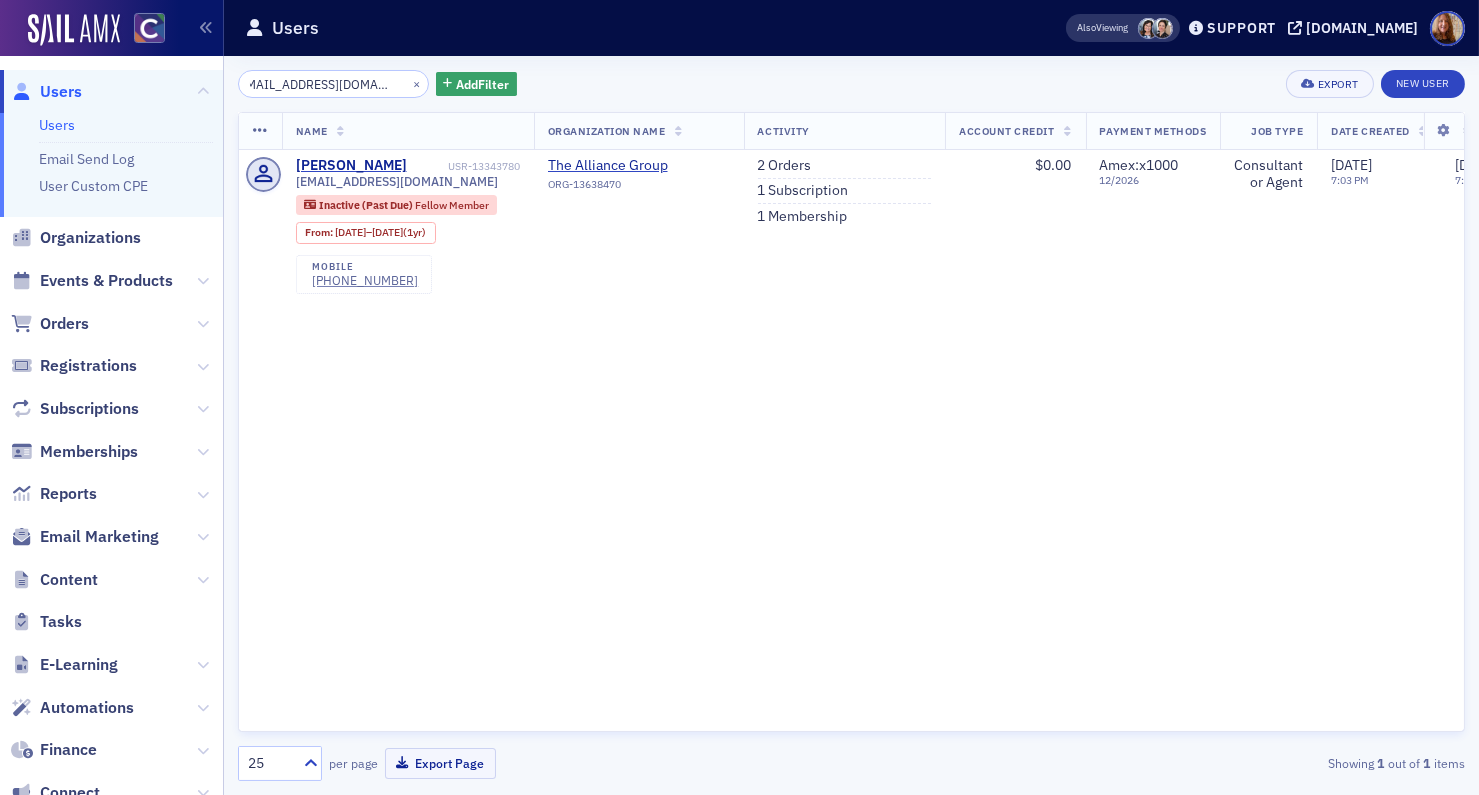 click on "brymeisenzahl@gmail.com" 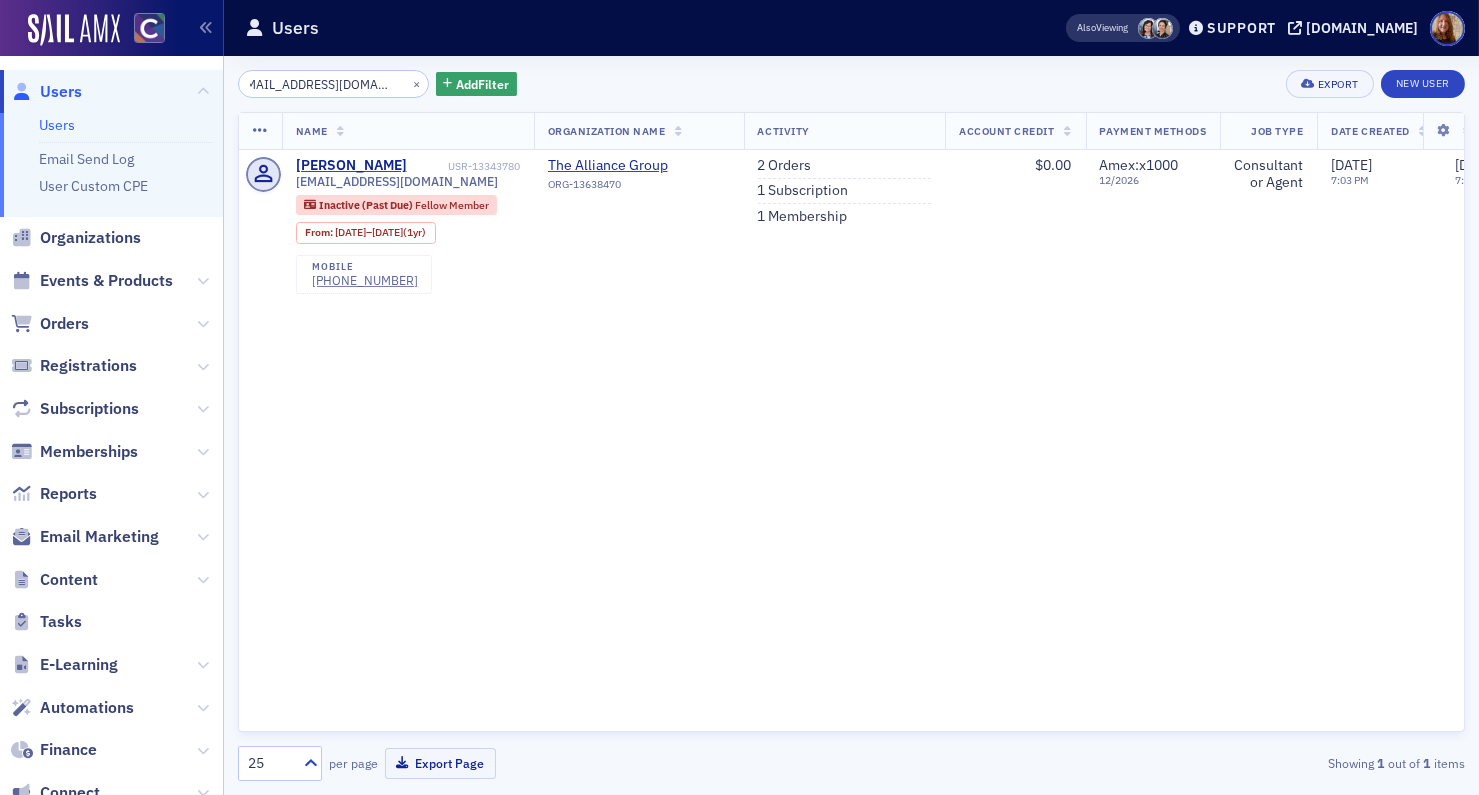 scroll, scrollTop: 0, scrollLeft: 0, axis: both 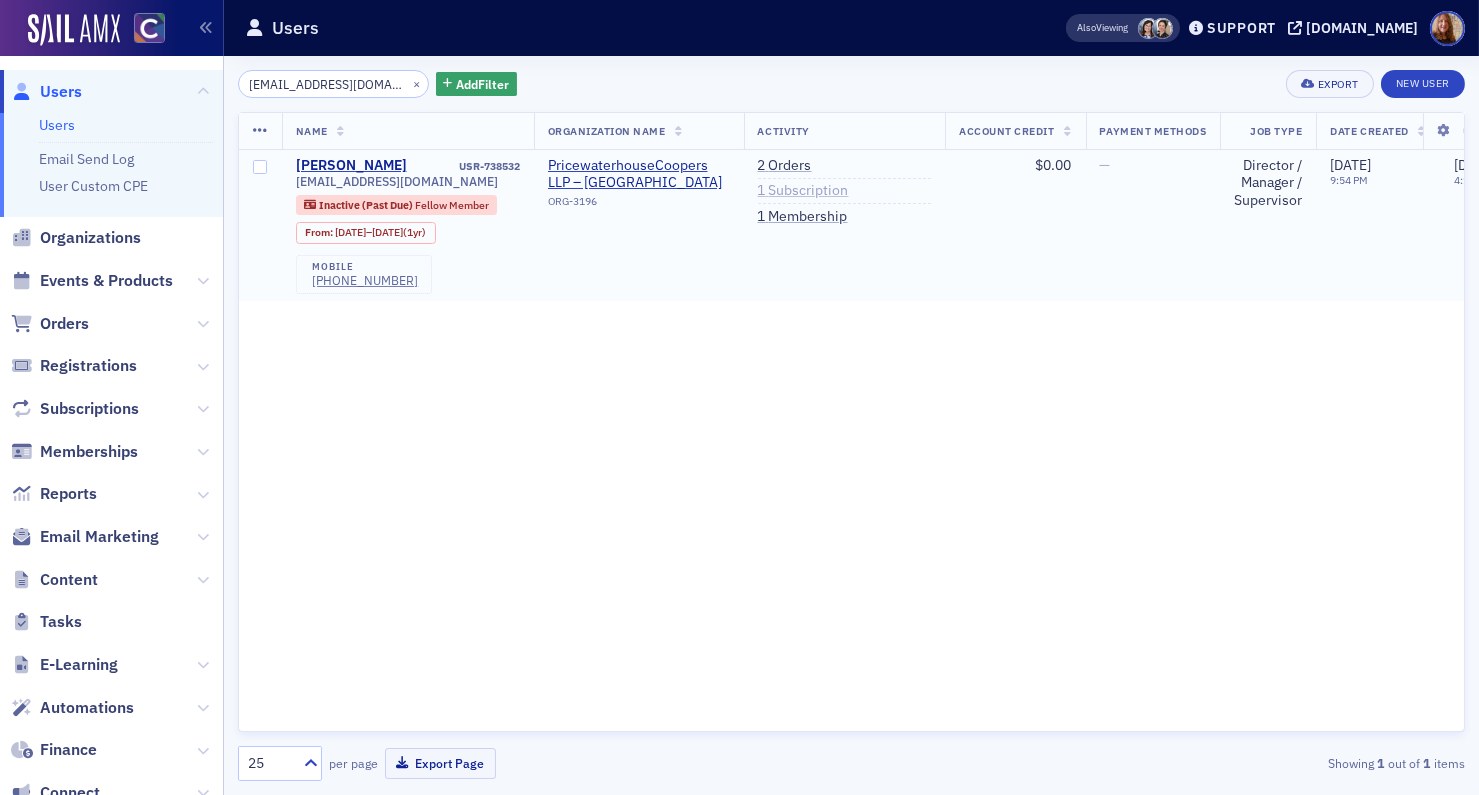 type on "lgodber@outlook.com" 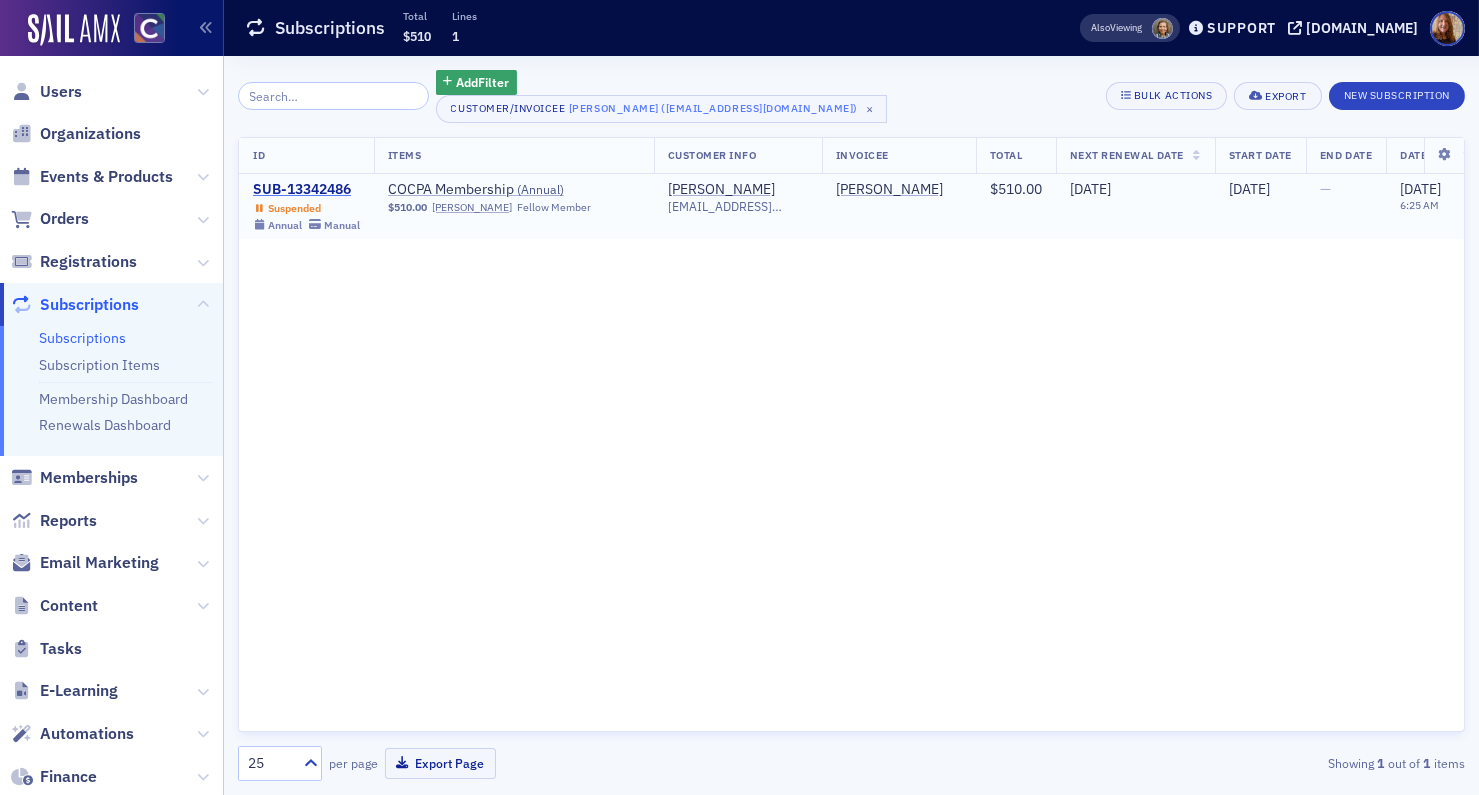 click on "SUB-13342486" 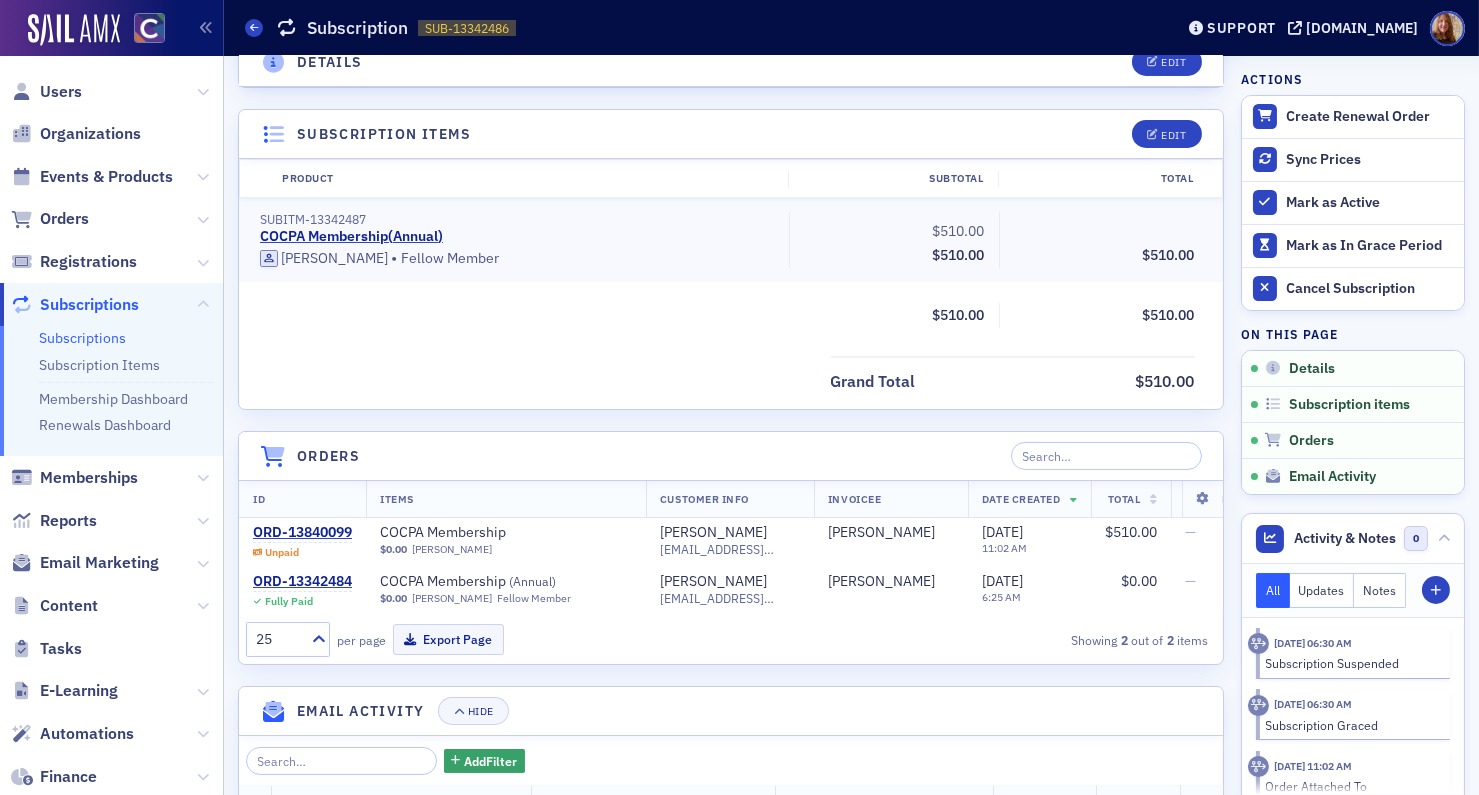 scroll, scrollTop: 496, scrollLeft: 0, axis: vertical 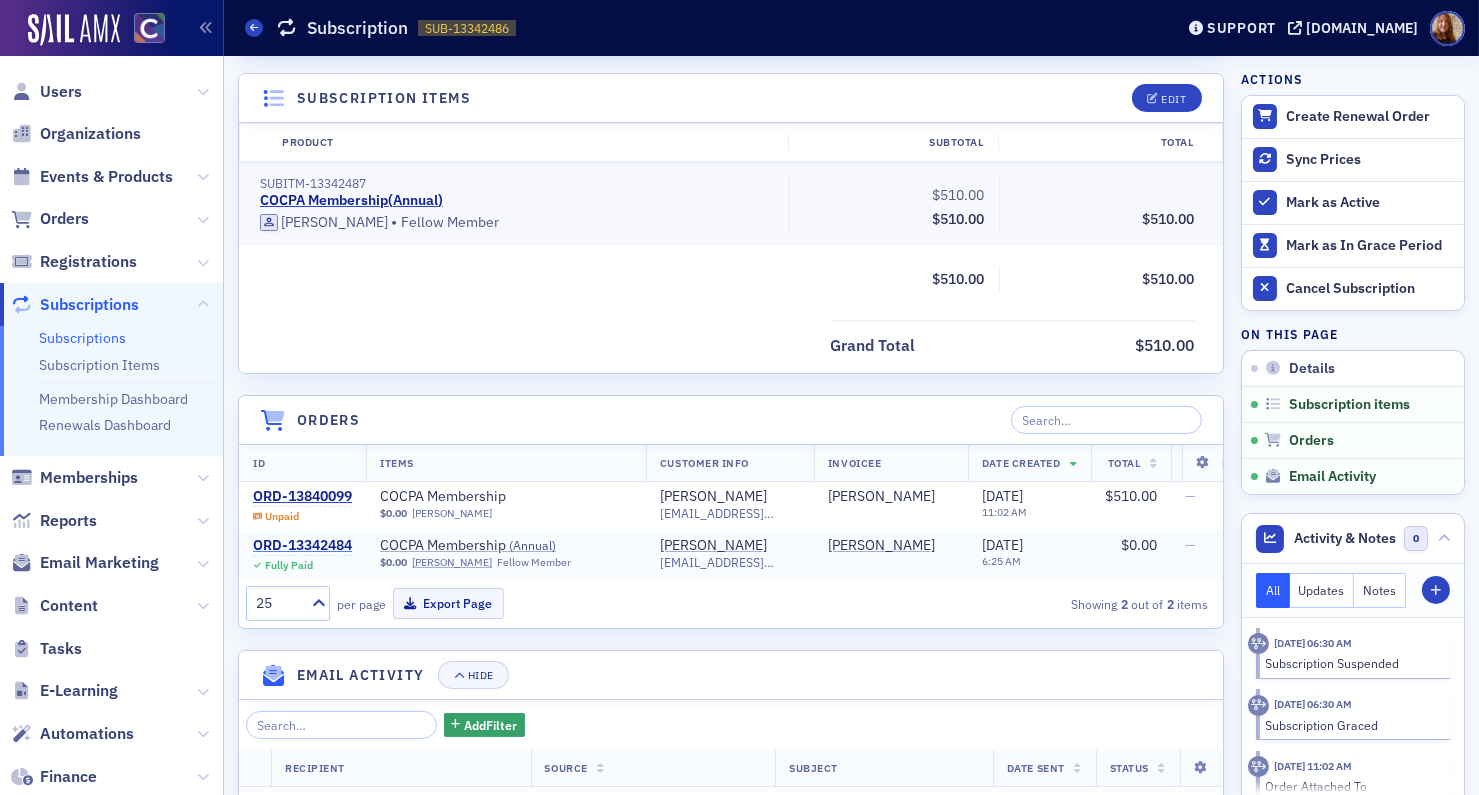 click on "ORD-13342484" 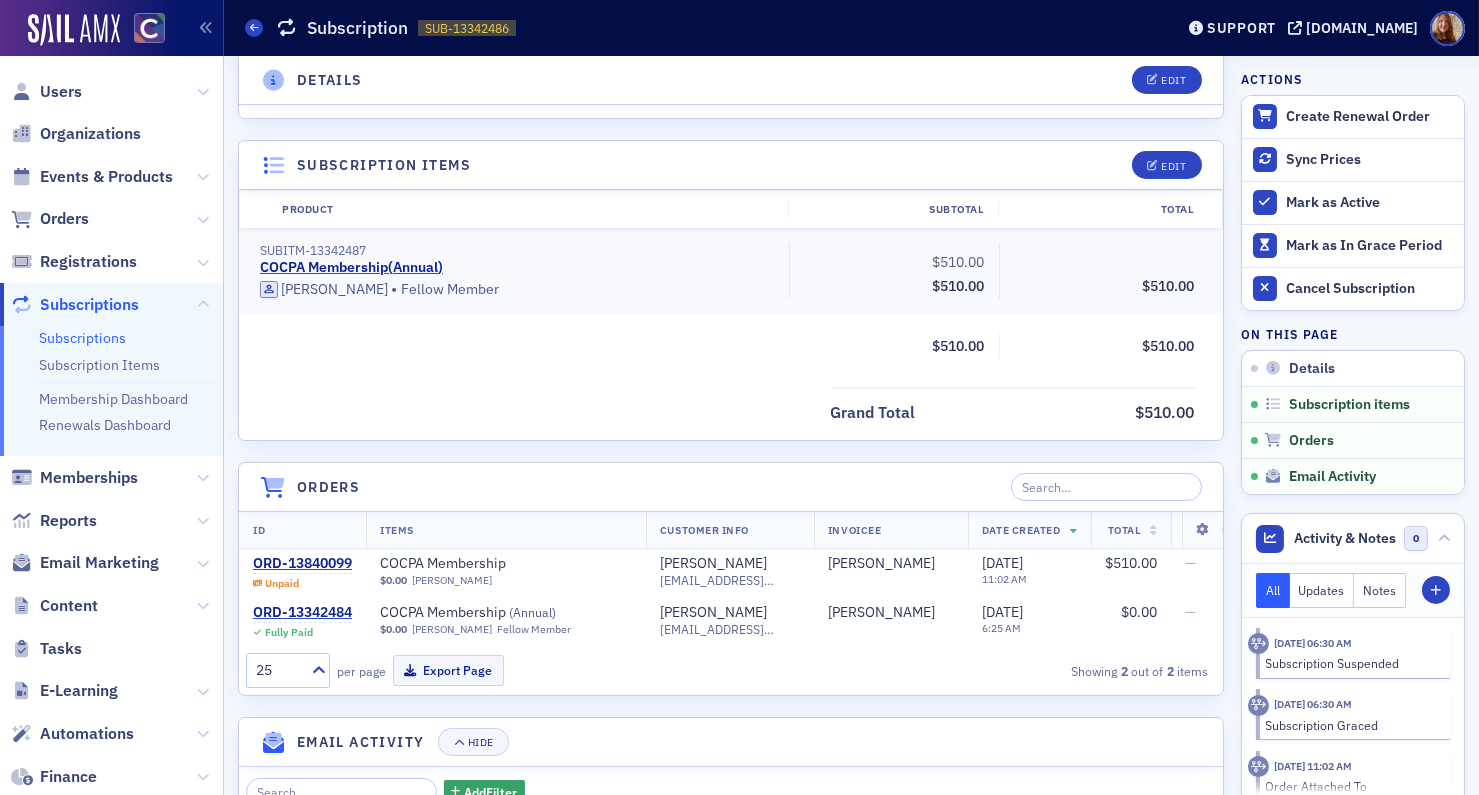 scroll, scrollTop: 496, scrollLeft: 0, axis: vertical 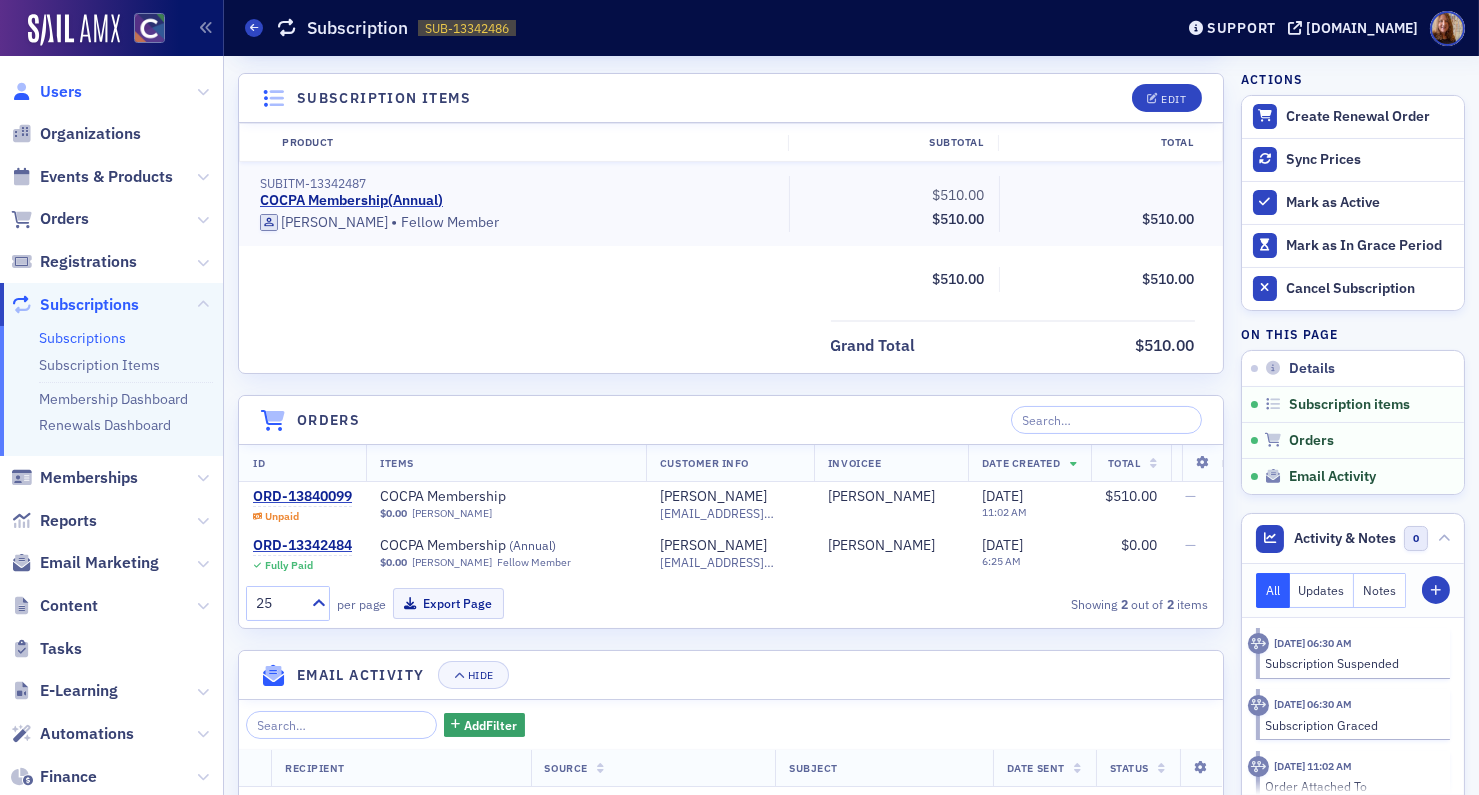 click on "Users" 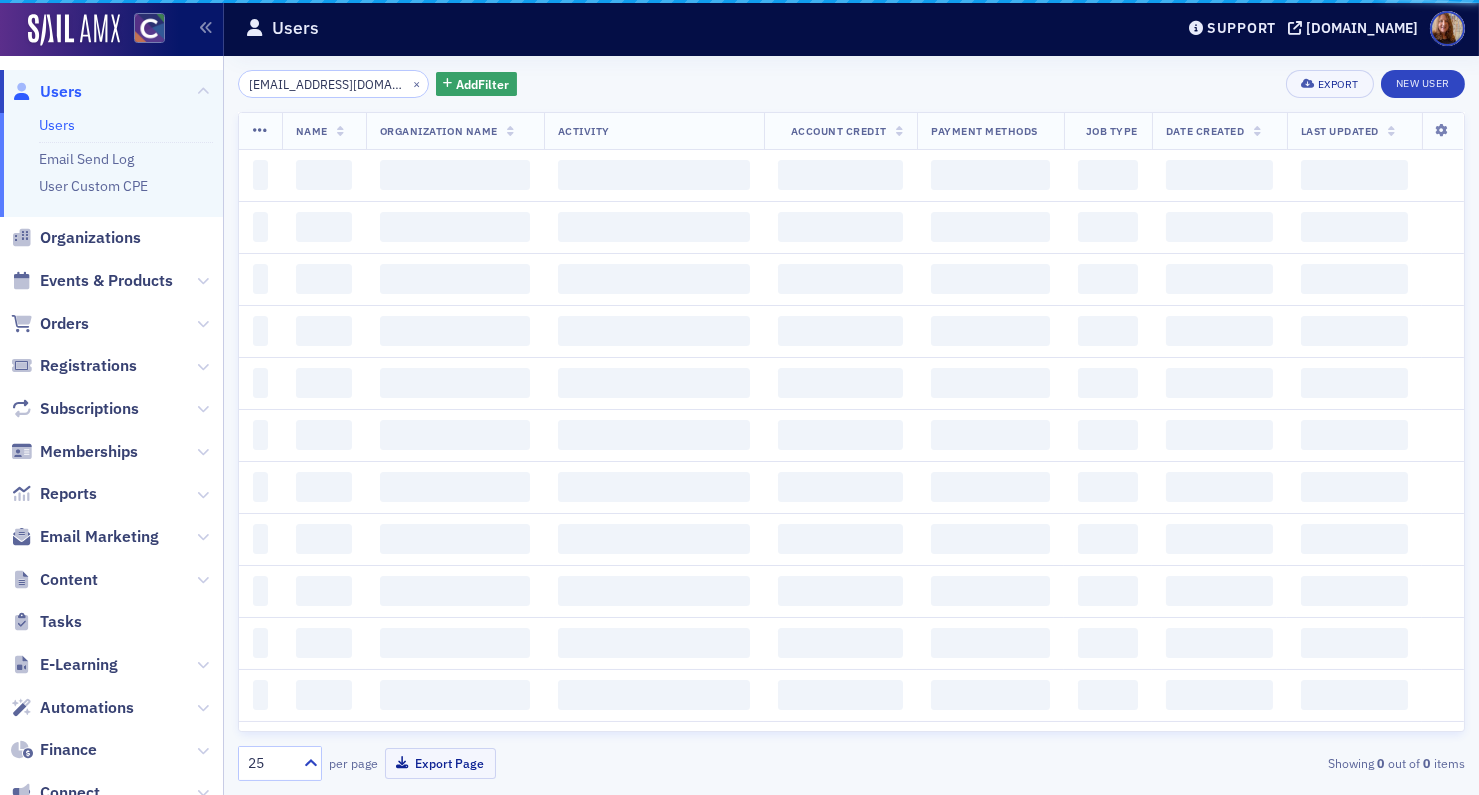 scroll, scrollTop: 0, scrollLeft: 0, axis: both 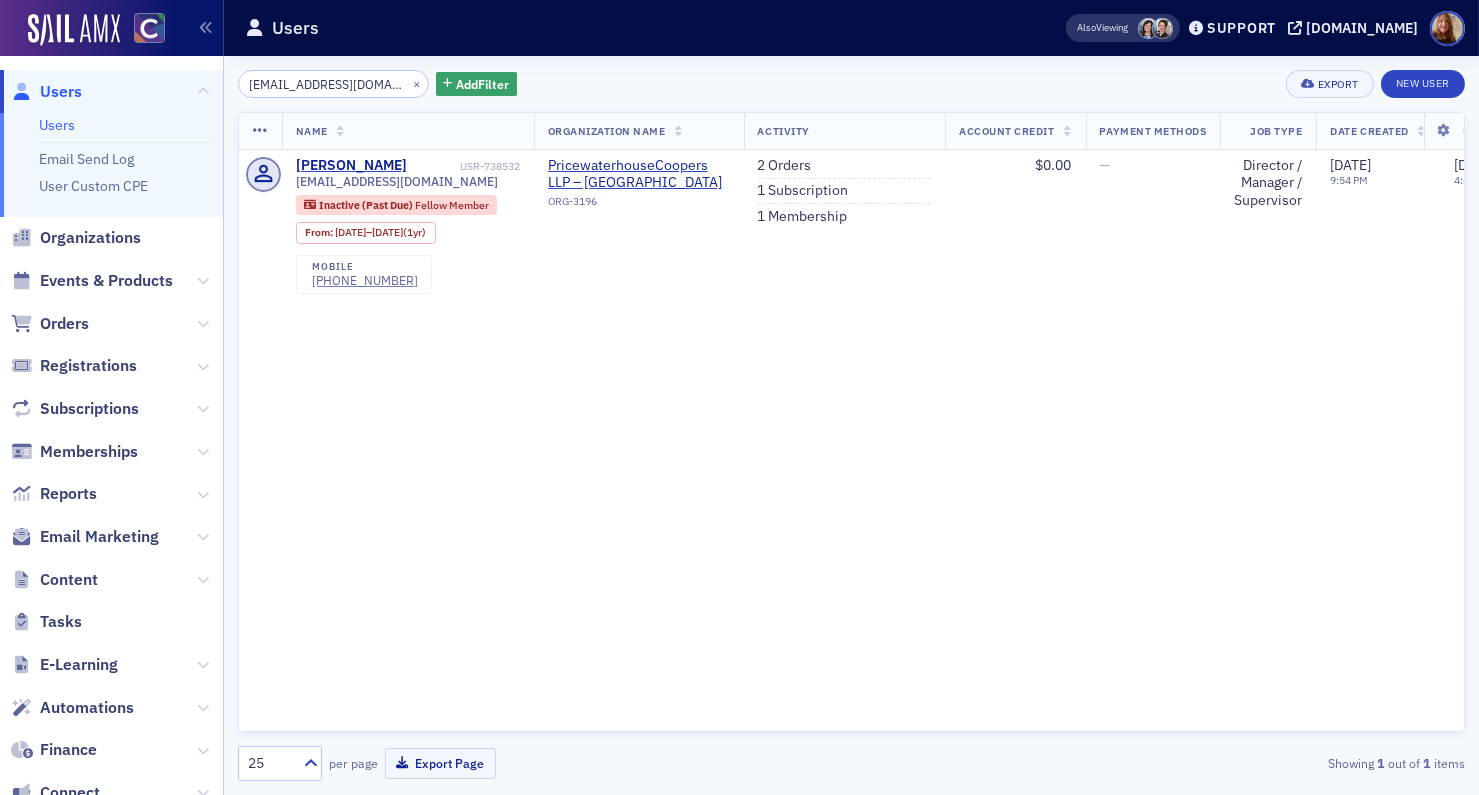 click on "lgodber@outlook.com" 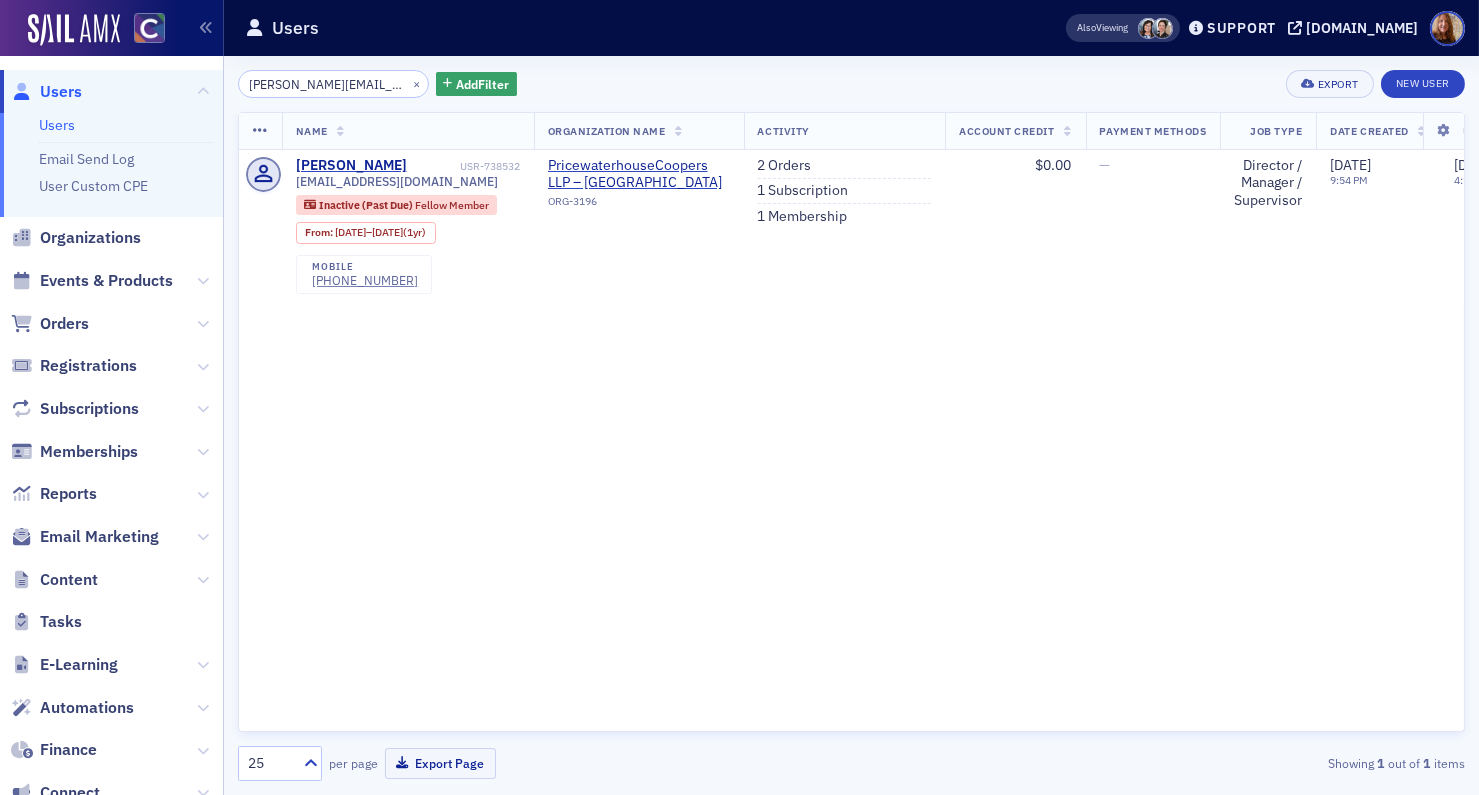 scroll, scrollTop: 0, scrollLeft: 40, axis: horizontal 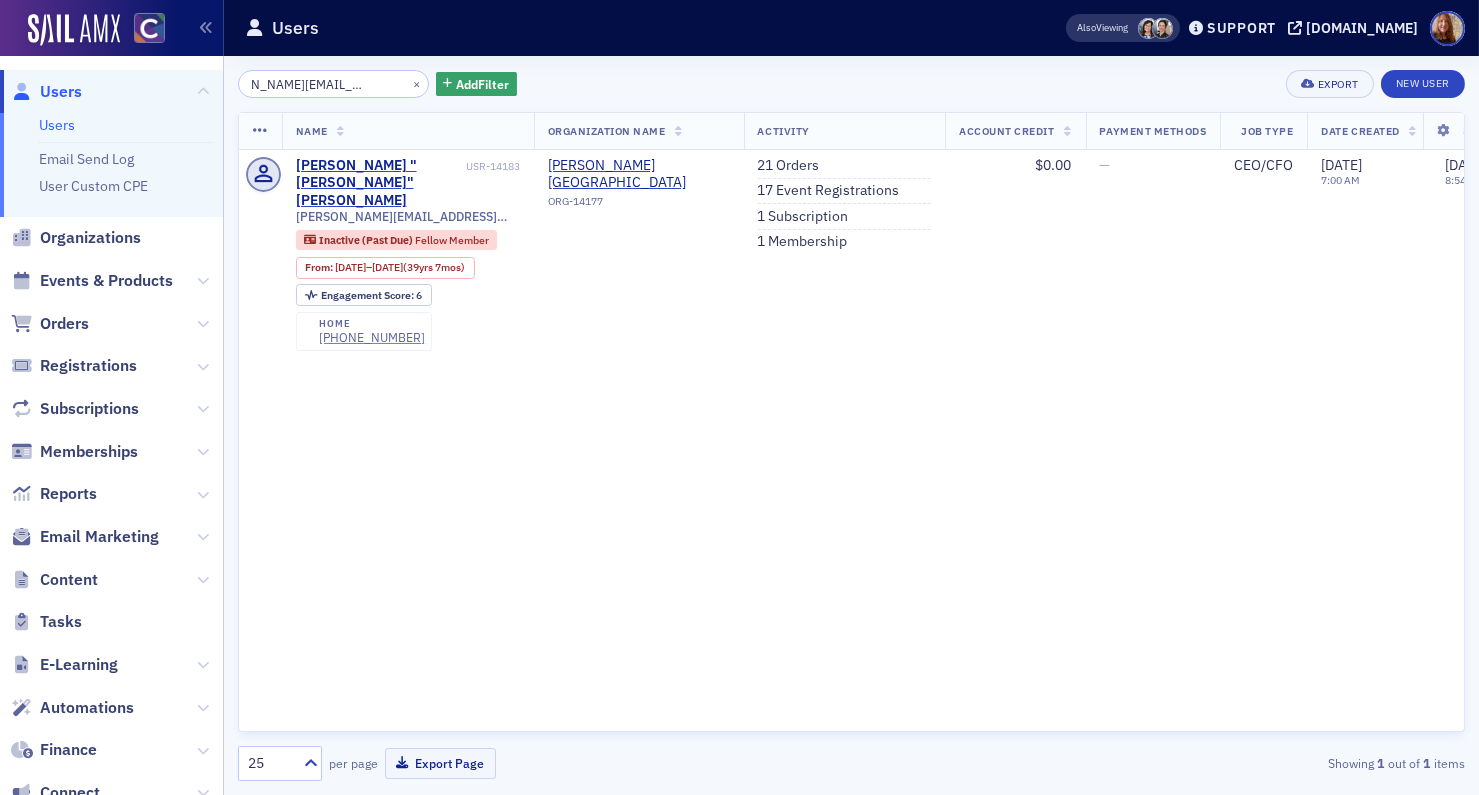 type on "tracy.schneider@morgancc.edu" 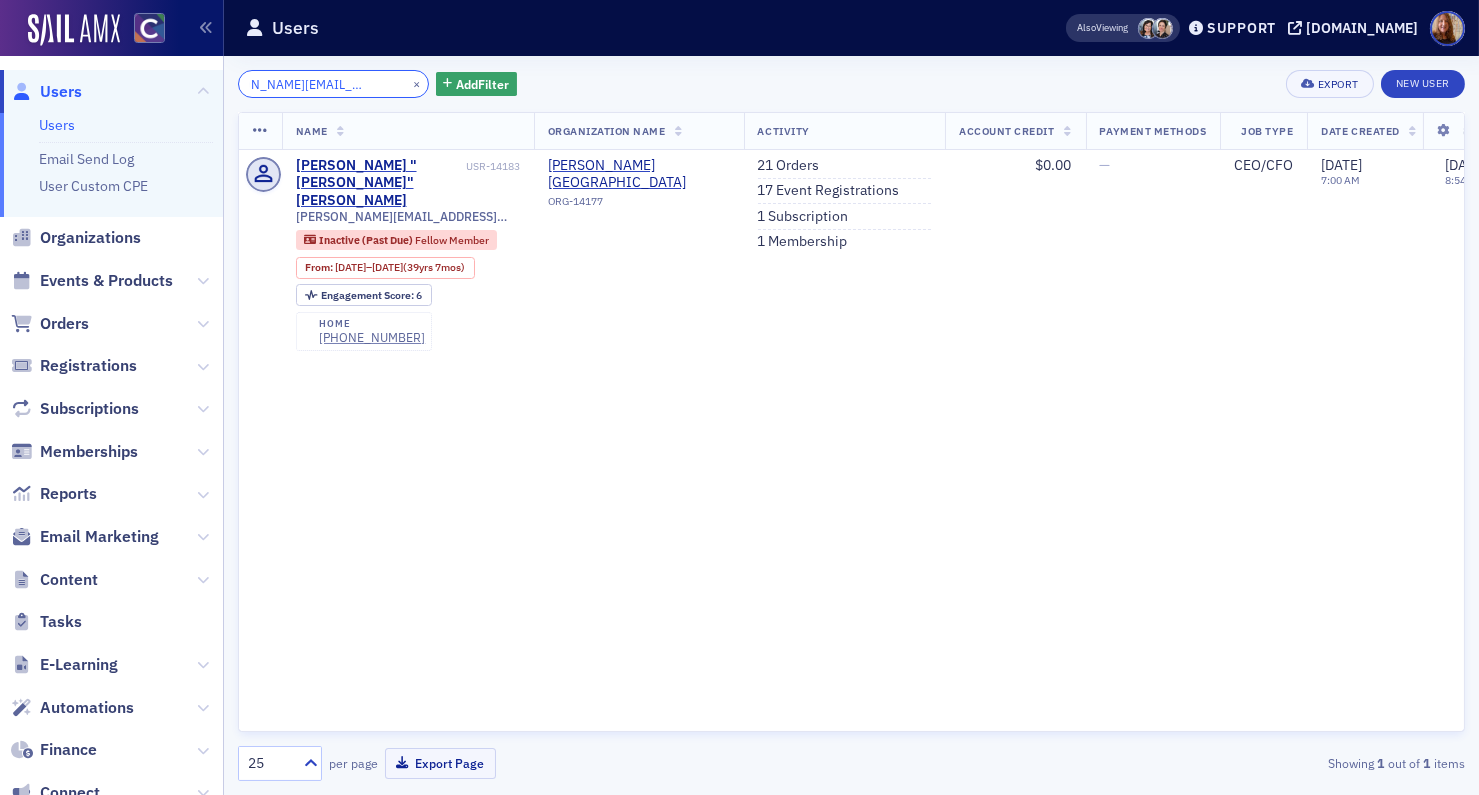 scroll, scrollTop: 0, scrollLeft: 0, axis: both 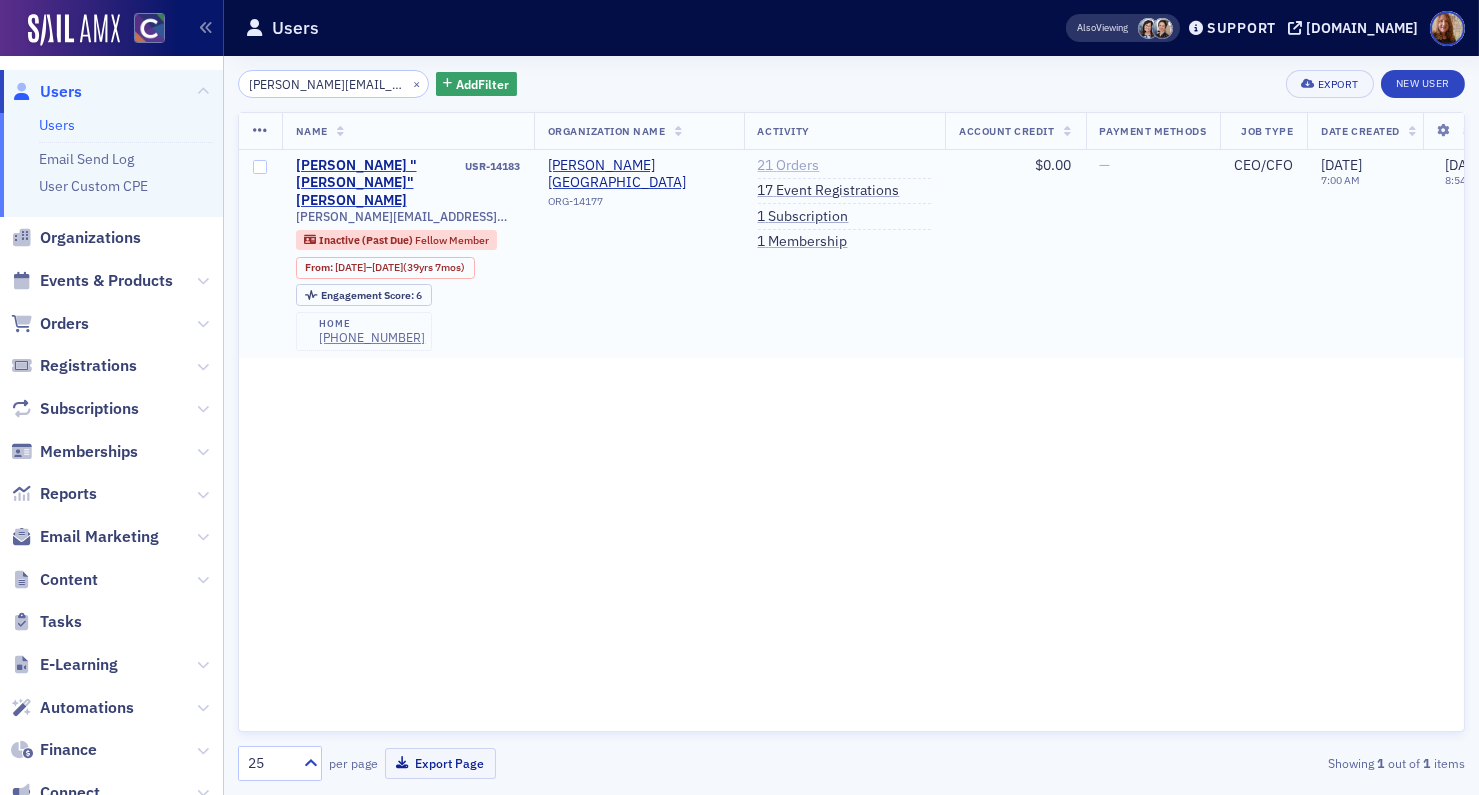 click on "21   Orders" 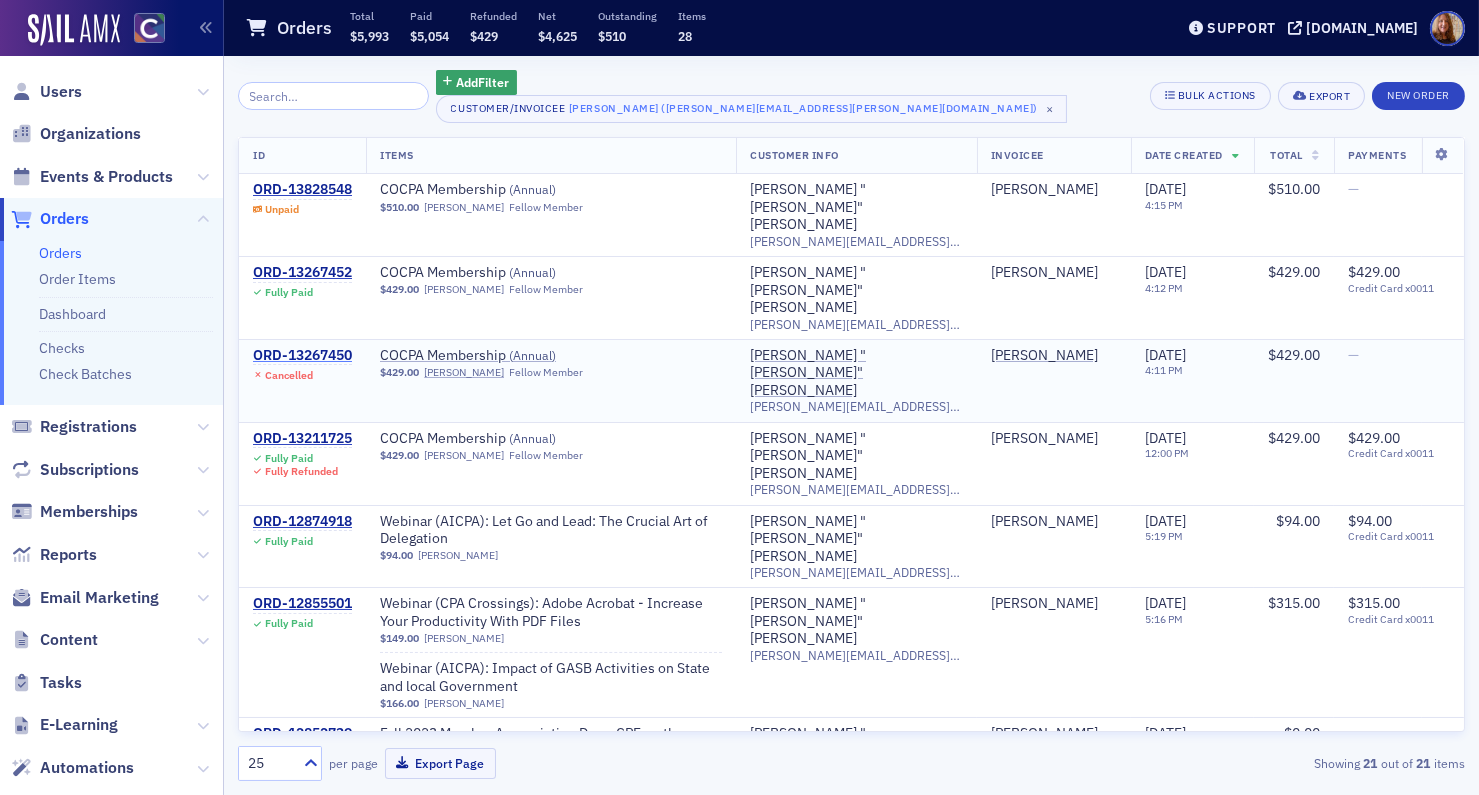 click on "ORD-13267450" 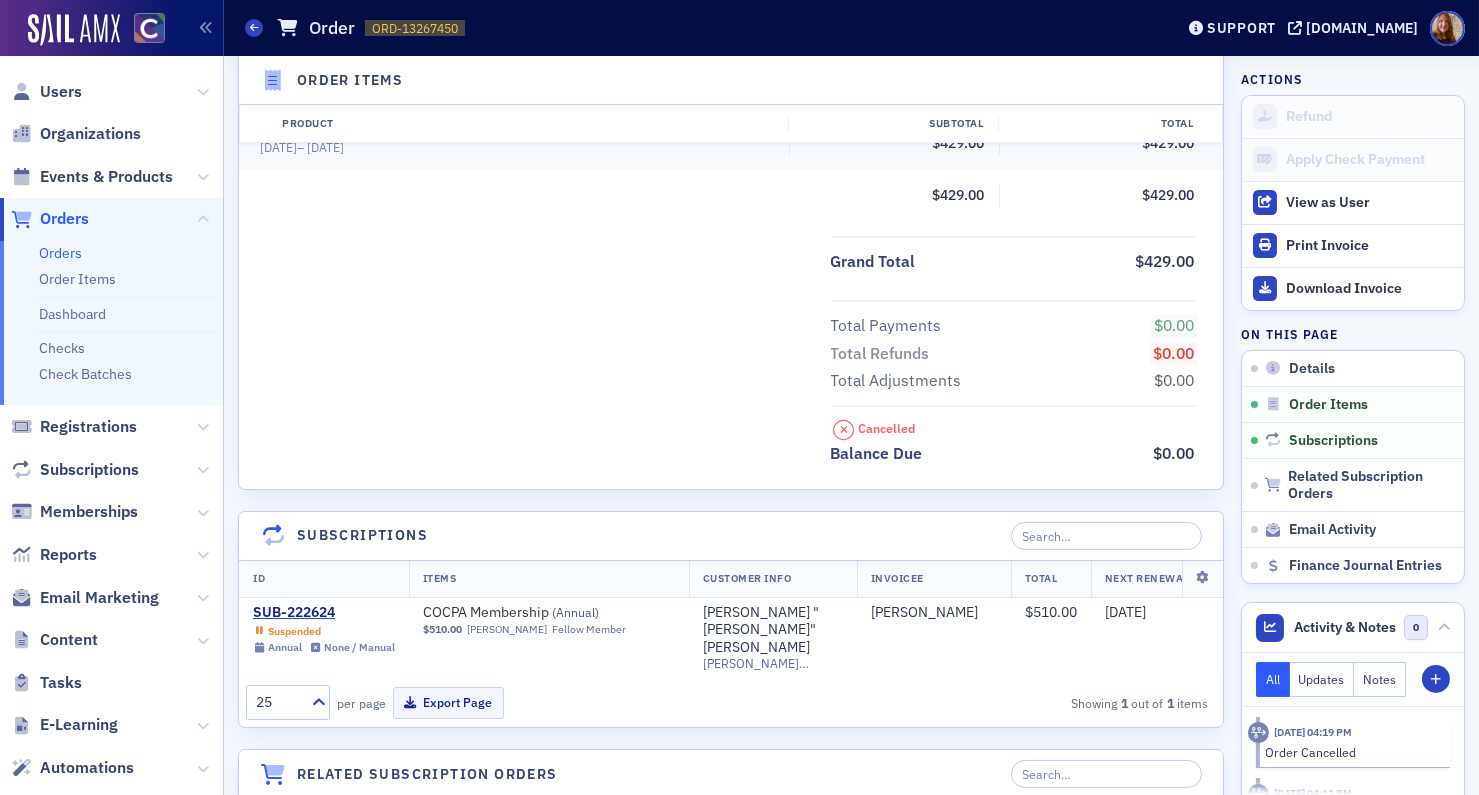 scroll, scrollTop: 1027, scrollLeft: 0, axis: vertical 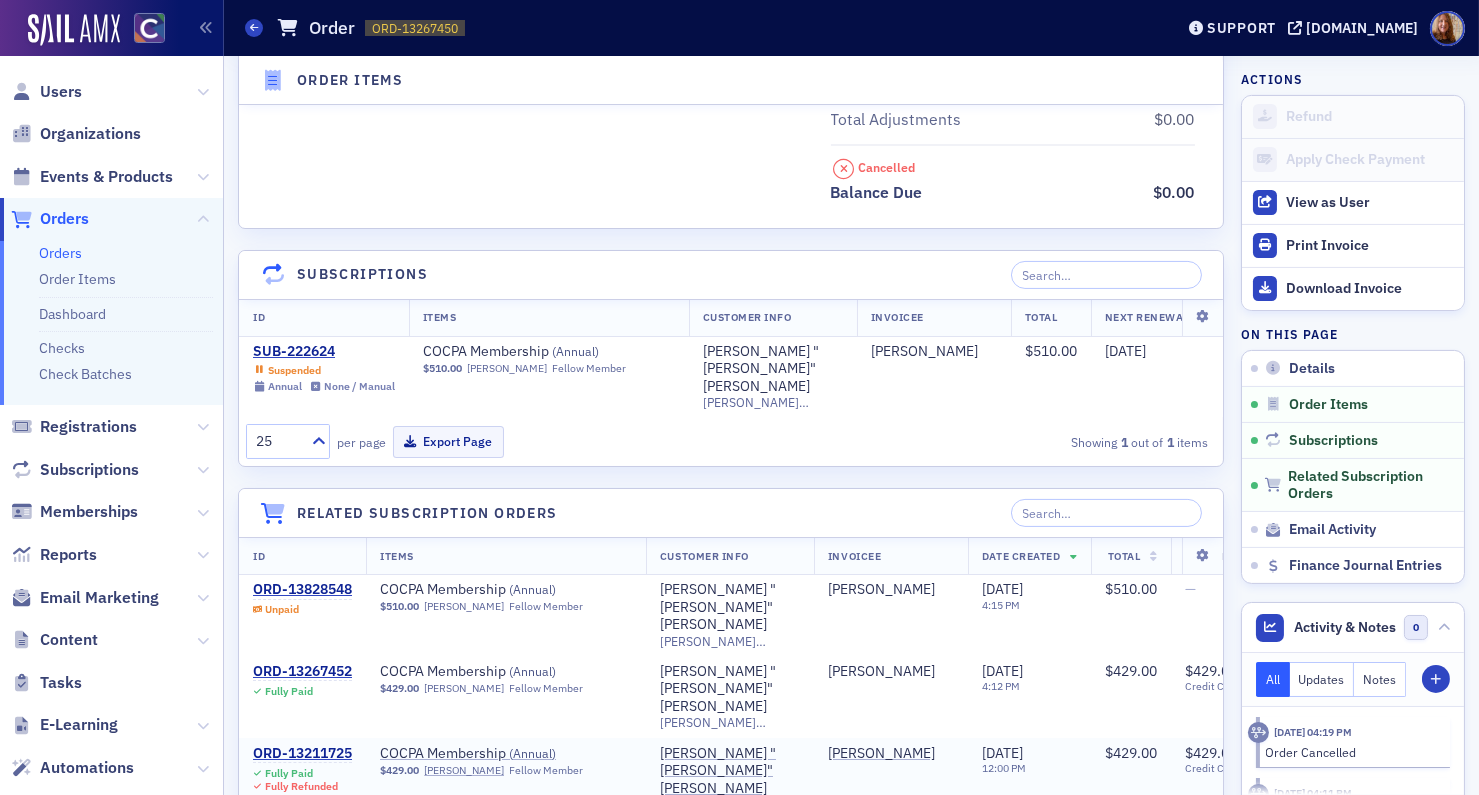 click on "Fully Paid Fully Refunded" 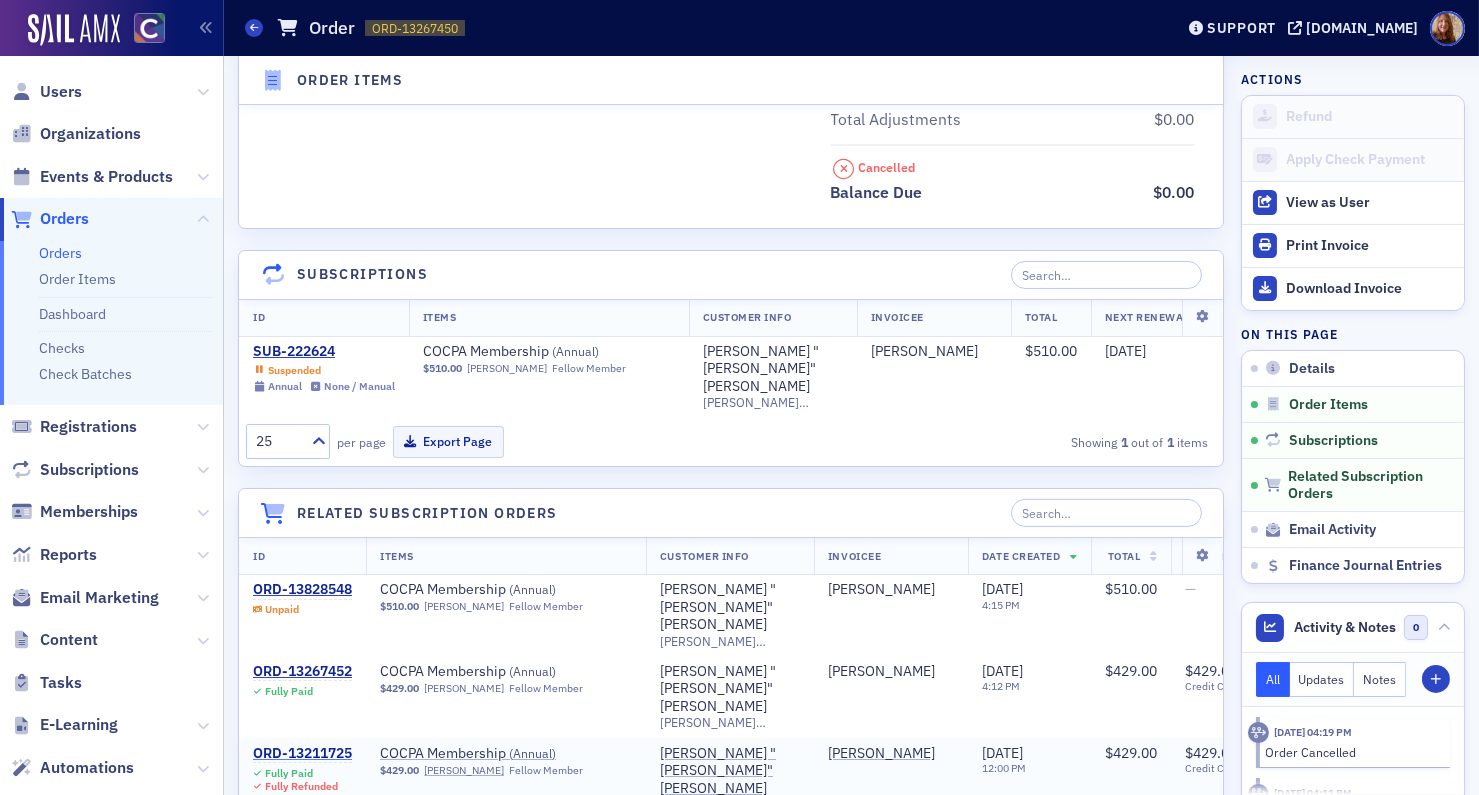click on "ORD-13211725" 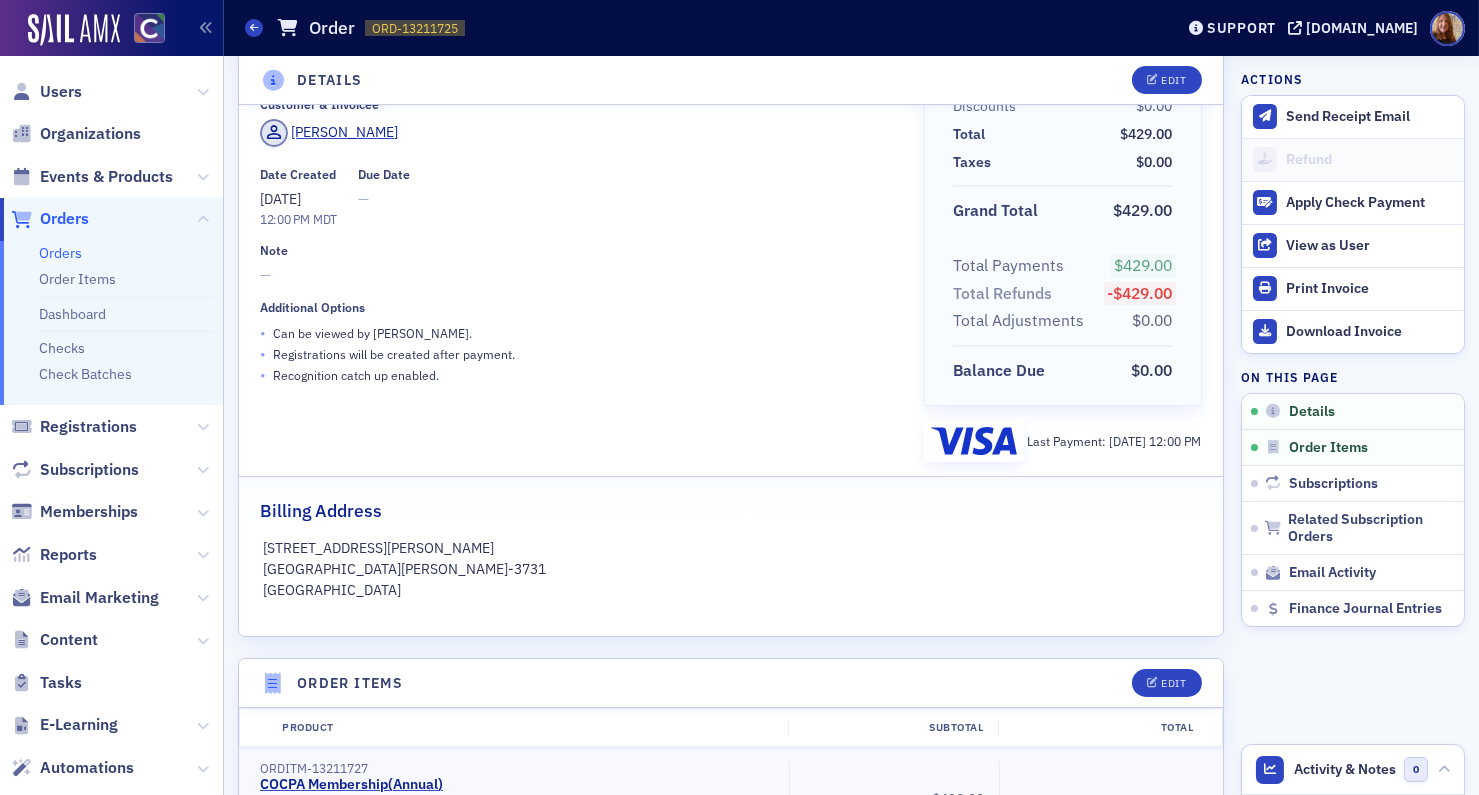 scroll, scrollTop: 0, scrollLeft: 0, axis: both 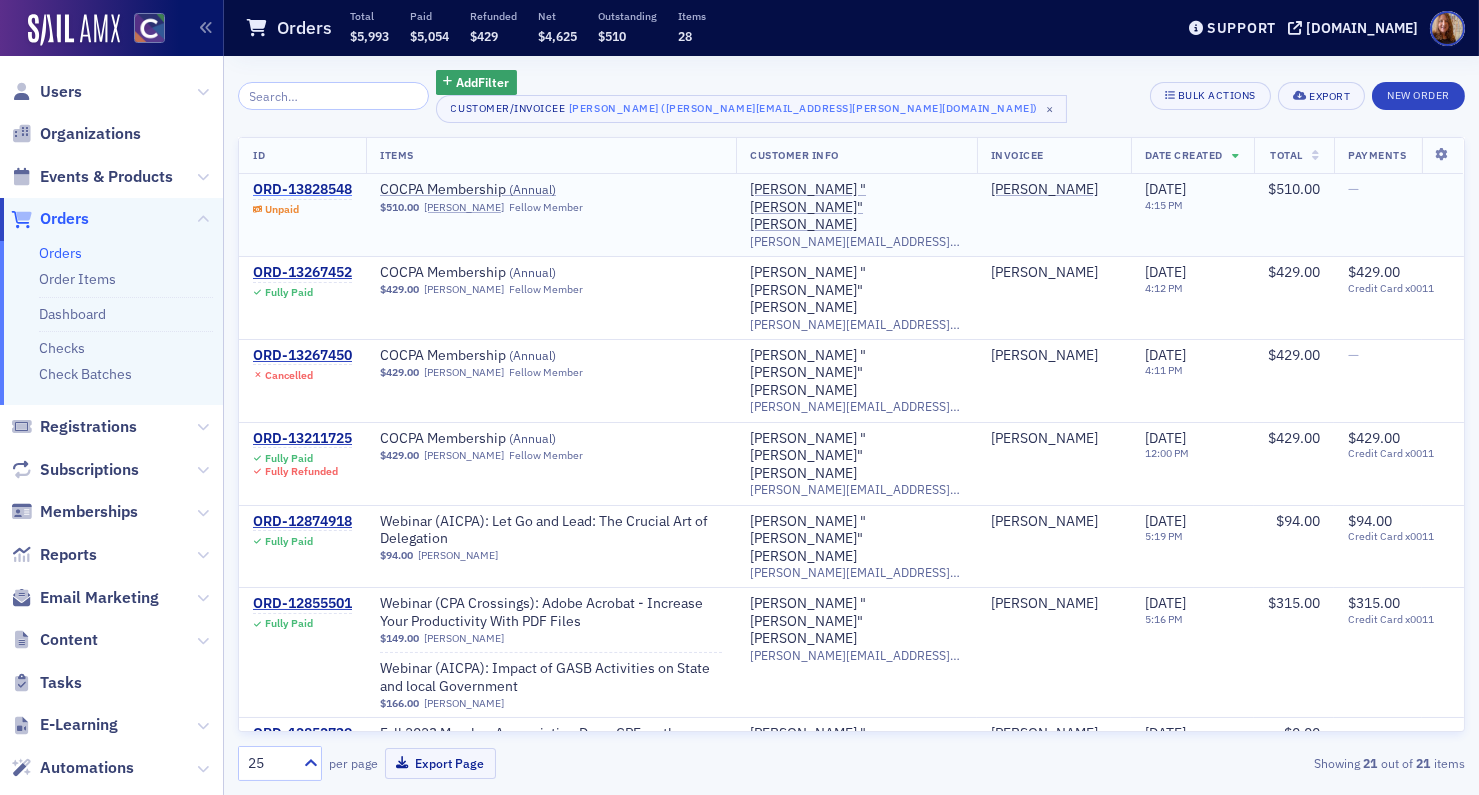 click on "ORD-13828548" 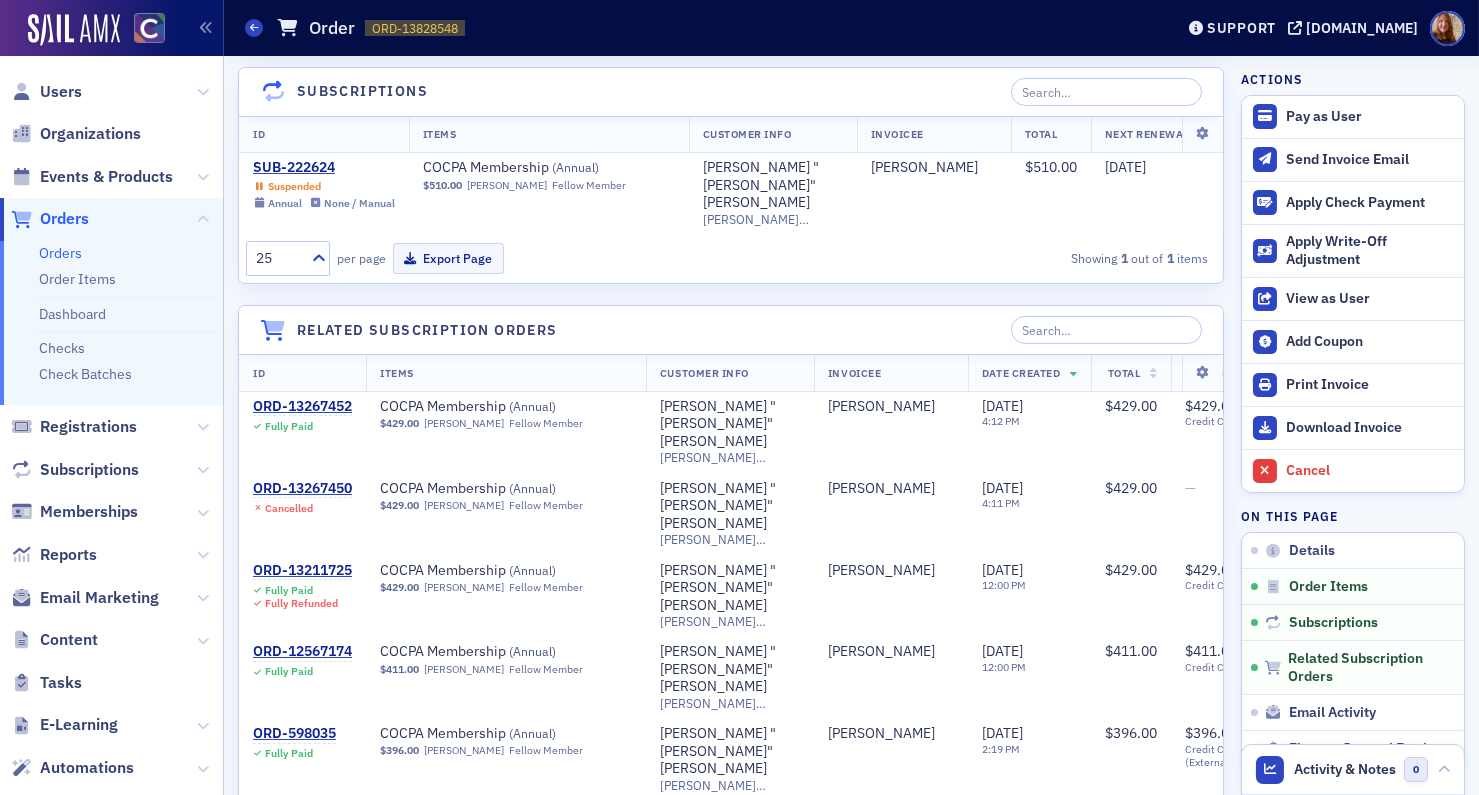scroll, scrollTop: 1197, scrollLeft: 0, axis: vertical 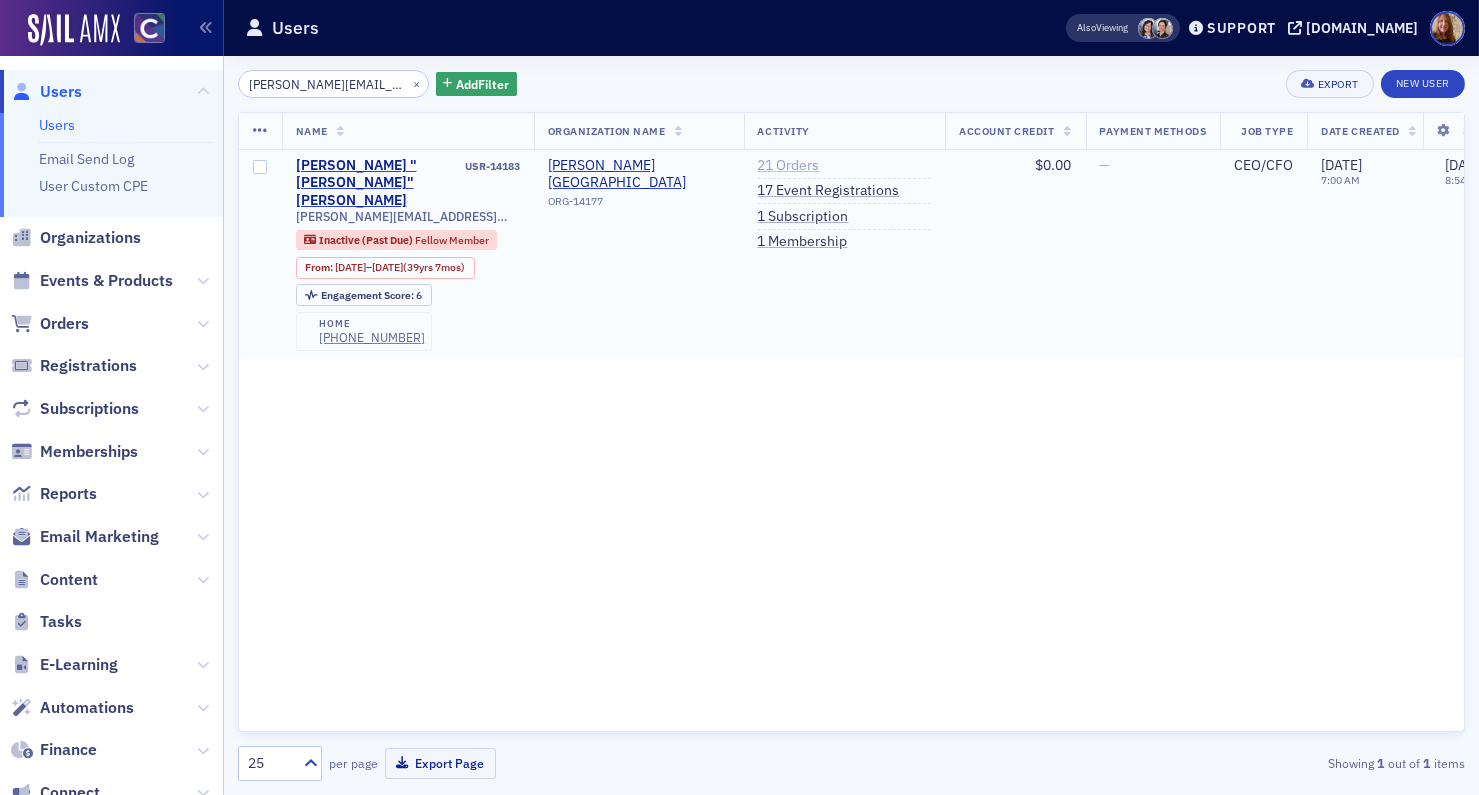 click on "21   Orders" 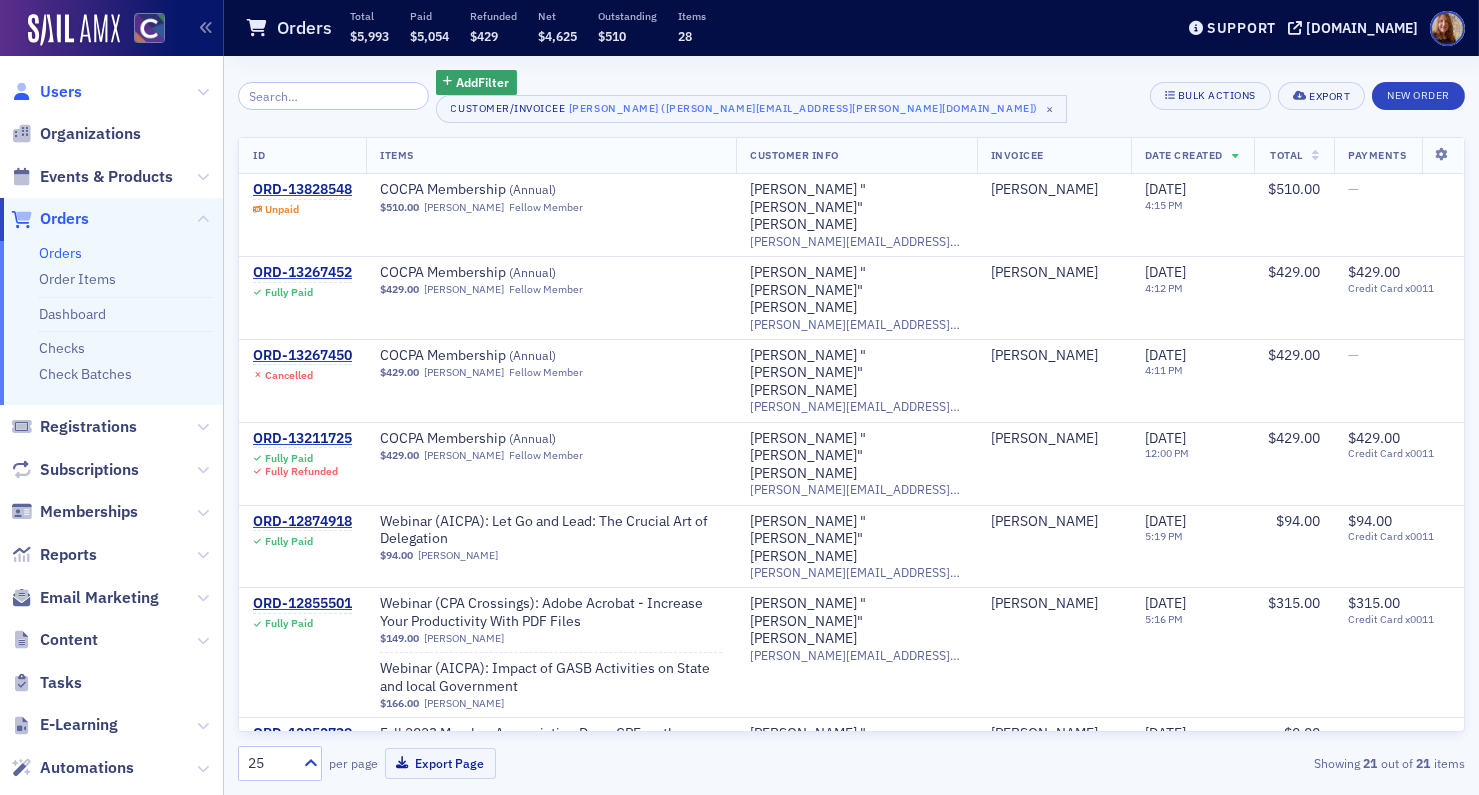 click on "Users" 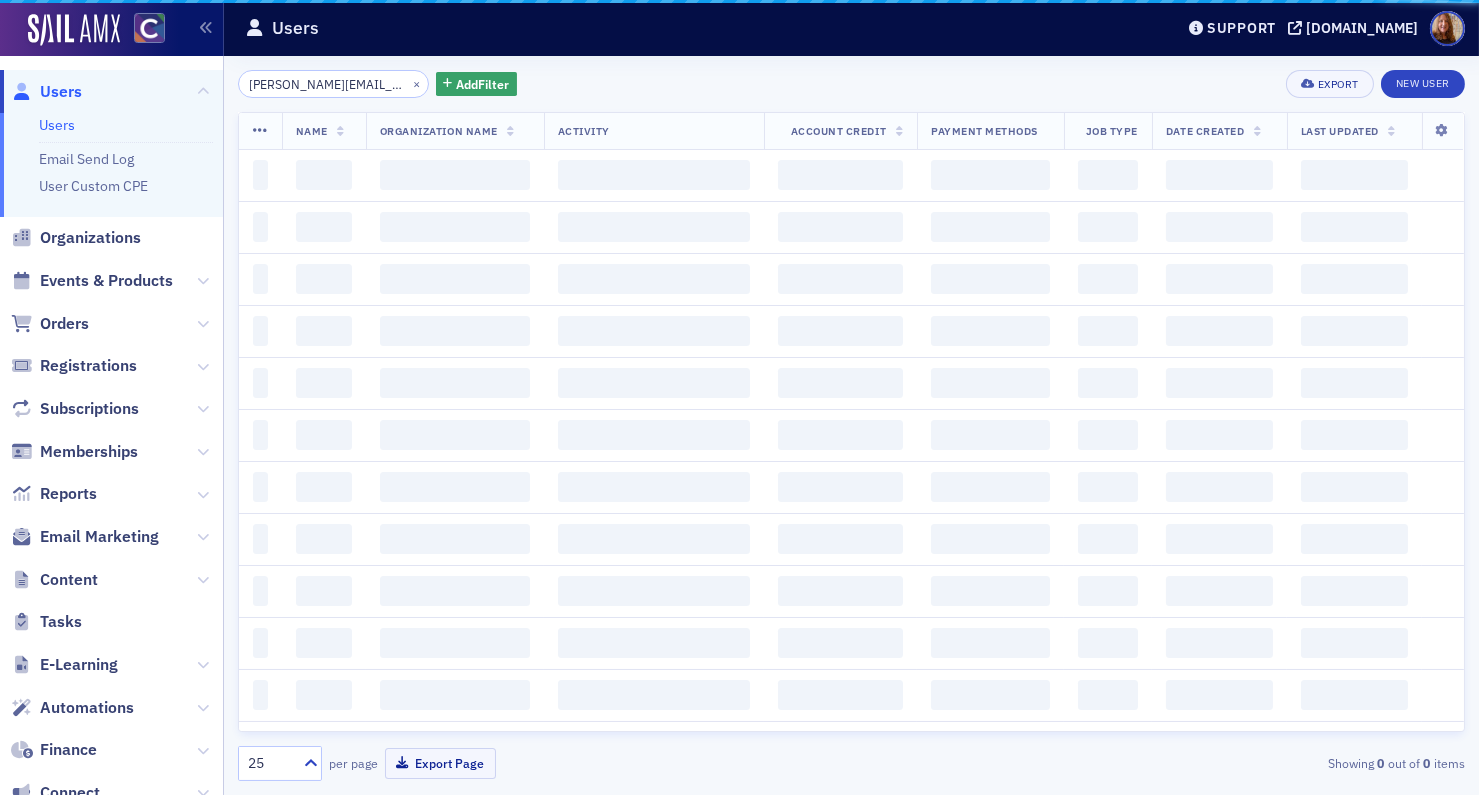 scroll, scrollTop: 0, scrollLeft: 40, axis: horizontal 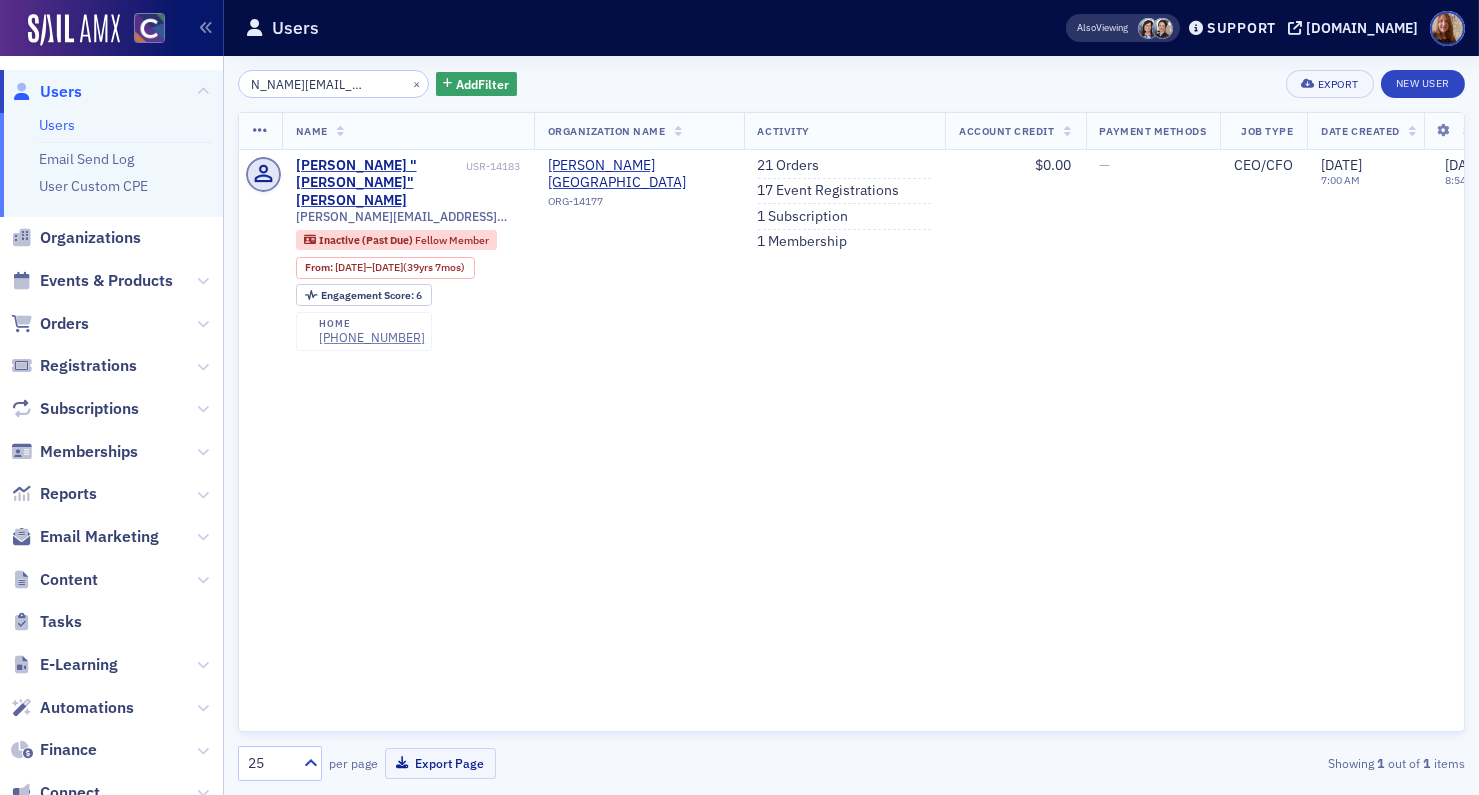 click on "tracy.schneider@morgancc.edu" 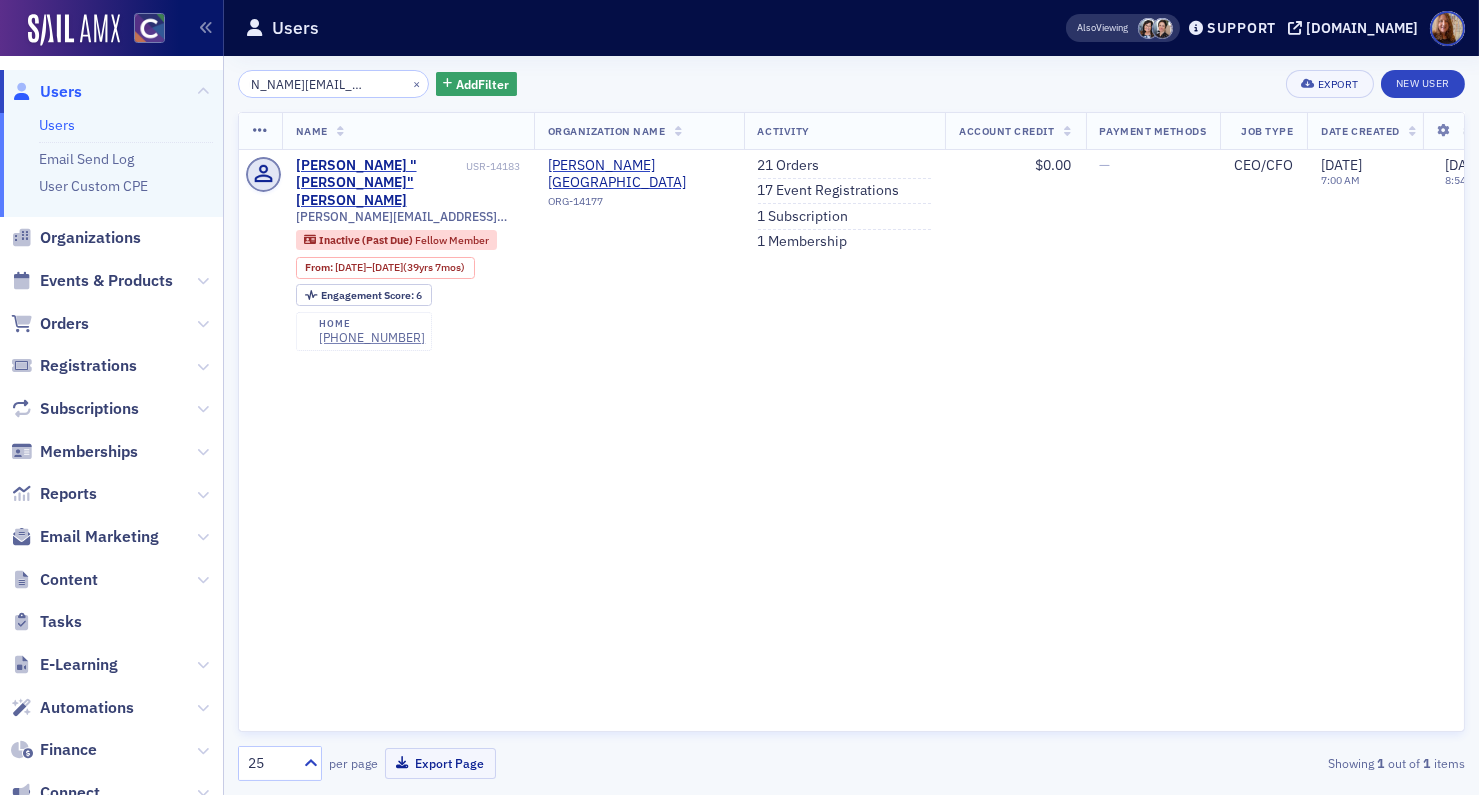 type on "shane.bohlender@gmail.com" 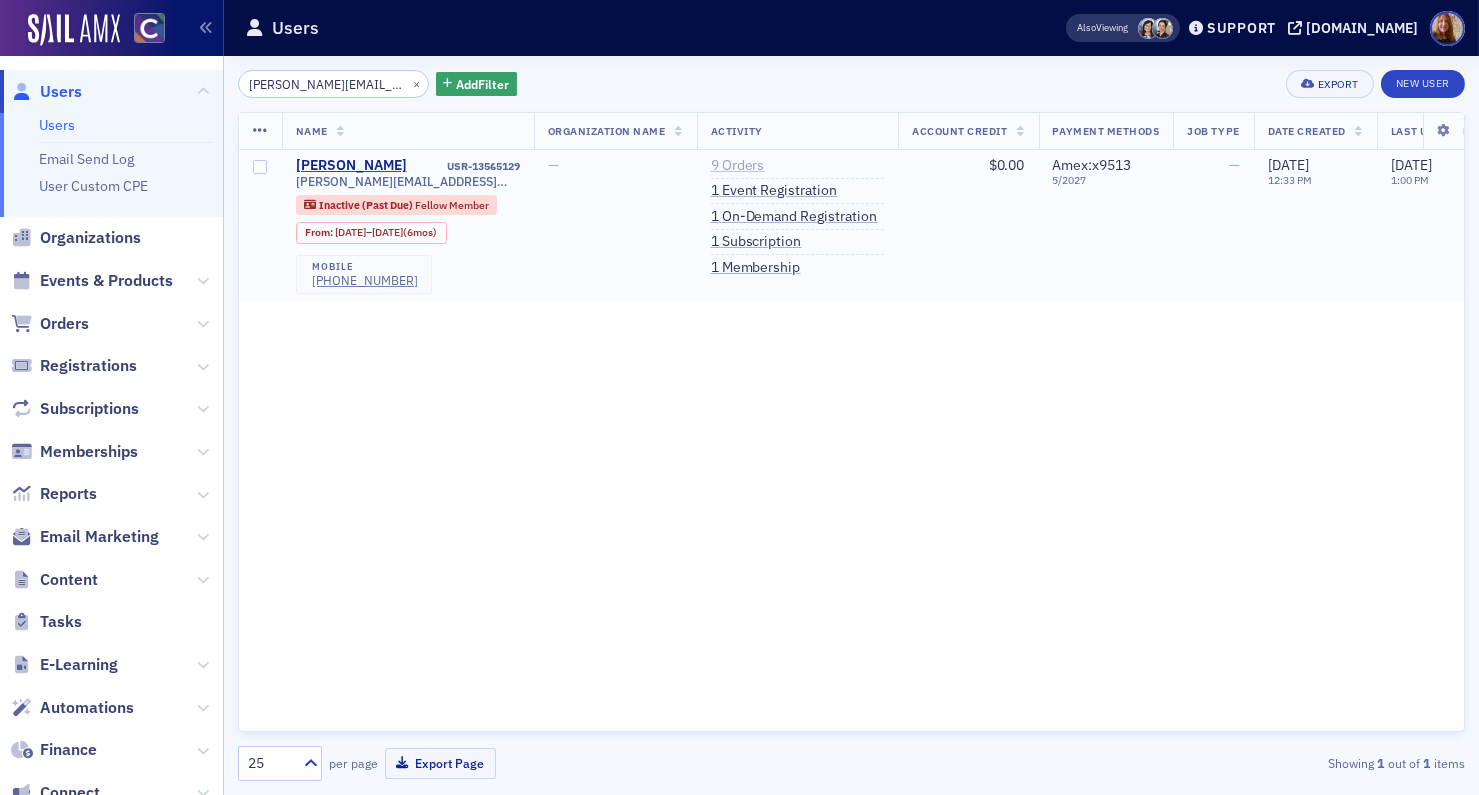 click on "9   Orders" 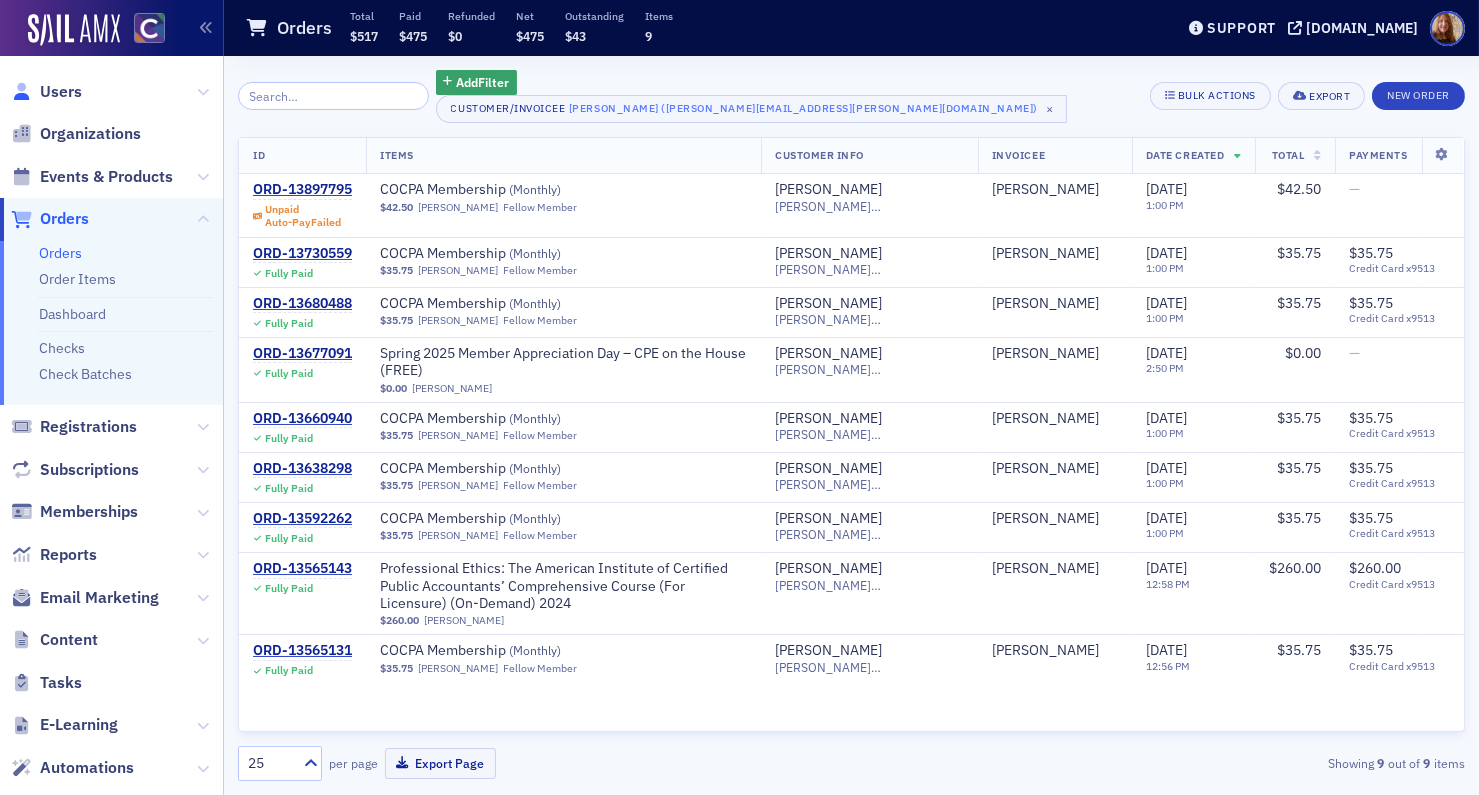 click on "Users" 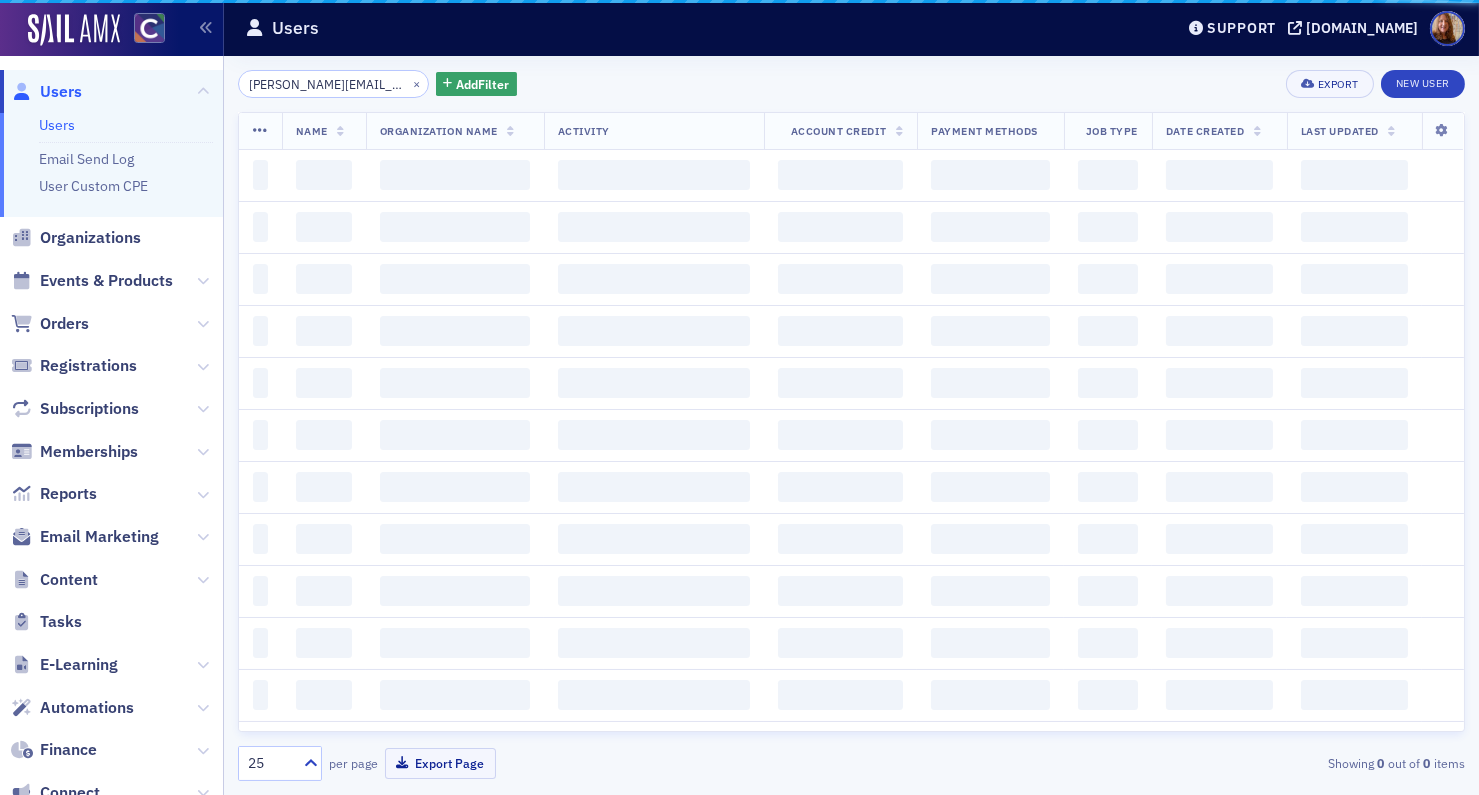 scroll, scrollTop: 0, scrollLeft: 26, axis: horizontal 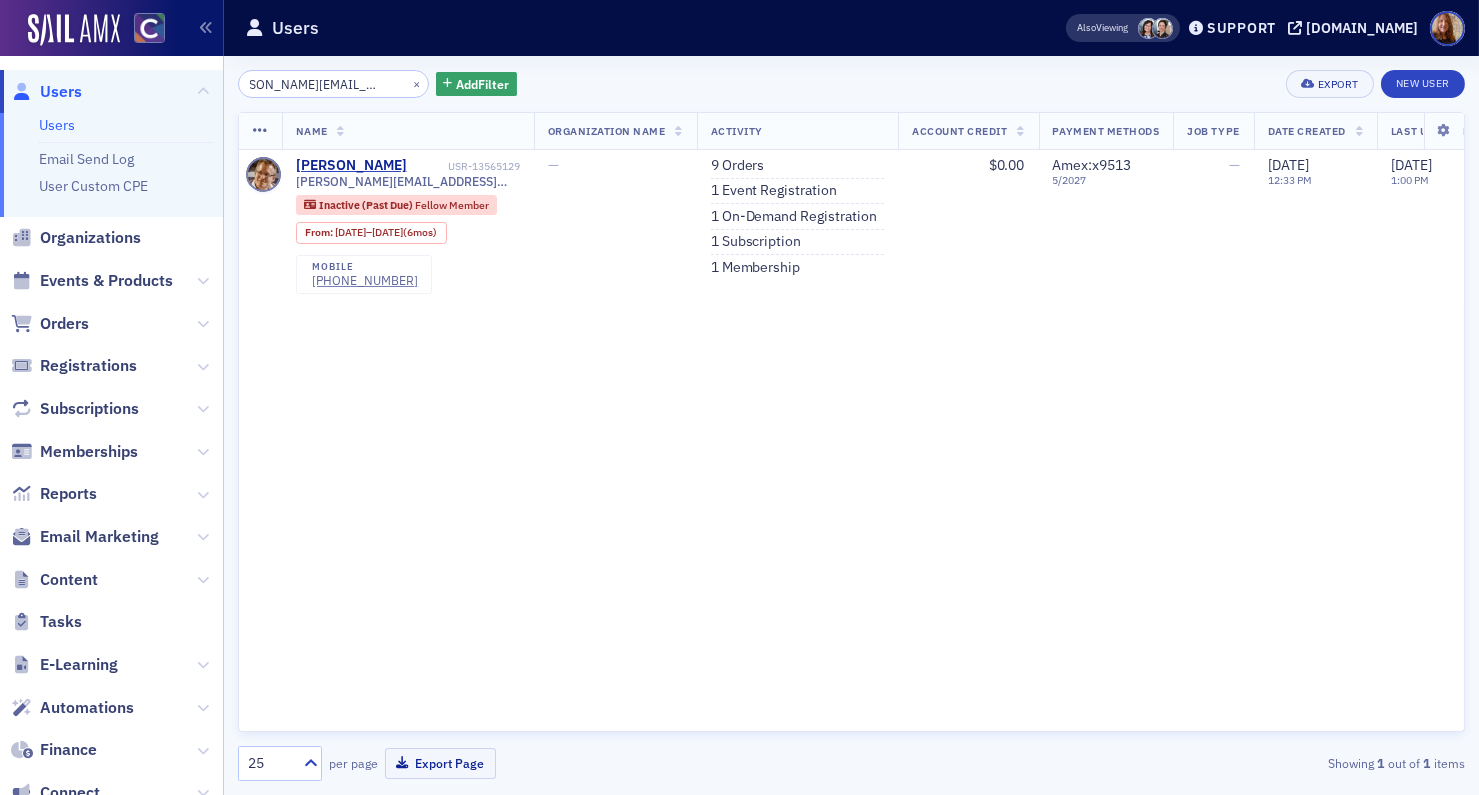 click on "shane.bohlender@gmail.com" 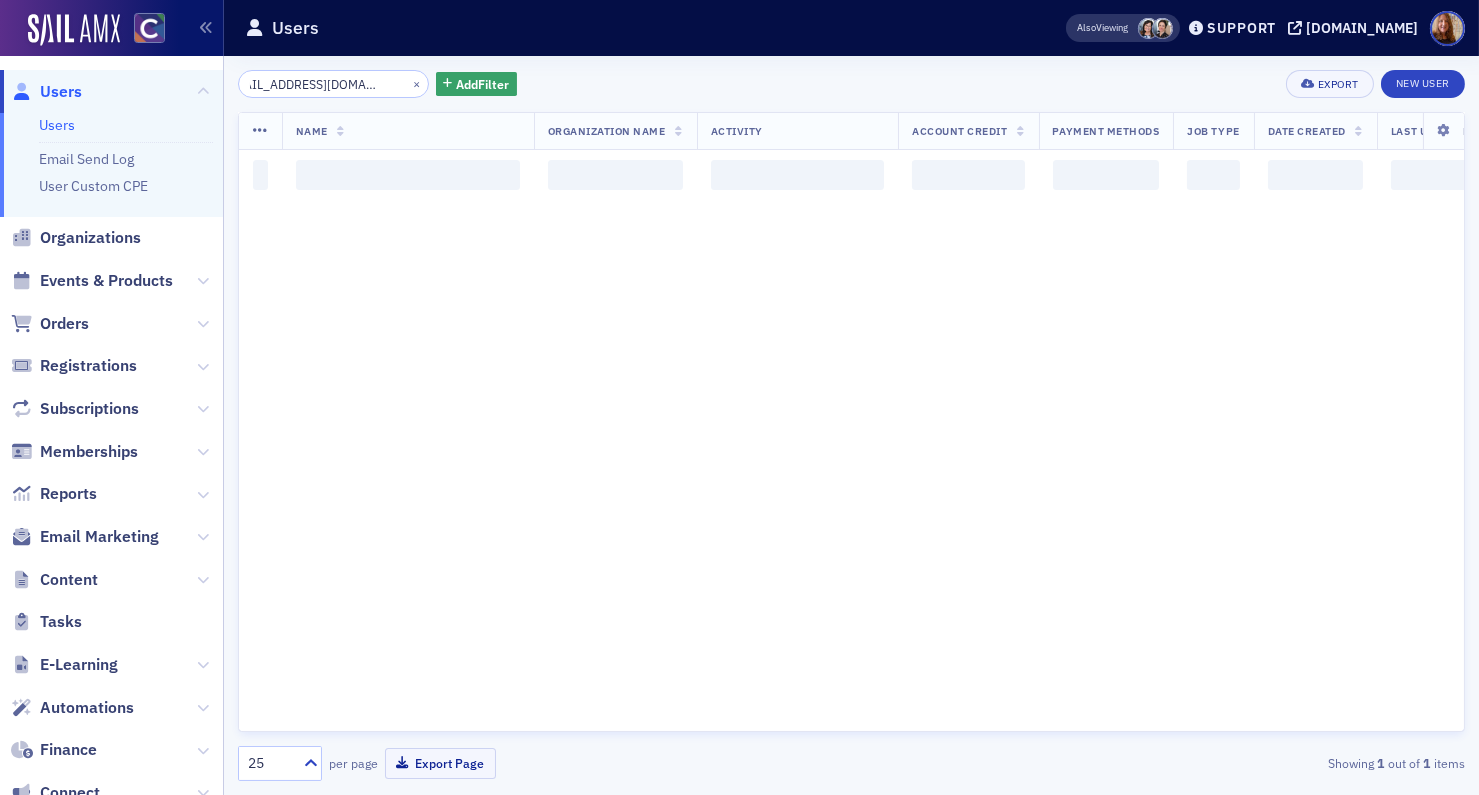 scroll, scrollTop: 0, scrollLeft: 44, axis: horizontal 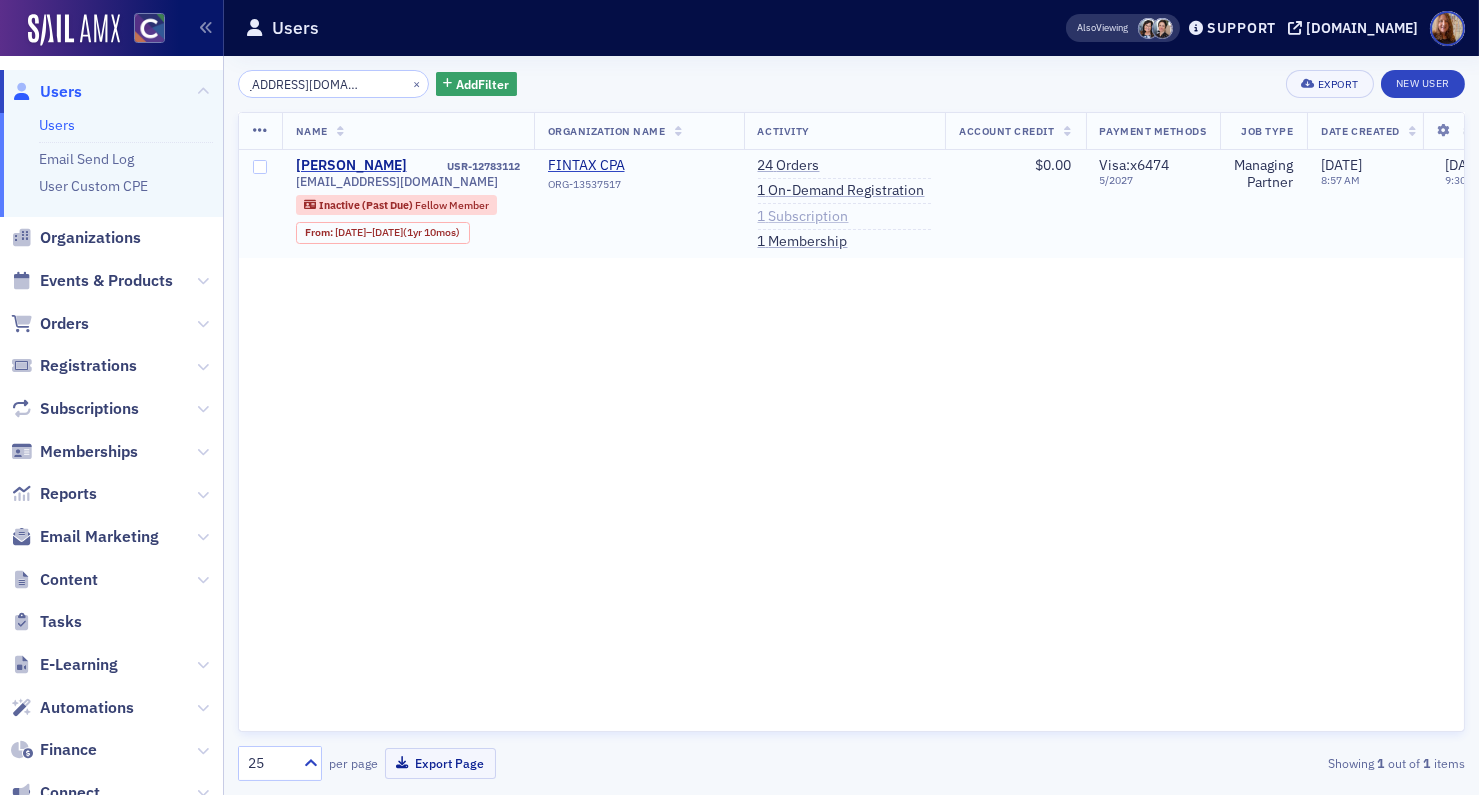 type on "dhaudenschield@fintaxfirm.com" 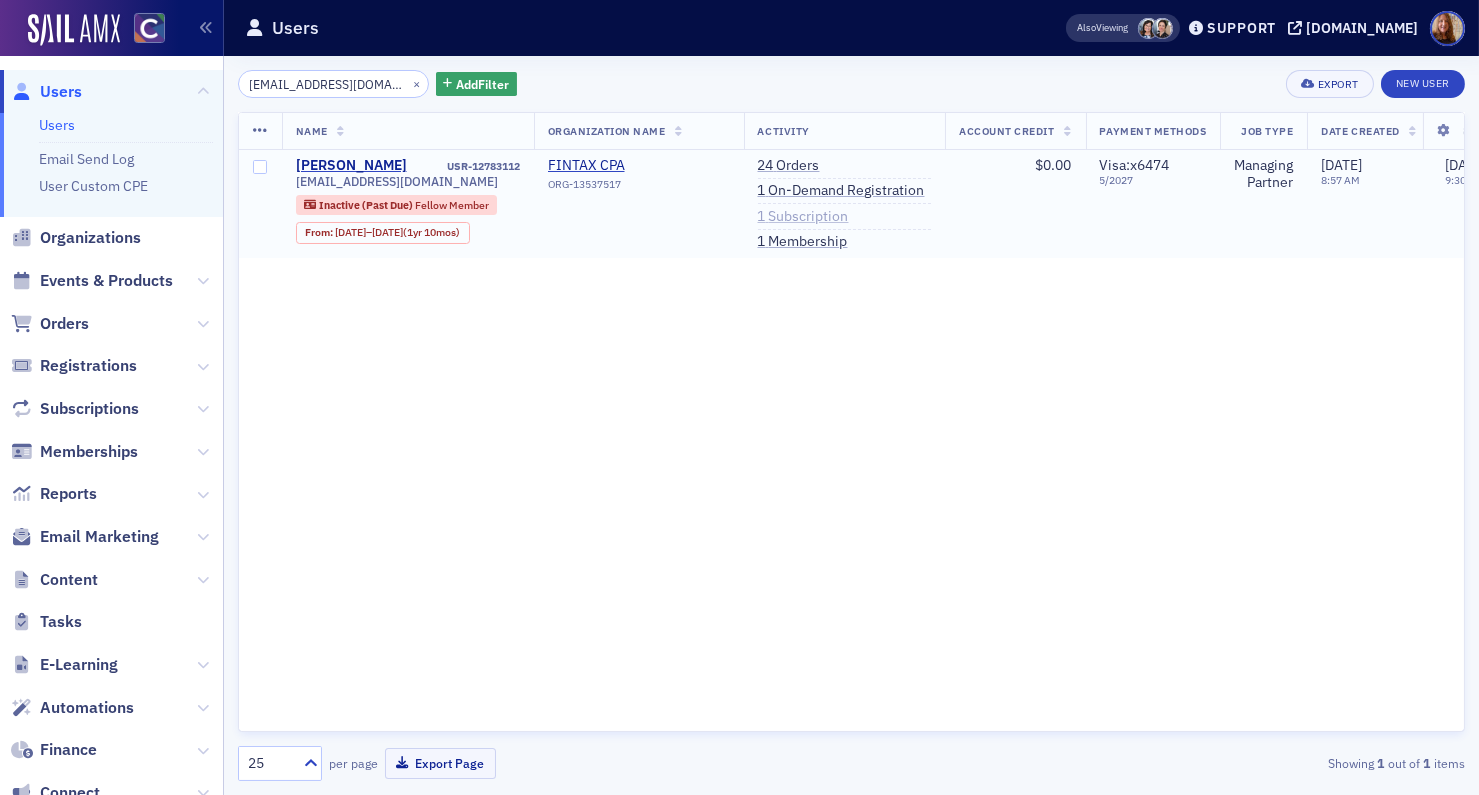 click on "1   Subscription" 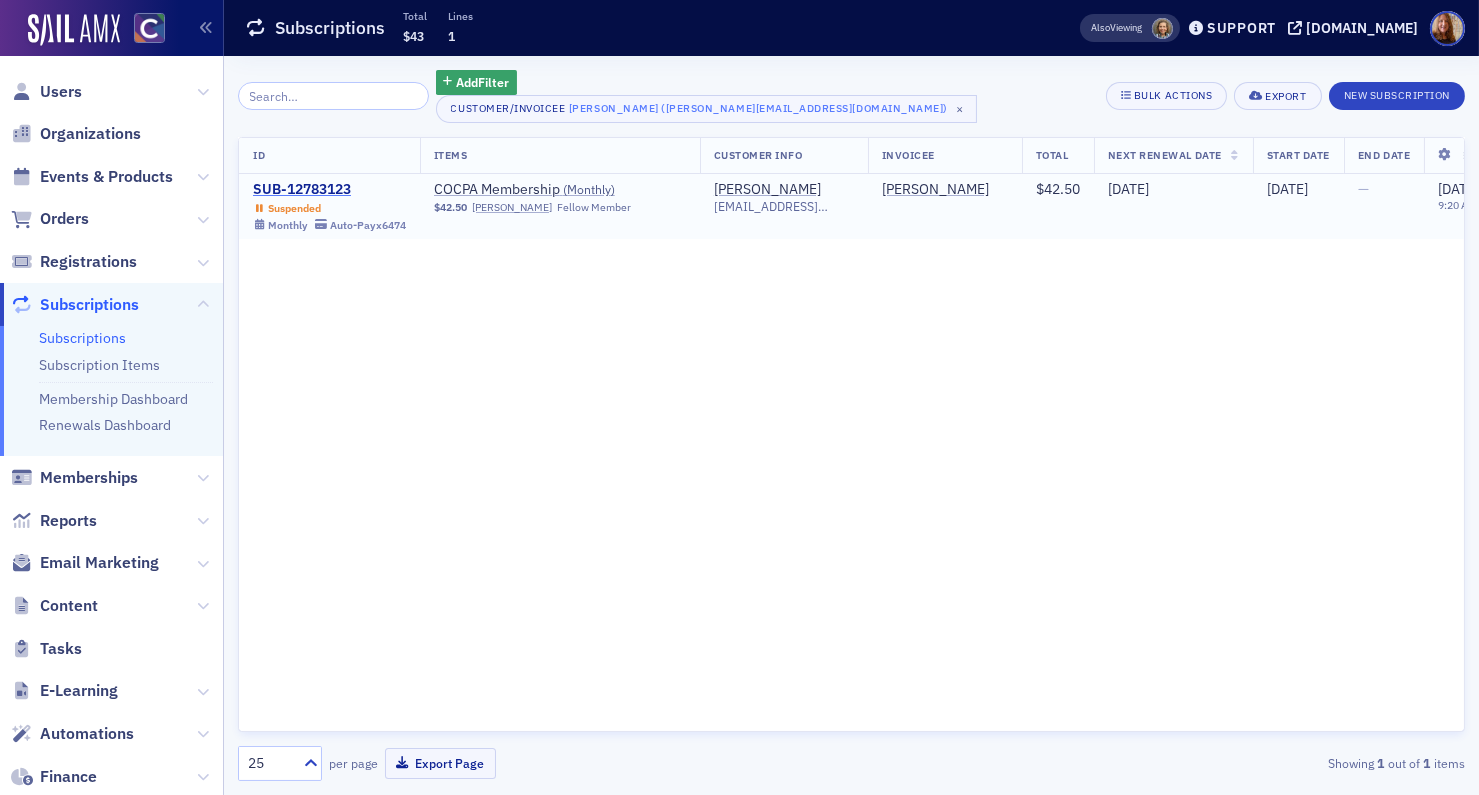 click on "SUB-12783123" 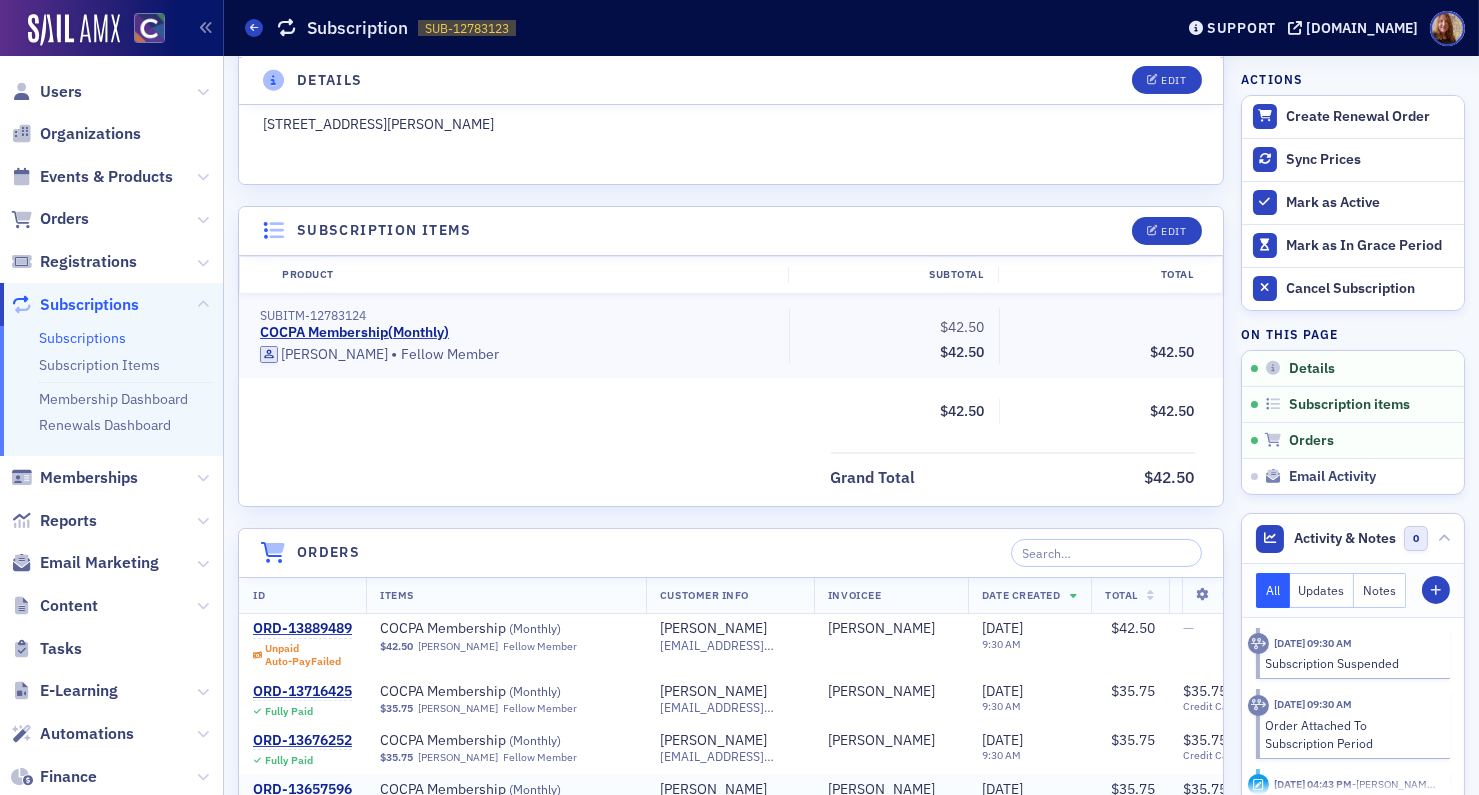 scroll, scrollTop: 364, scrollLeft: 0, axis: vertical 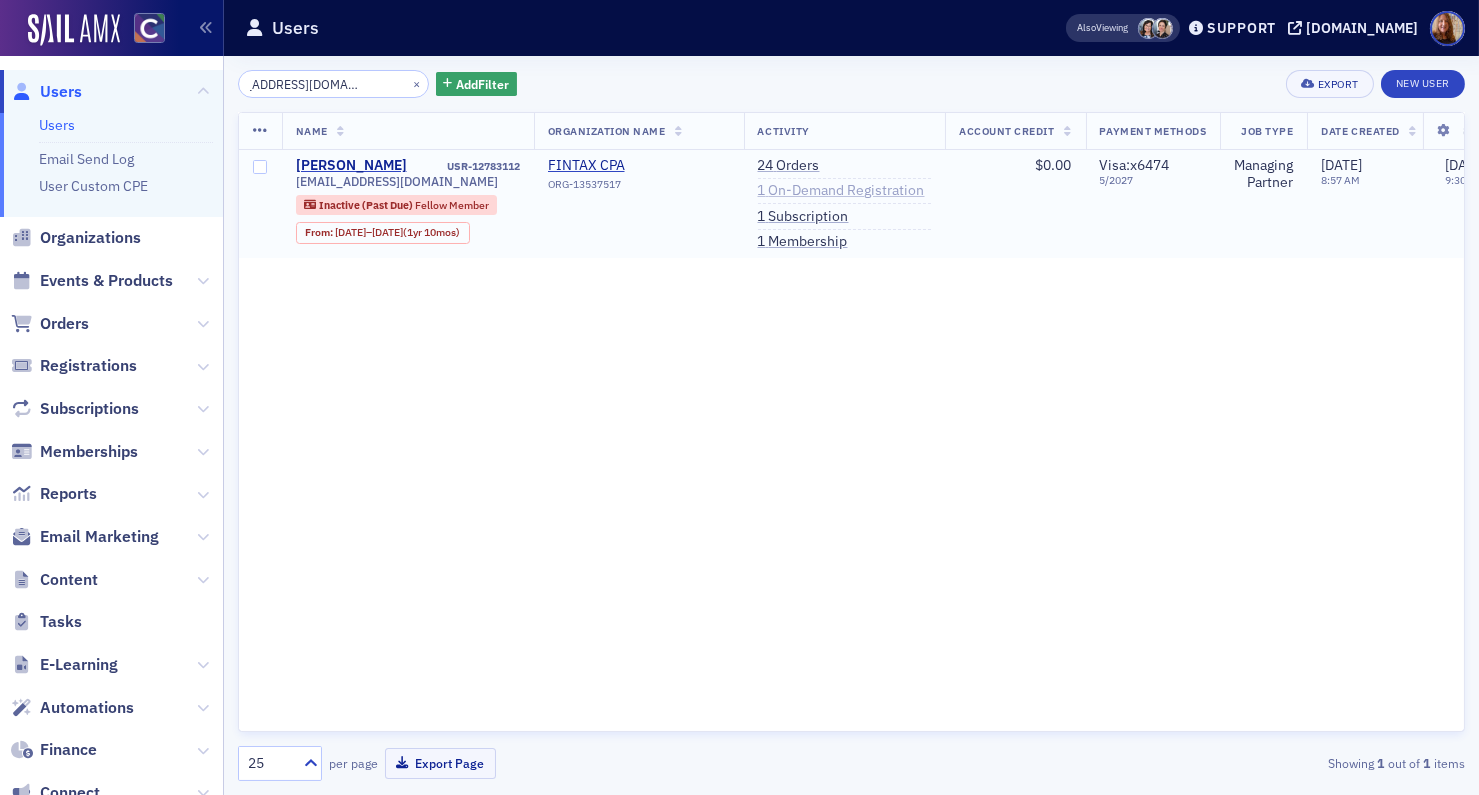 click on "1   On-Demand Registration" 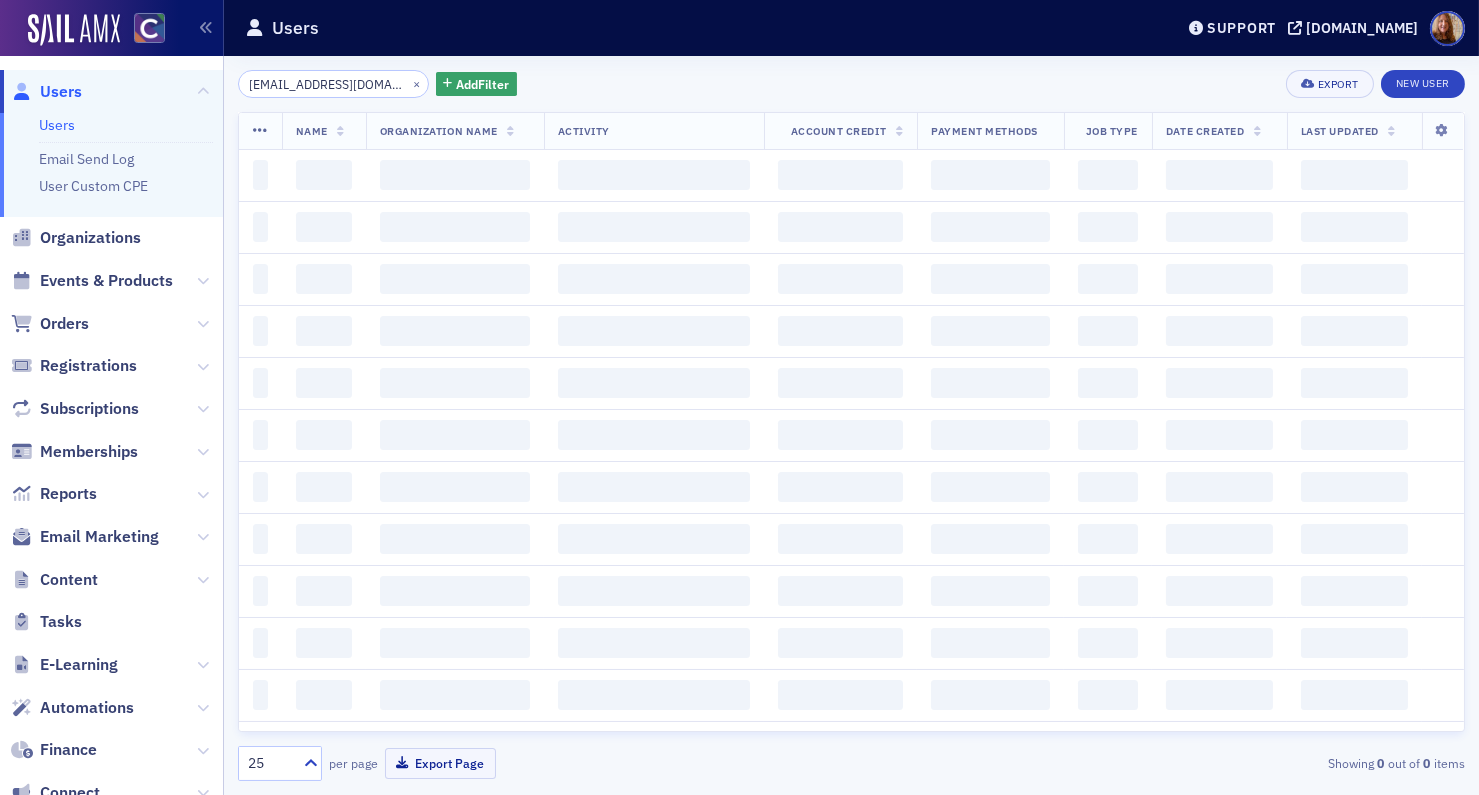 scroll, scrollTop: 0, scrollLeft: 44, axis: horizontal 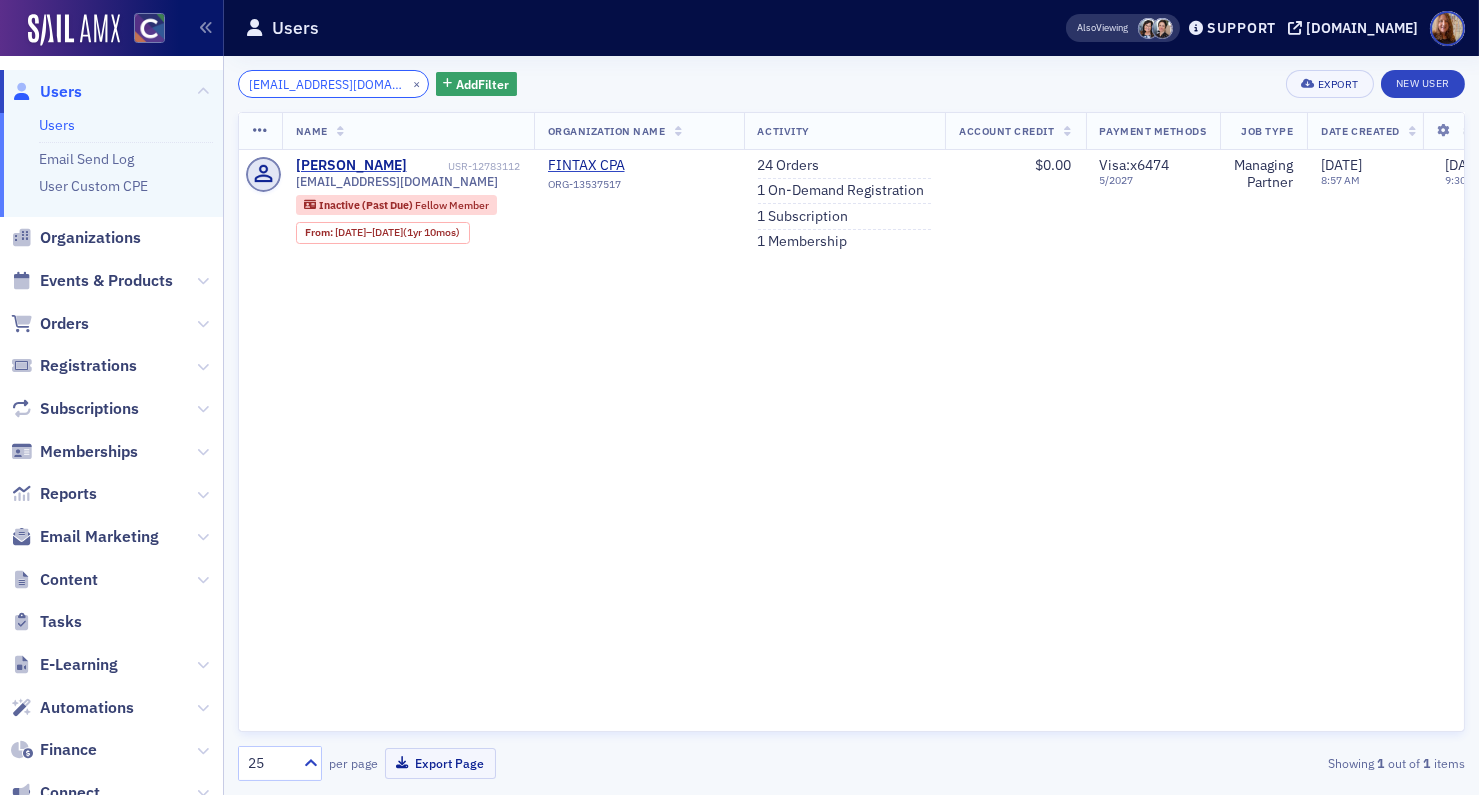 click on "dhaudenschield@fintaxfirm.com" 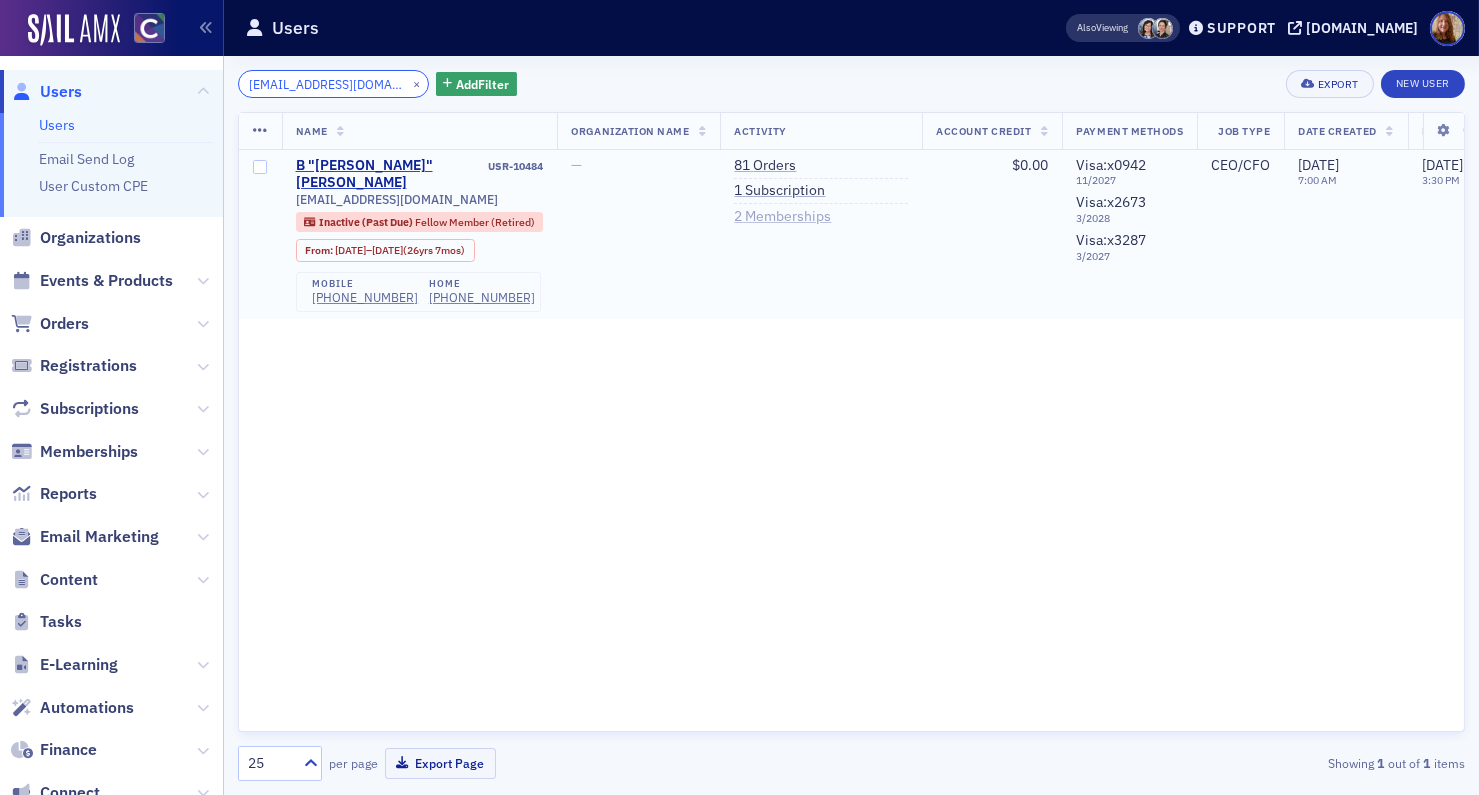 type on "[EMAIL_ADDRESS][DOMAIN_NAME]" 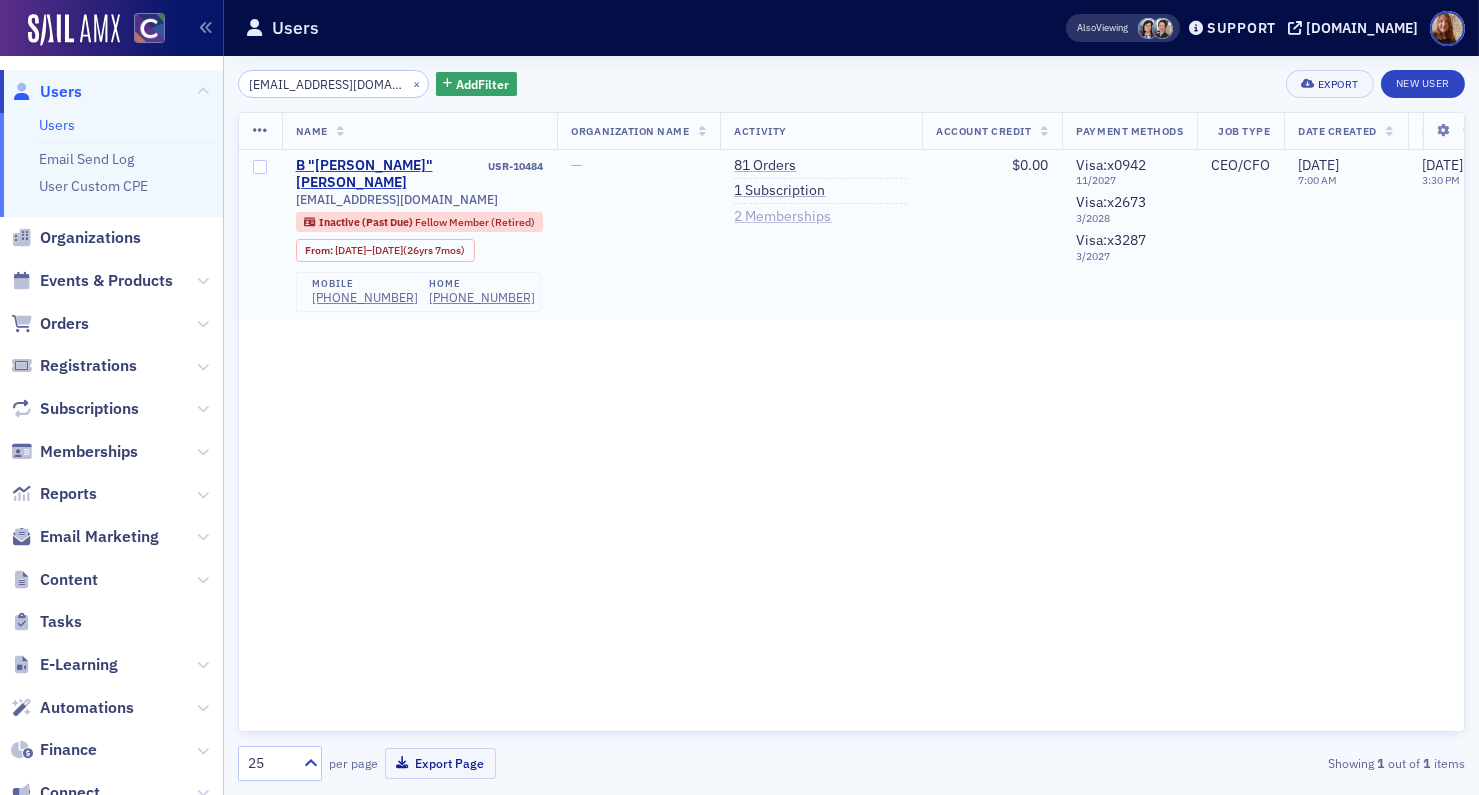 click on "2   Memberships" 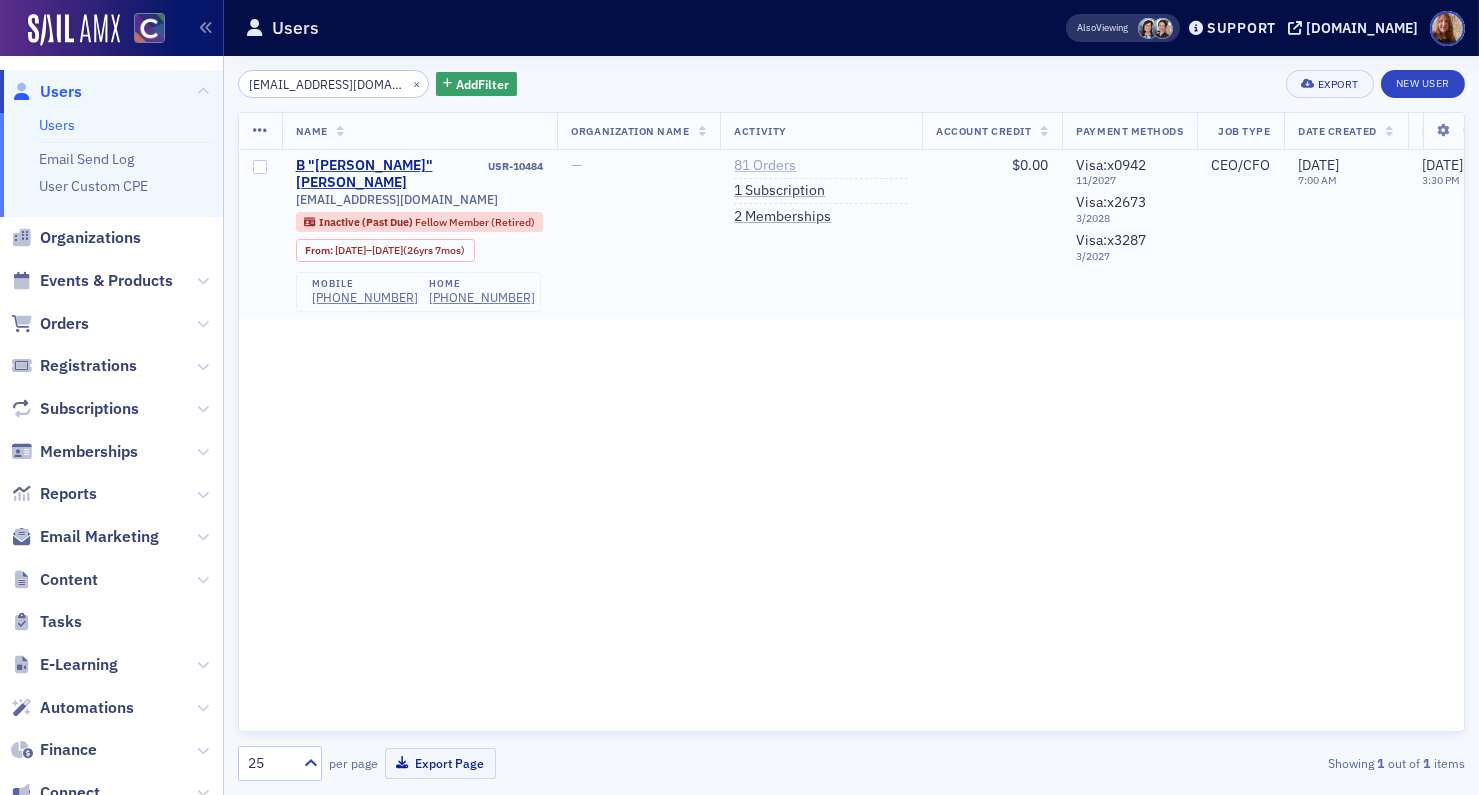 click on "81   Orders" 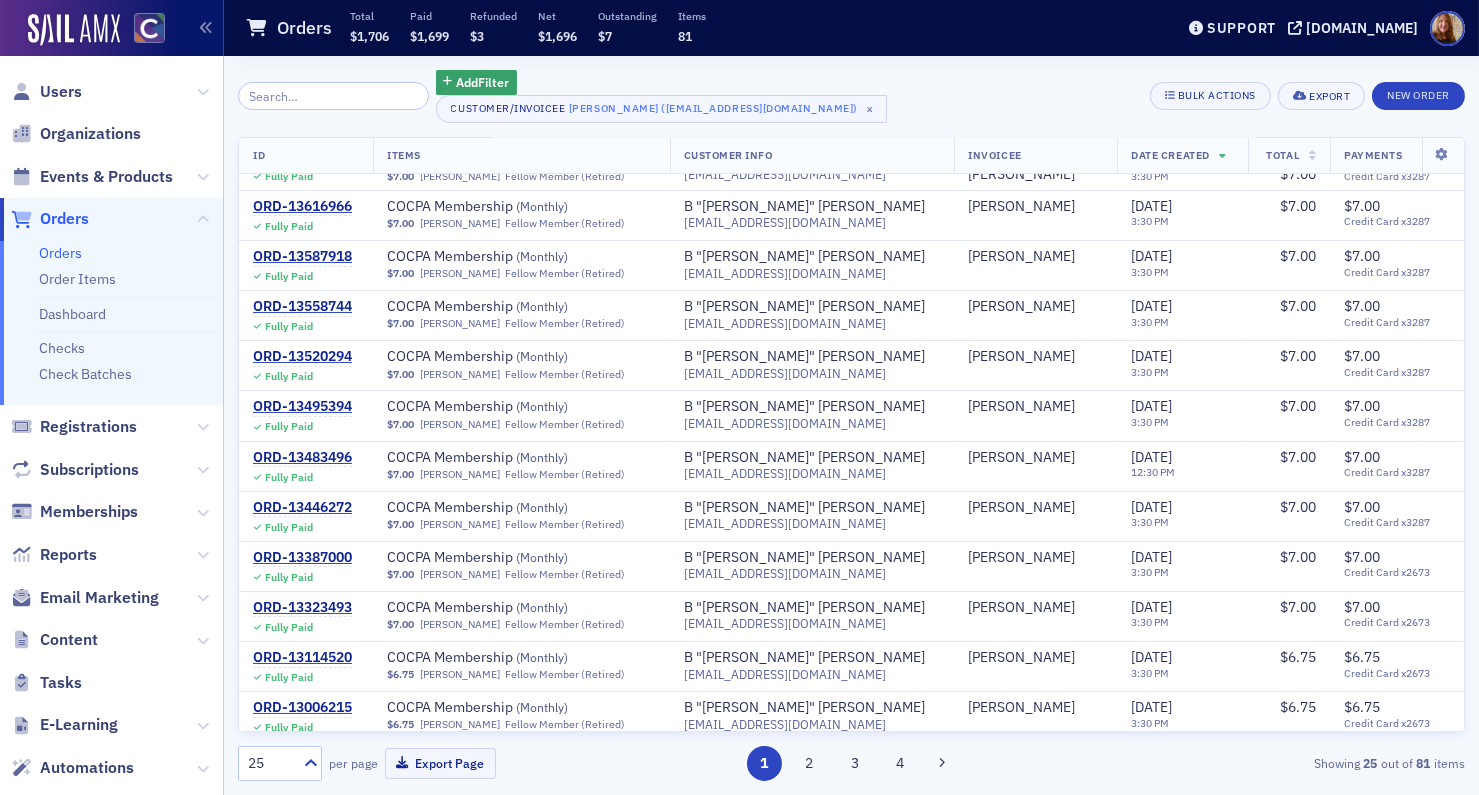 scroll, scrollTop: 0, scrollLeft: 0, axis: both 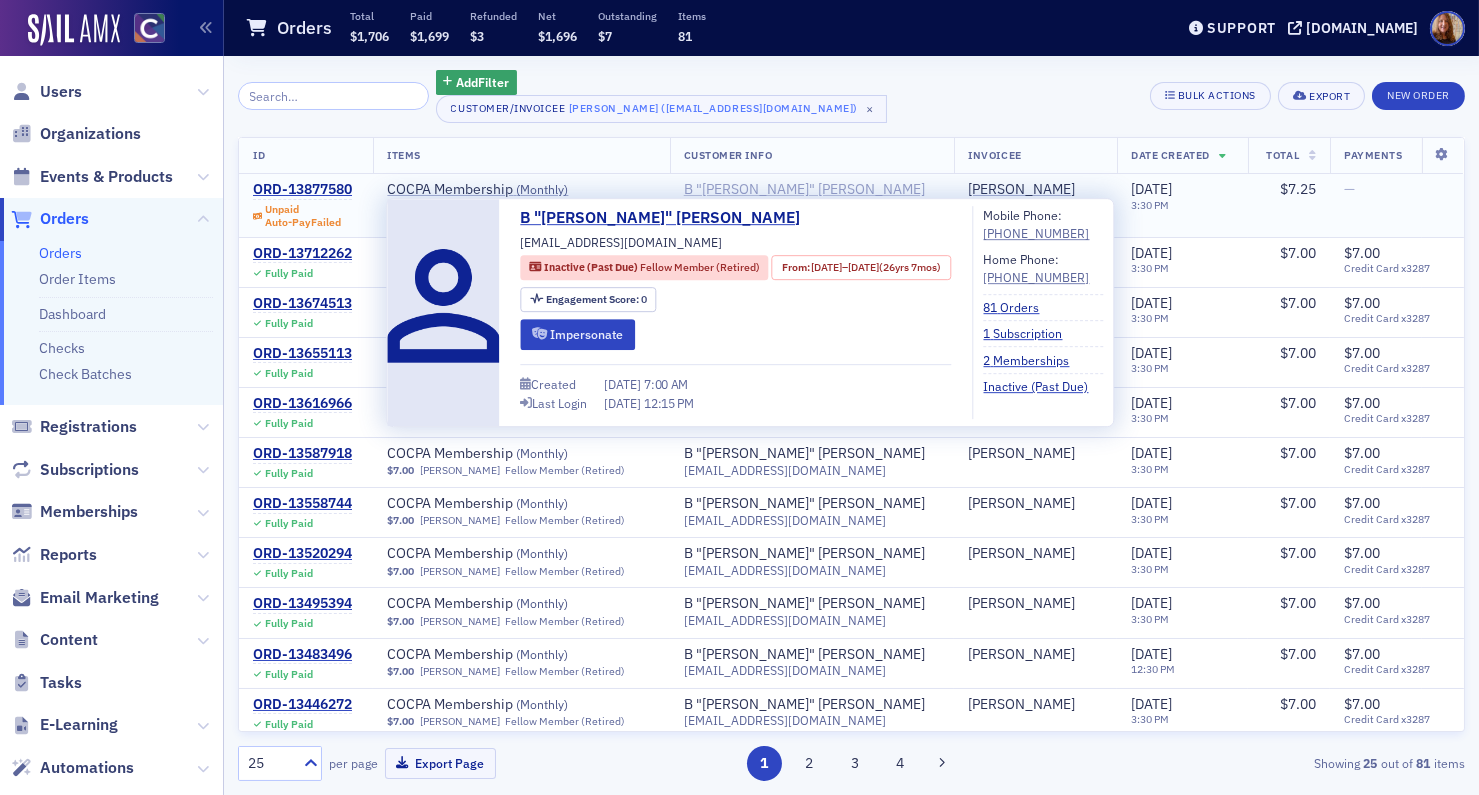 click on "B "[PERSON_NAME]" [PERSON_NAME]" 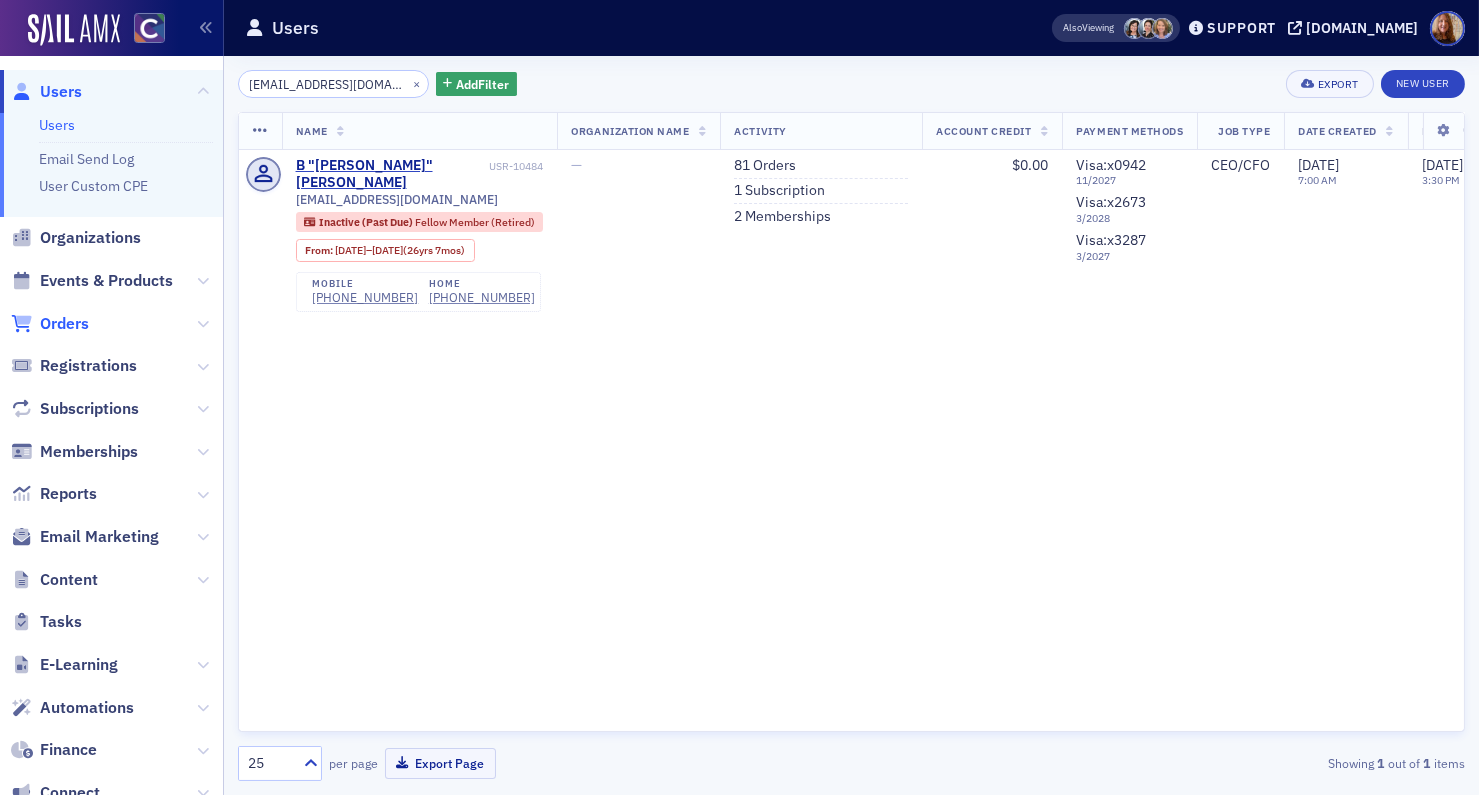 click on "Orders" 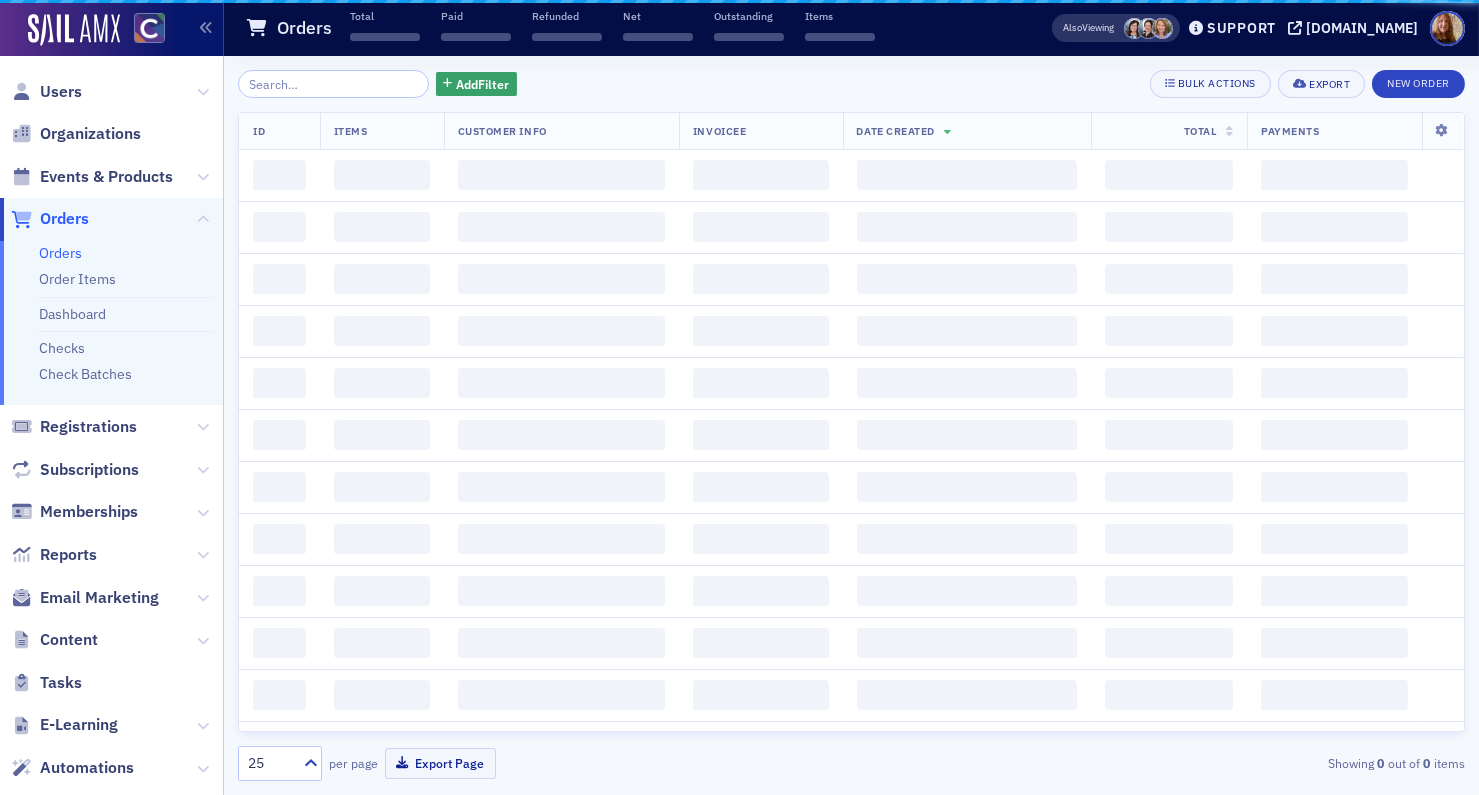 click 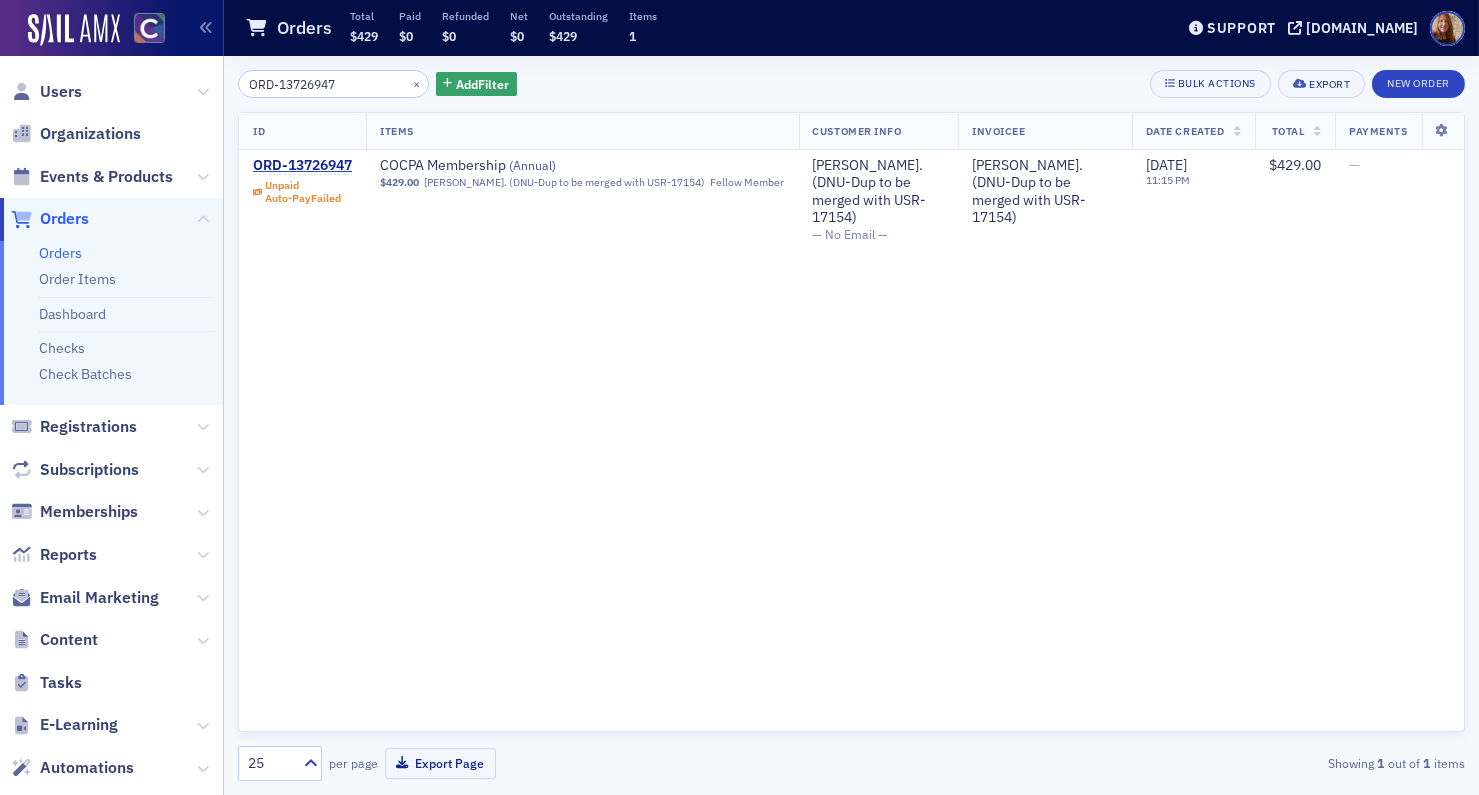 type on "ORD-13726947" 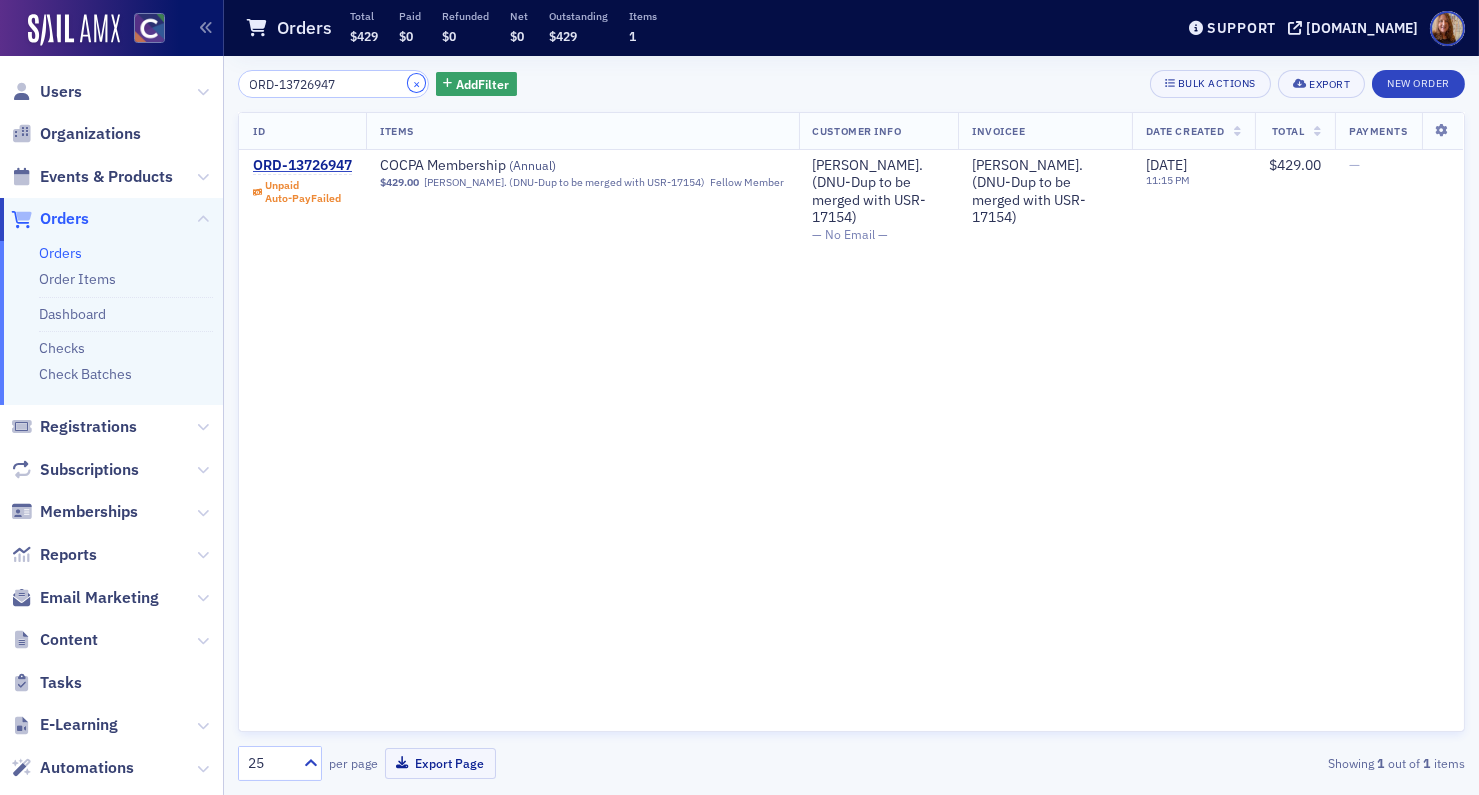 click on "×" 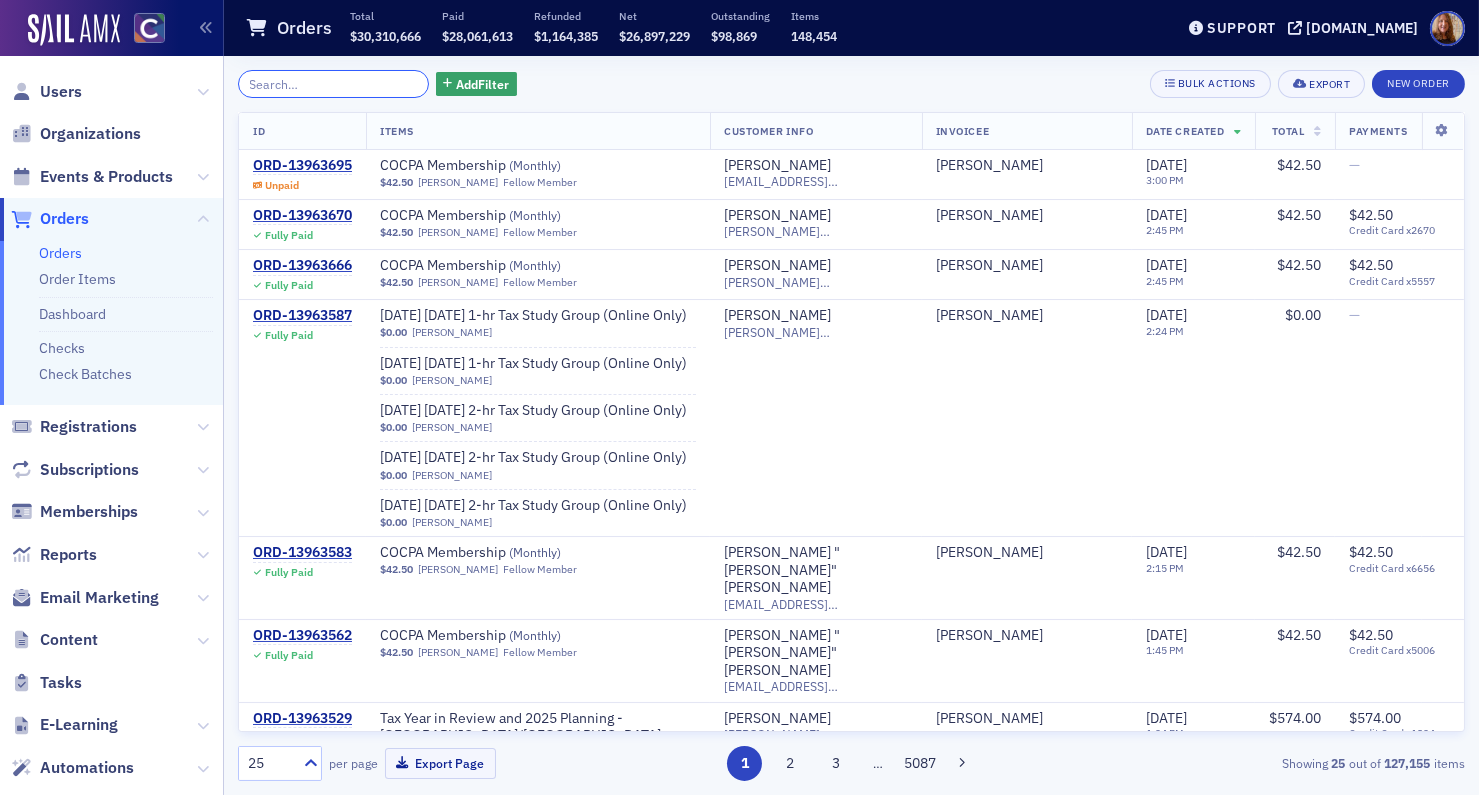 paste on "ORD-13726871" 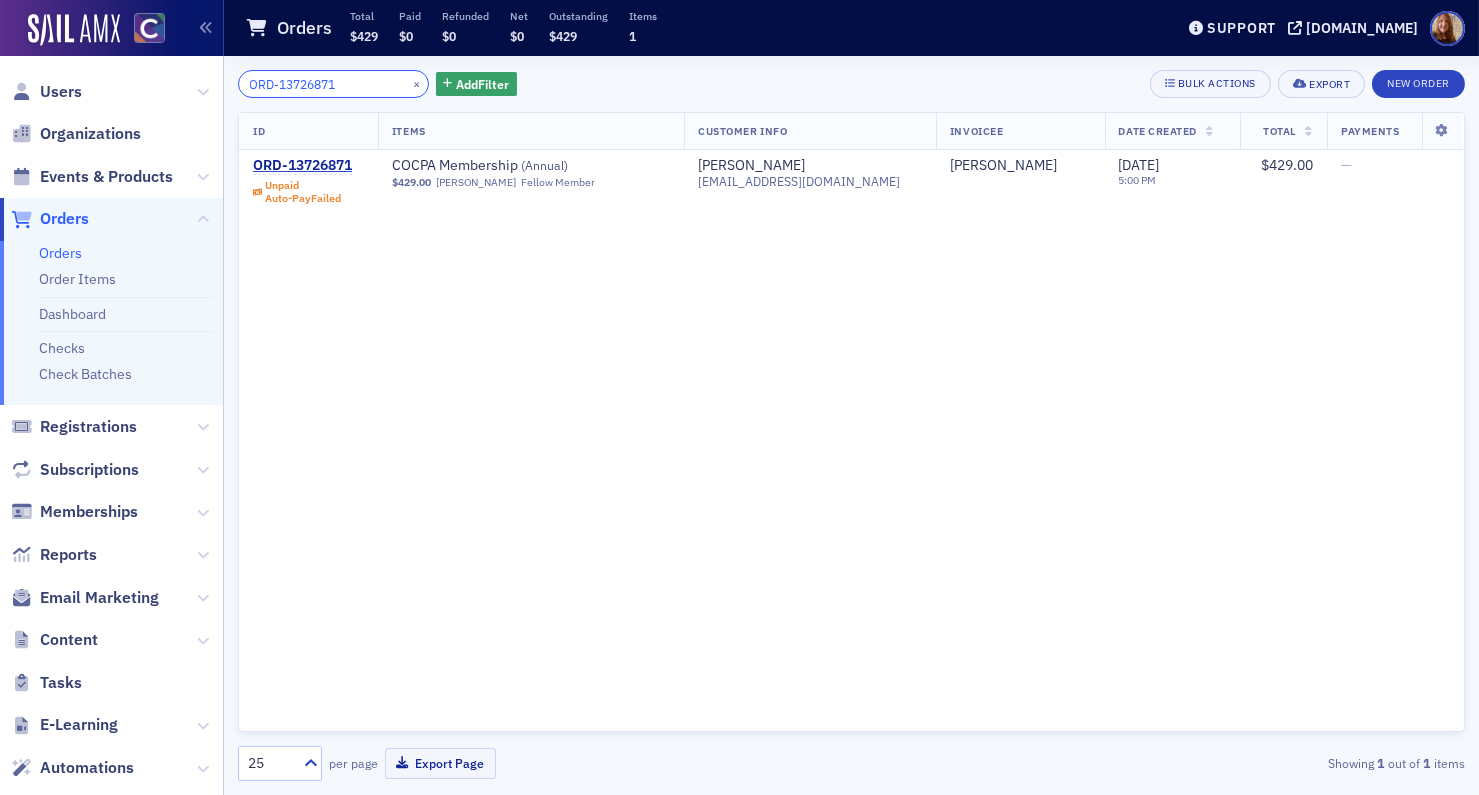 type on "ORD-13726871" 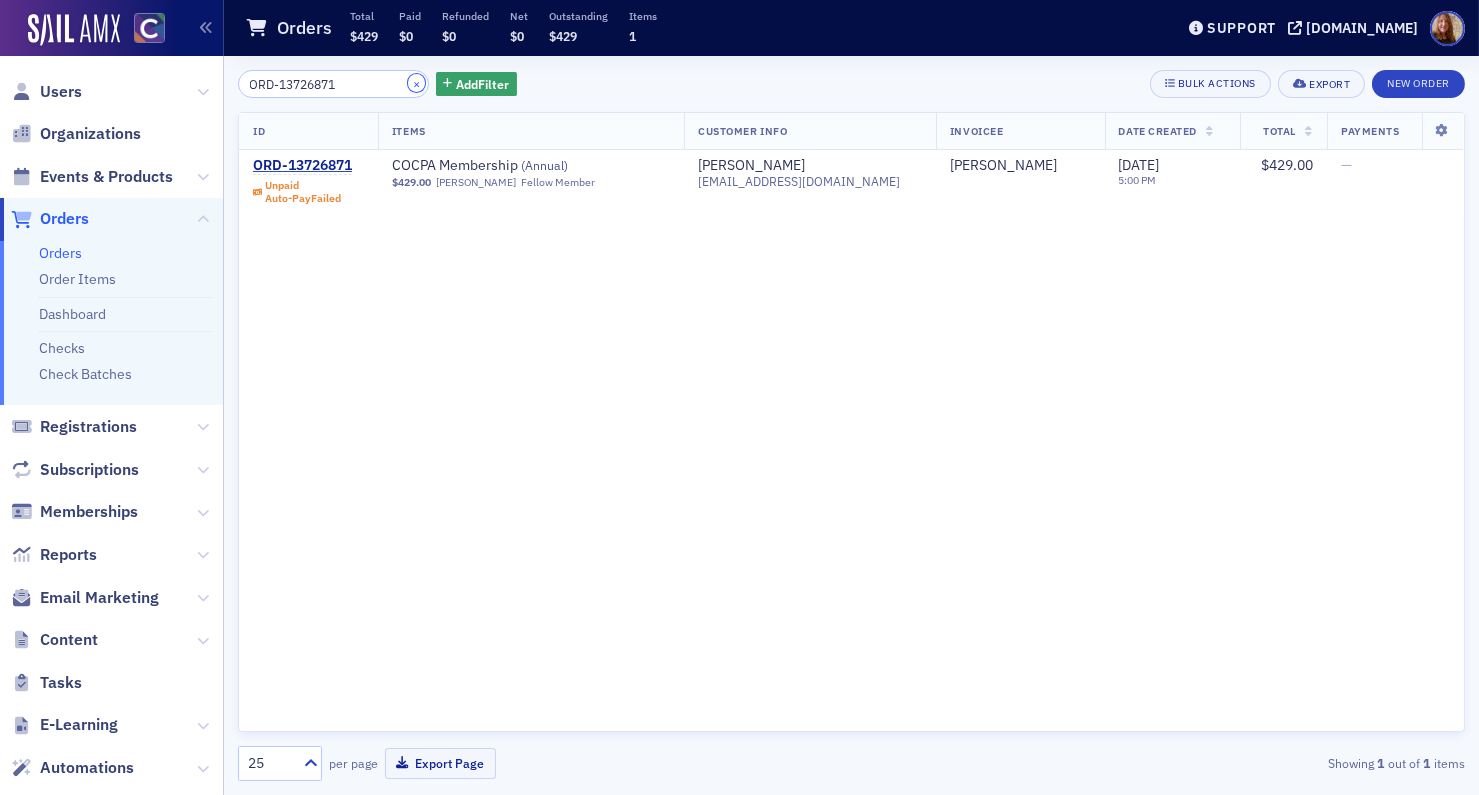 click on "×" 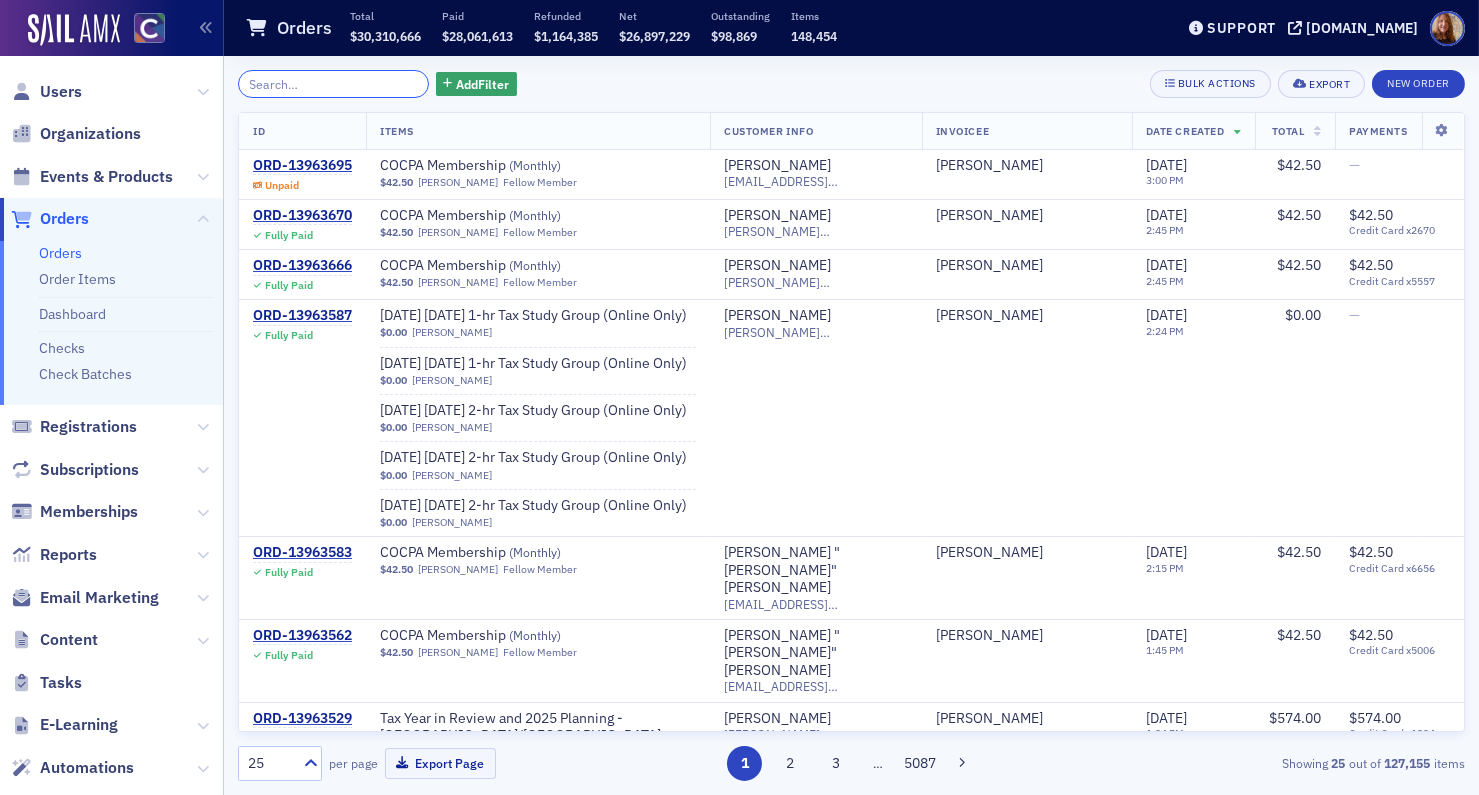 paste on "ORD-13726024" 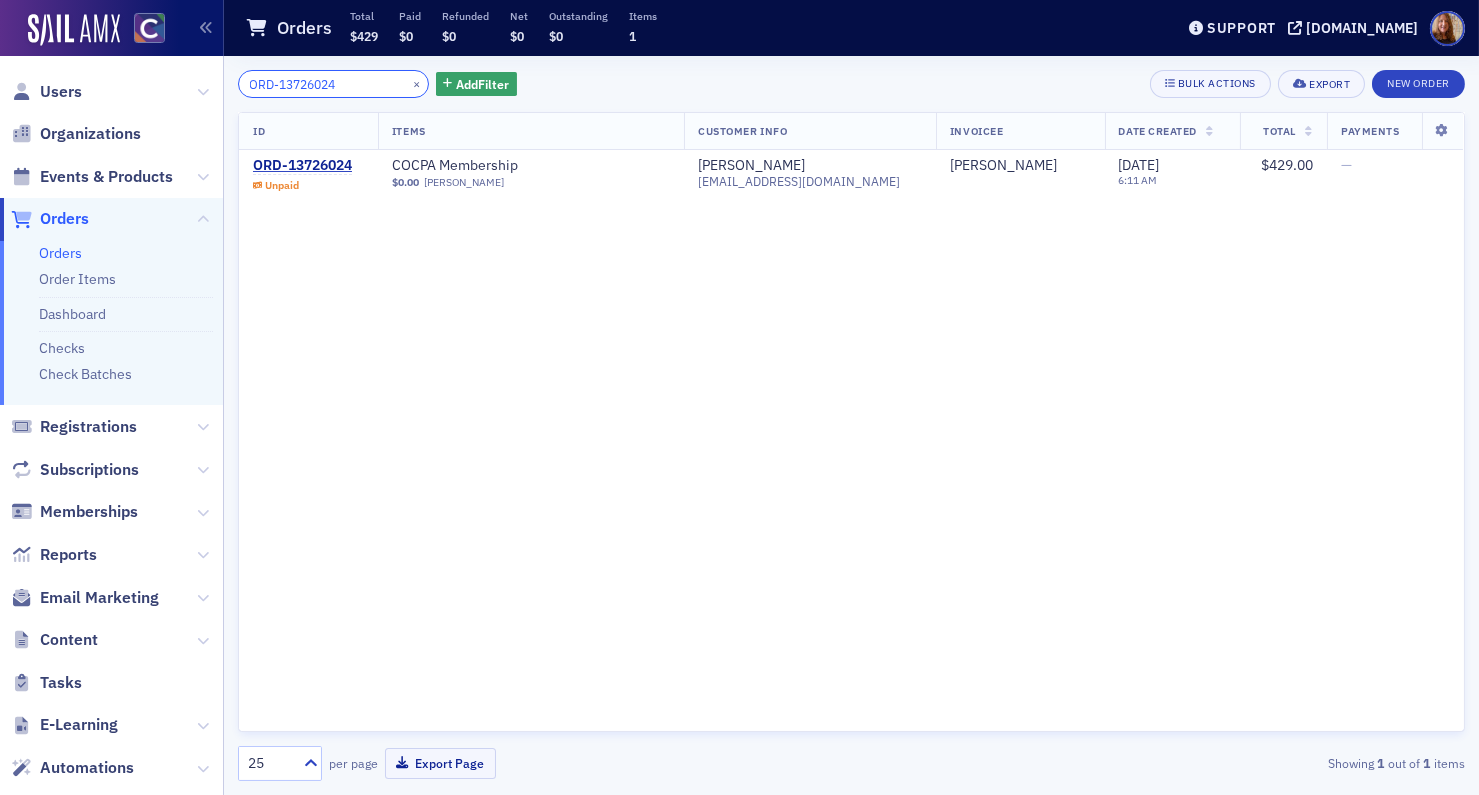 type on "ORD-13726024" 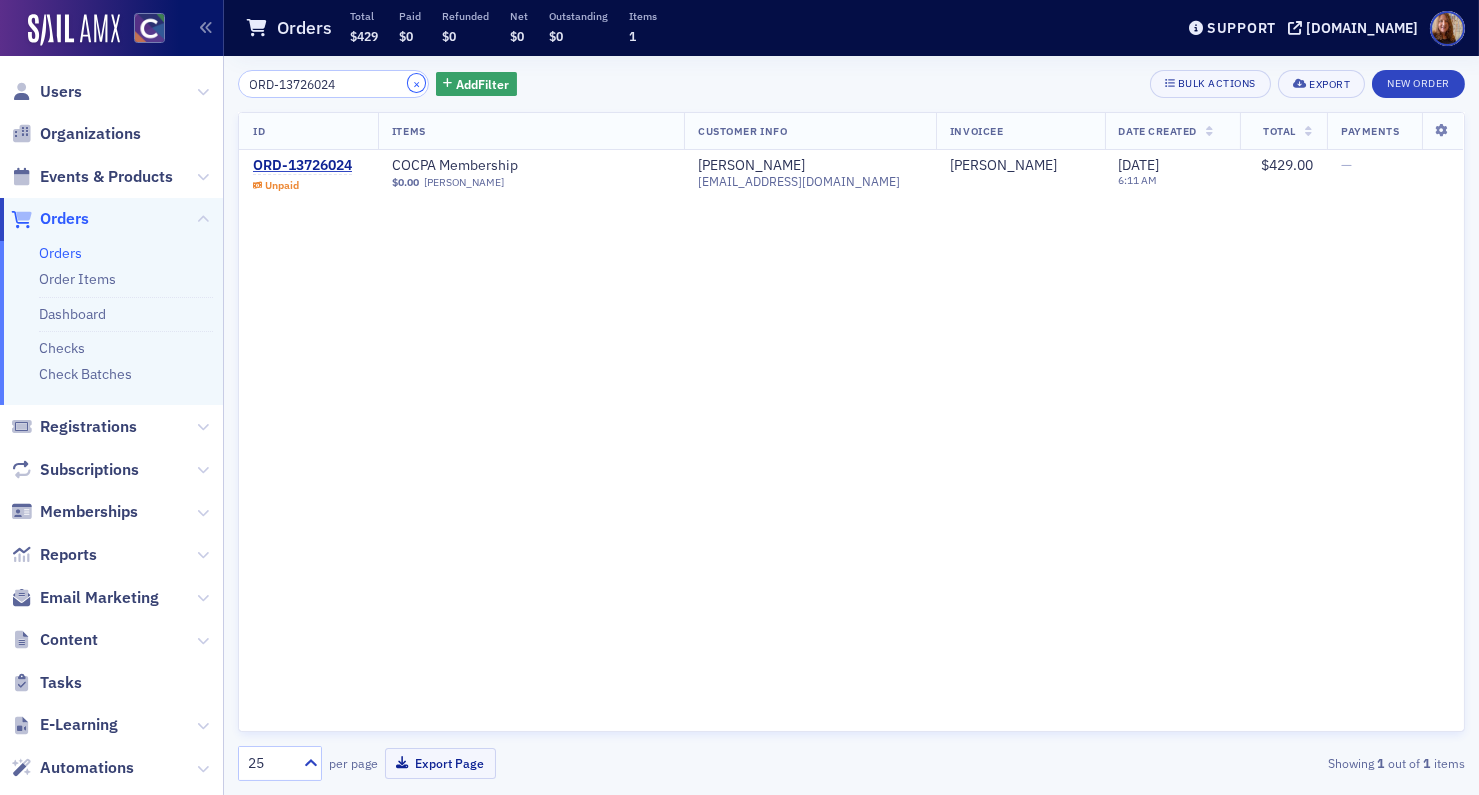 click on "×" 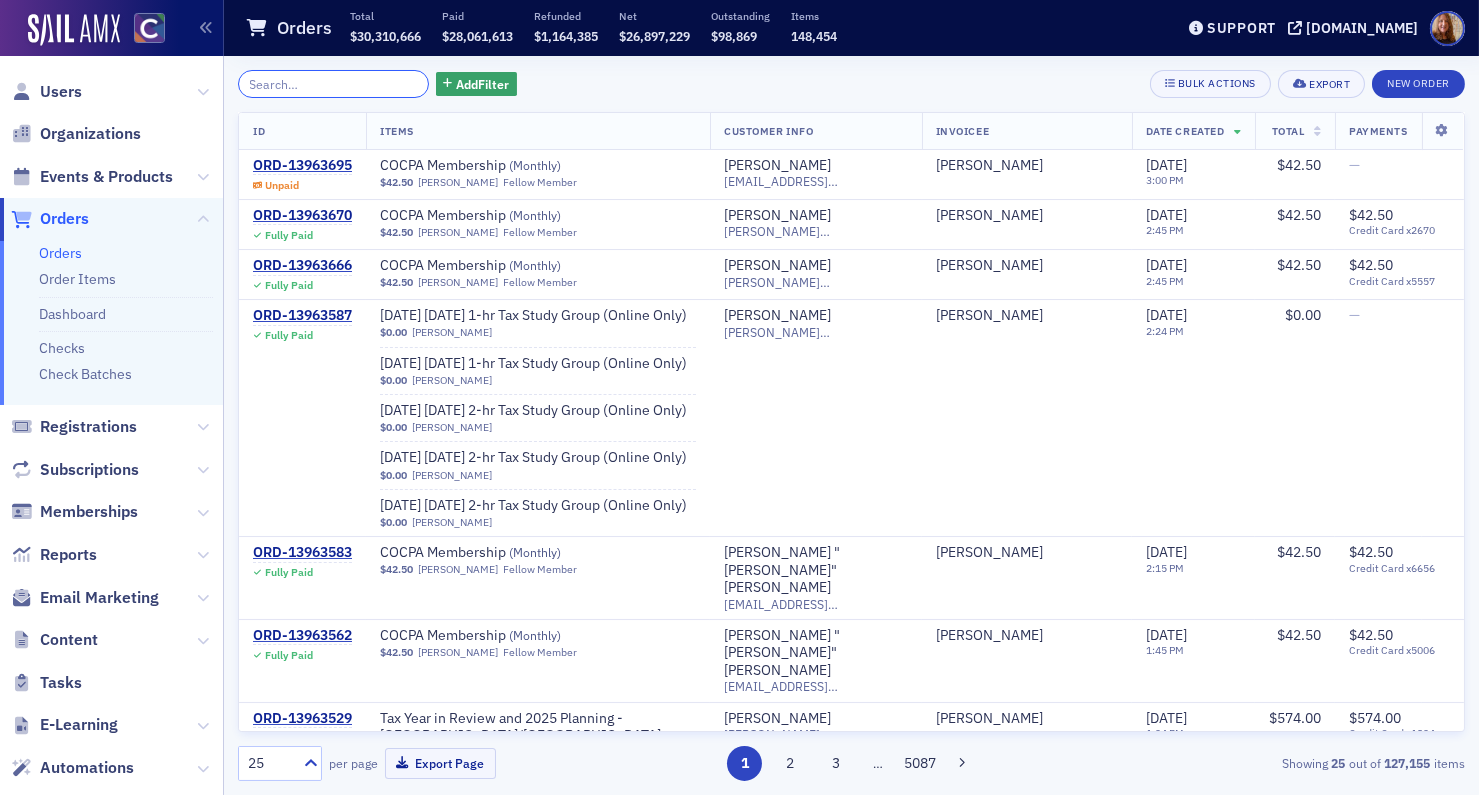 paste on "ORD-13716356" 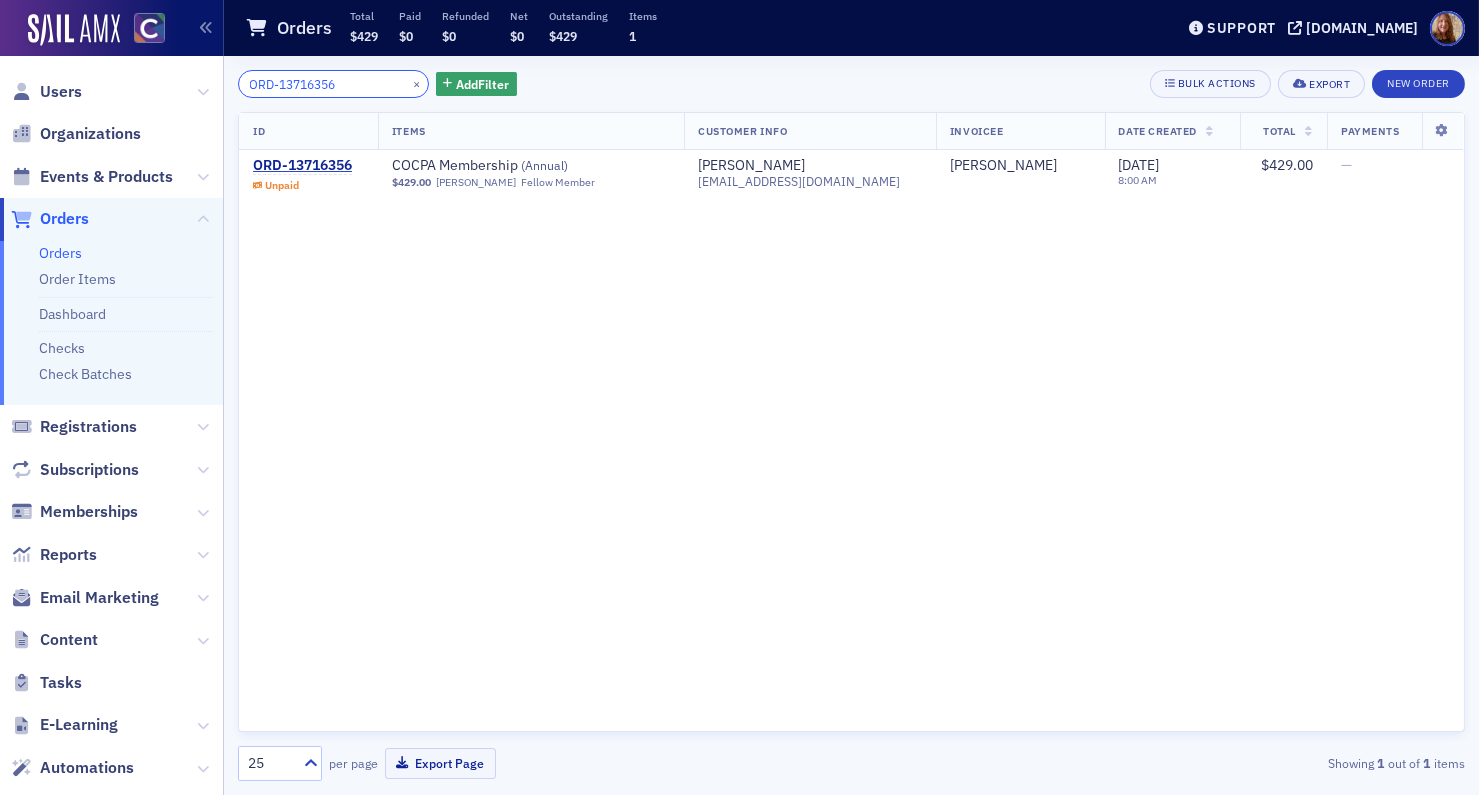 type on "ORD-13716356" 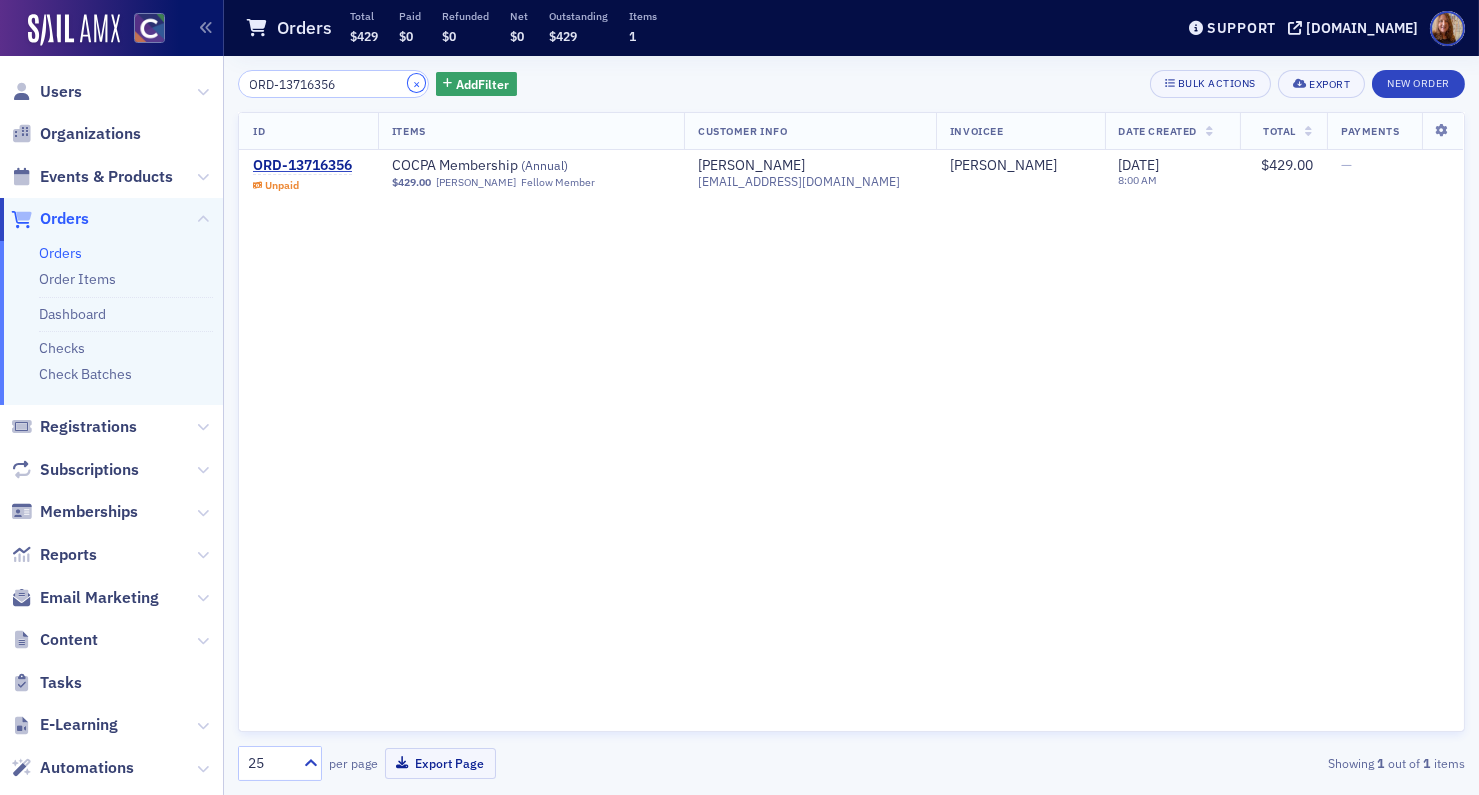 click on "×" 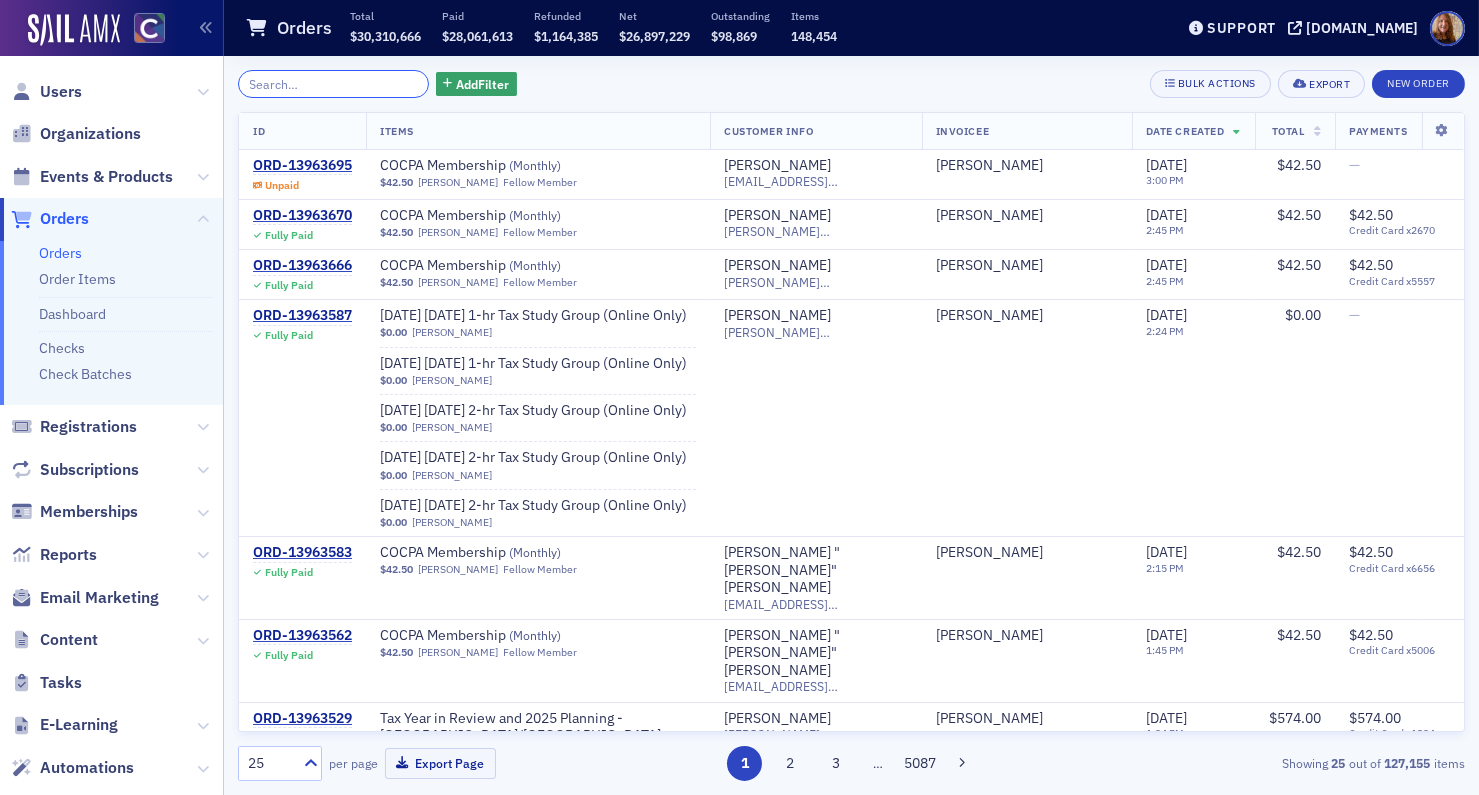 paste on "ORD-13714241" 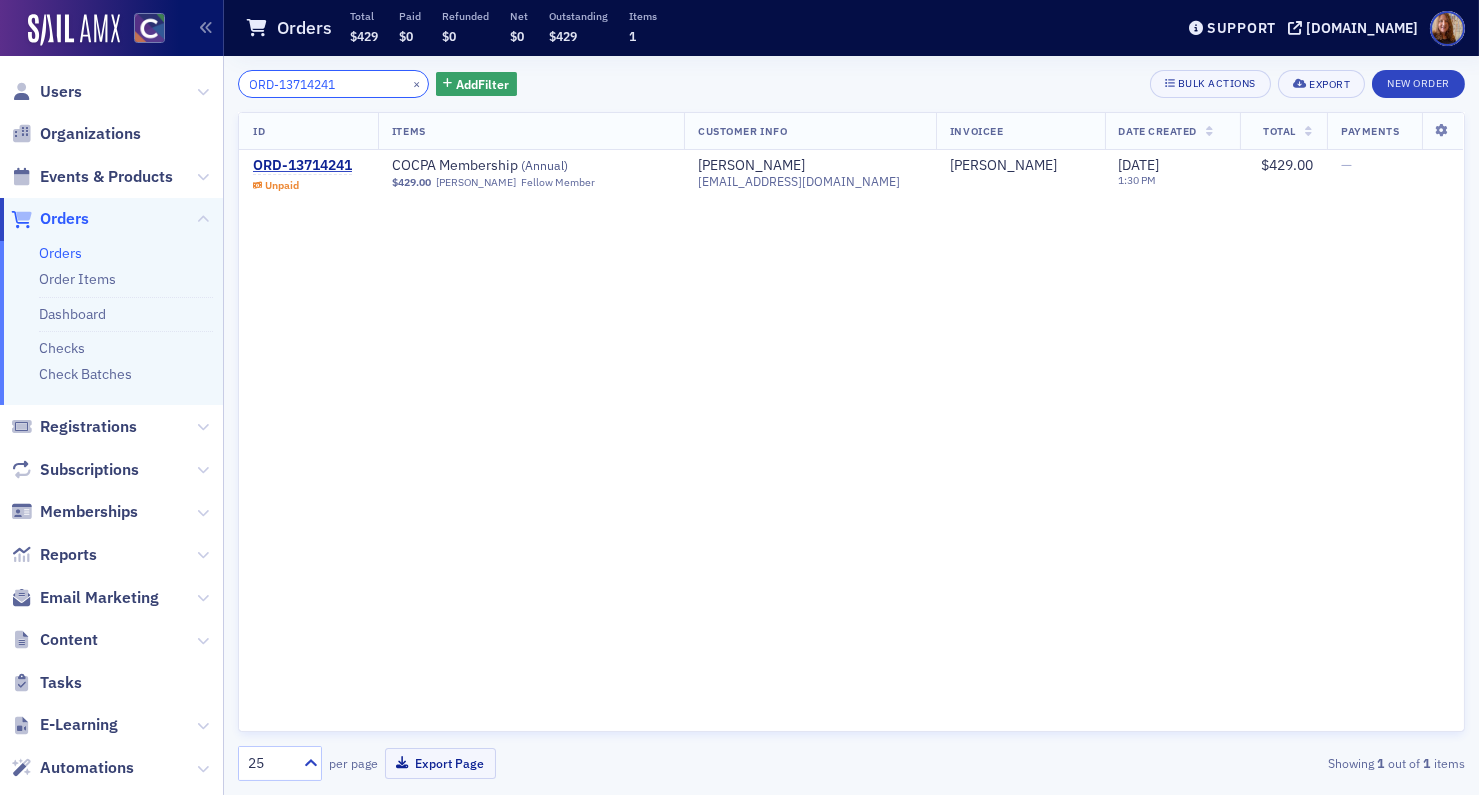type on "ORD-13714241" 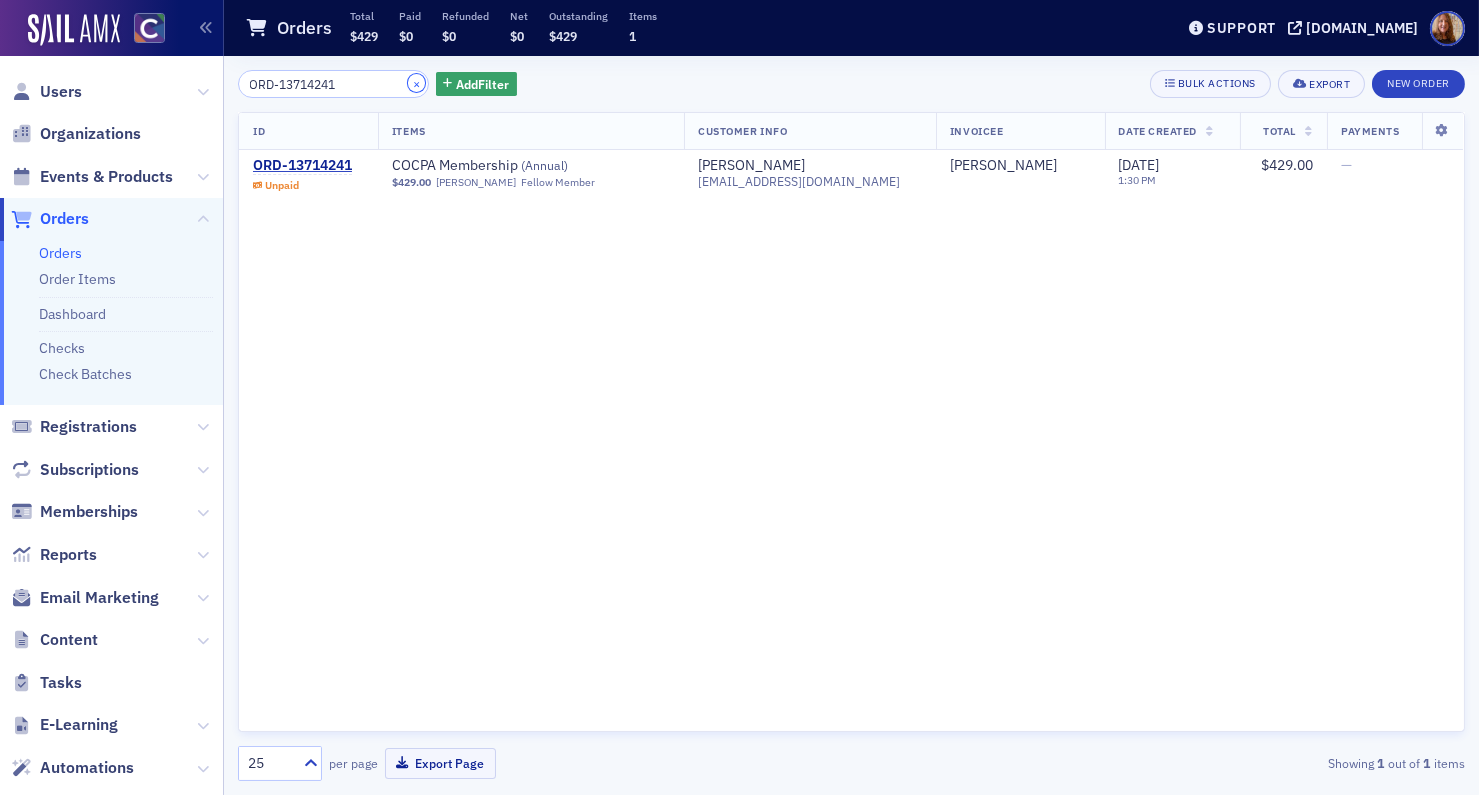 click on "×" 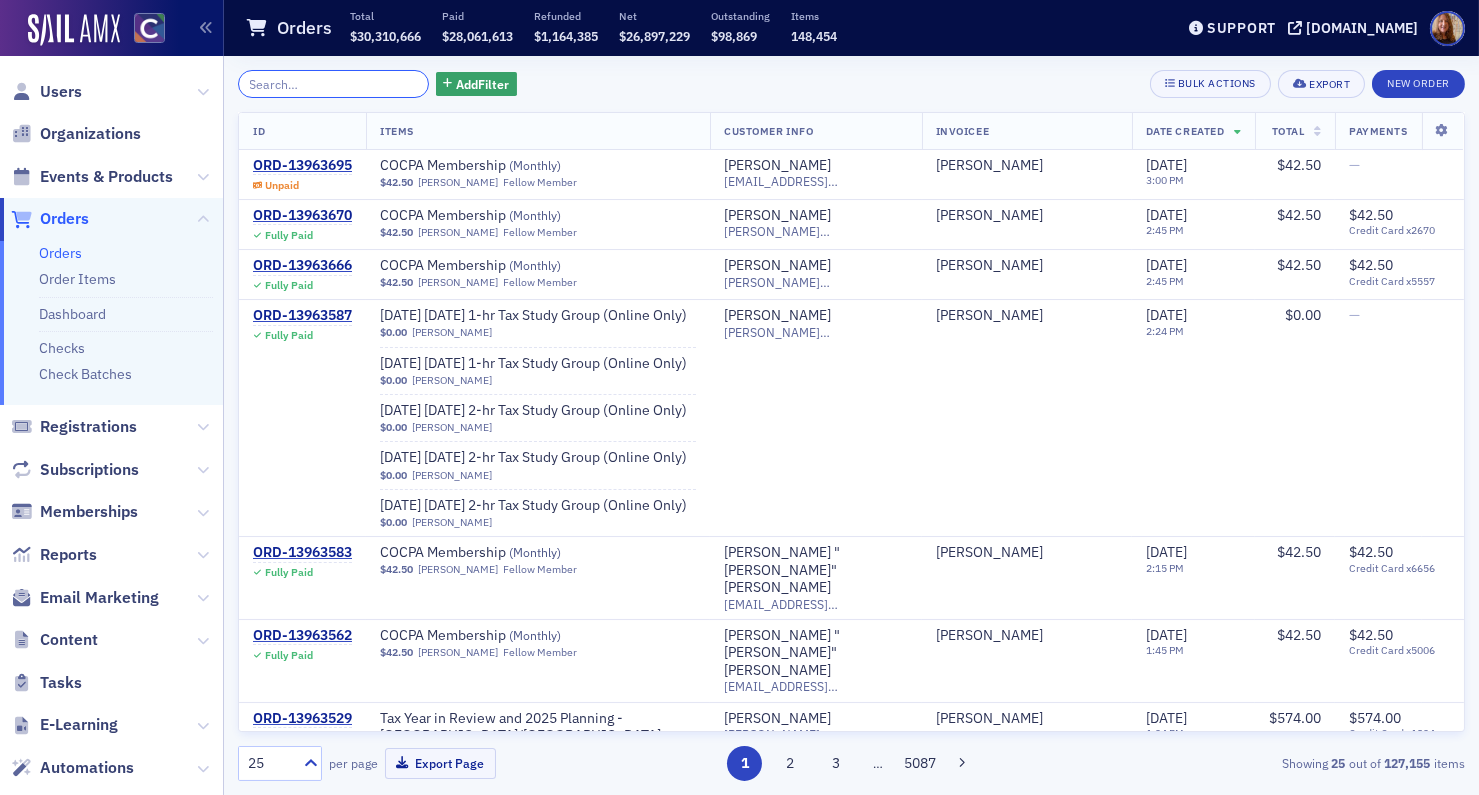 paste on "ORD-13711299" 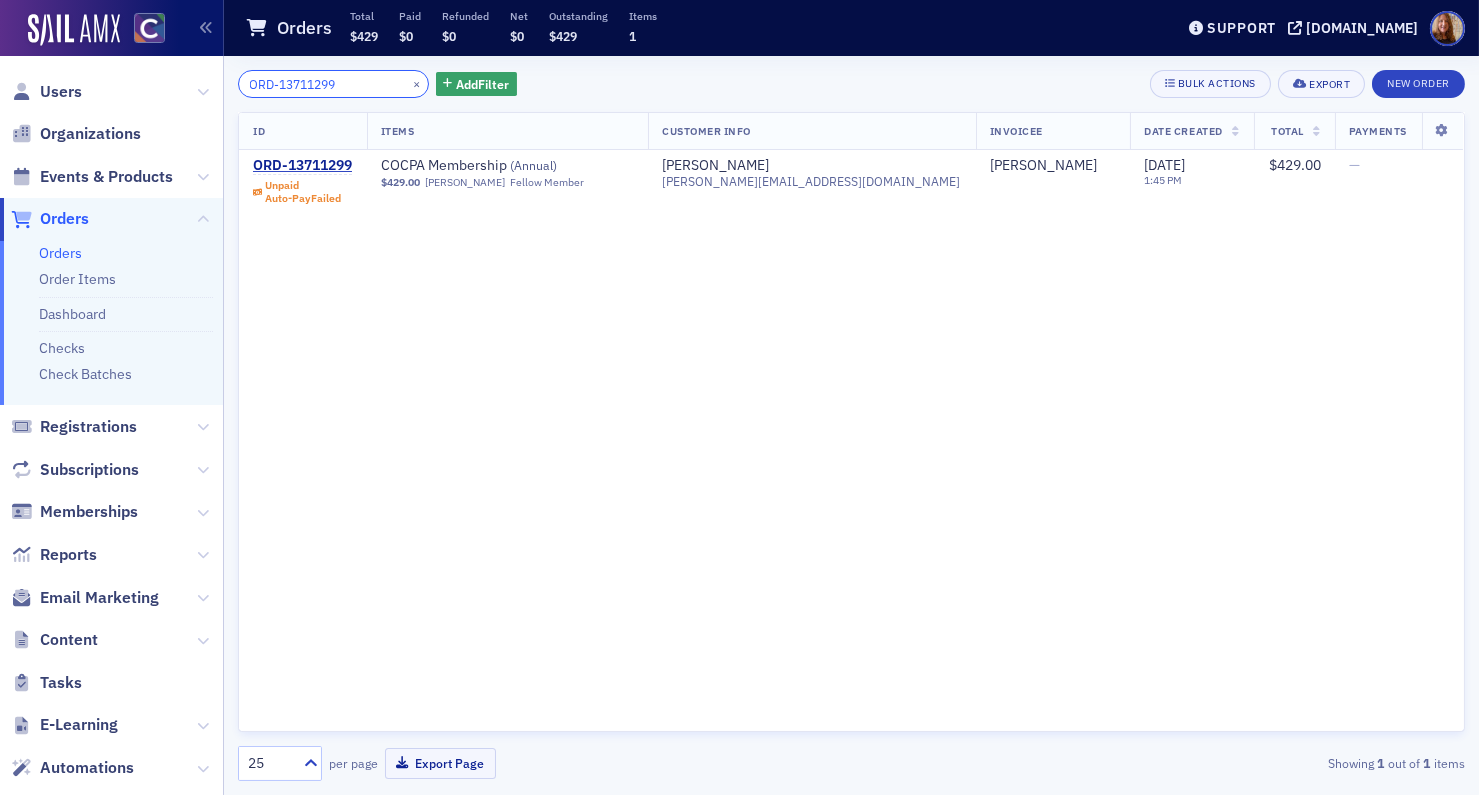 type on "ORD-13711299" 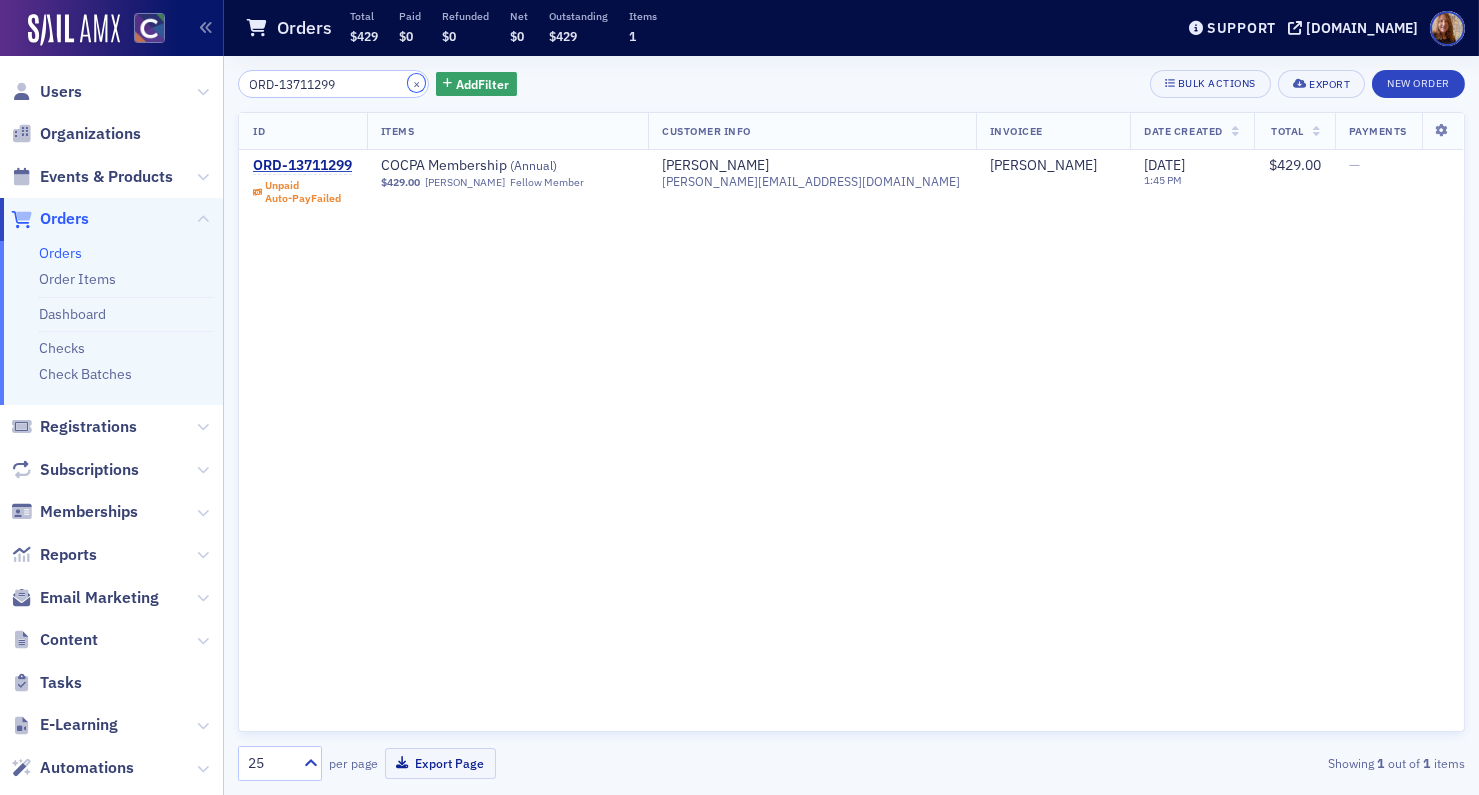 click on "×" 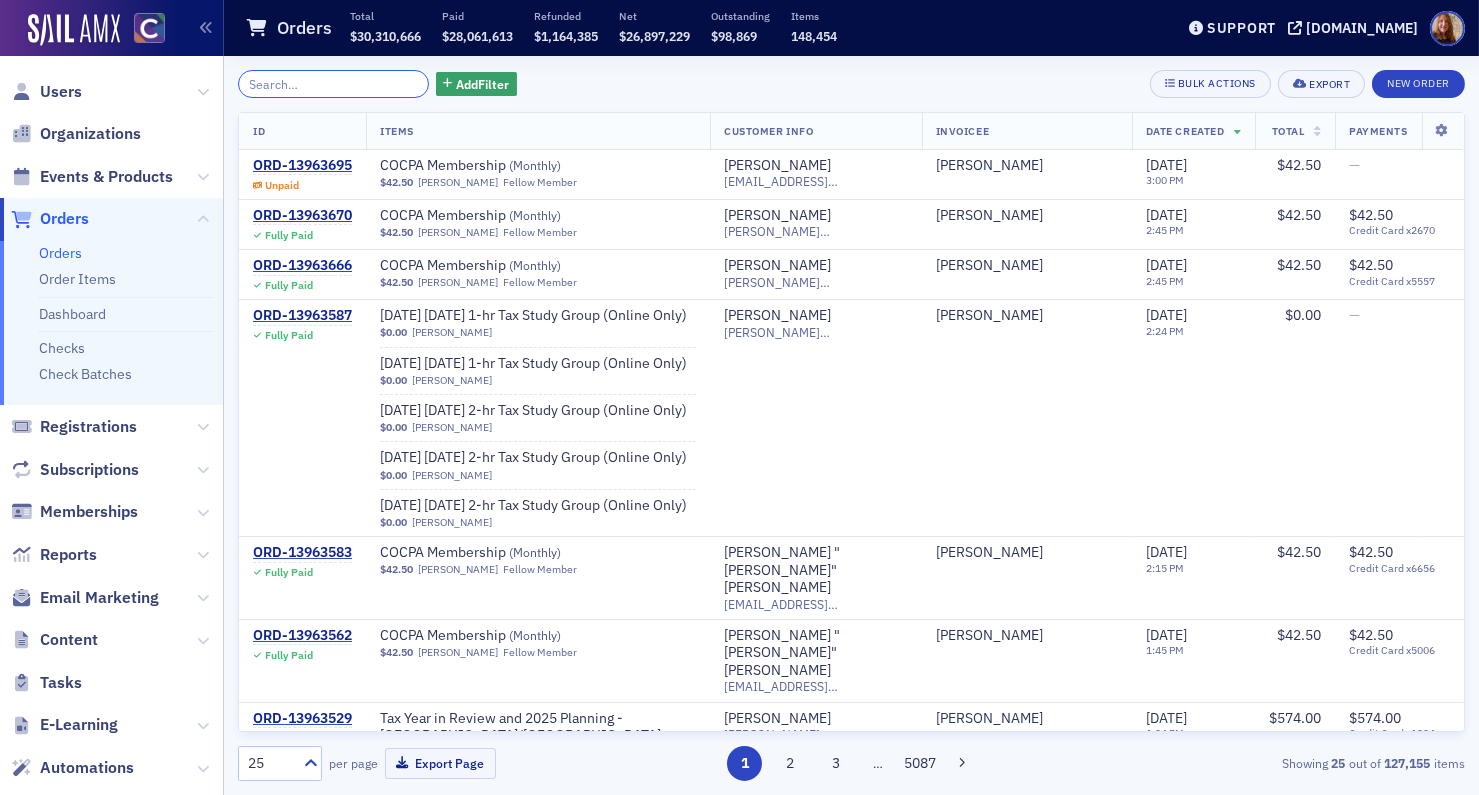 paste on "ORD-13708467" 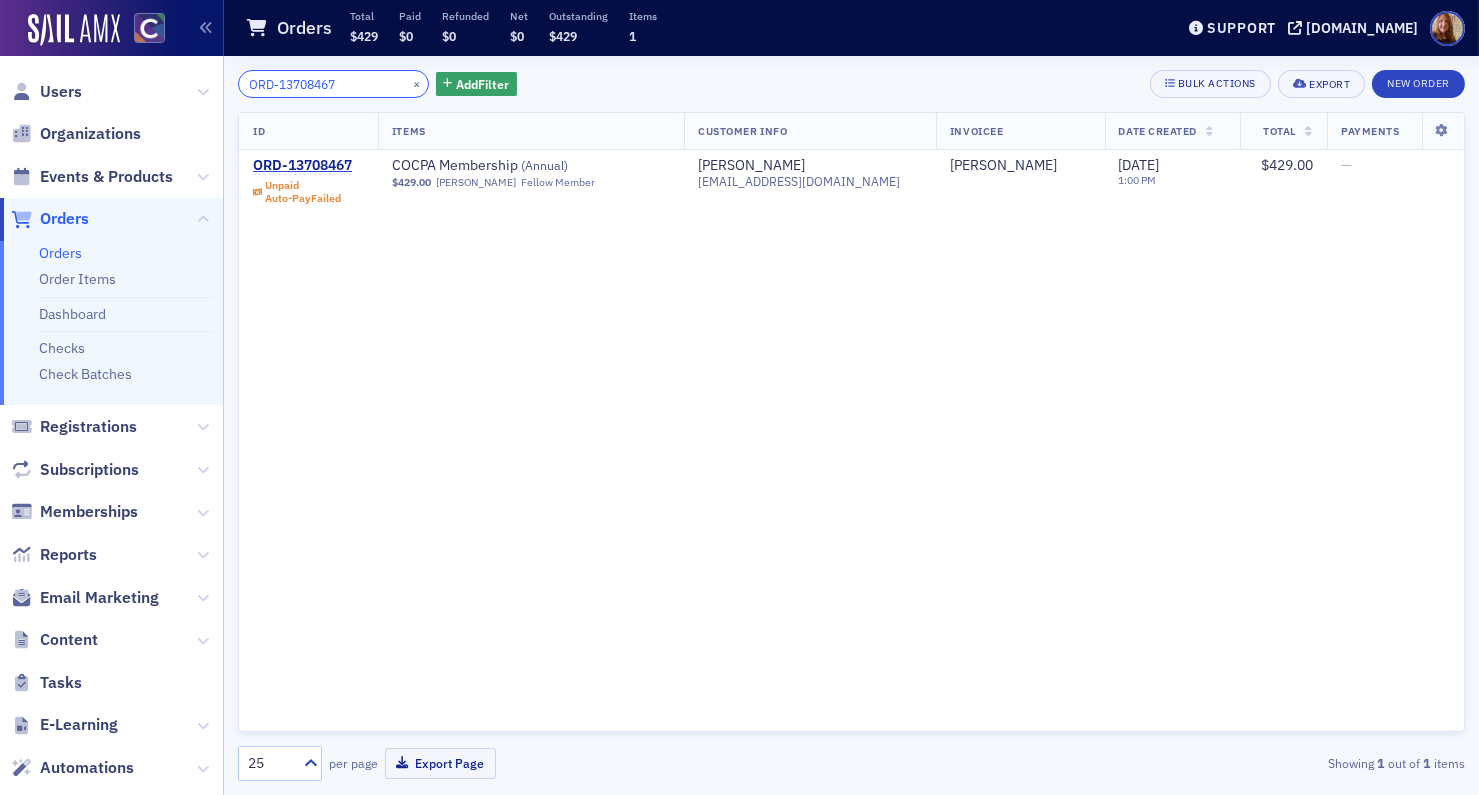 click on "ORD-13708467" 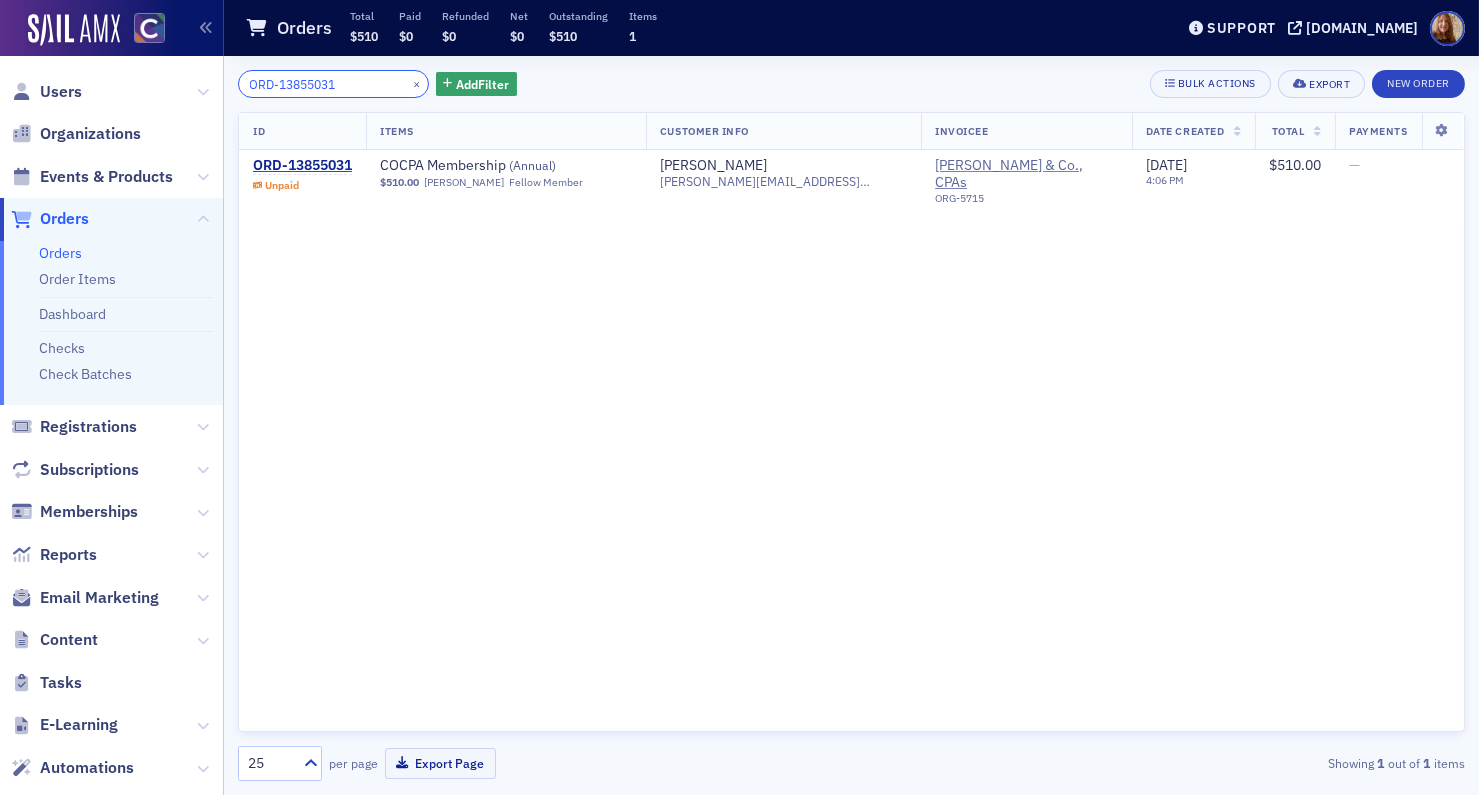 type on "ORD-13855031" 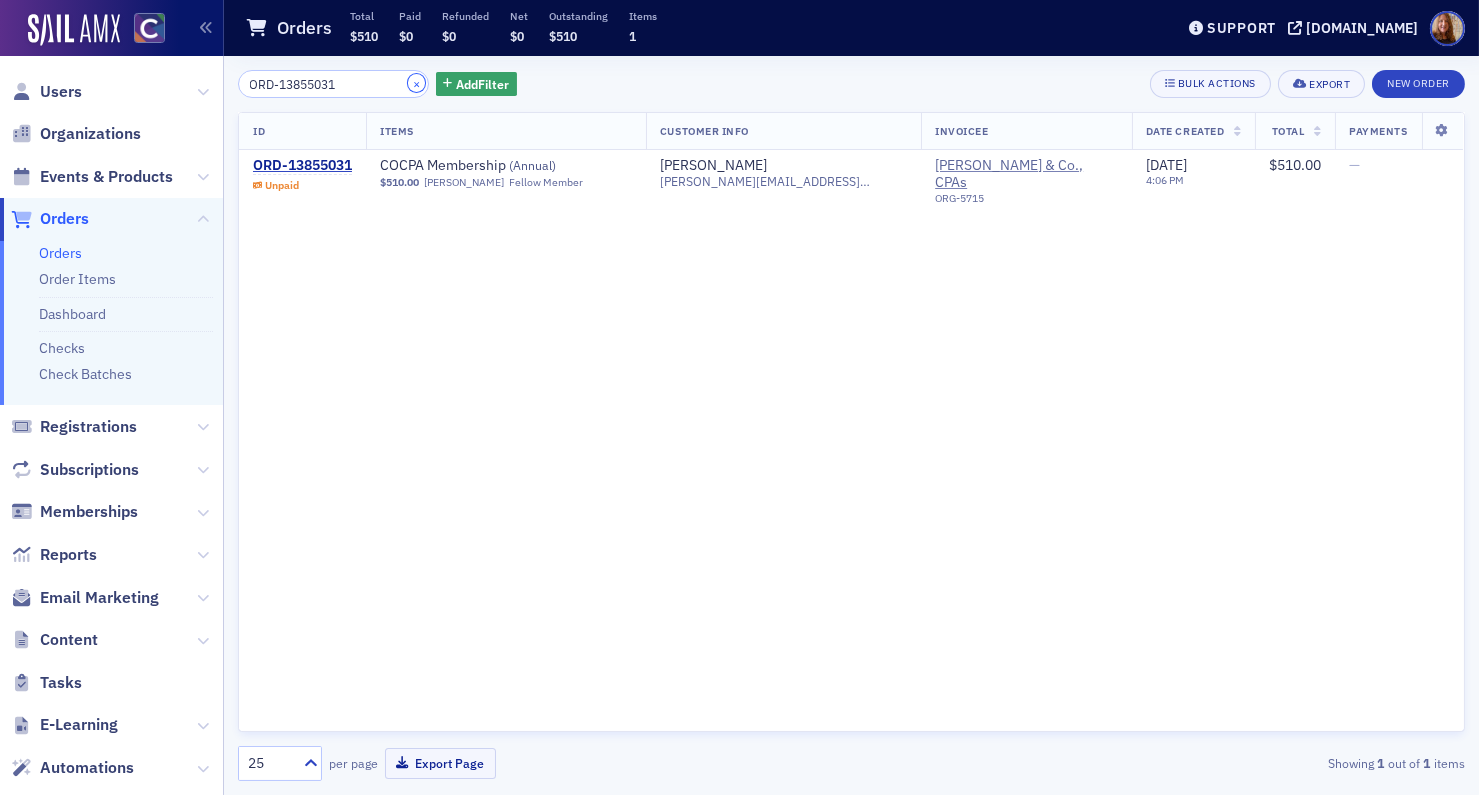 click on "×" 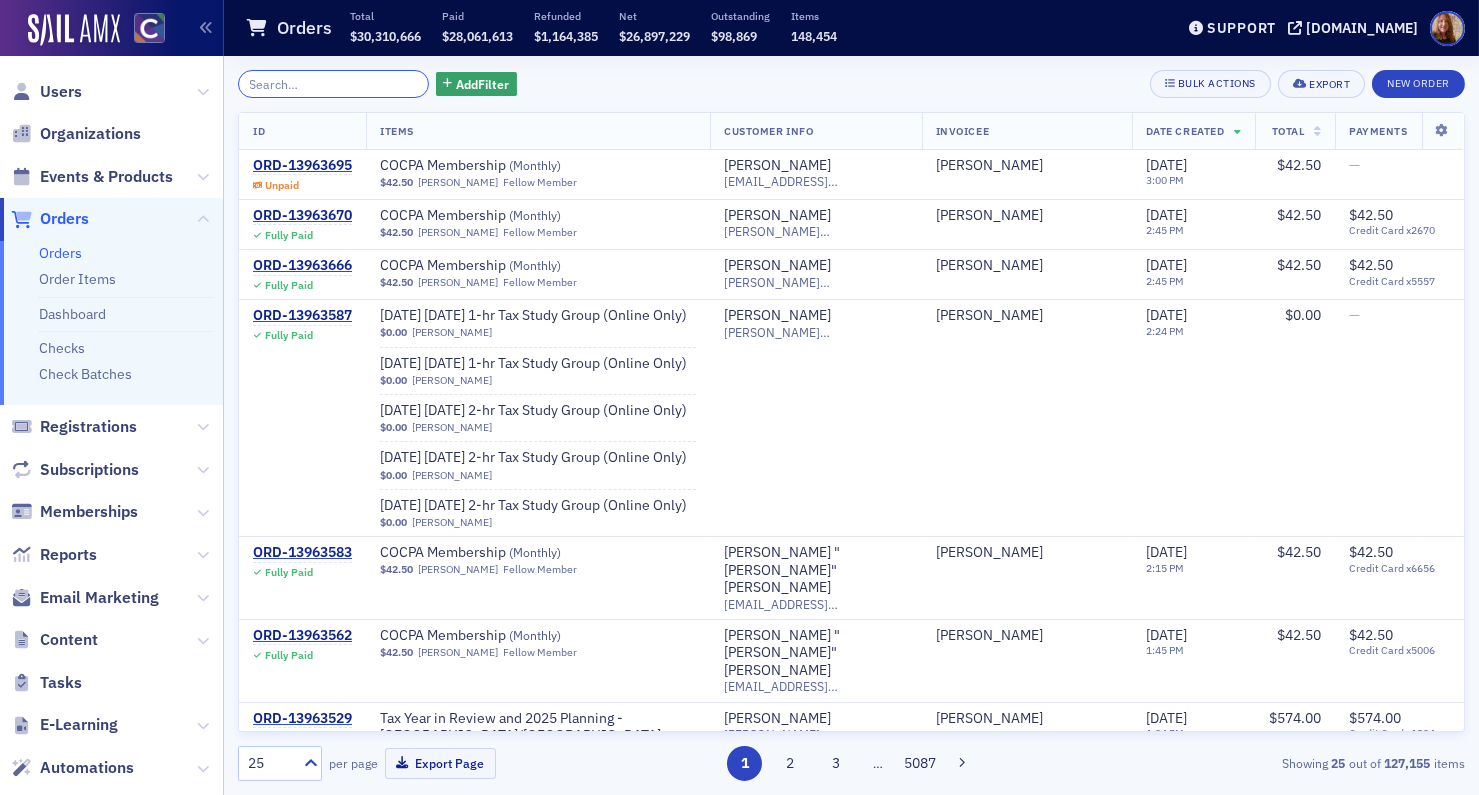 paste on "ORD-13843188" 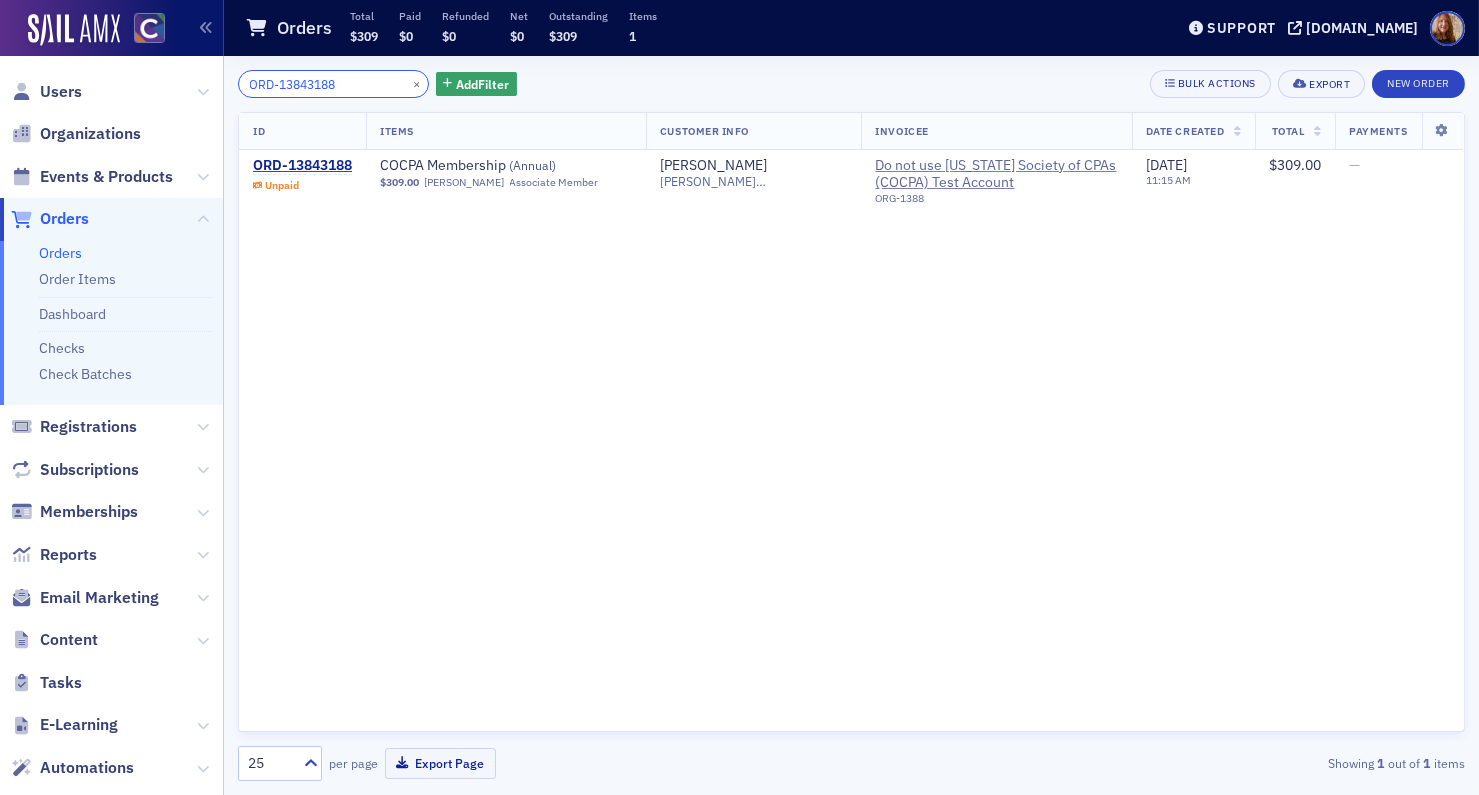 type on "ORD-13843188" 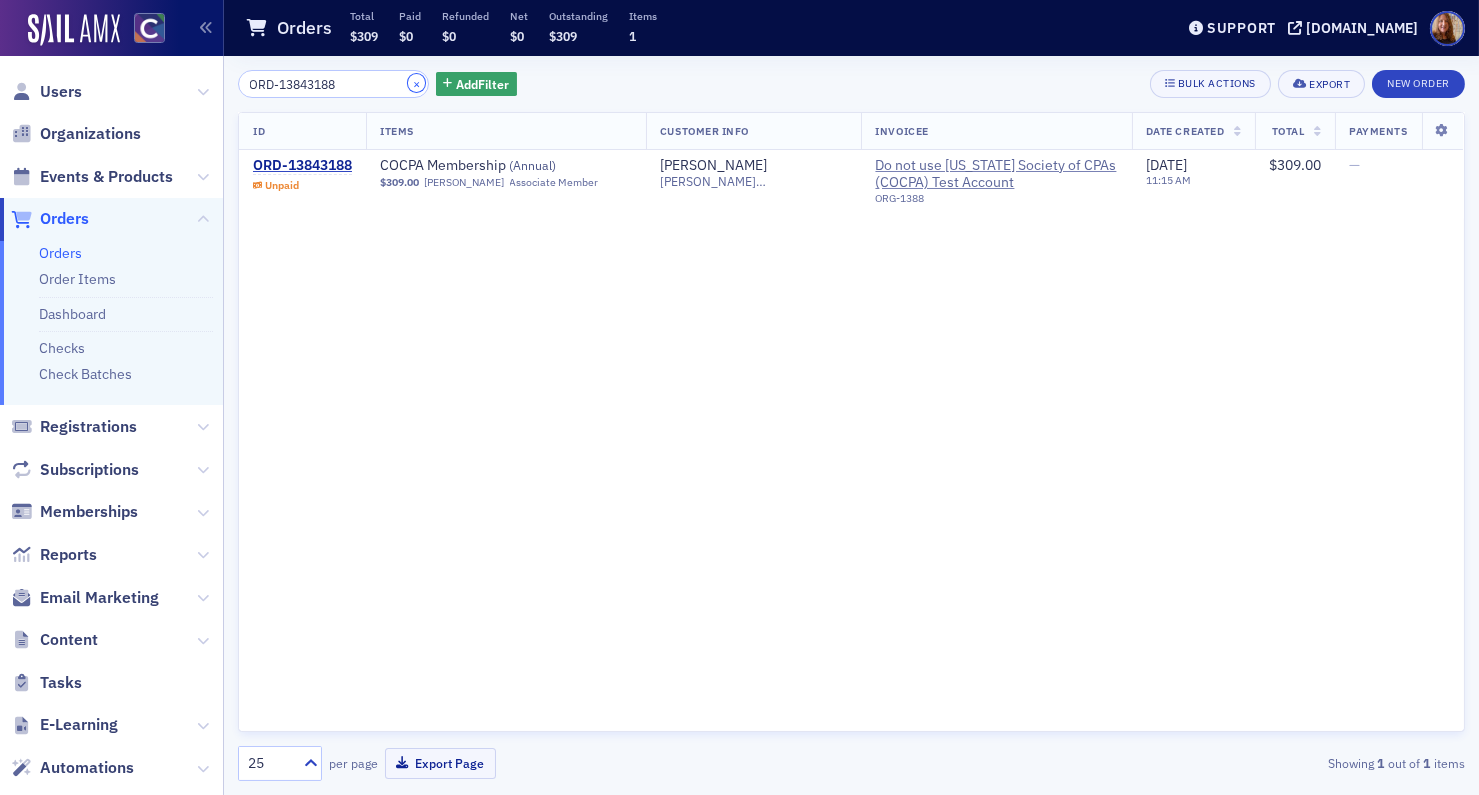 click on "×" 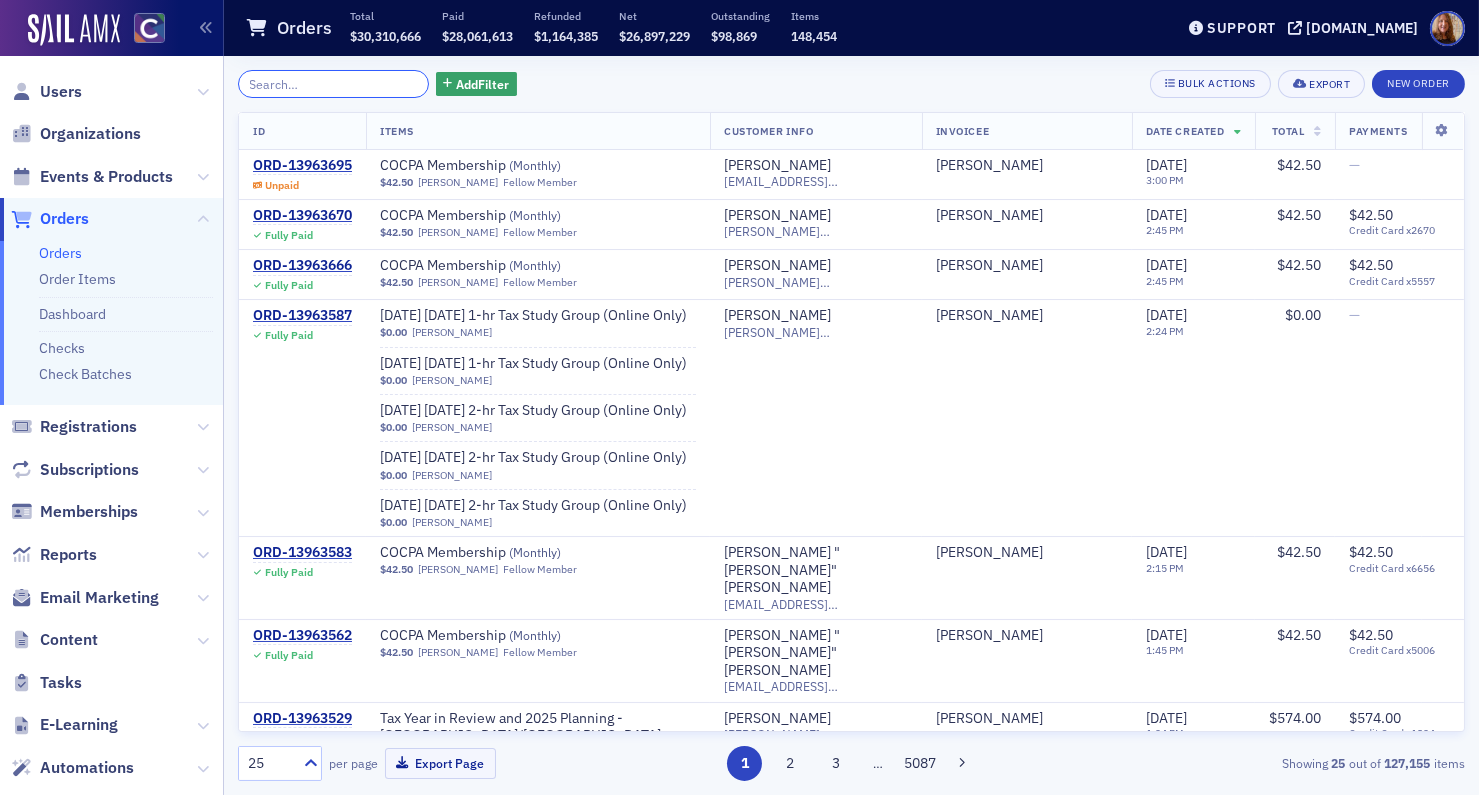 paste on "ORD-13852932" 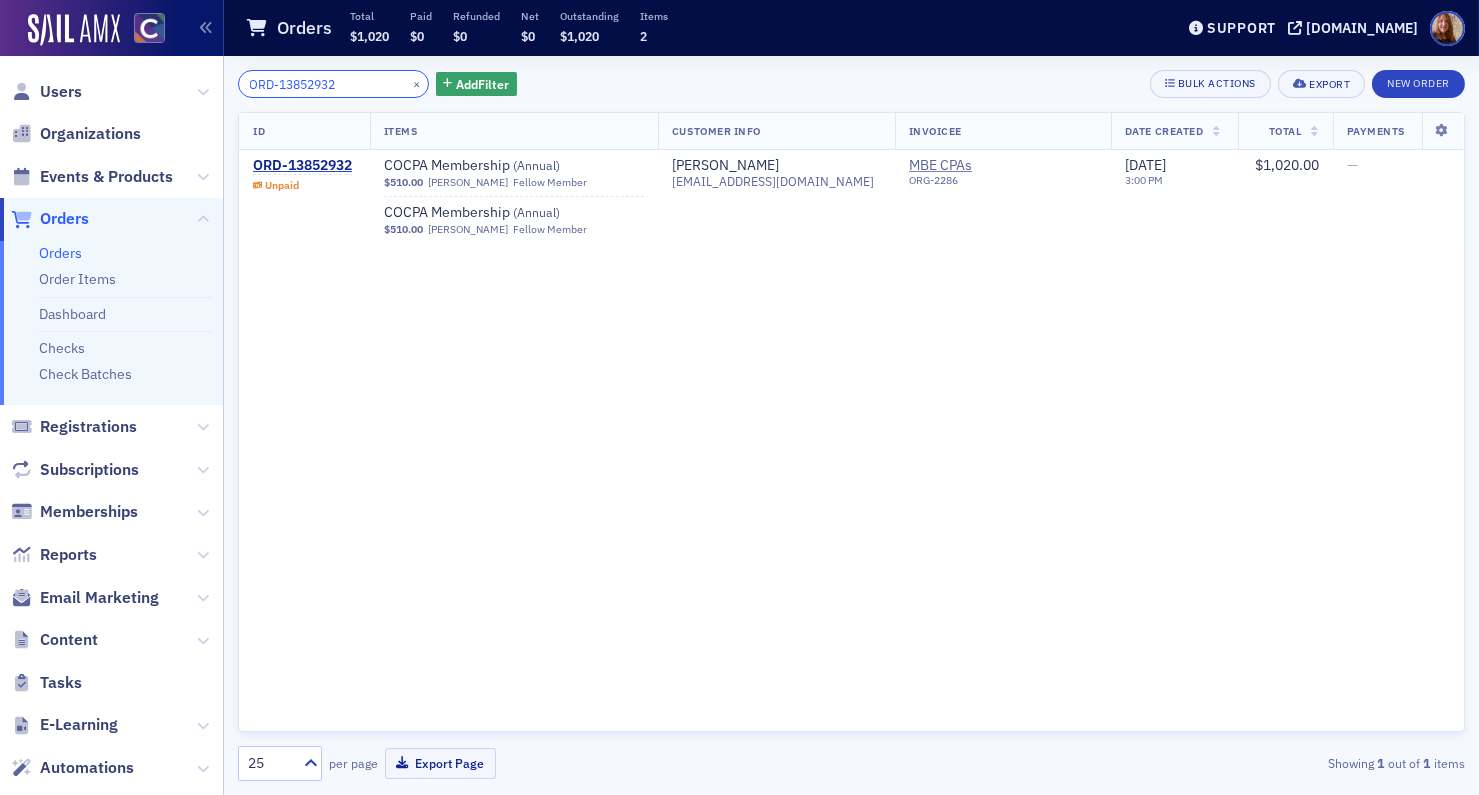 type on "ORD-13852932" 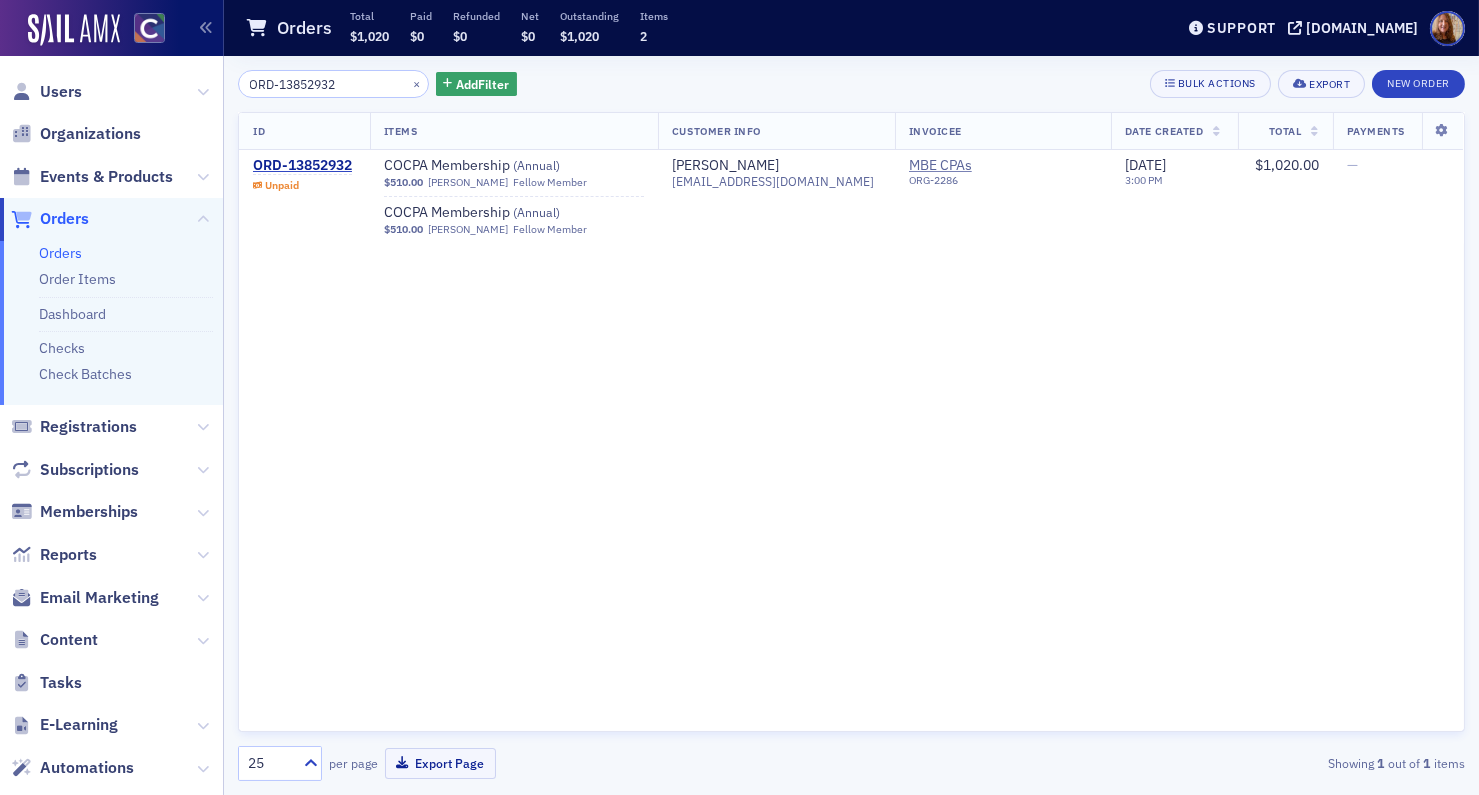 click on "×" 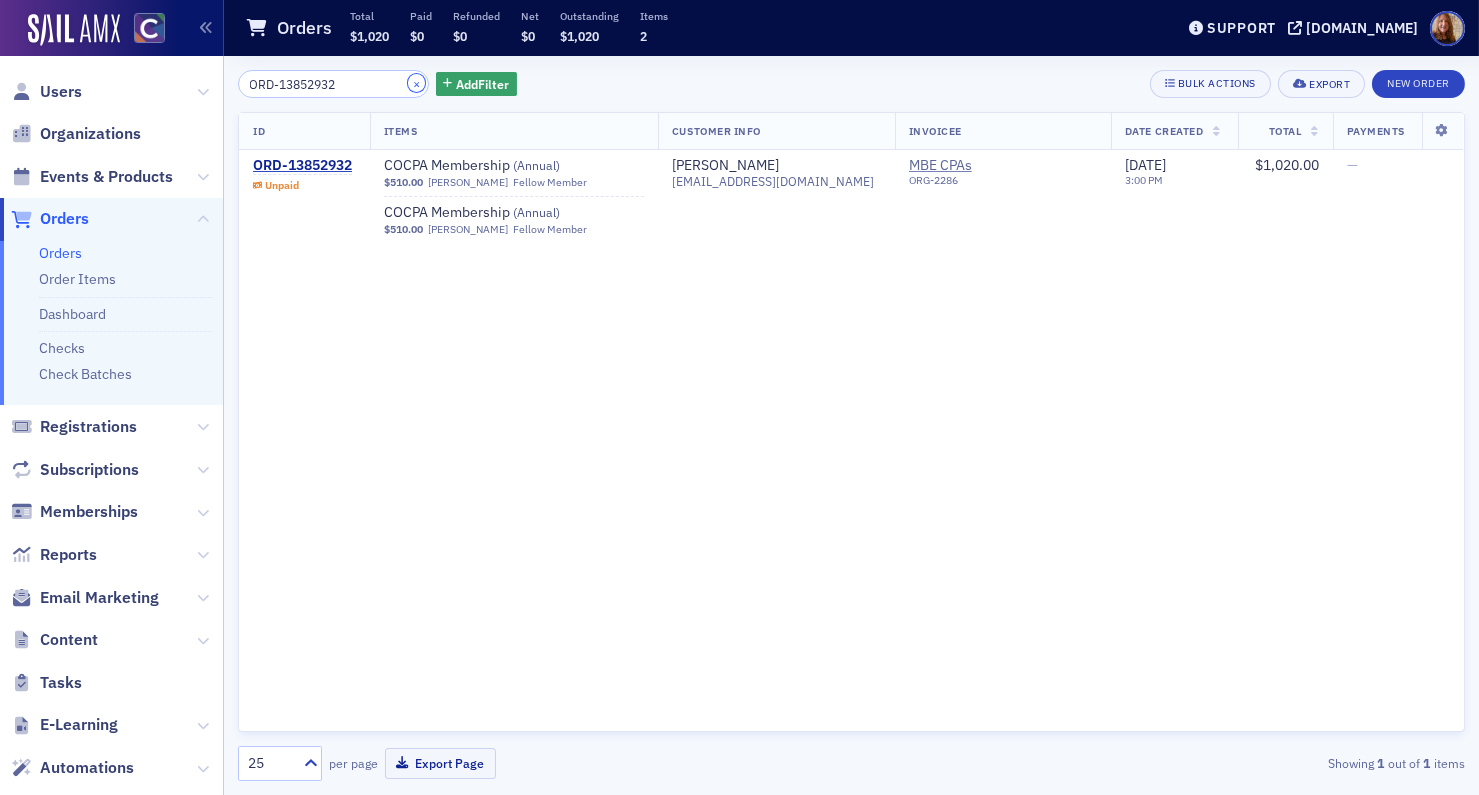 click on "×" 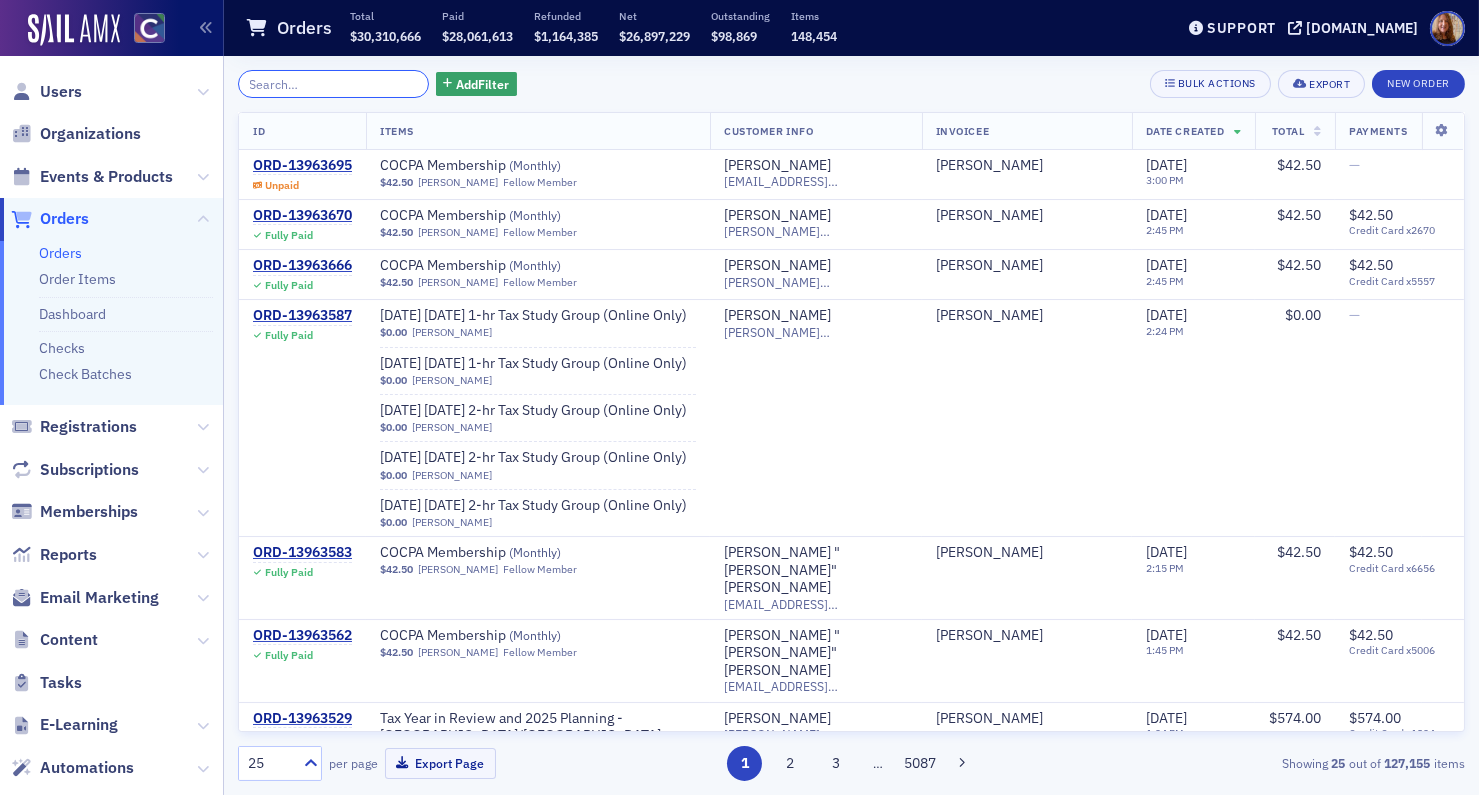 paste on "ORD-13842428" 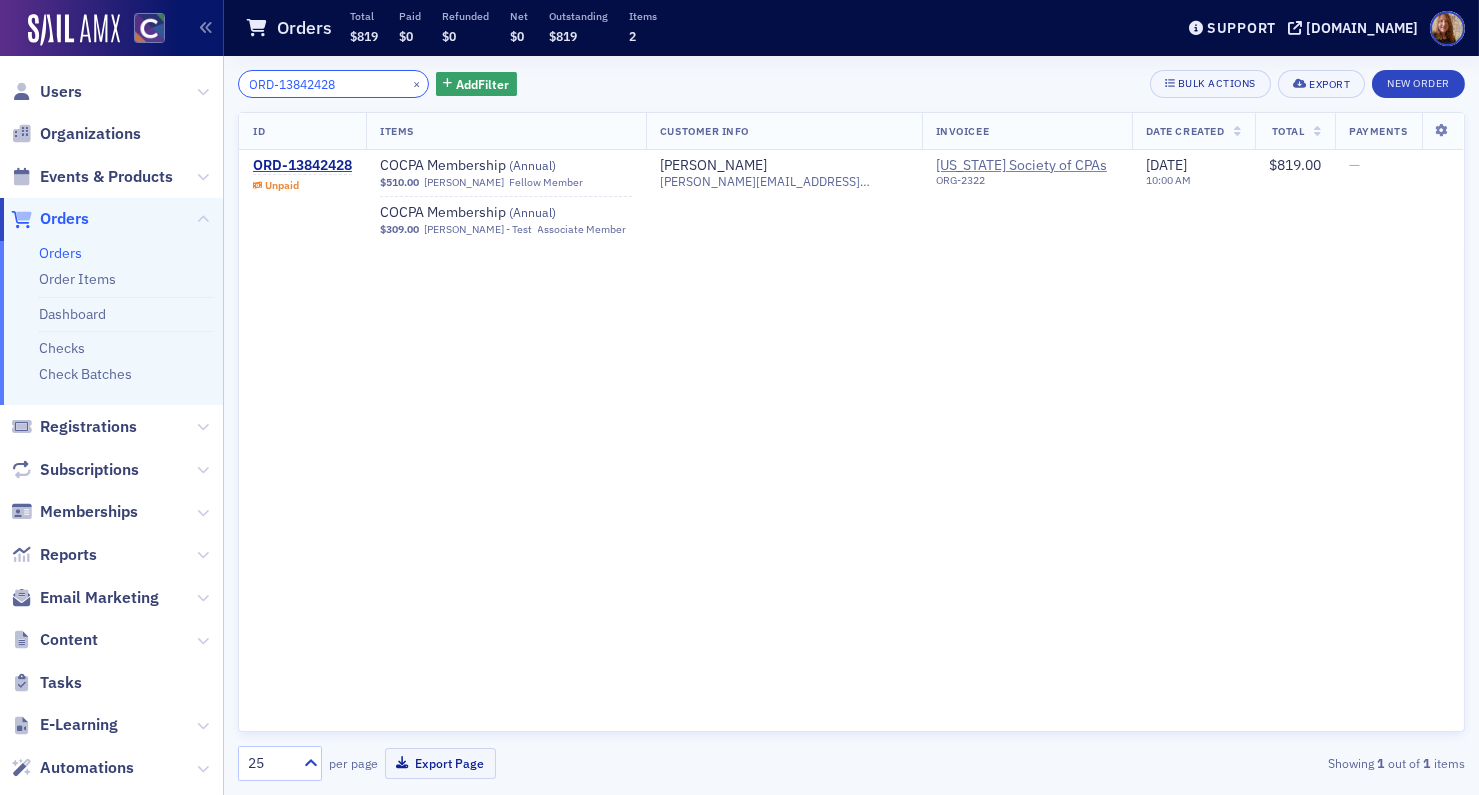 type on "ORD-13842428" 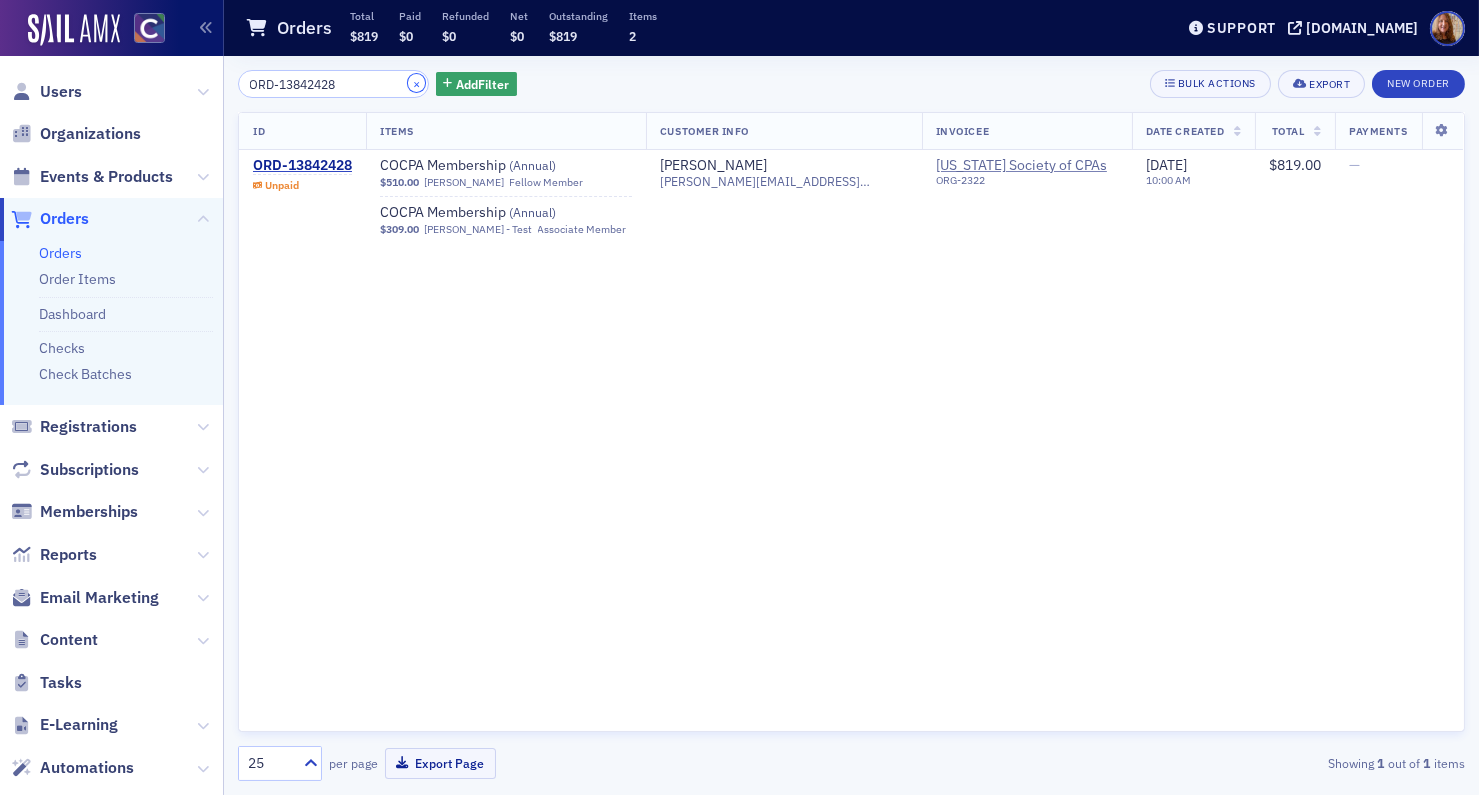 click on "×" 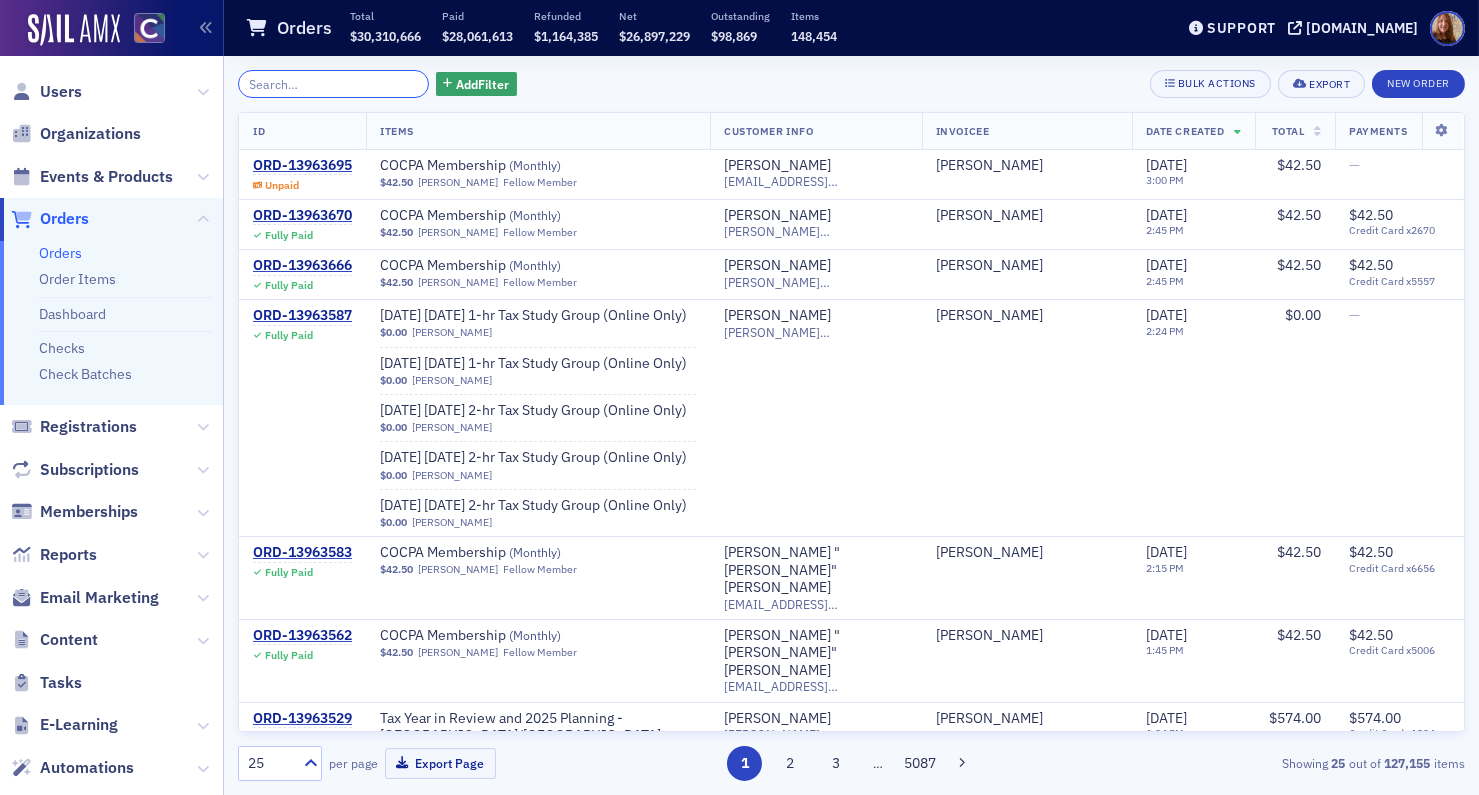 paste on "ORD-13863028" 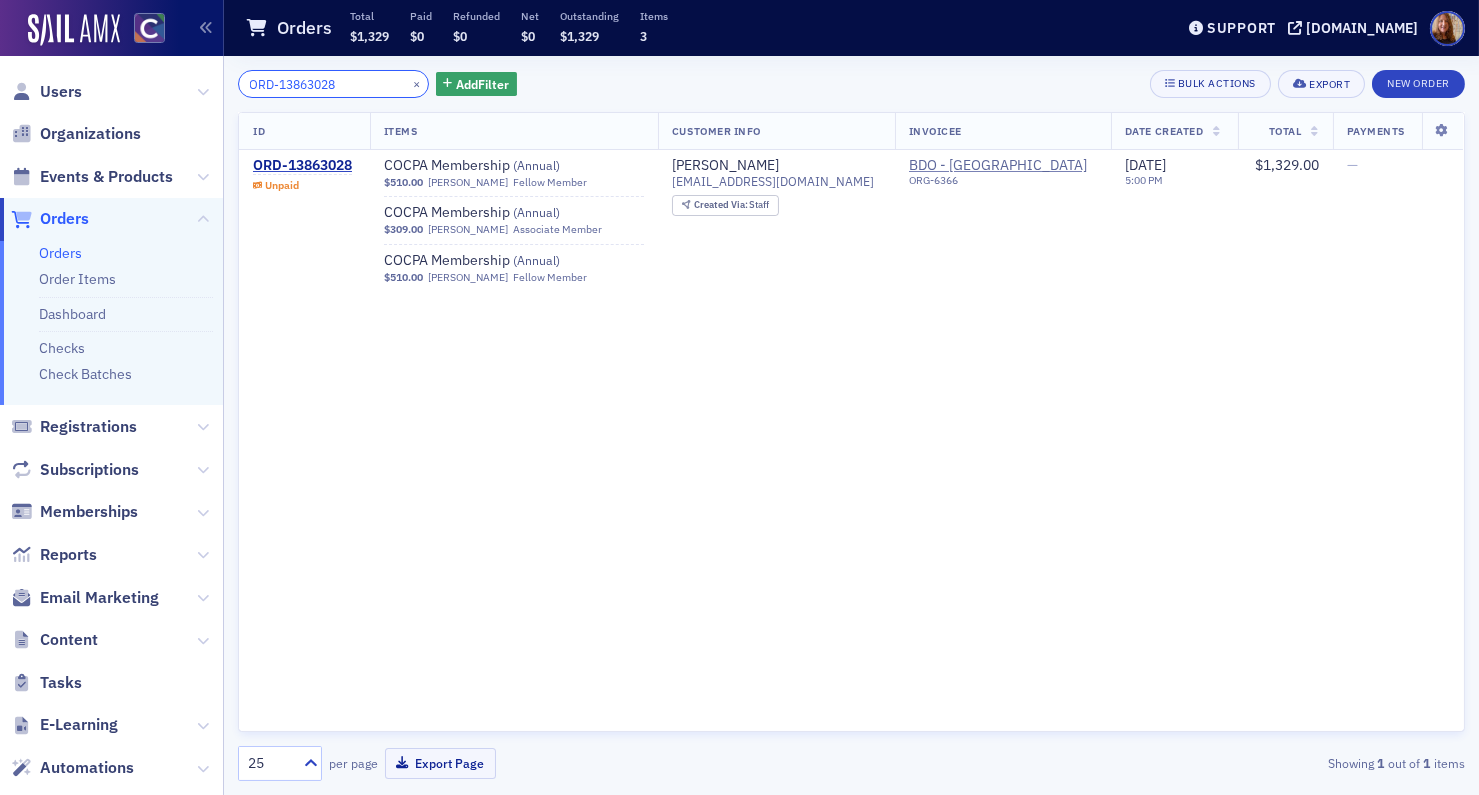 type on "ORD-13863028" 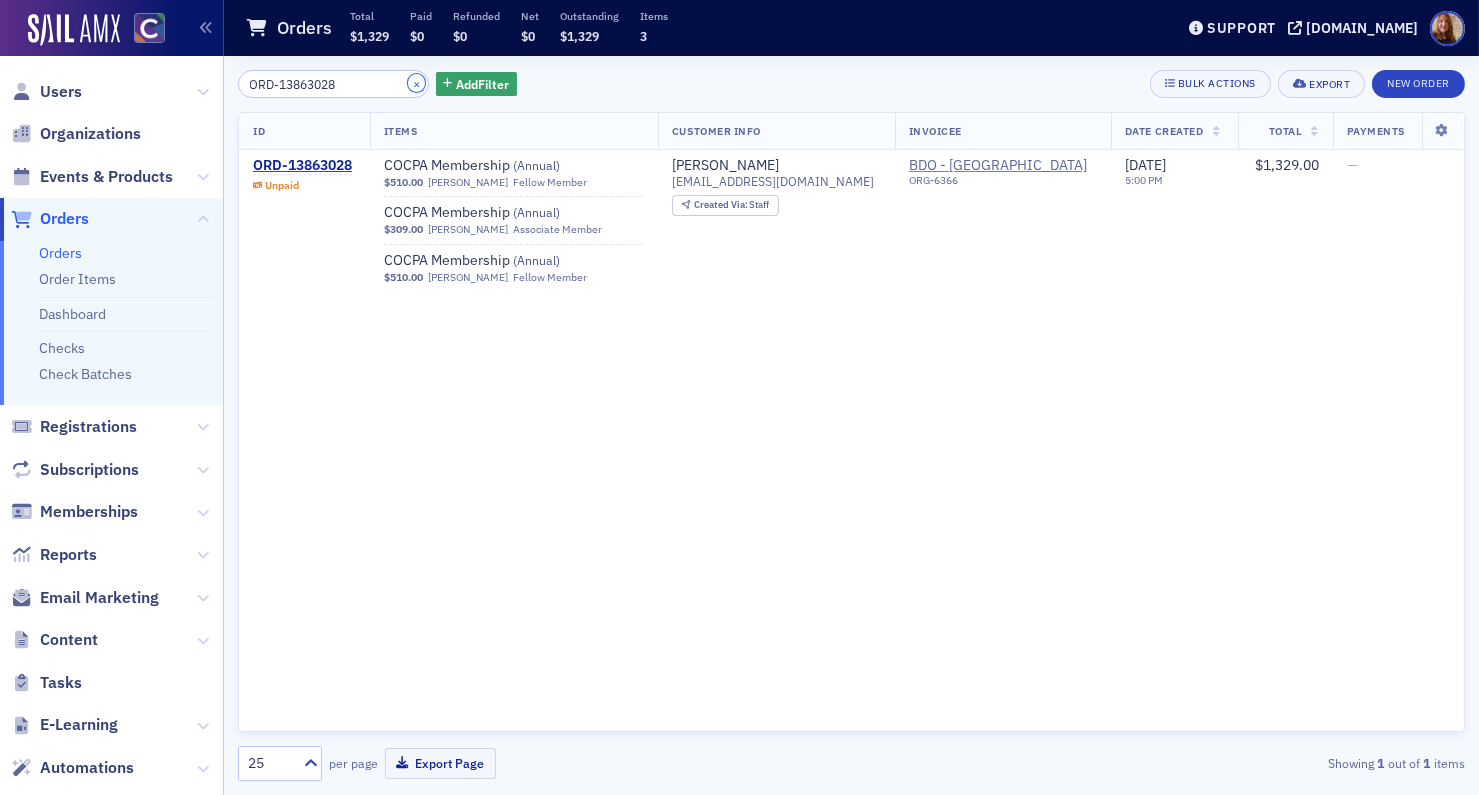 click on "×" 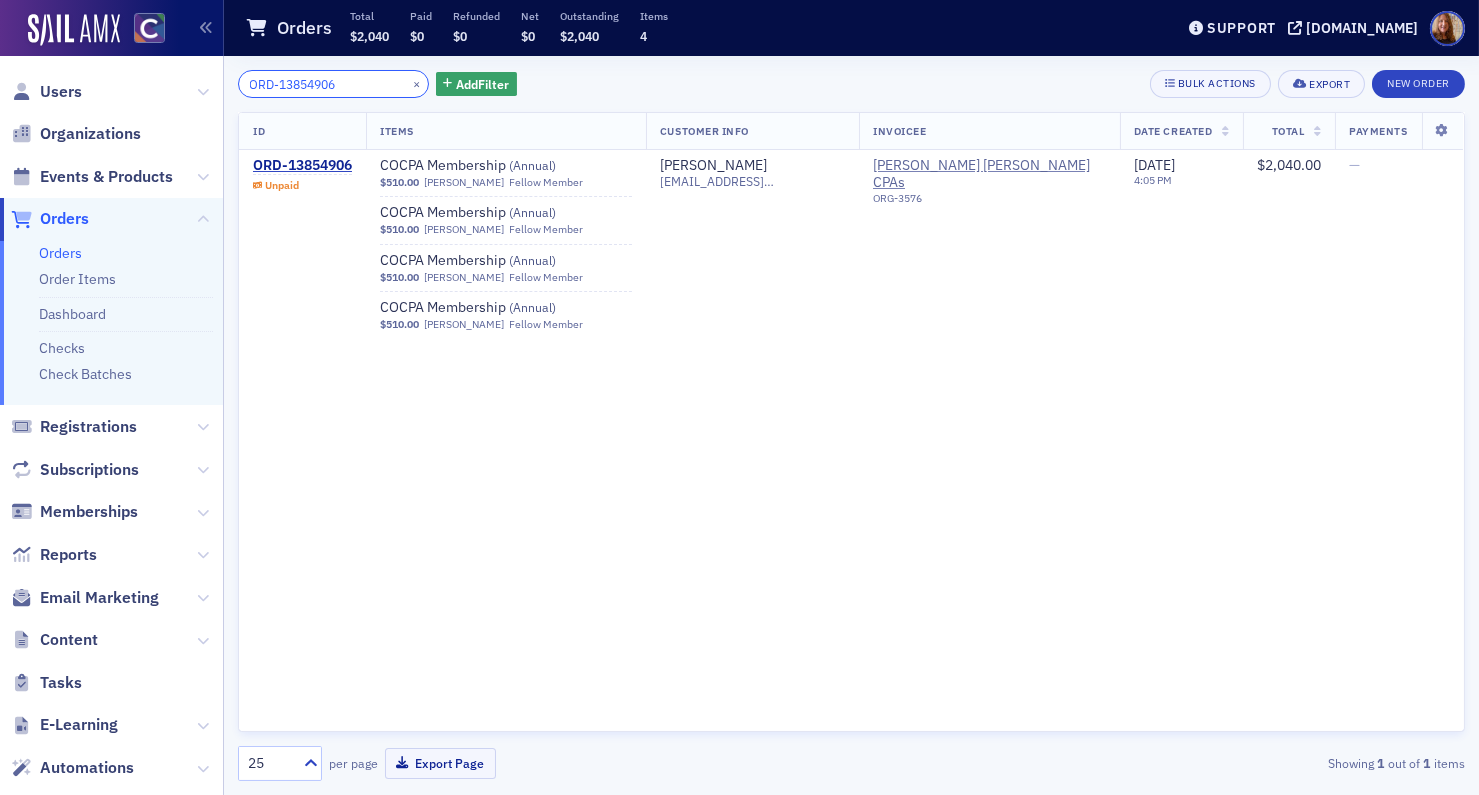 type on "ORD-13854906" 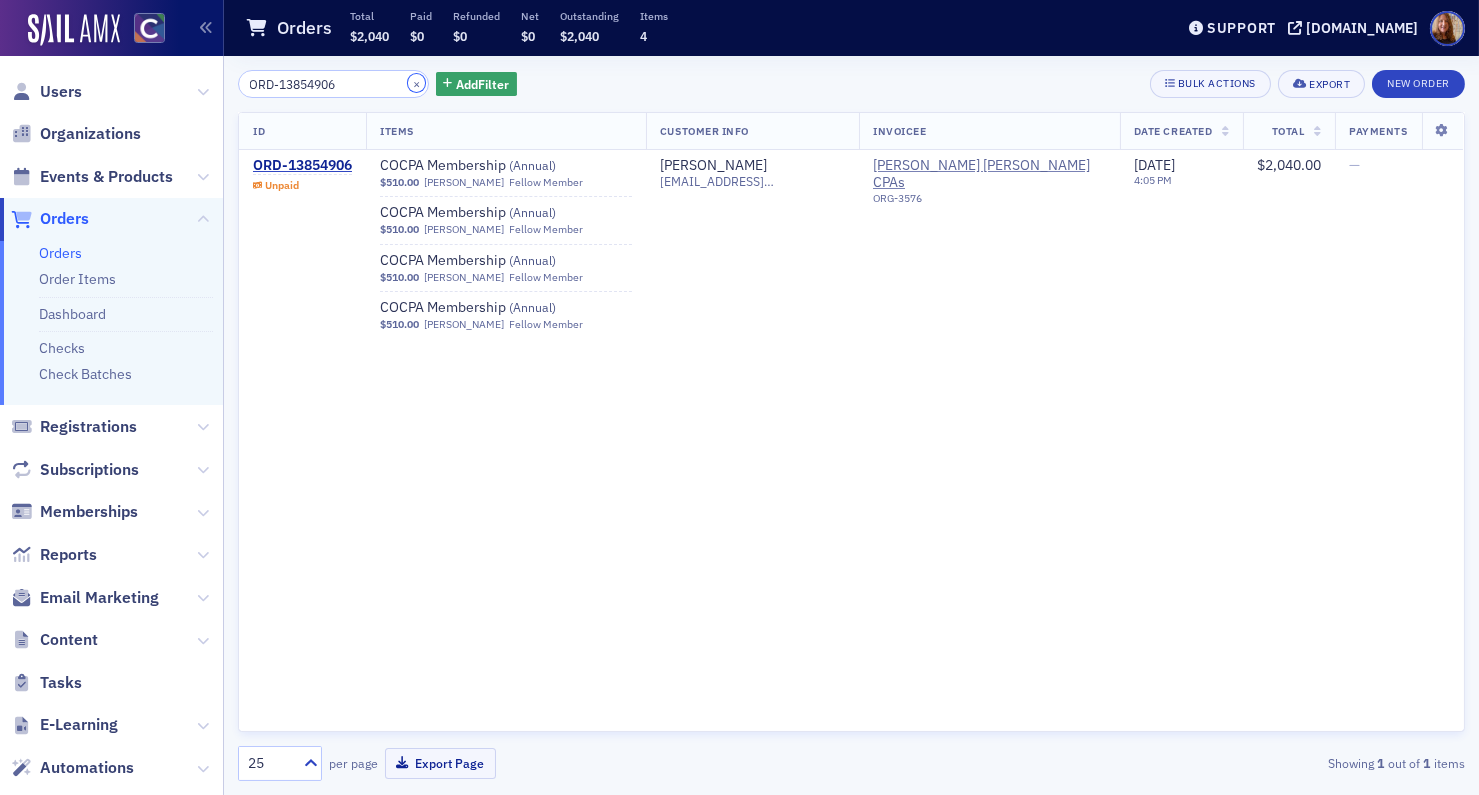 click on "×" 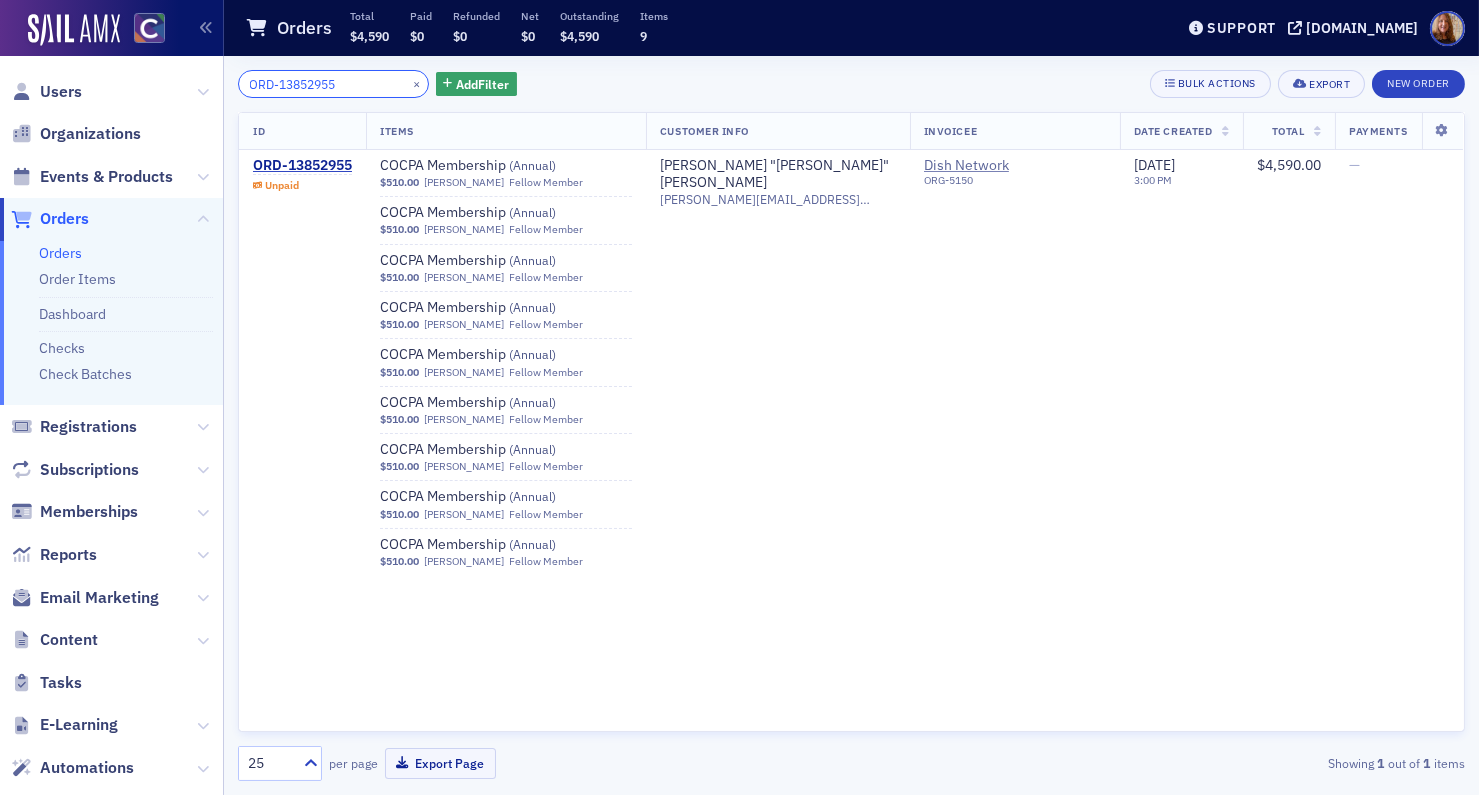type on "ORD-13852955" 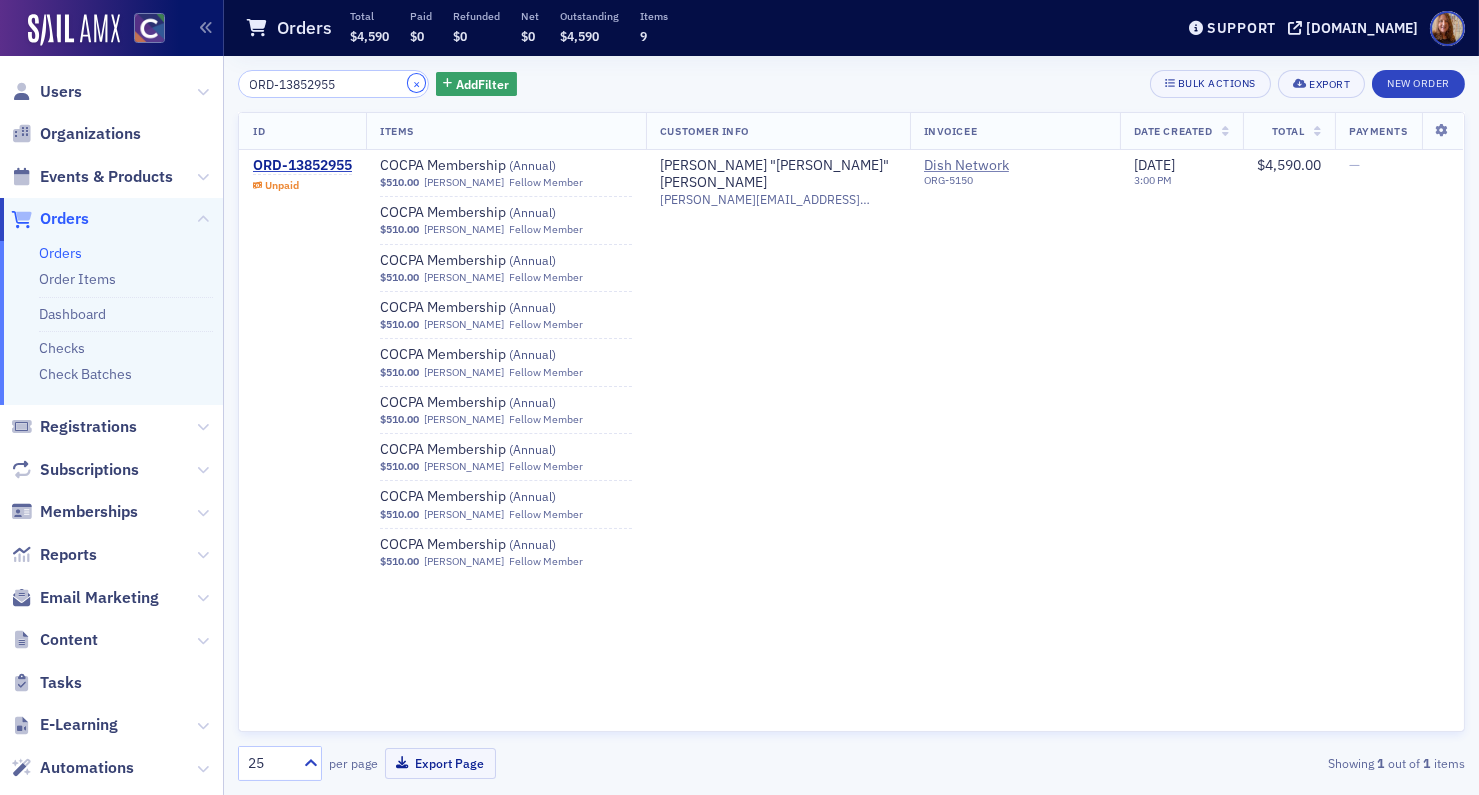 click on "×" 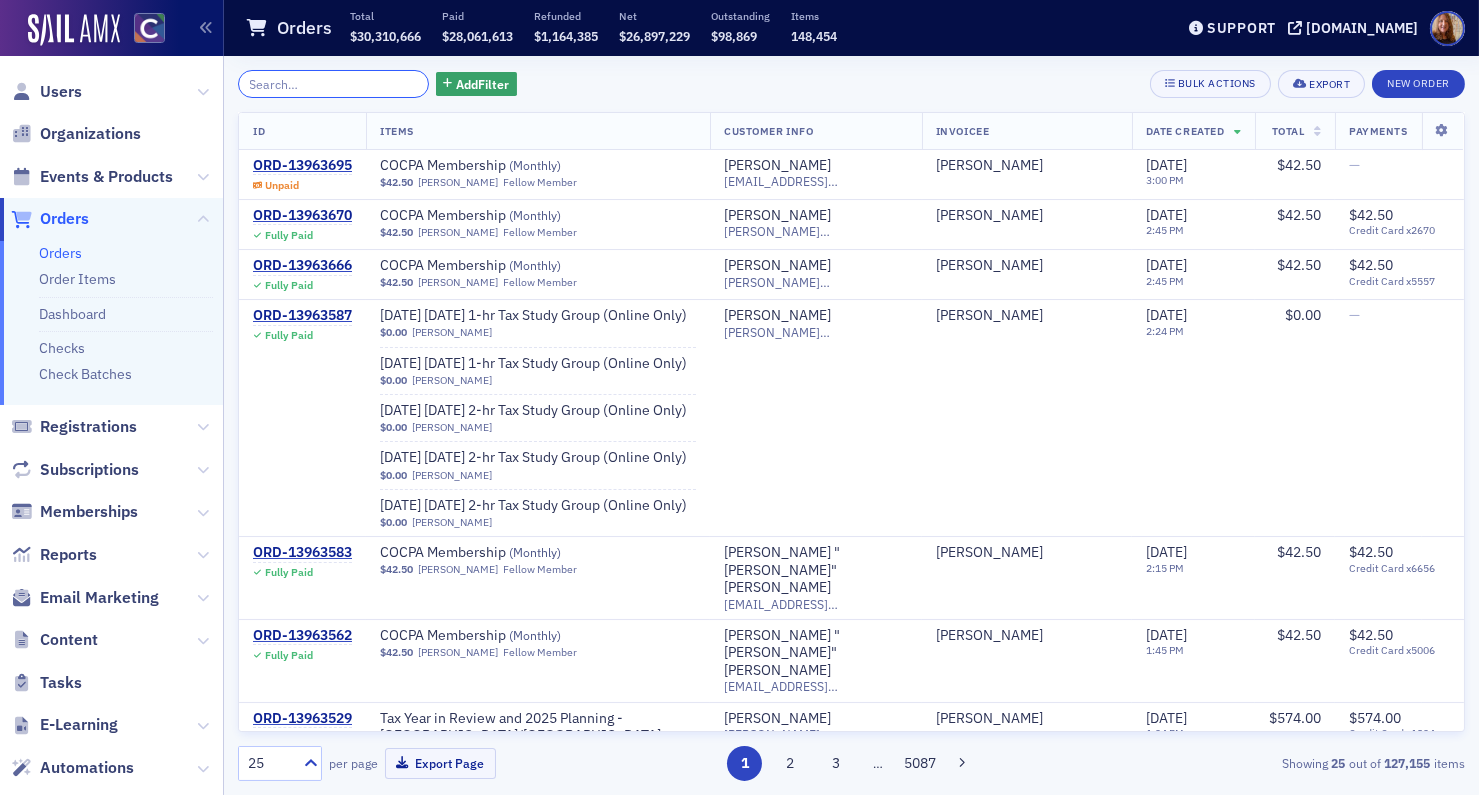 paste on "ORD-13863087" 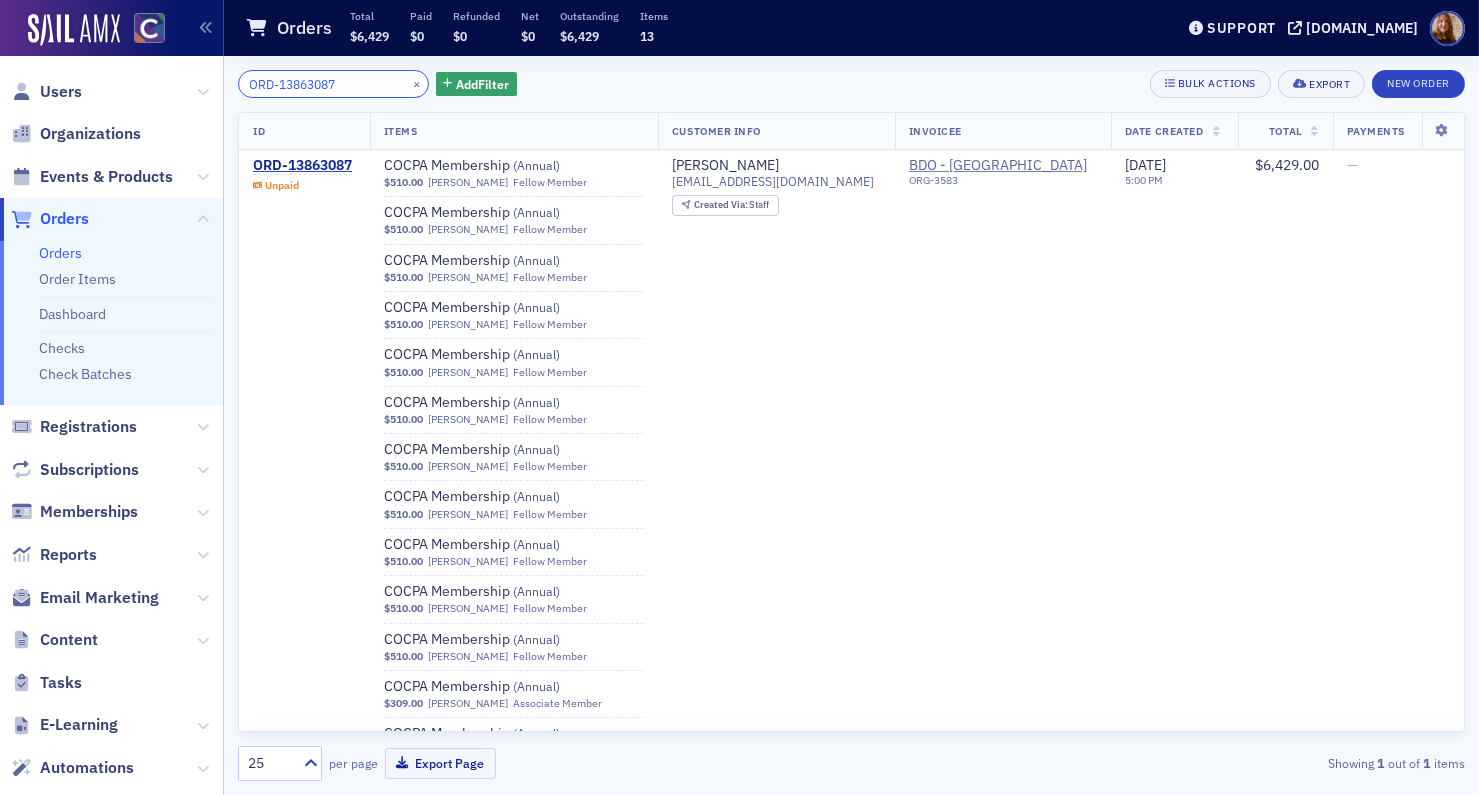 type on "ORD-13863087" 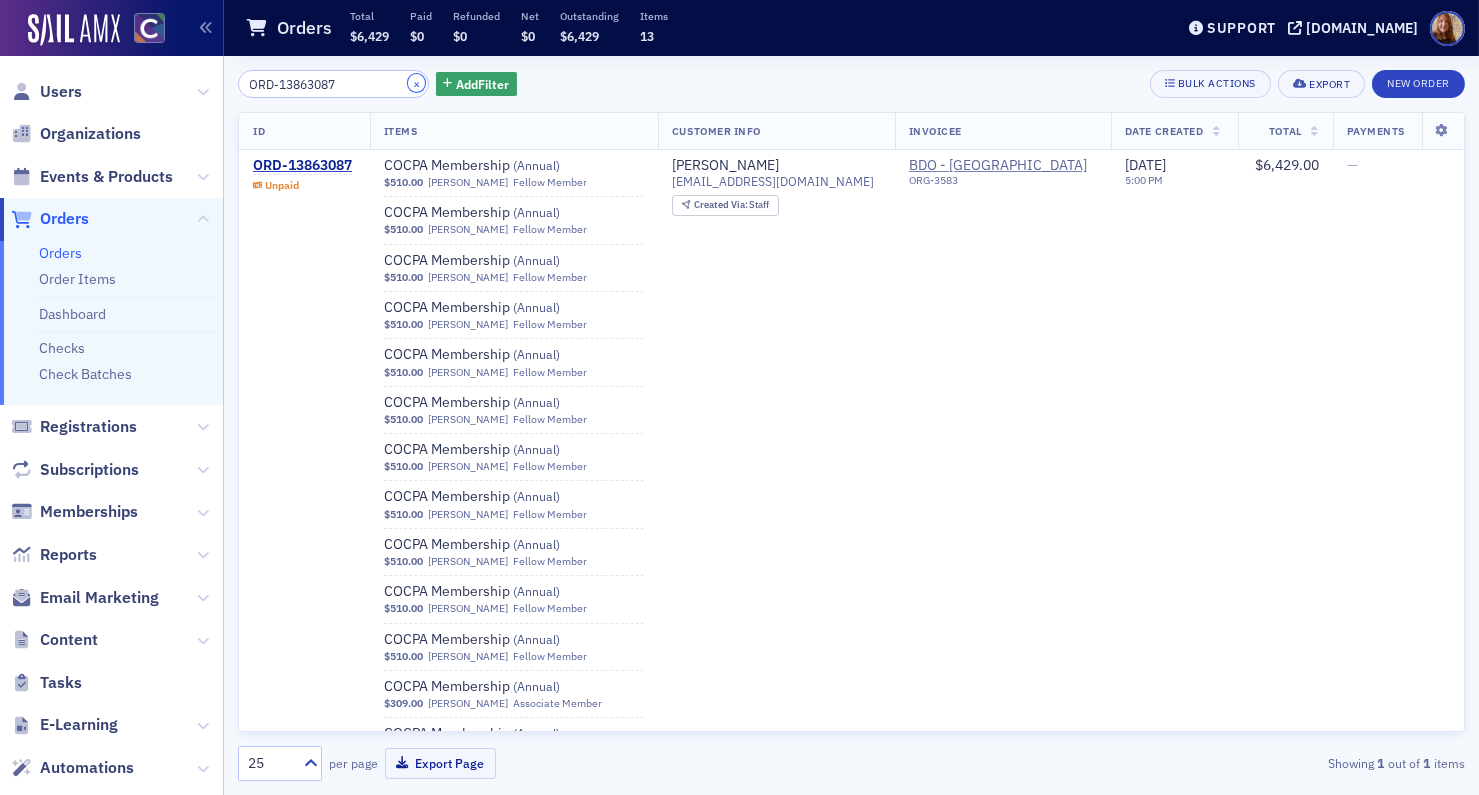 click on "×" 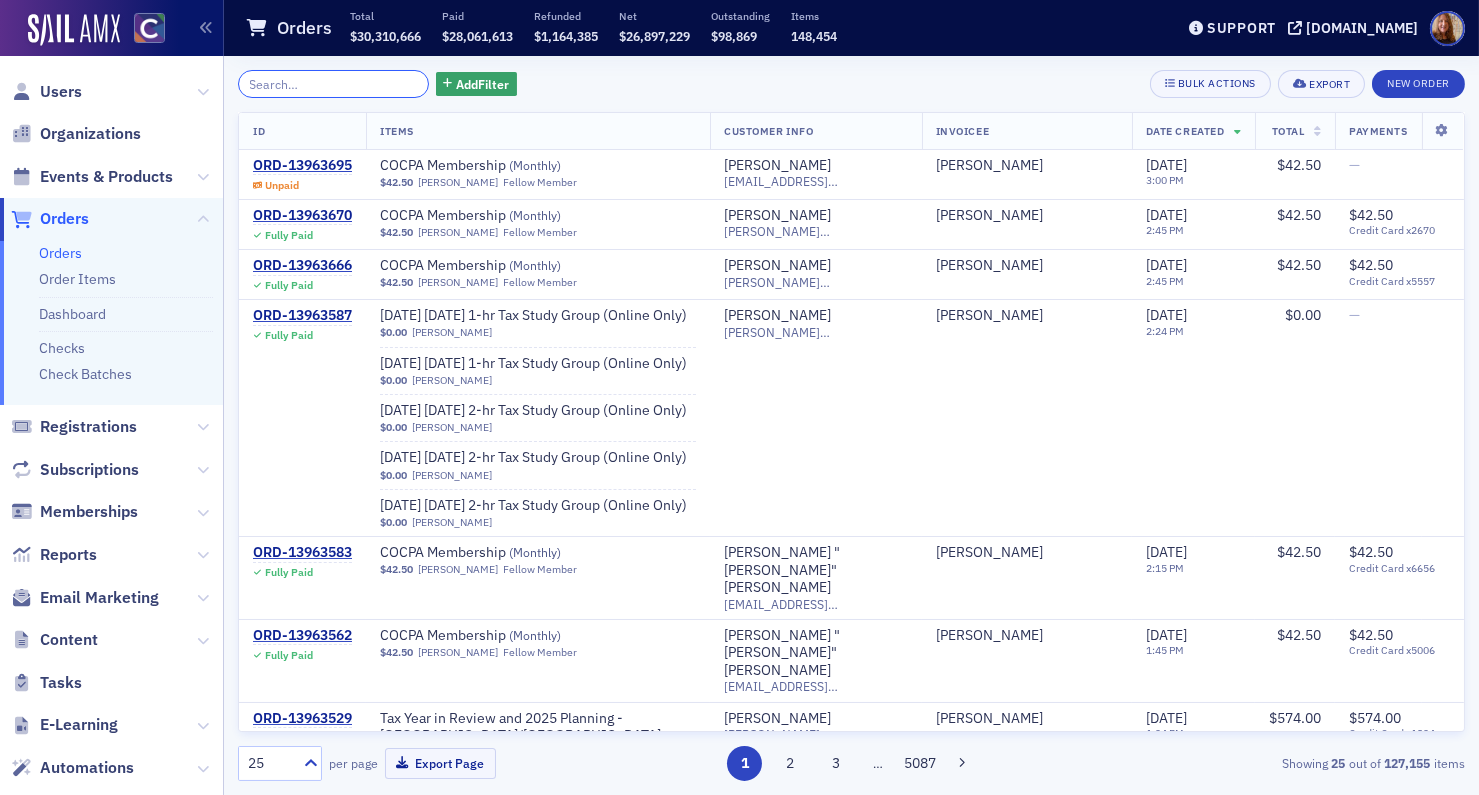 paste on "ORD-13854330" 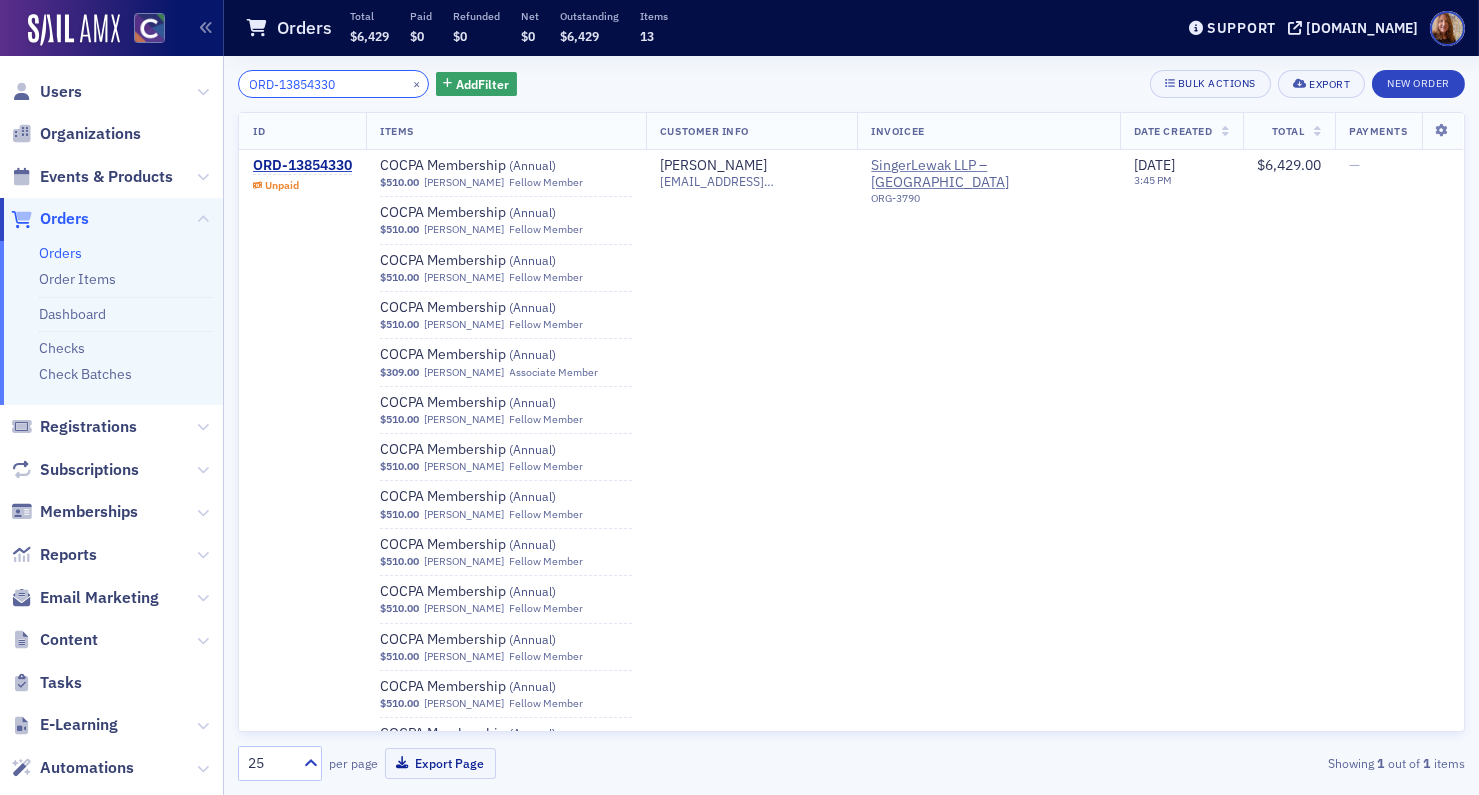 type on "ORD-13854330" 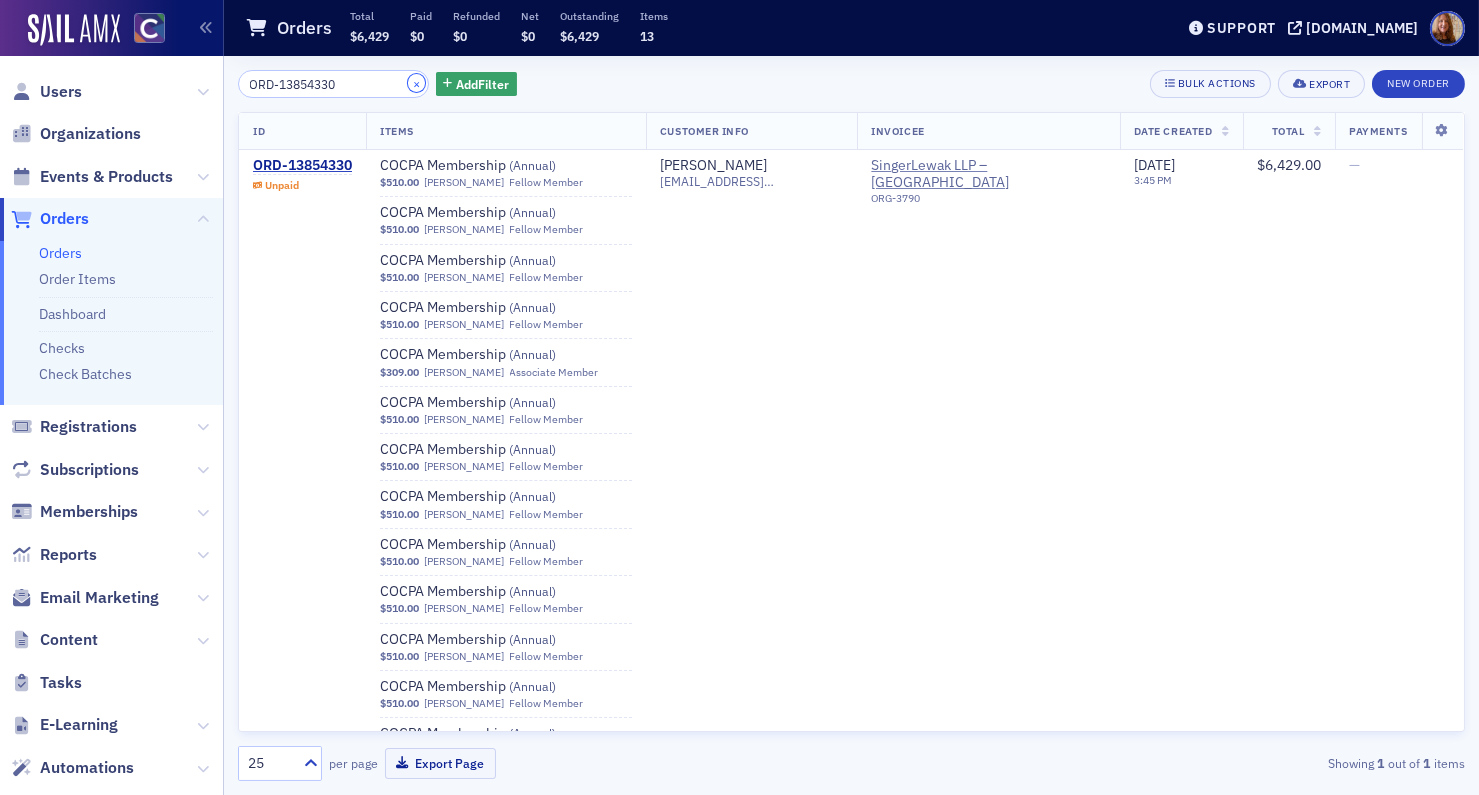 click on "×" 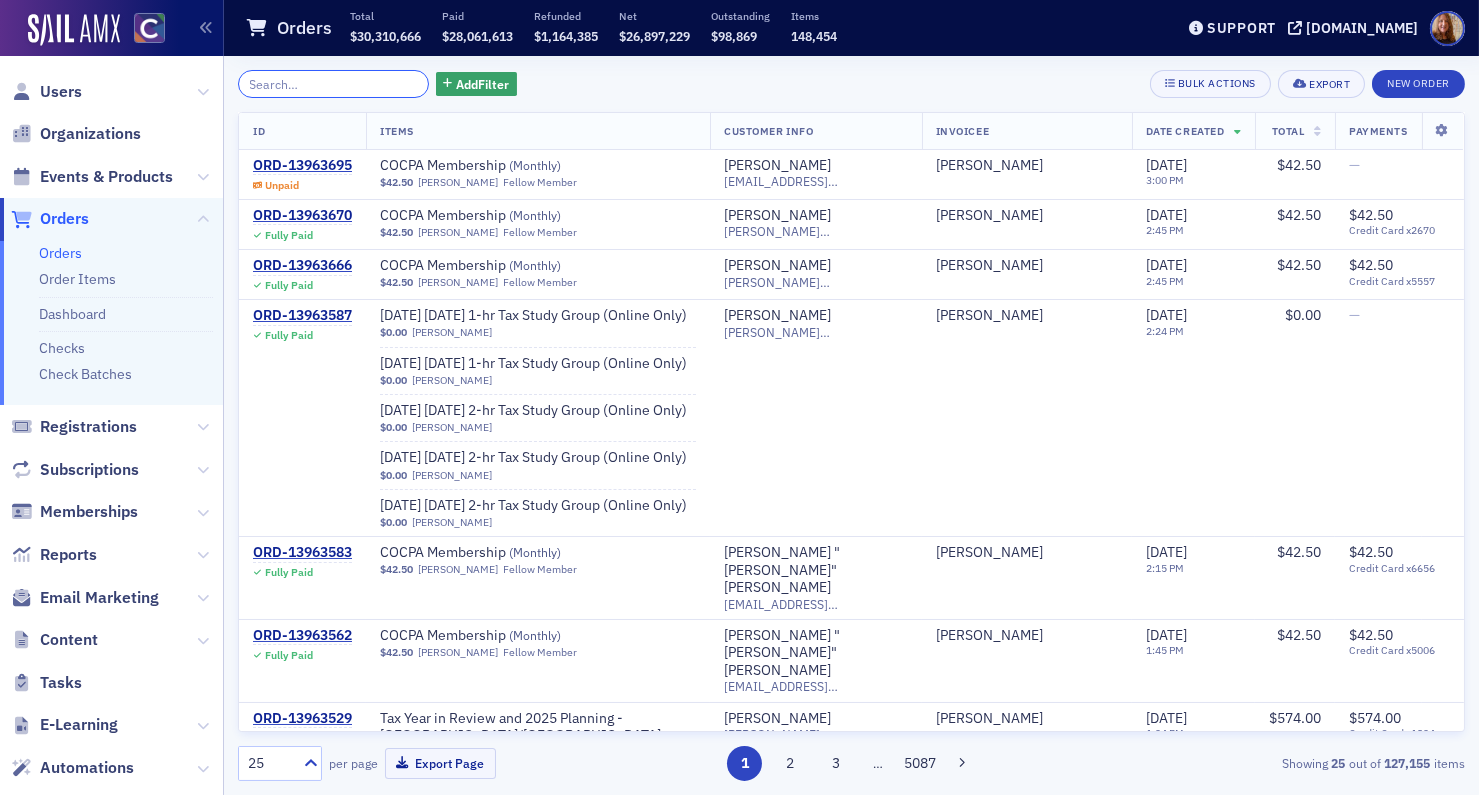 paste on "ORD-13843369" 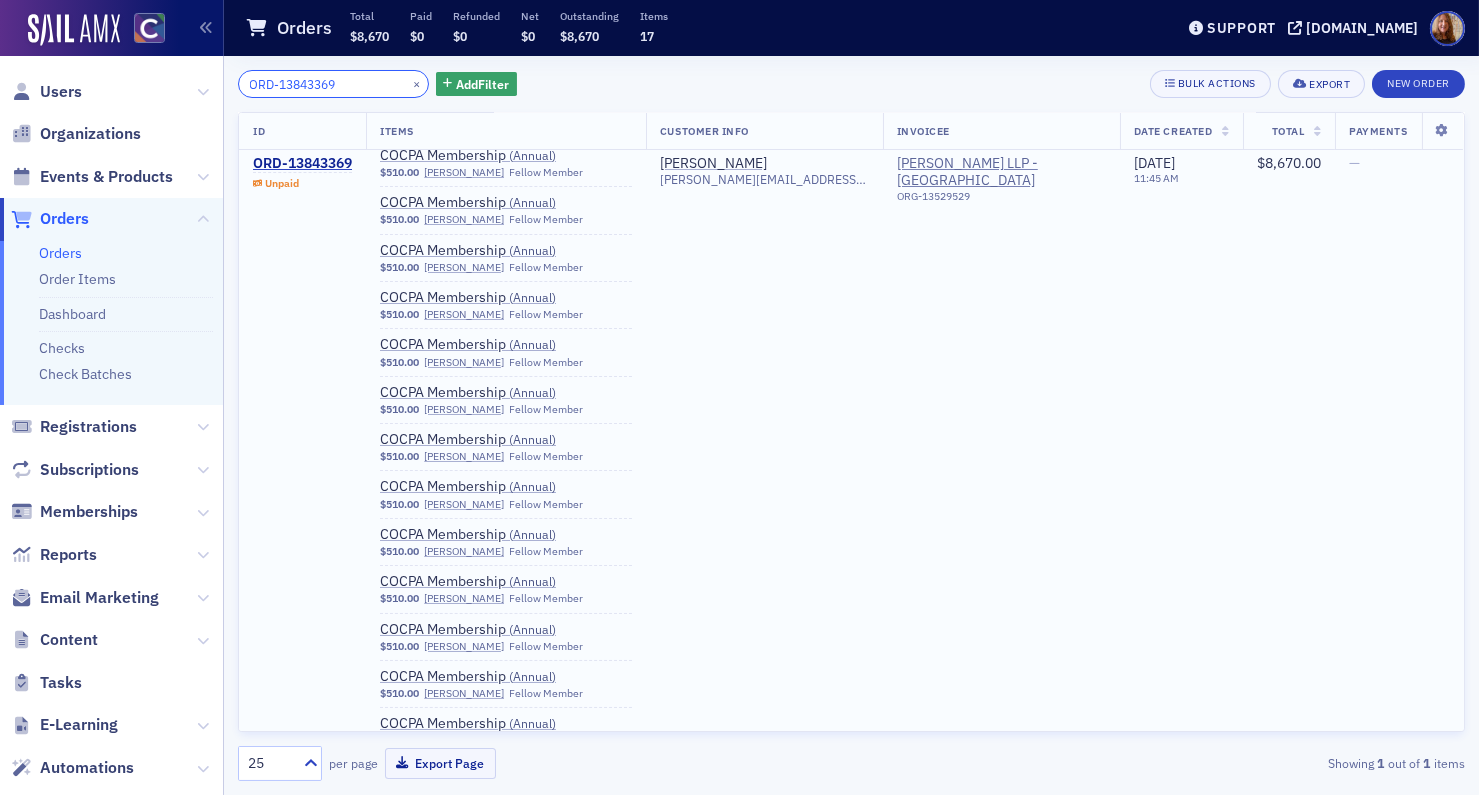 scroll, scrollTop: 0, scrollLeft: 0, axis: both 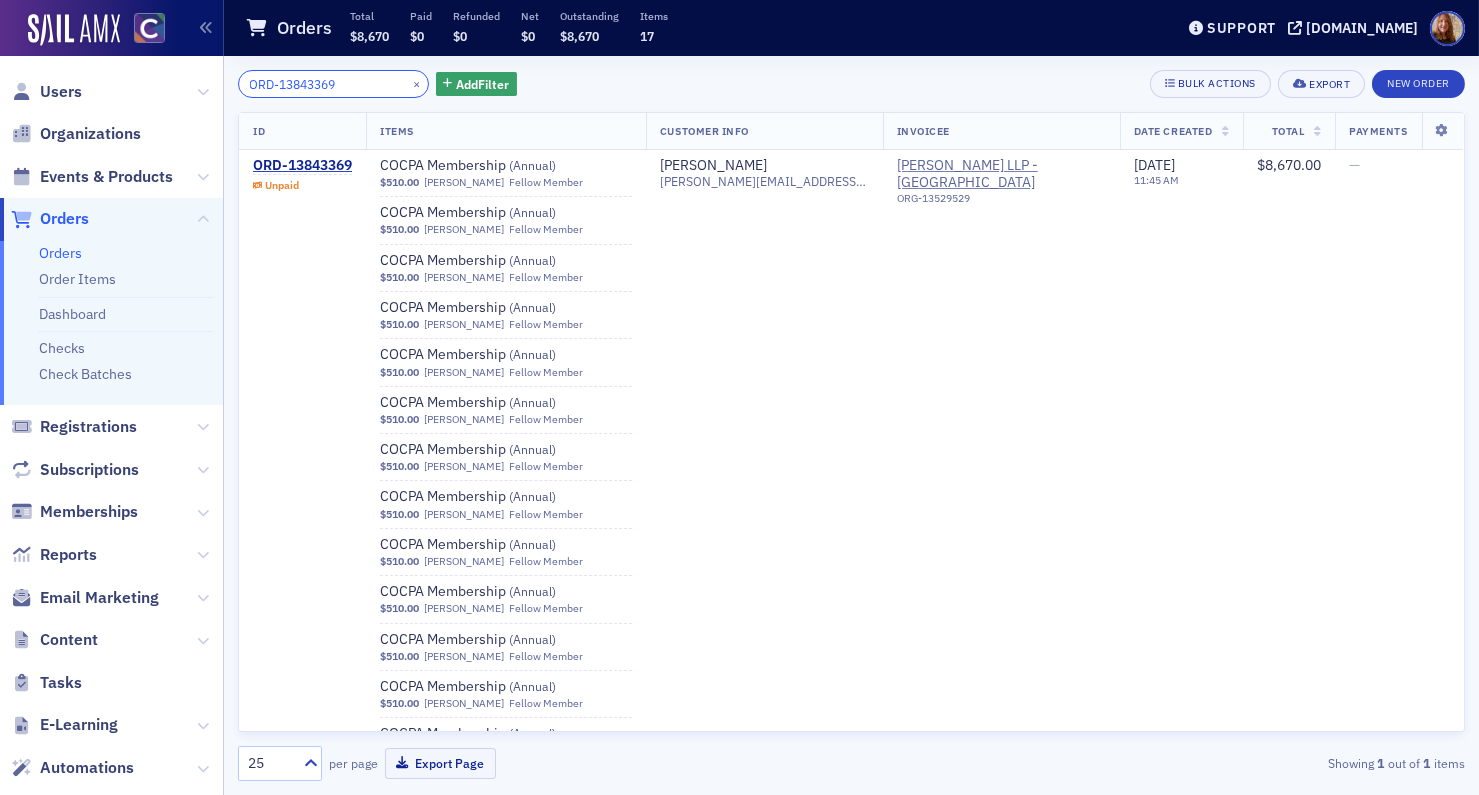 type on "ORD-13843369" 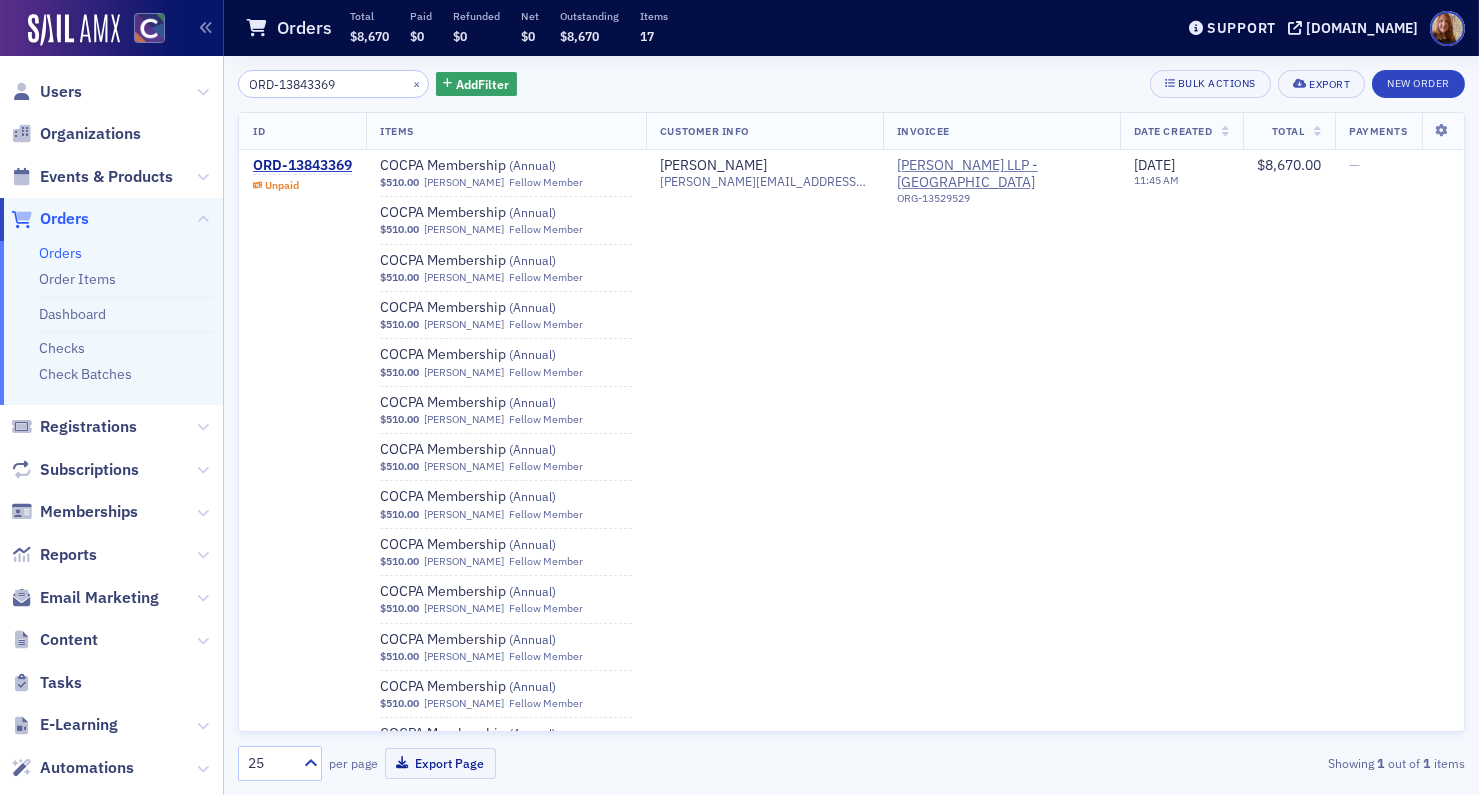 click on "ORD-13843369 × Add  Filter Bulk Actions Export New Order" 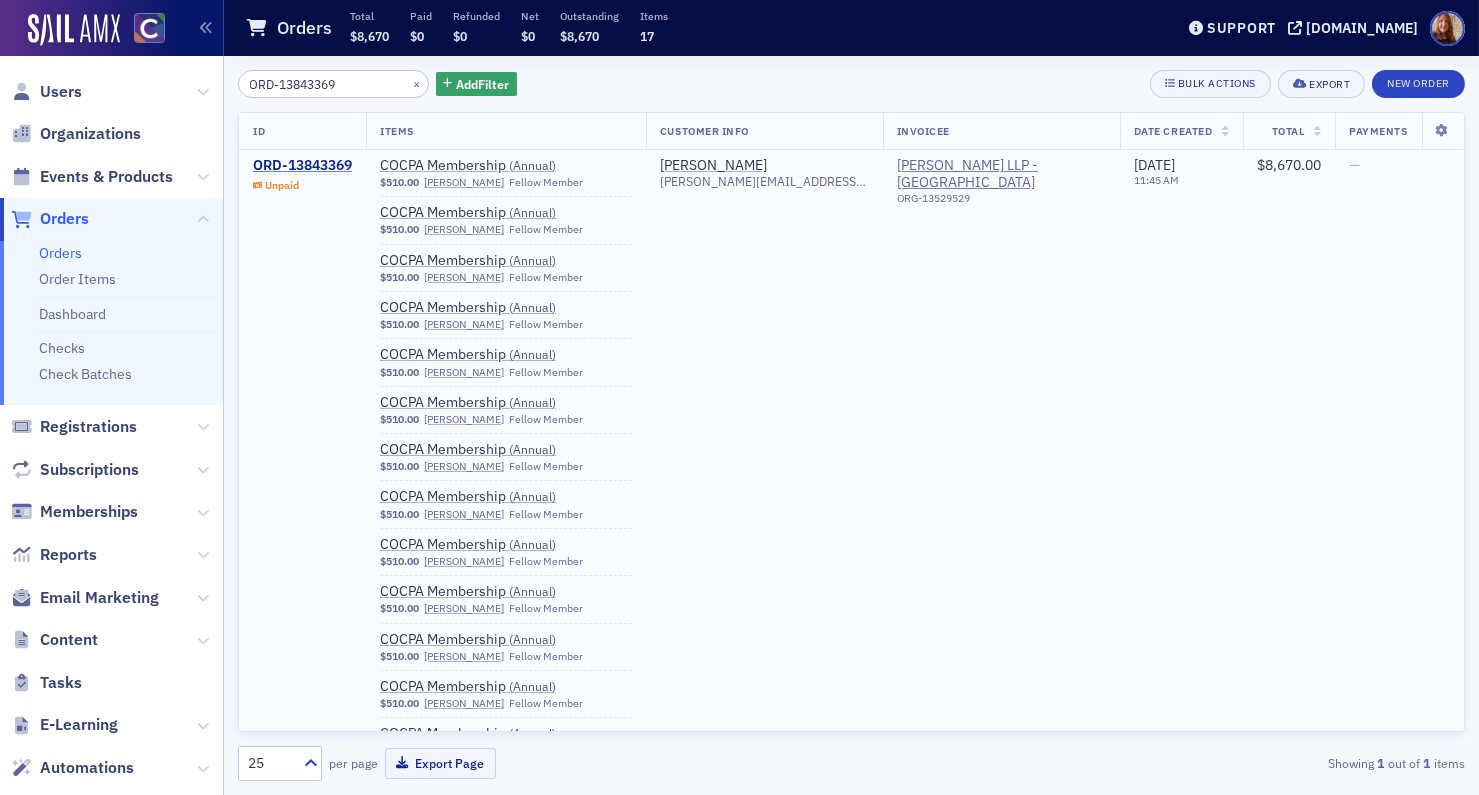 click on "ORD-13843369" 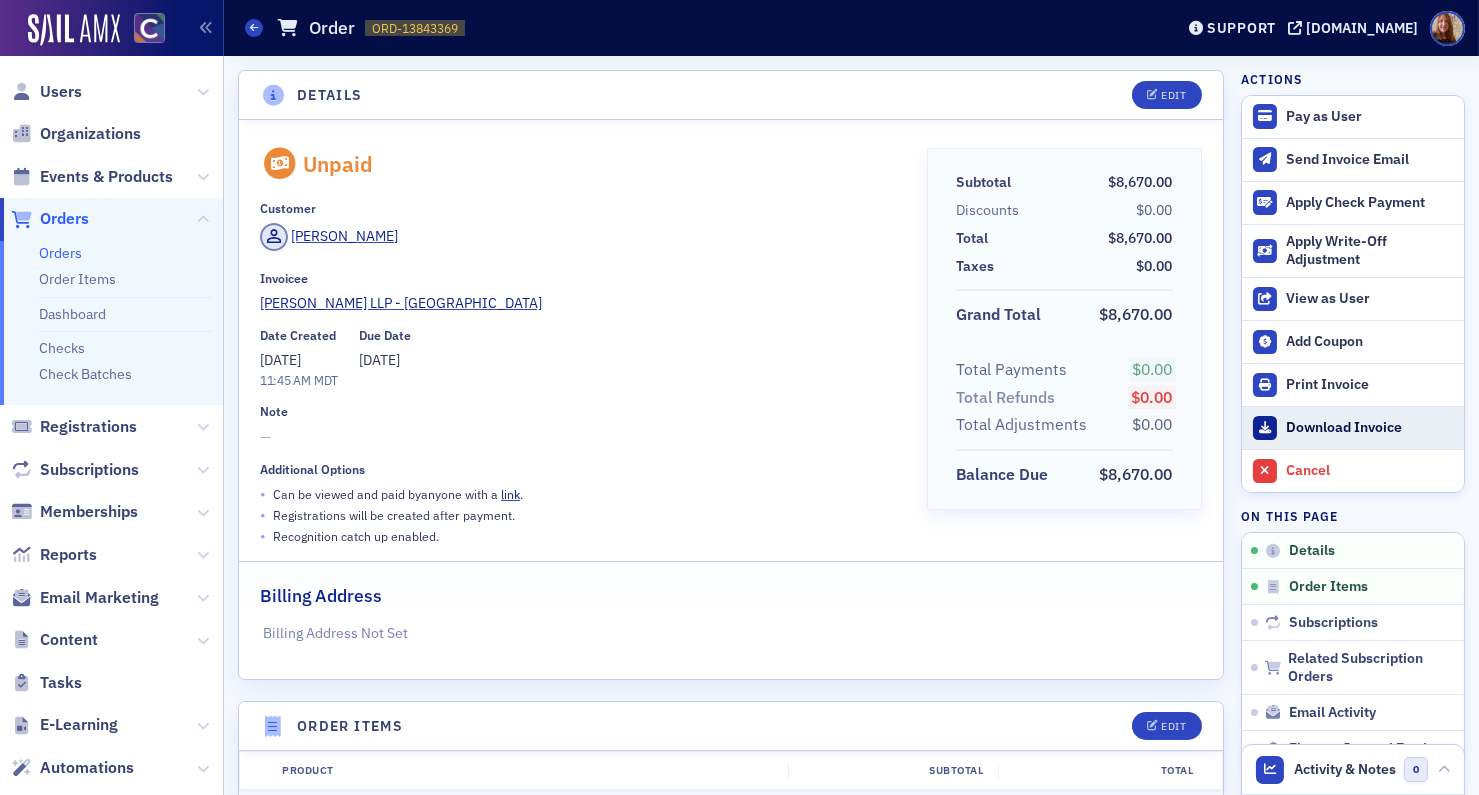 click on "Download Invoice" 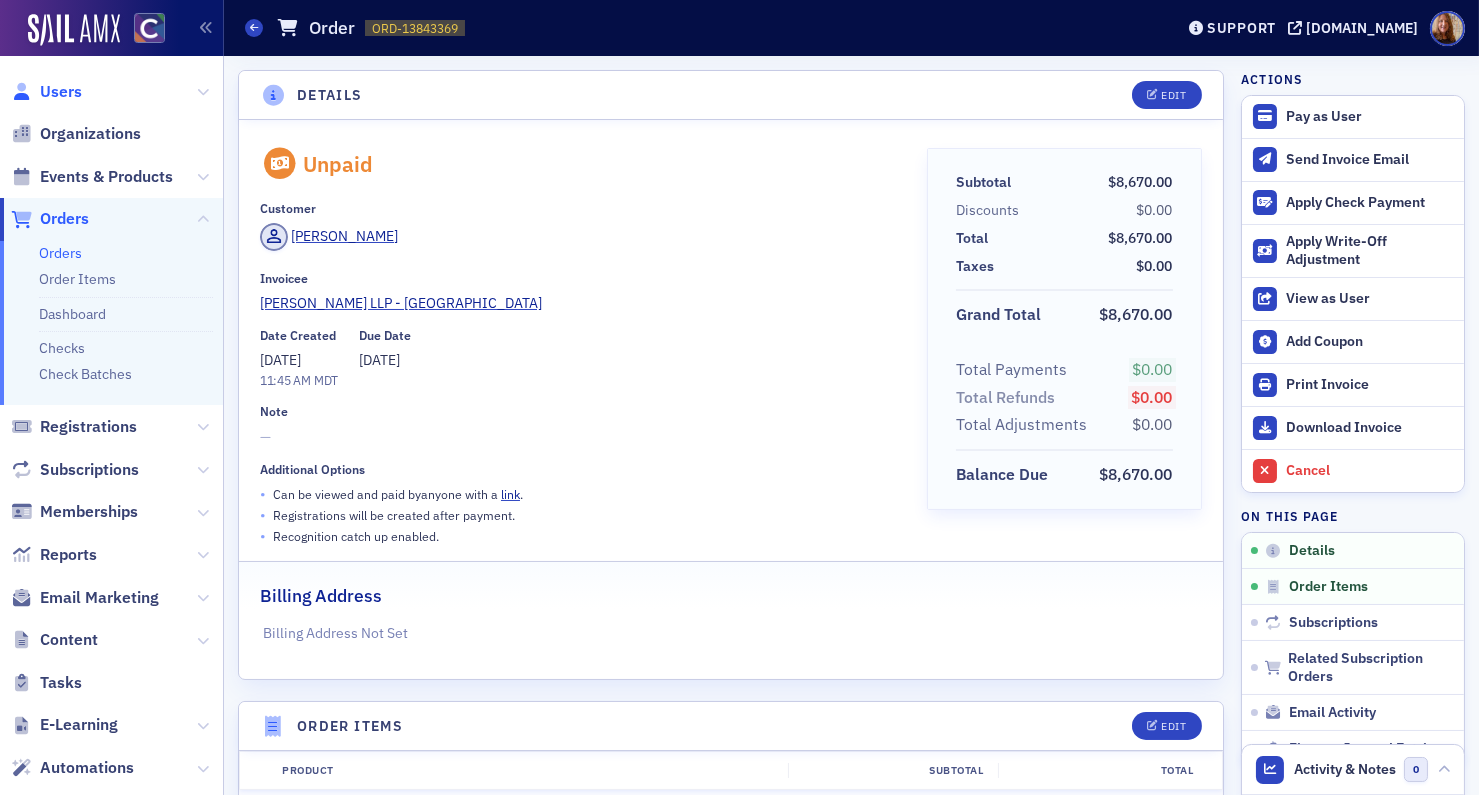 click on "Users" 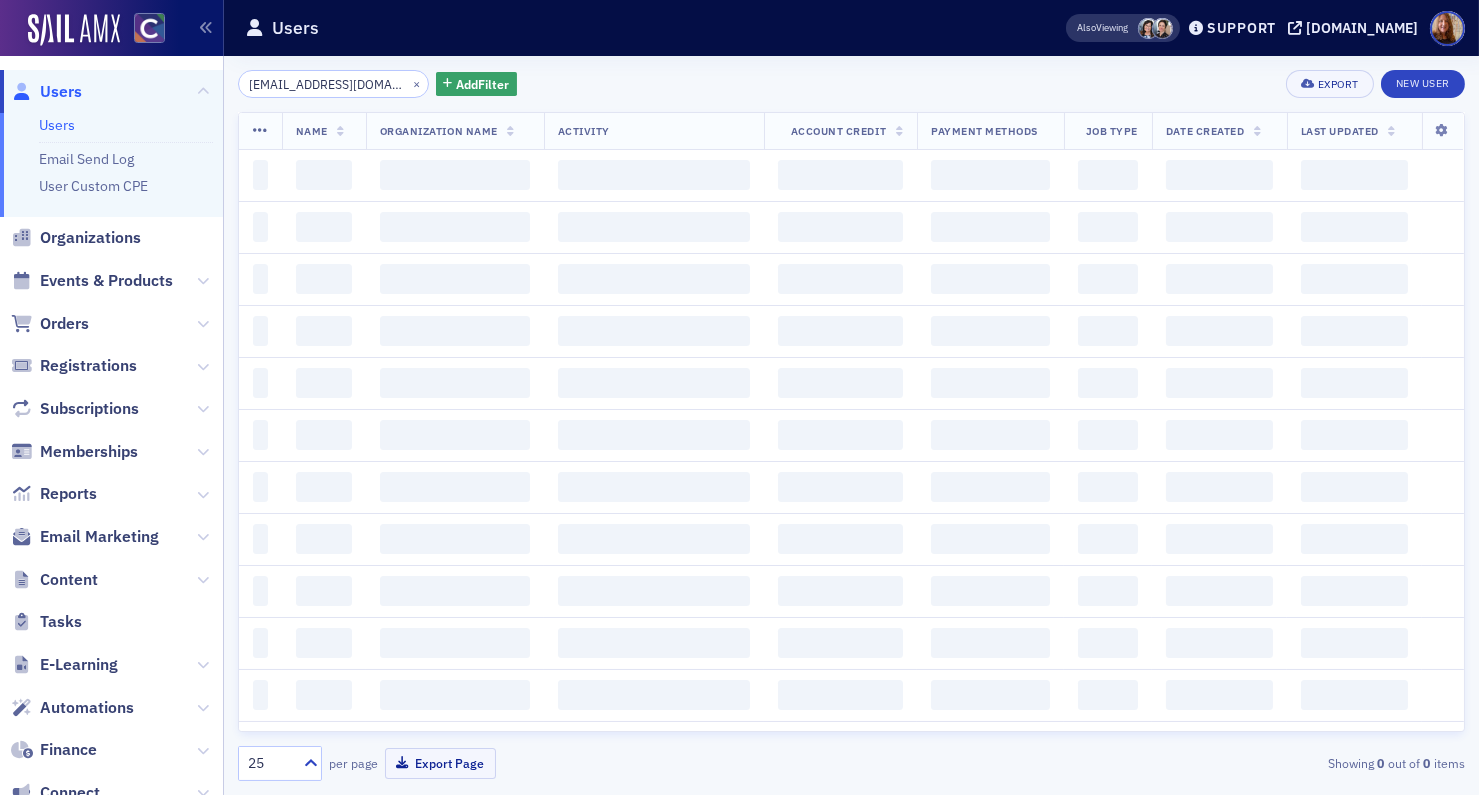 click on "[EMAIL_ADDRESS][DOMAIN_NAME]" 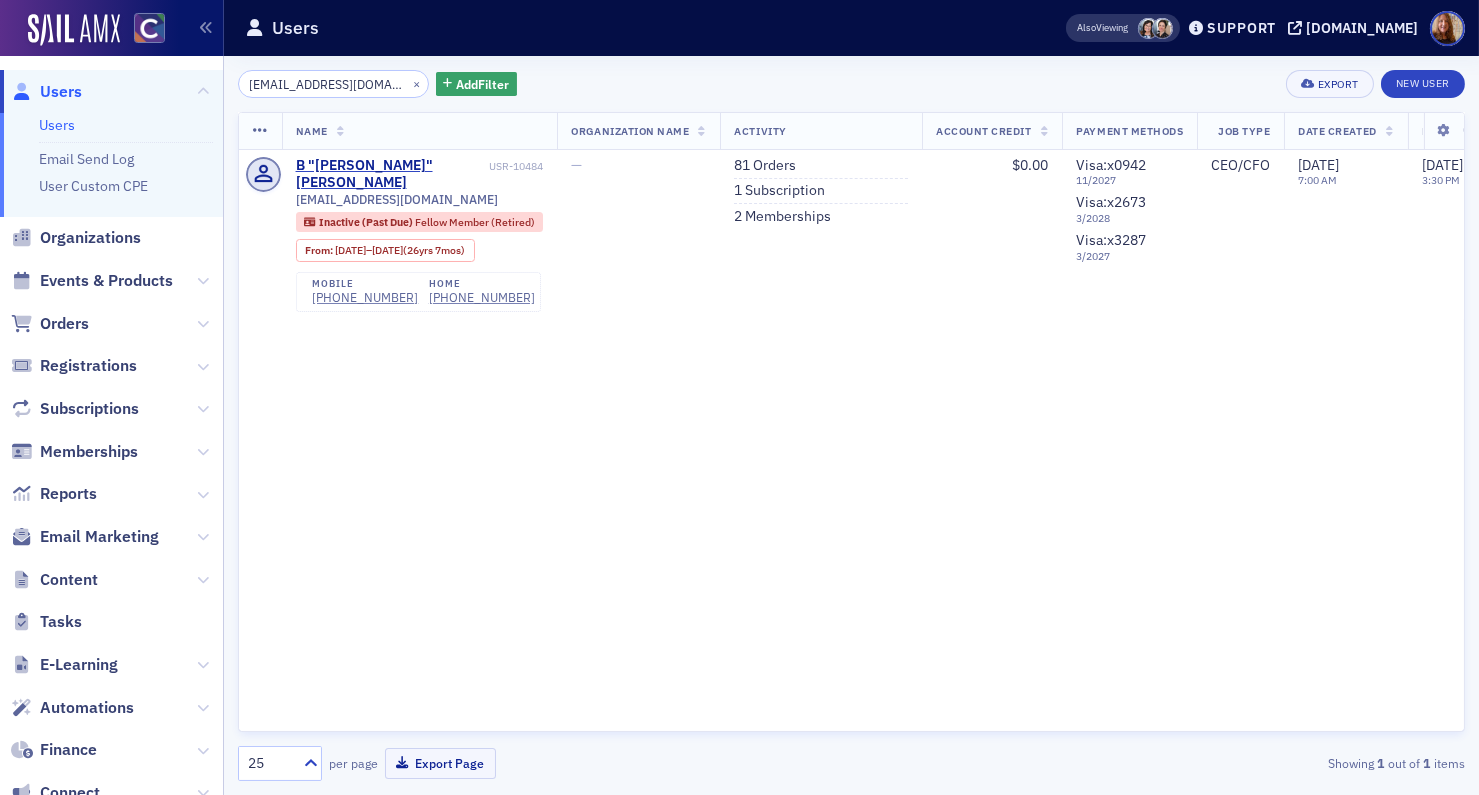 click on "[EMAIL_ADDRESS][DOMAIN_NAME]" 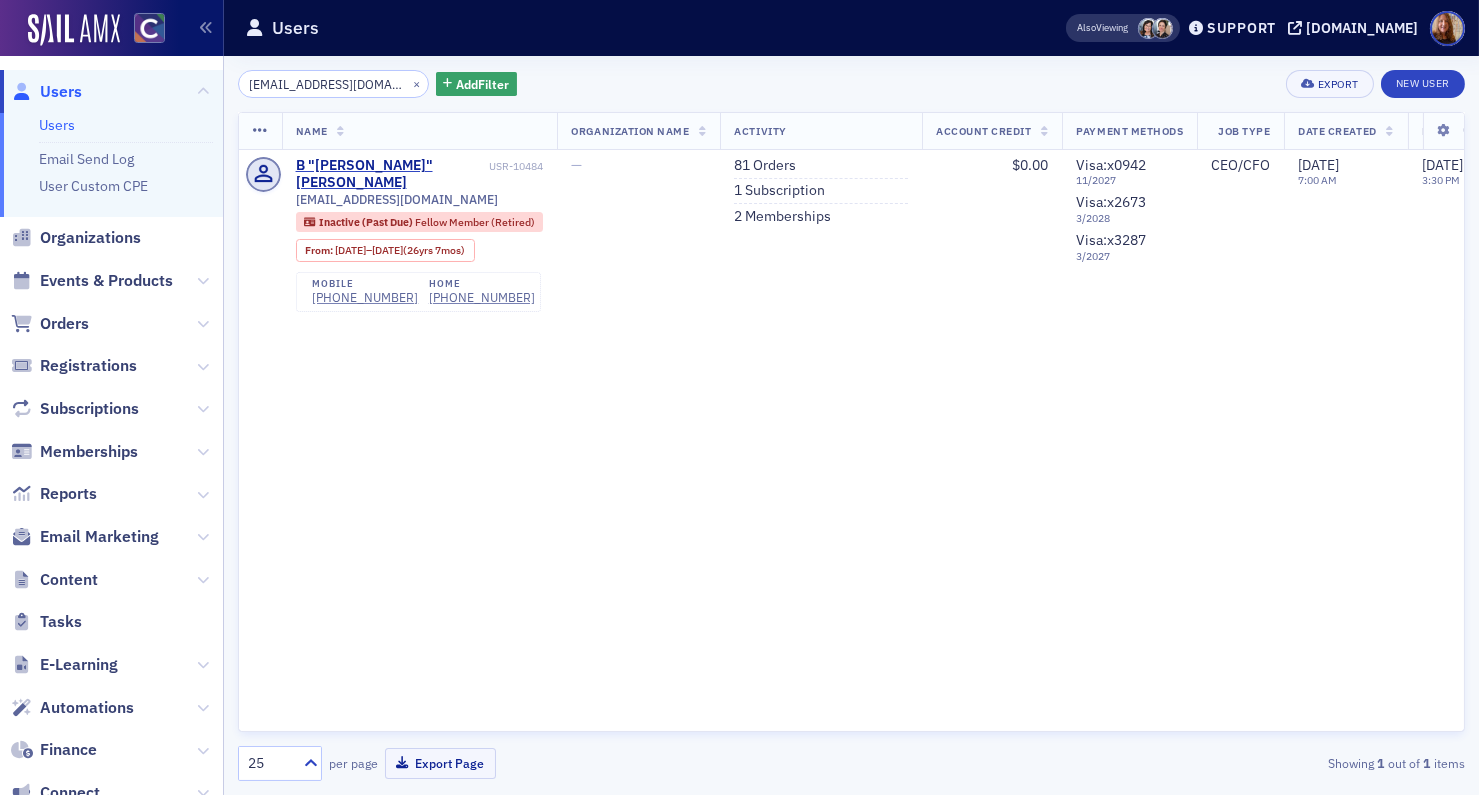 type on "[EMAIL_ADDRESS][DOMAIN_NAME]" 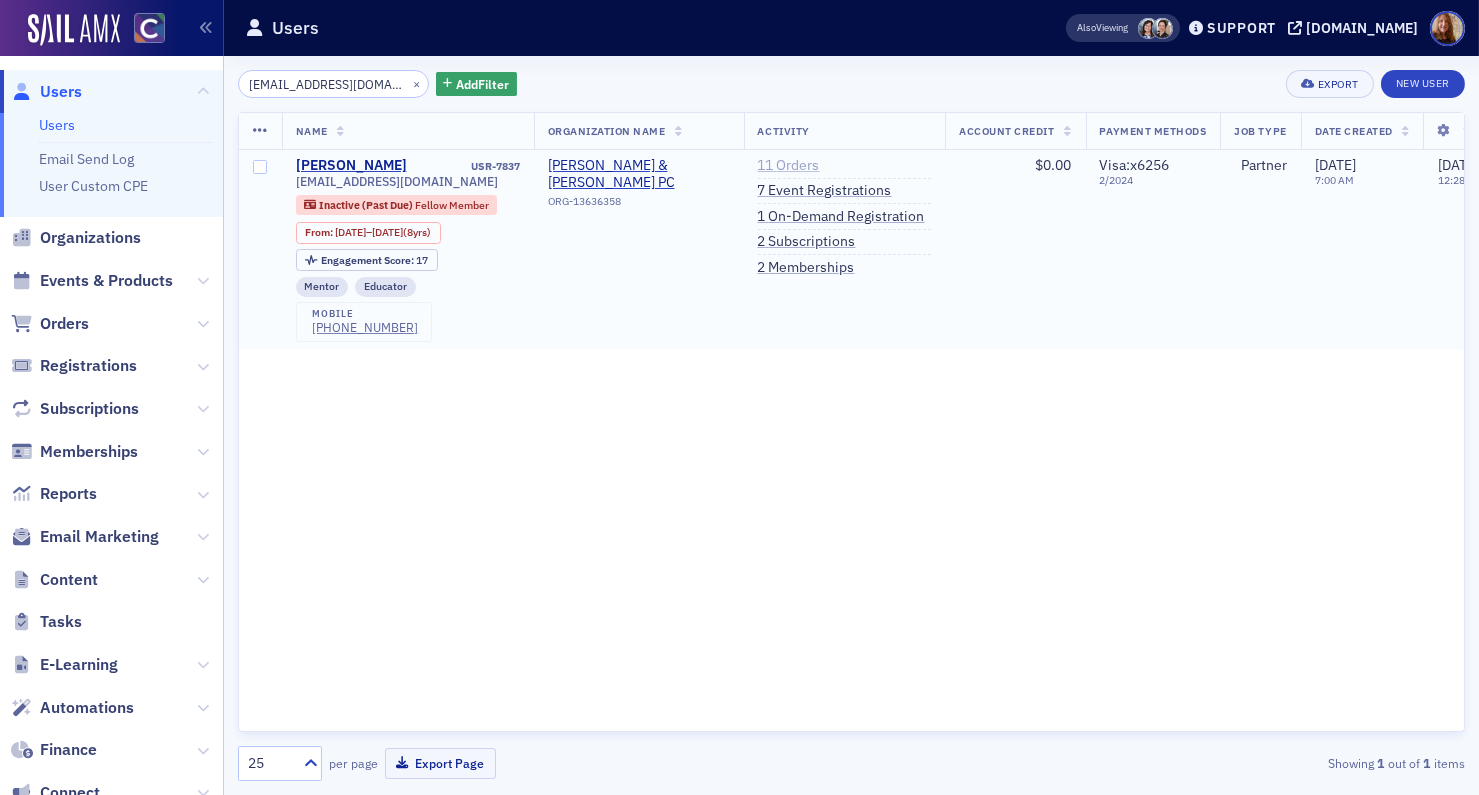 click on "11   Orders" 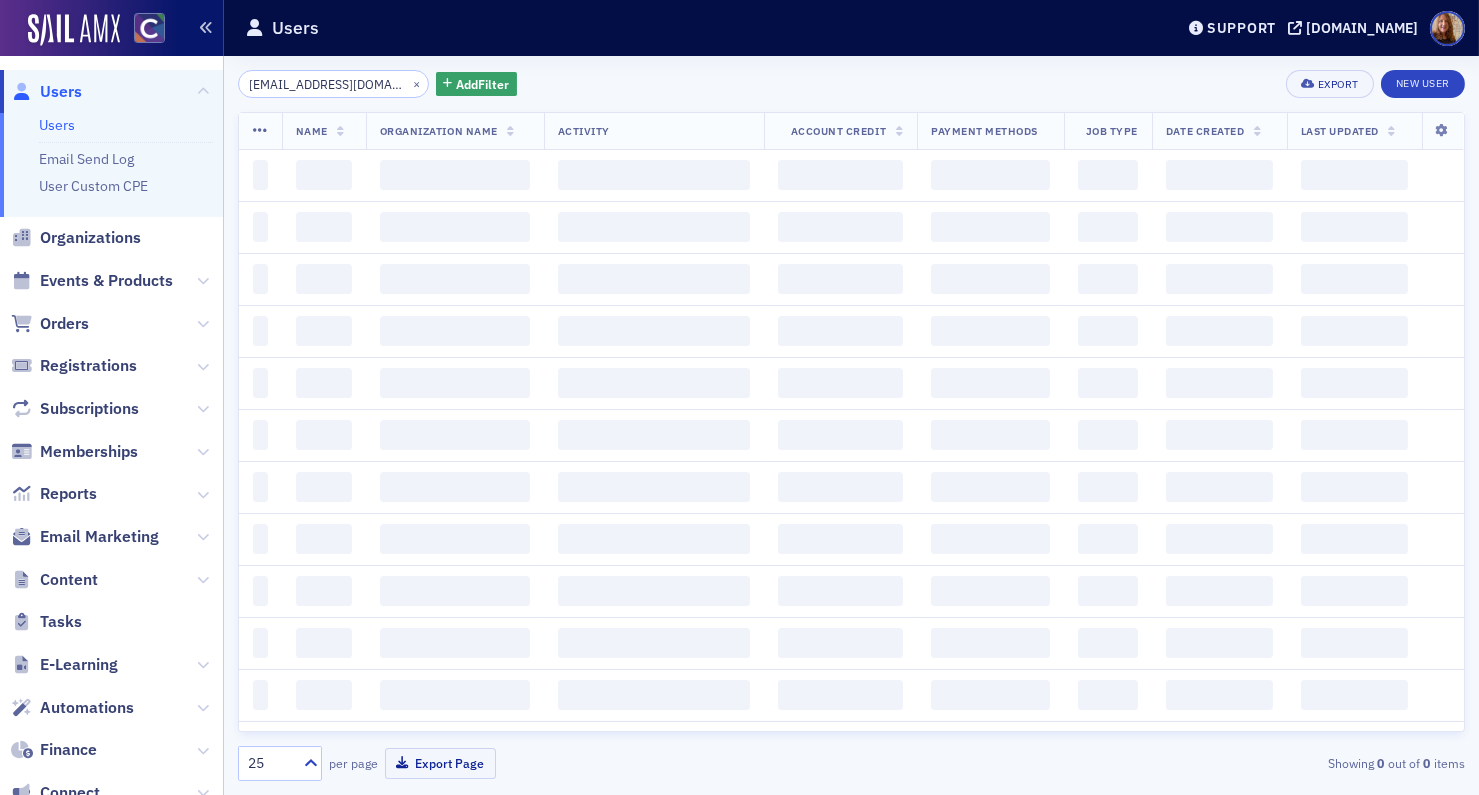 scroll, scrollTop: 0, scrollLeft: 28, axis: horizontal 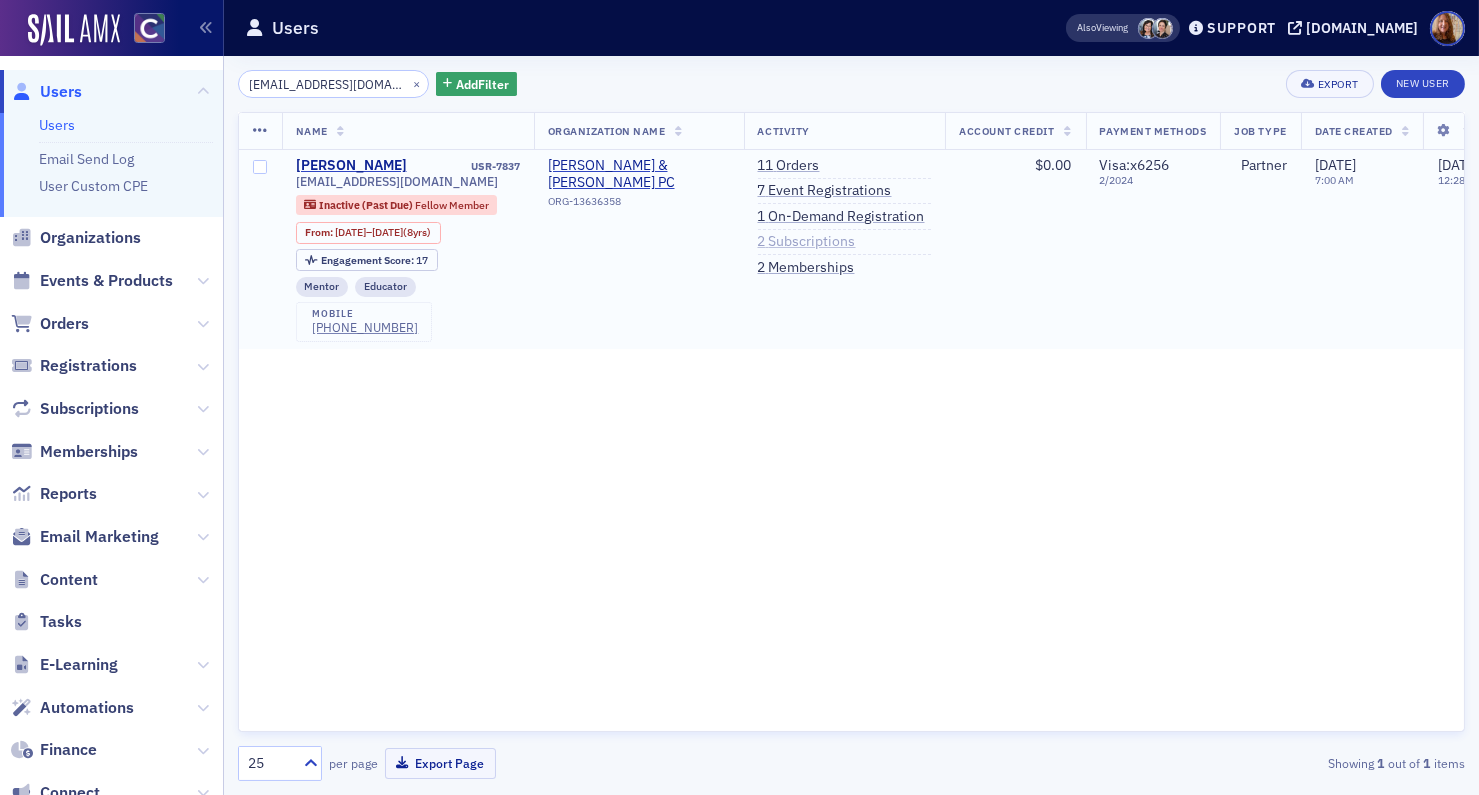 click on "2   Subscriptions" 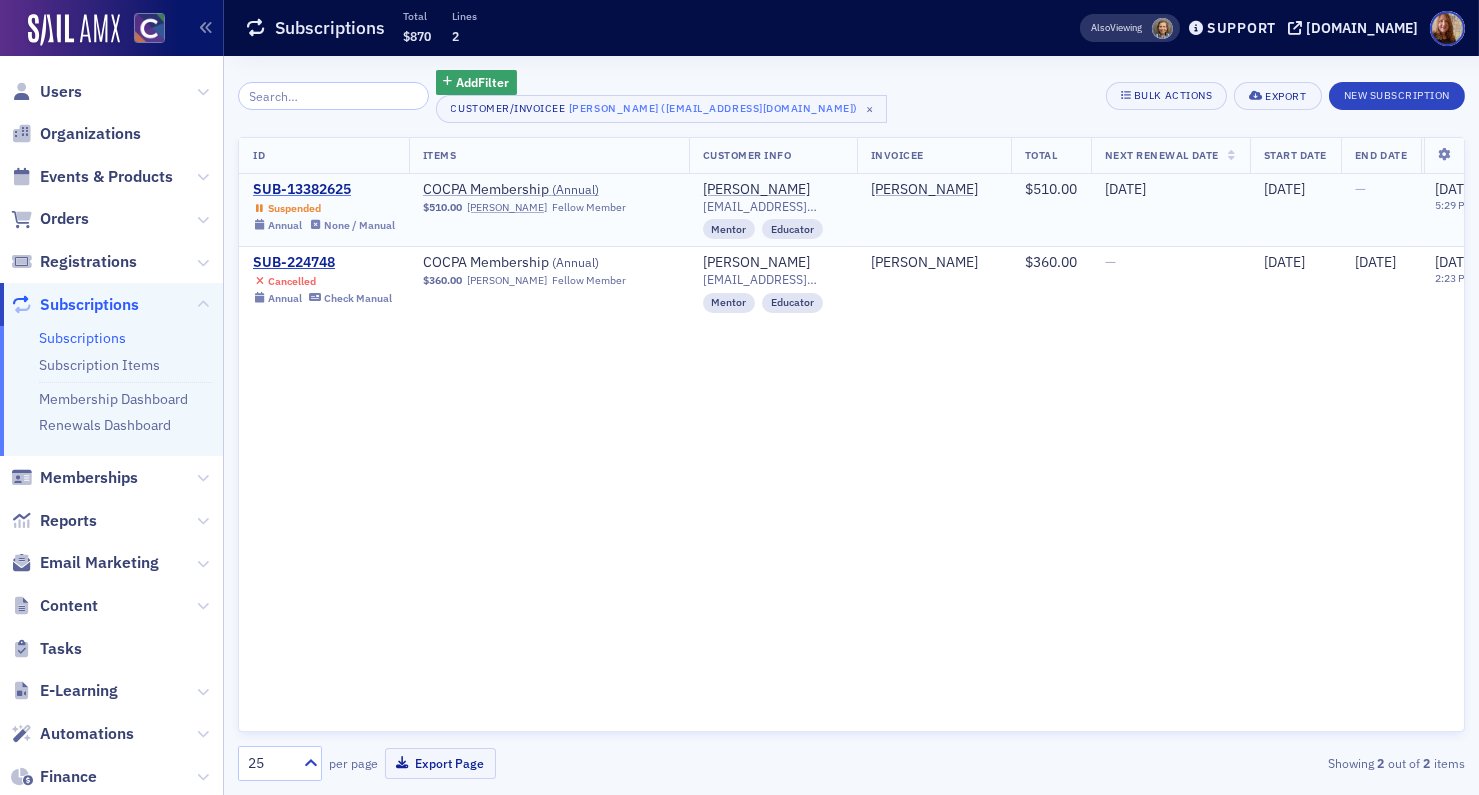 click on "SUB-13382625" 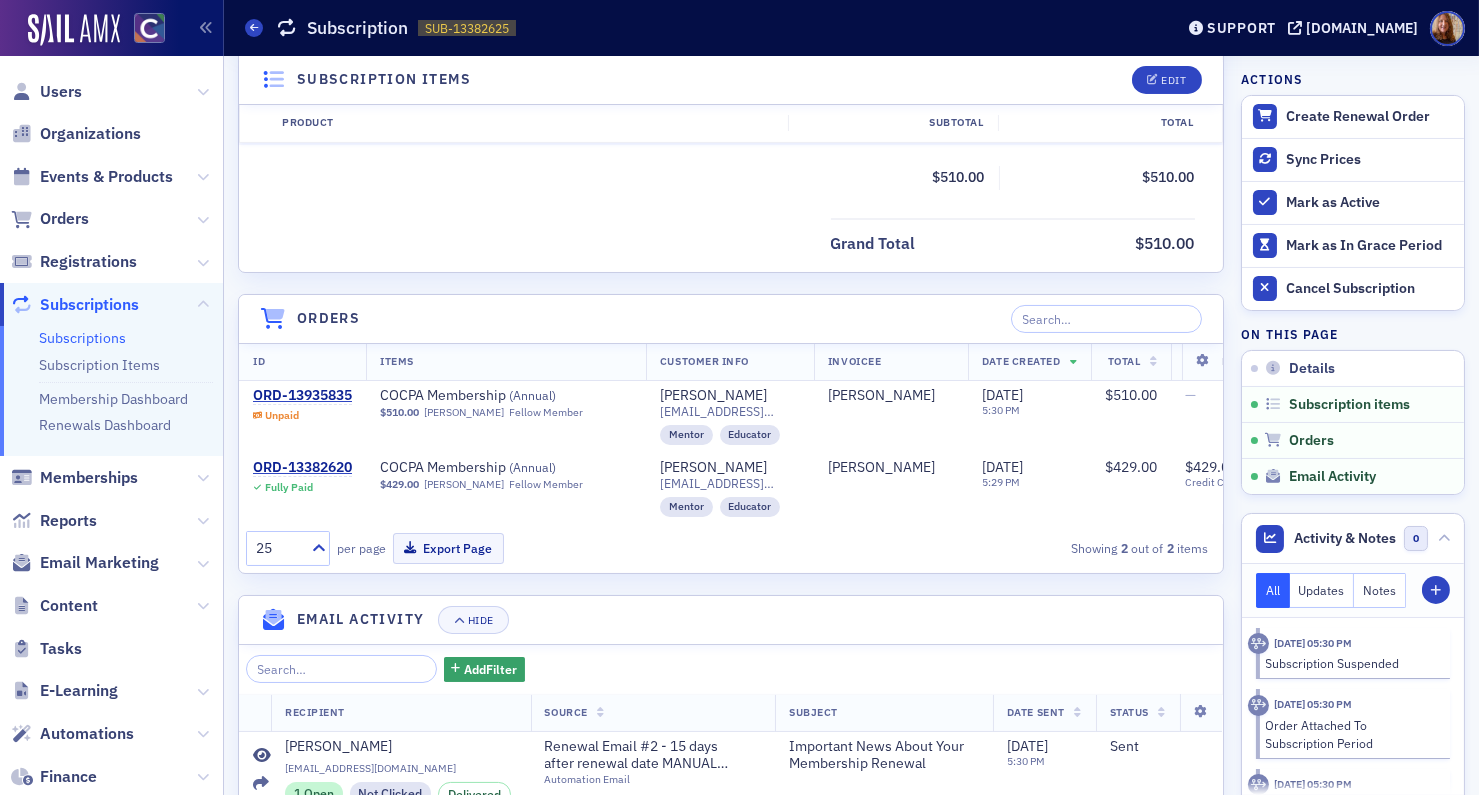 scroll, scrollTop: 671, scrollLeft: 0, axis: vertical 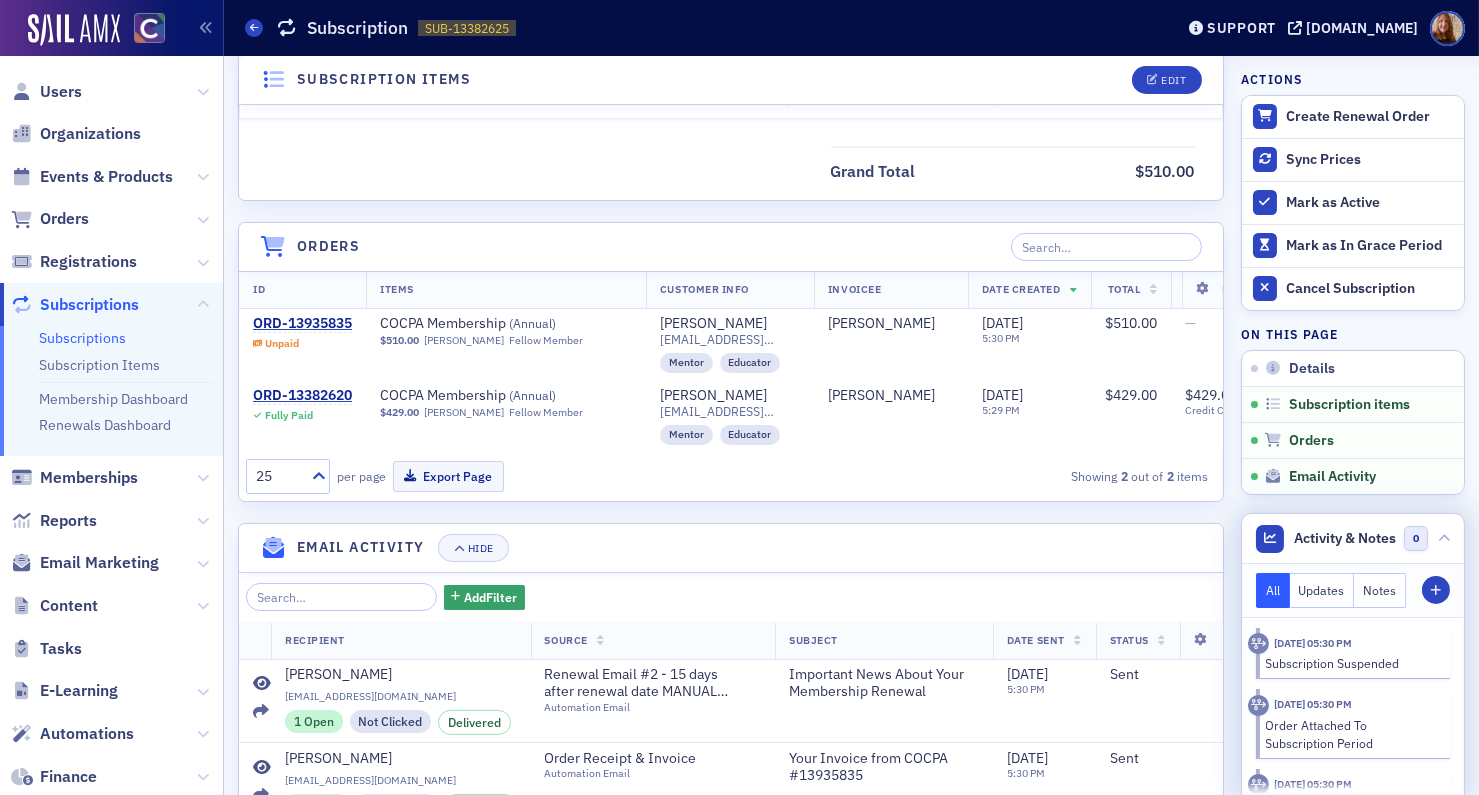 click on "Notes" 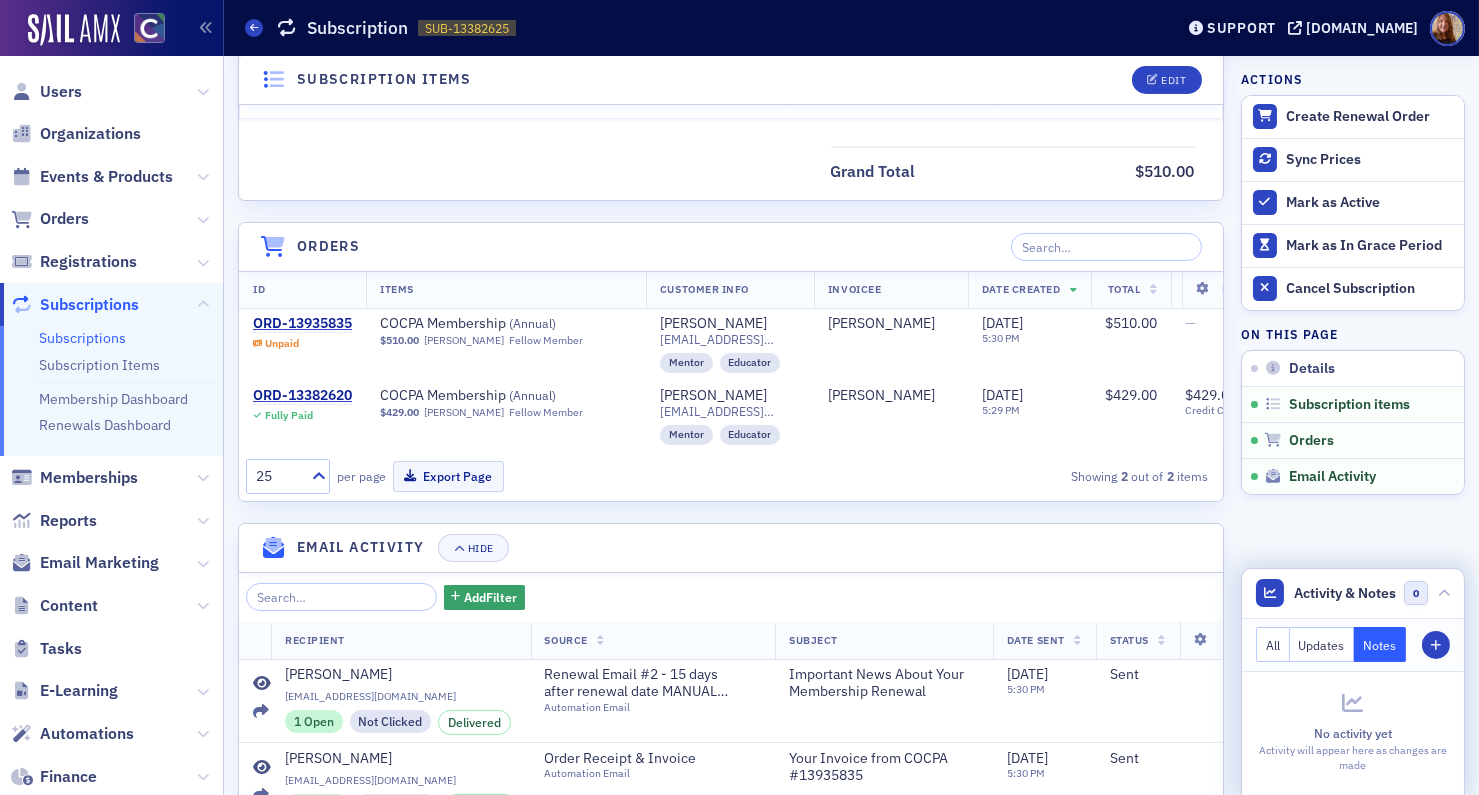 click on "All" 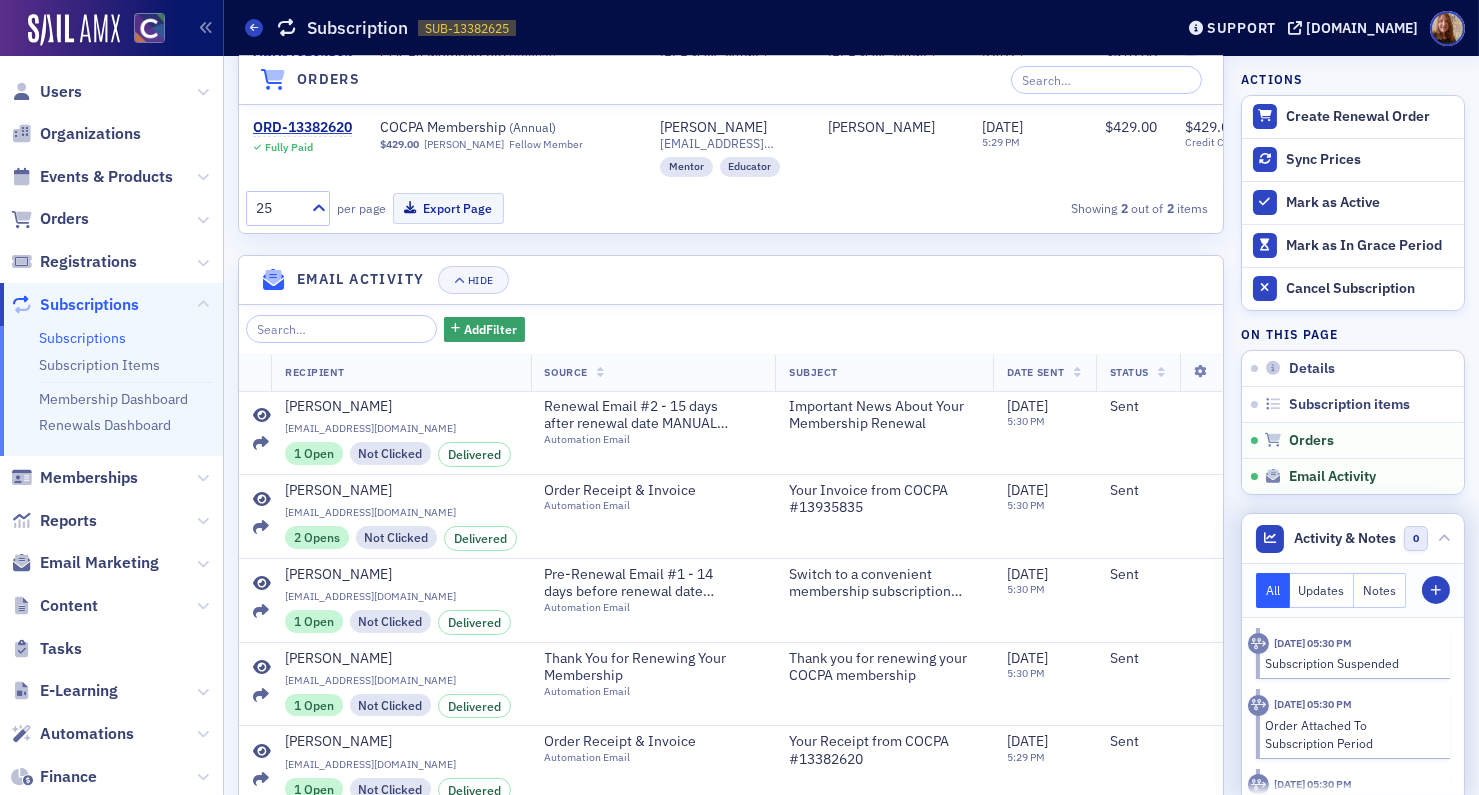 scroll, scrollTop: 979, scrollLeft: 0, axis: vertical 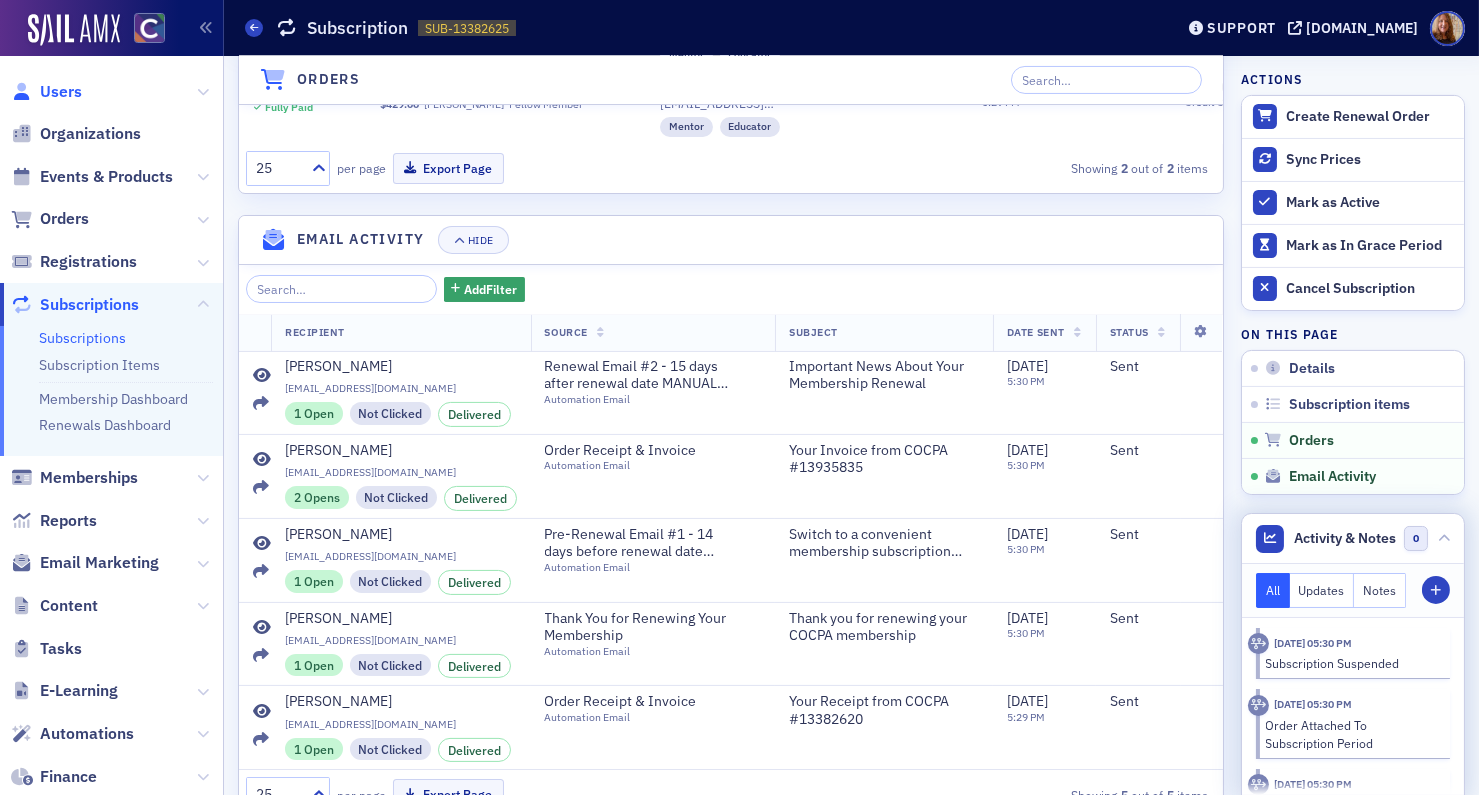 click on "Users" 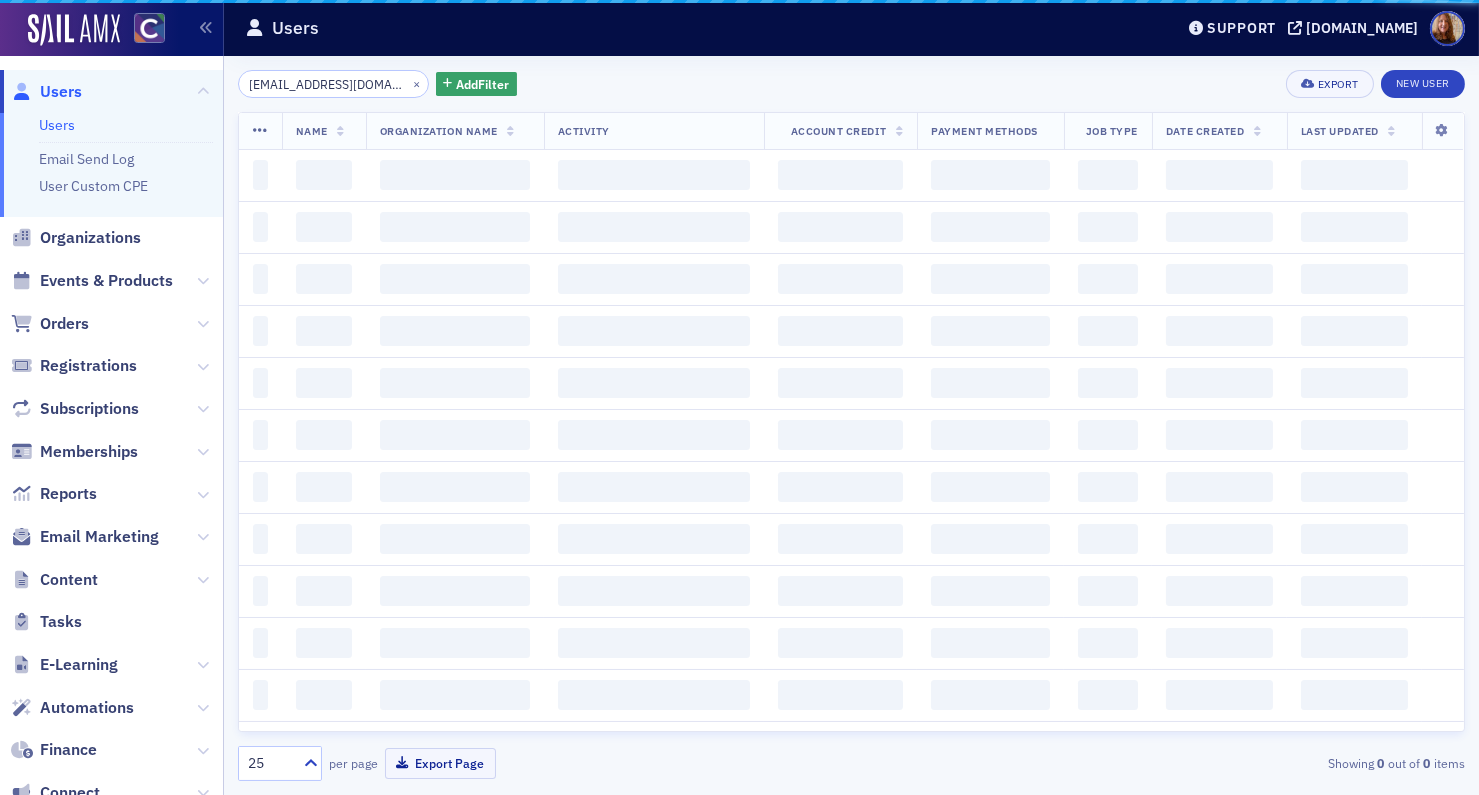 scroll, scrollTop: 0, scrollLeft: 0, axis: both 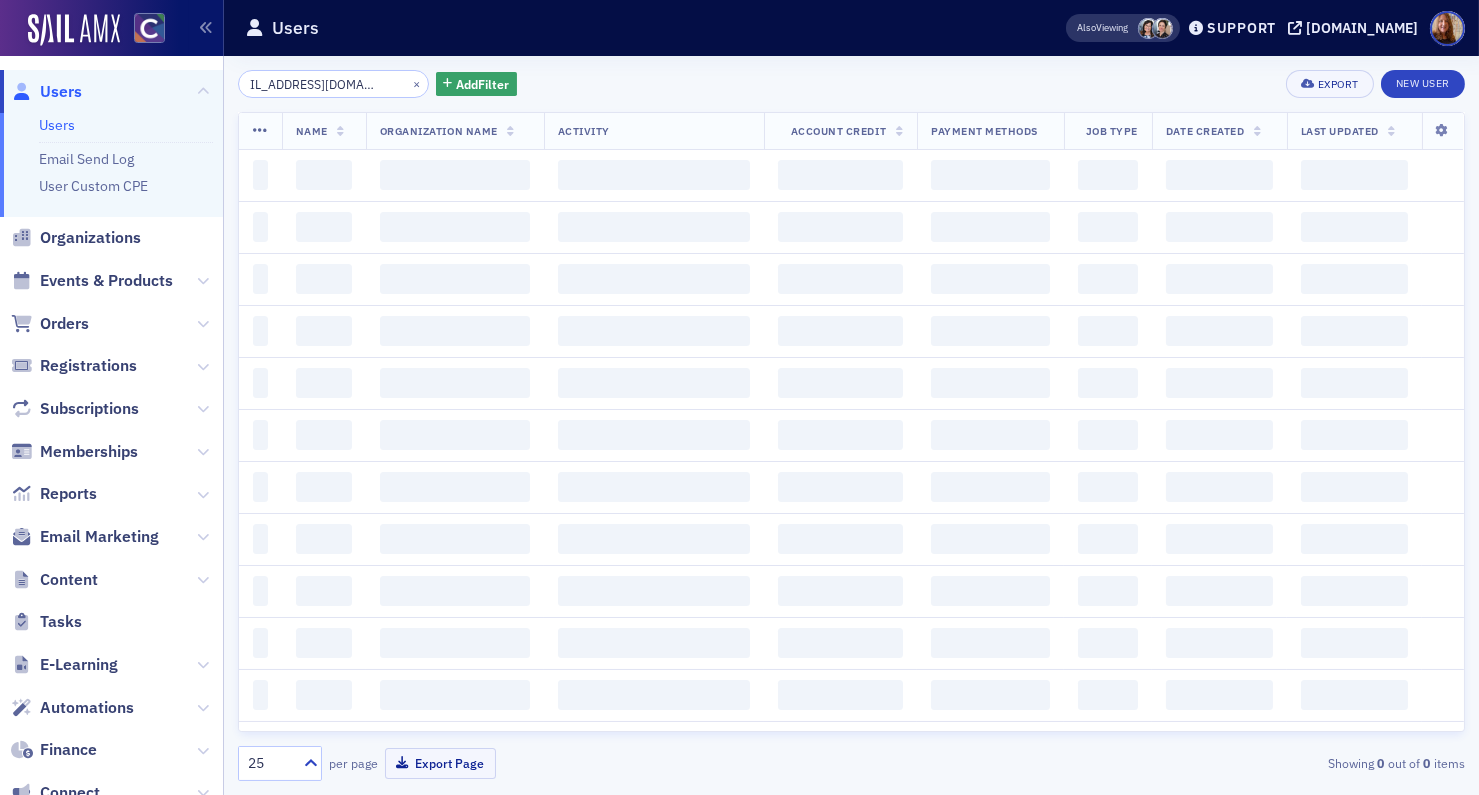 click on "[EMAIL_ADDRESS][DOMAIN_NAME]" 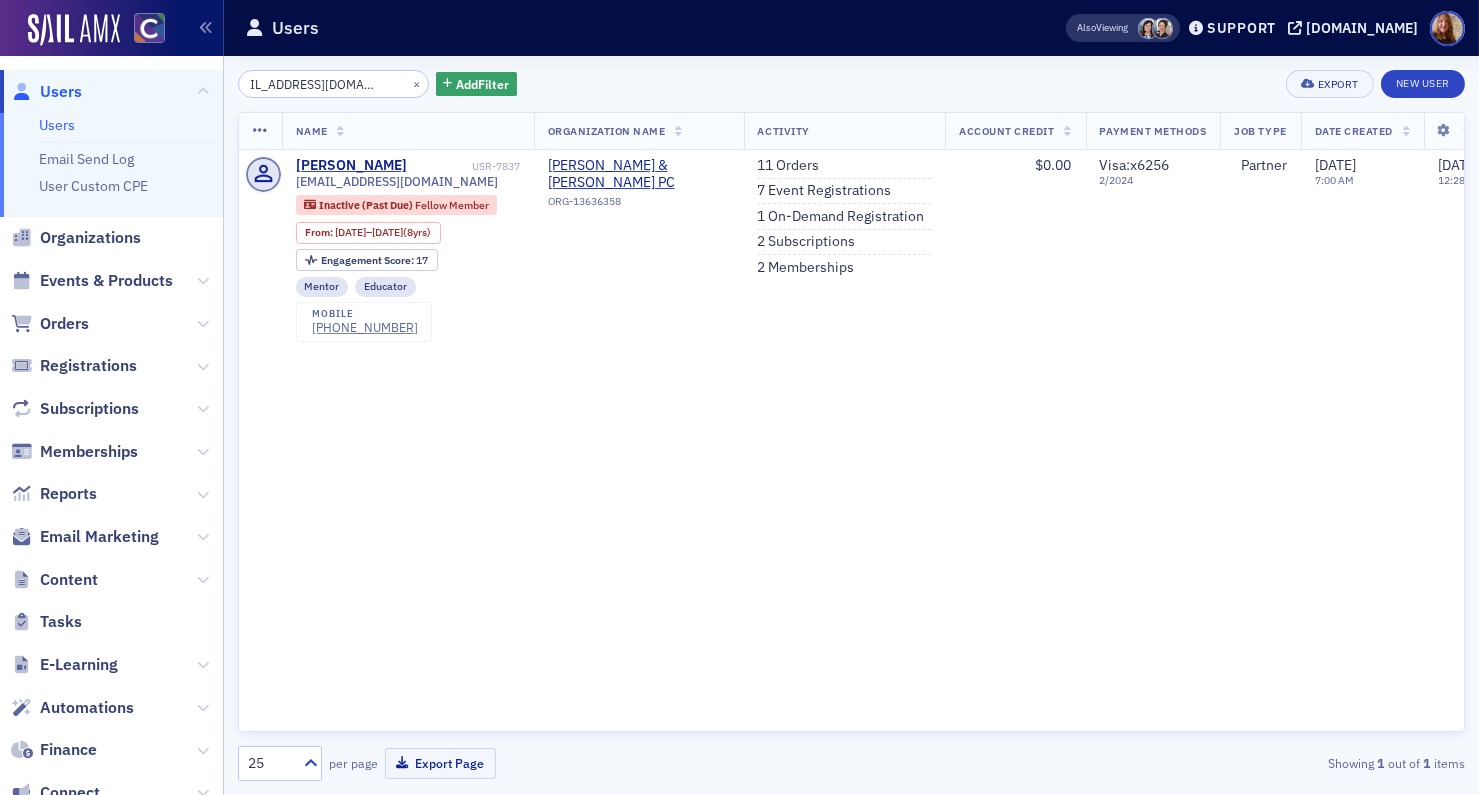 click on "[EMAIL_ADDRESS][DOMAIN_NAME]" 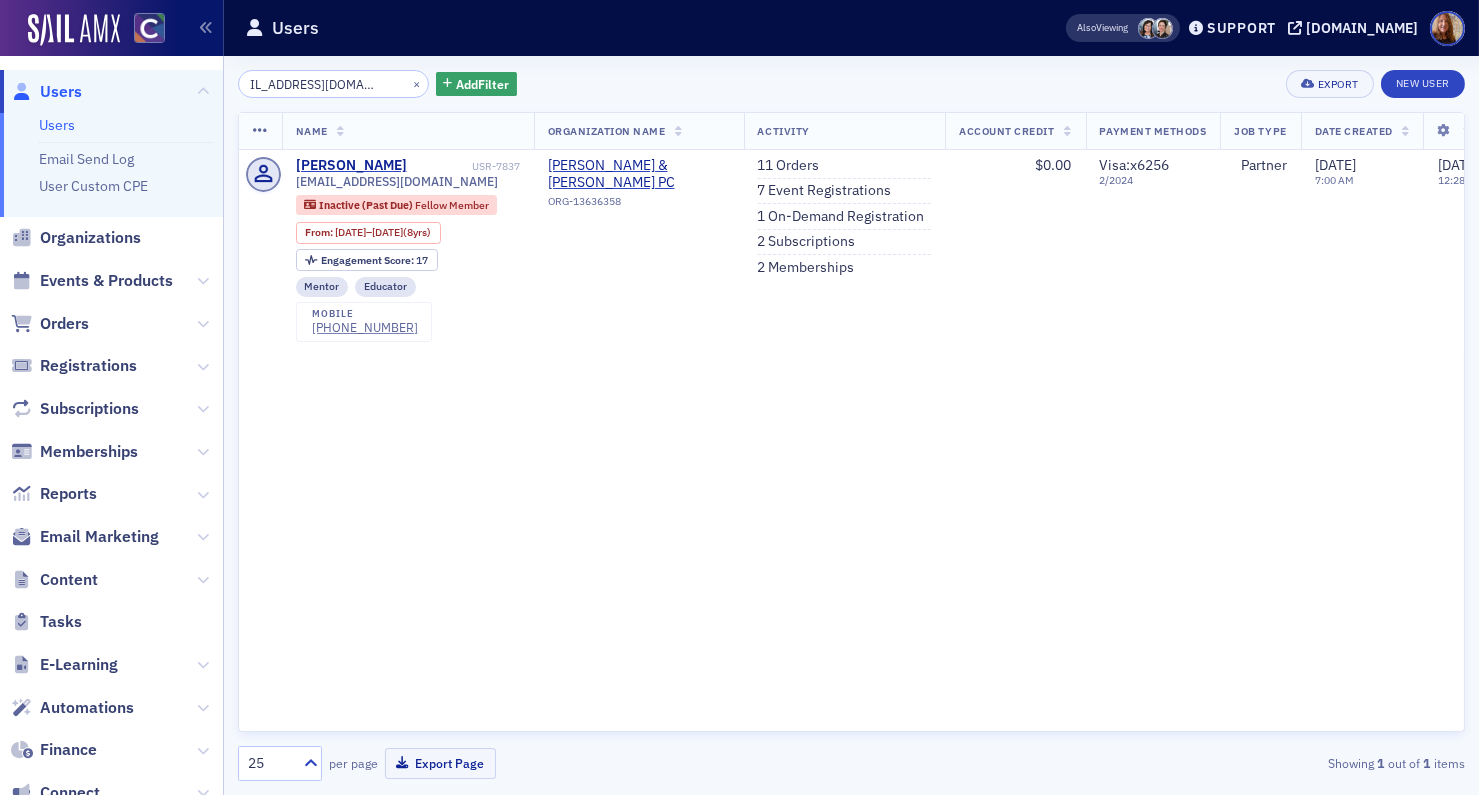 scroll, scrollTop: 0, scrollLeft: 0, axis: both 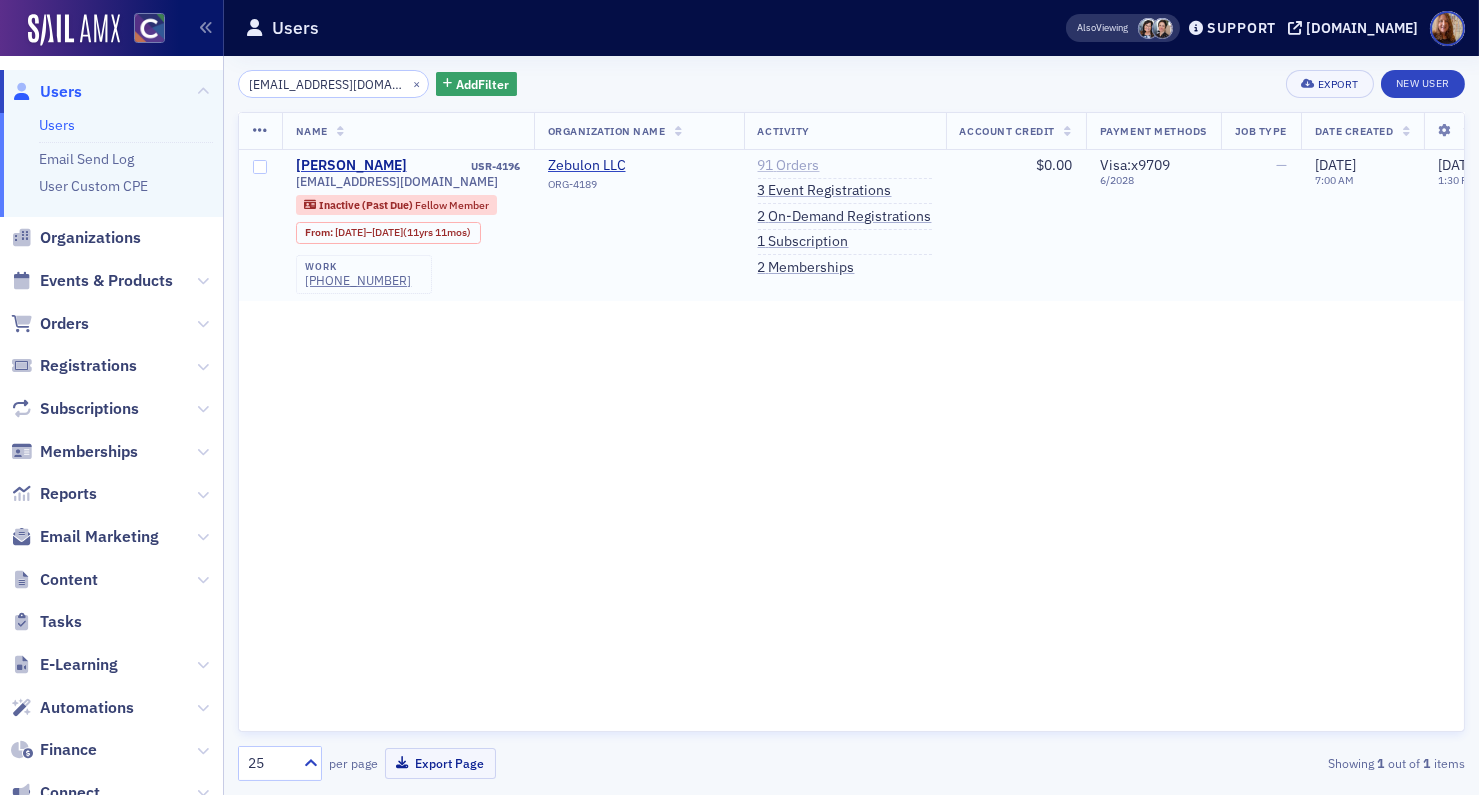 type on "zeb@zebulonllc.com" 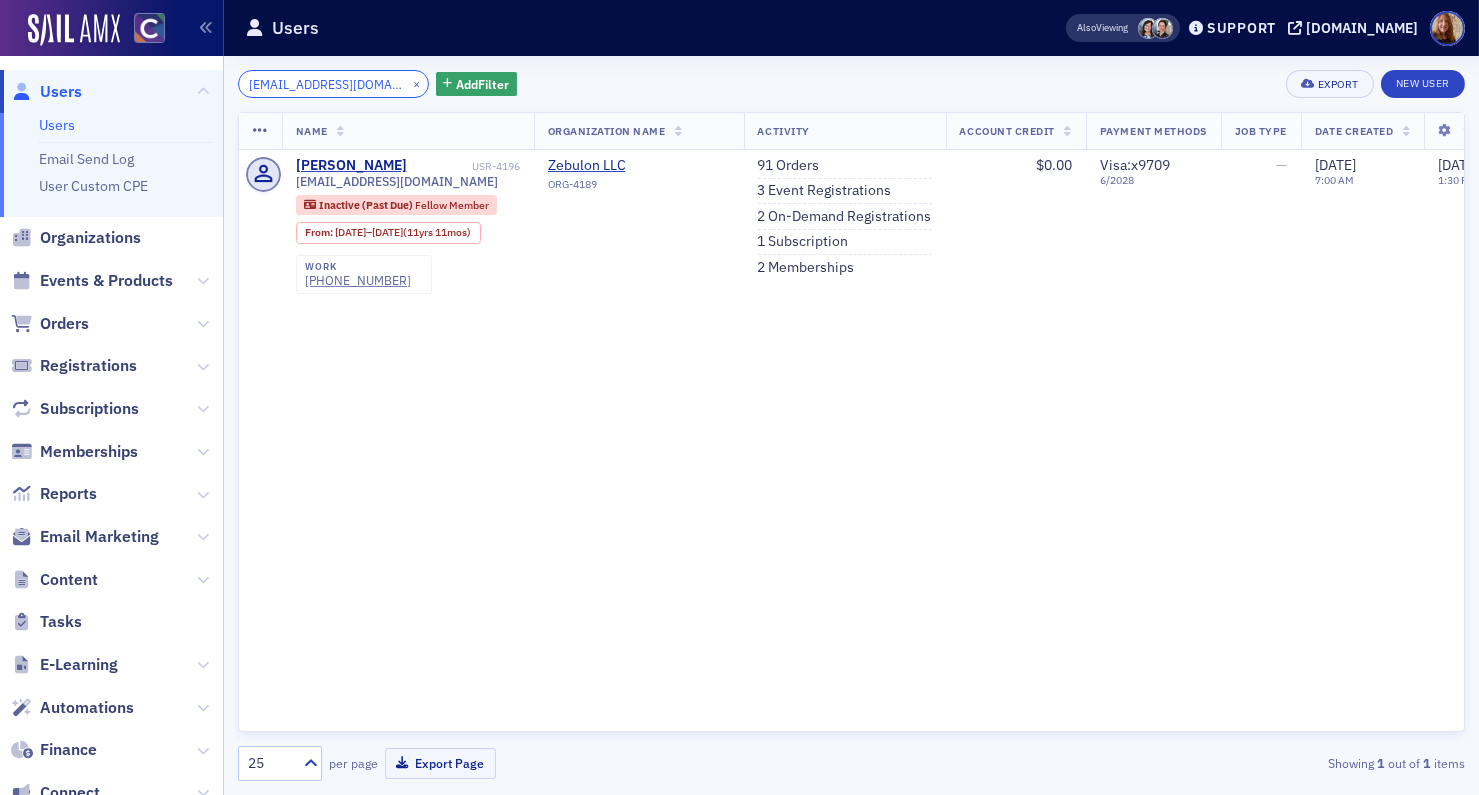 click on "zeb@zebulonllc.com" 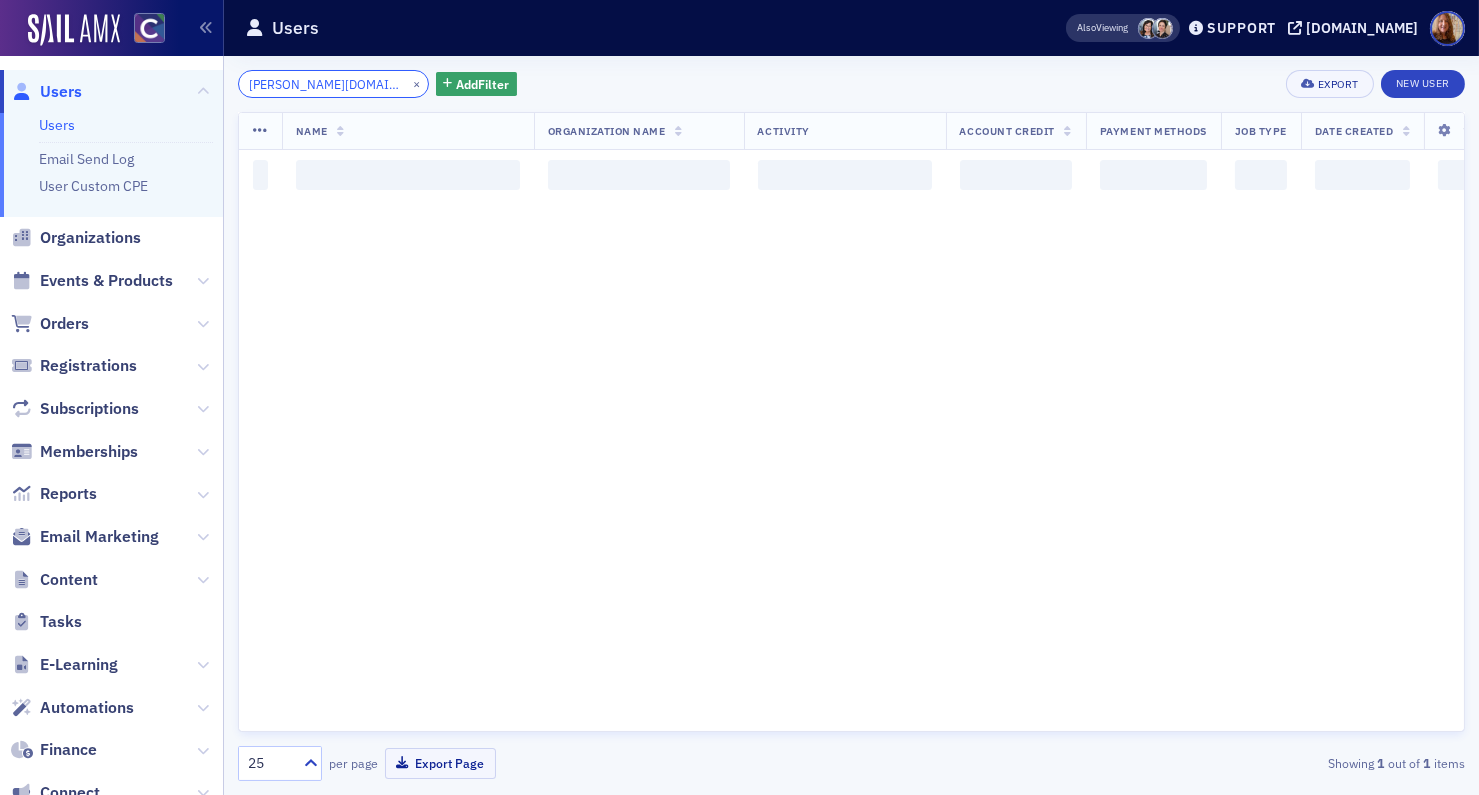type on "dan.schmidt@ebcfo.com" 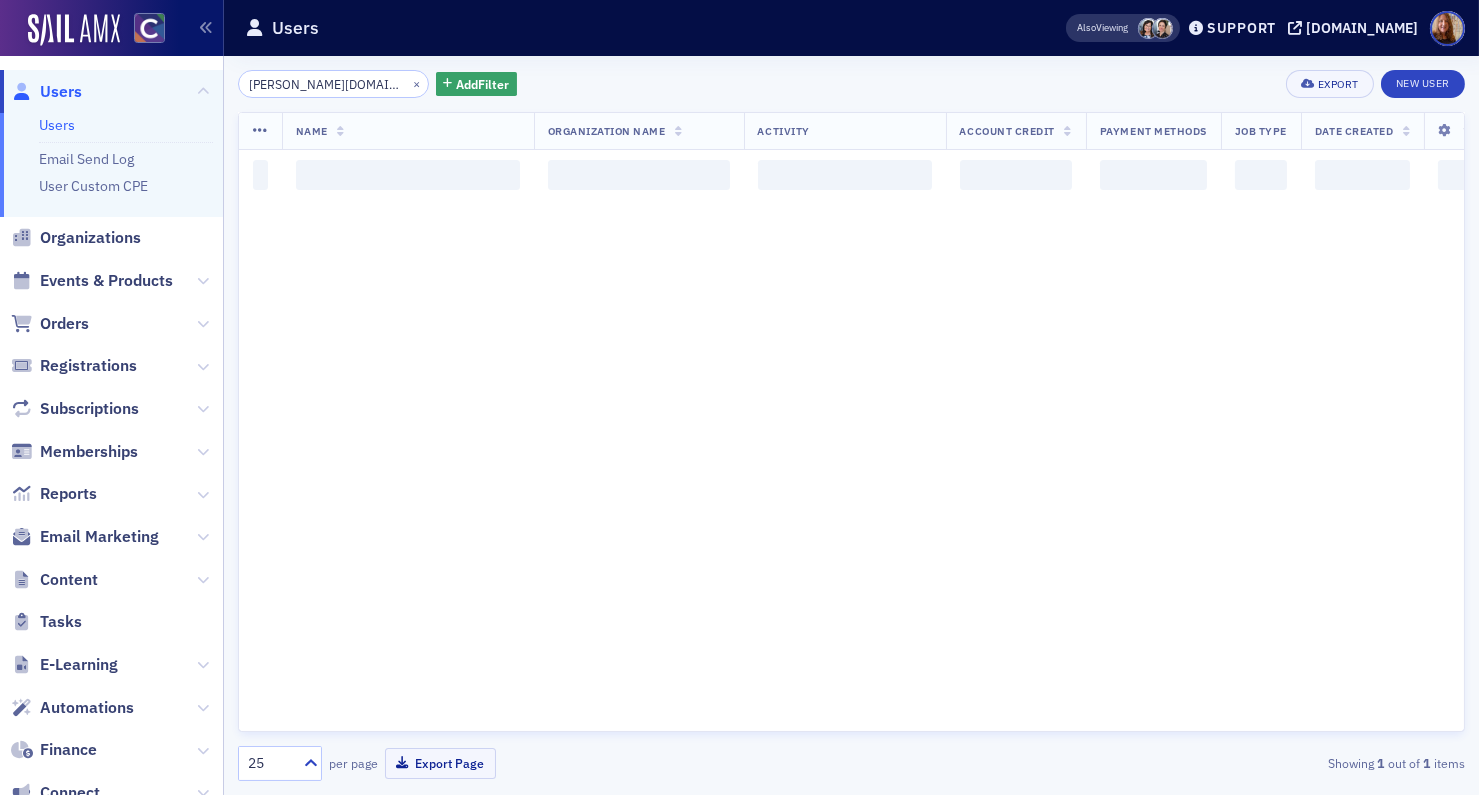 scroll, scrollTop: 0, scrollLeft: 0, axis: both 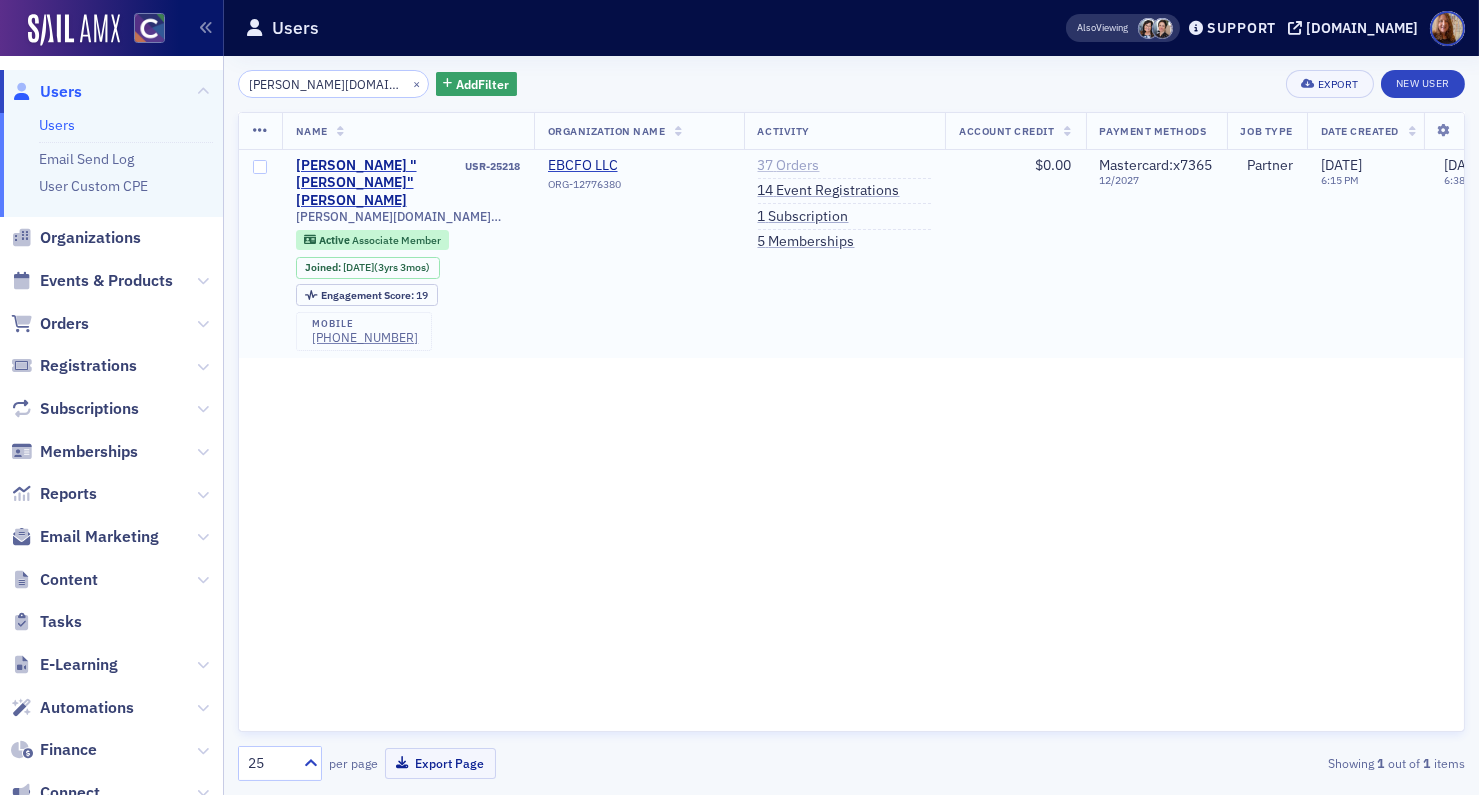 click on "37   Orders" 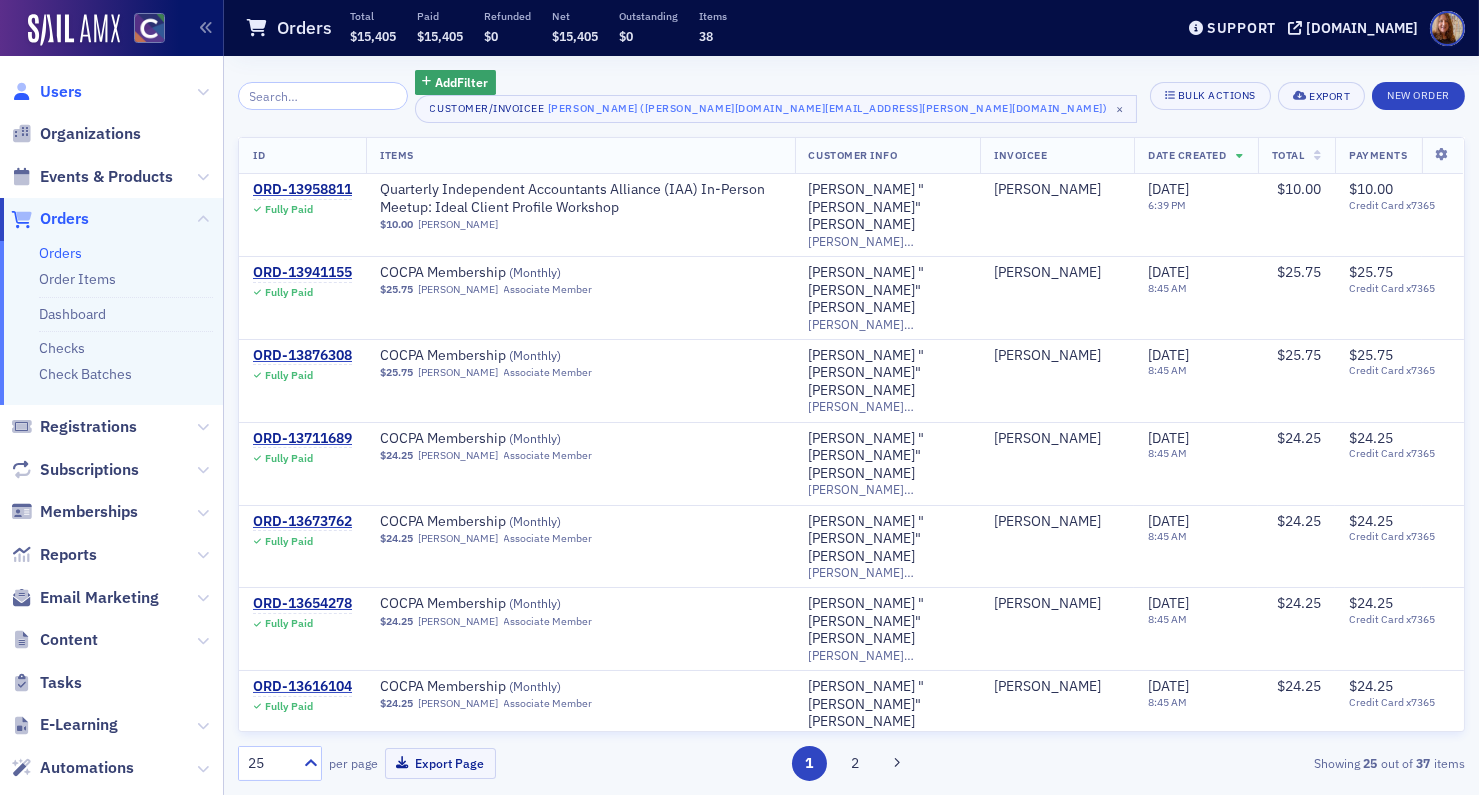 click on "Users" 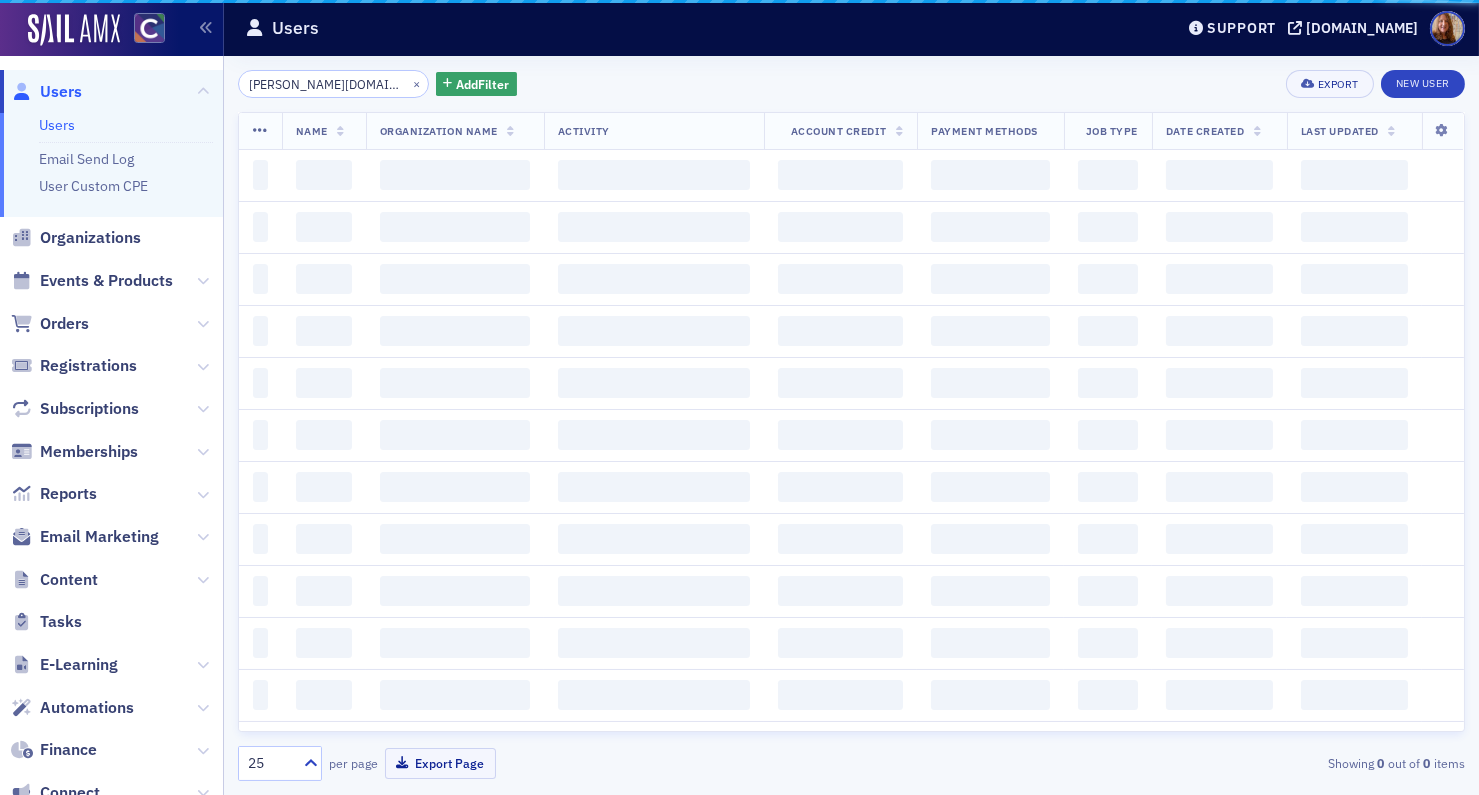 scroll, scrollTop: 0, scrollLeft: 2, axis: horizontal 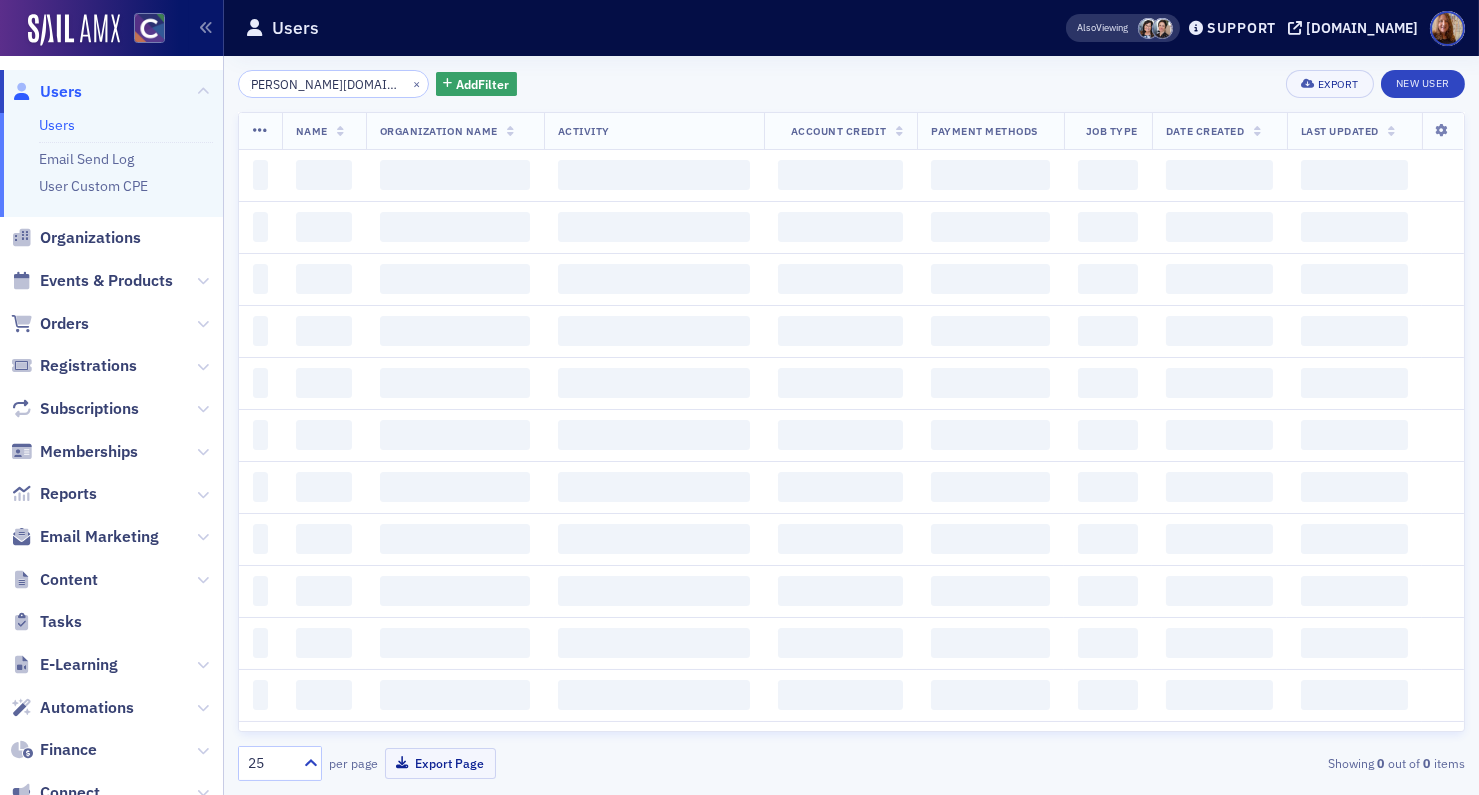 click on "dan.schmidt@ebcfo.com" 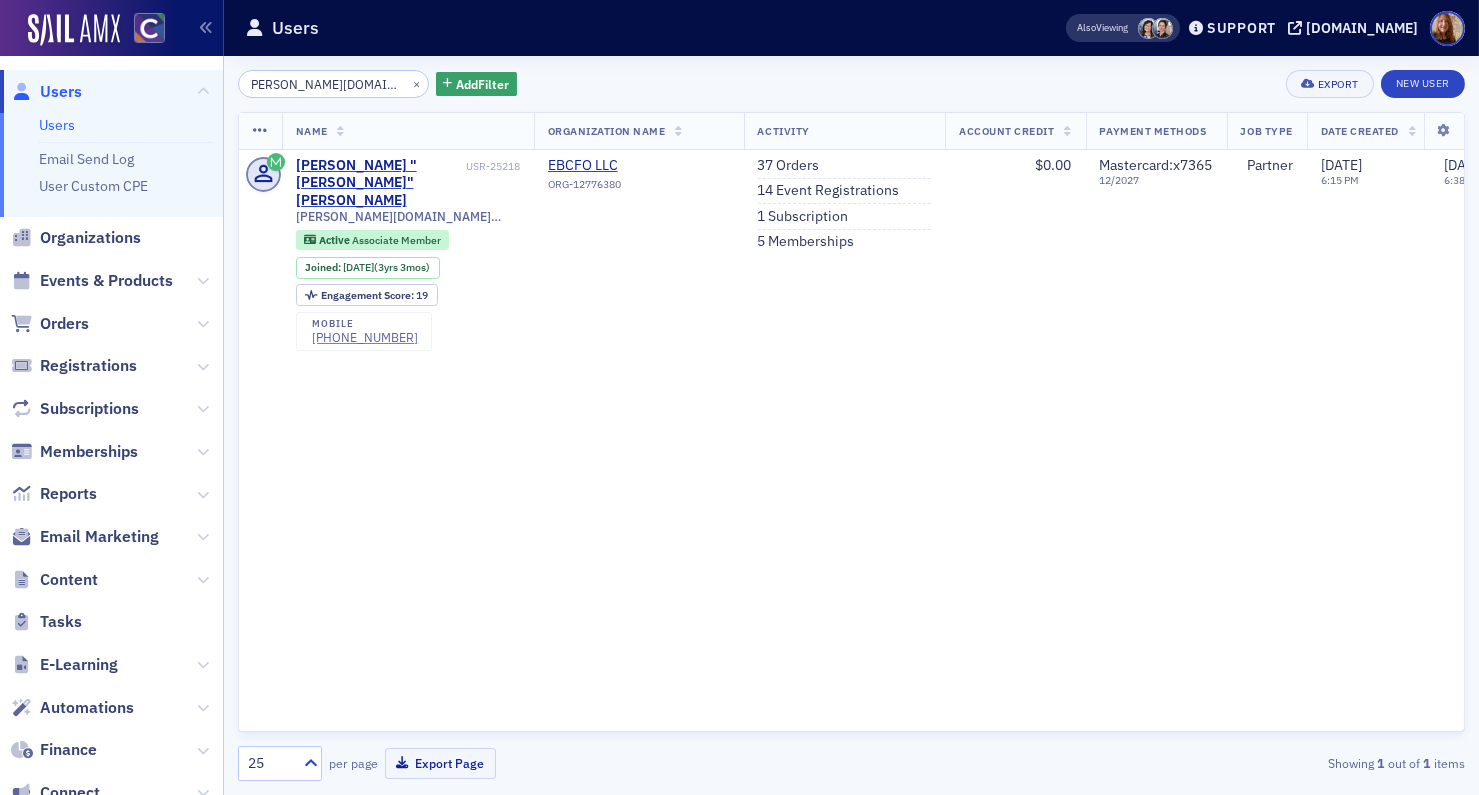 click on "dan.schmidt@ebcfo.com" 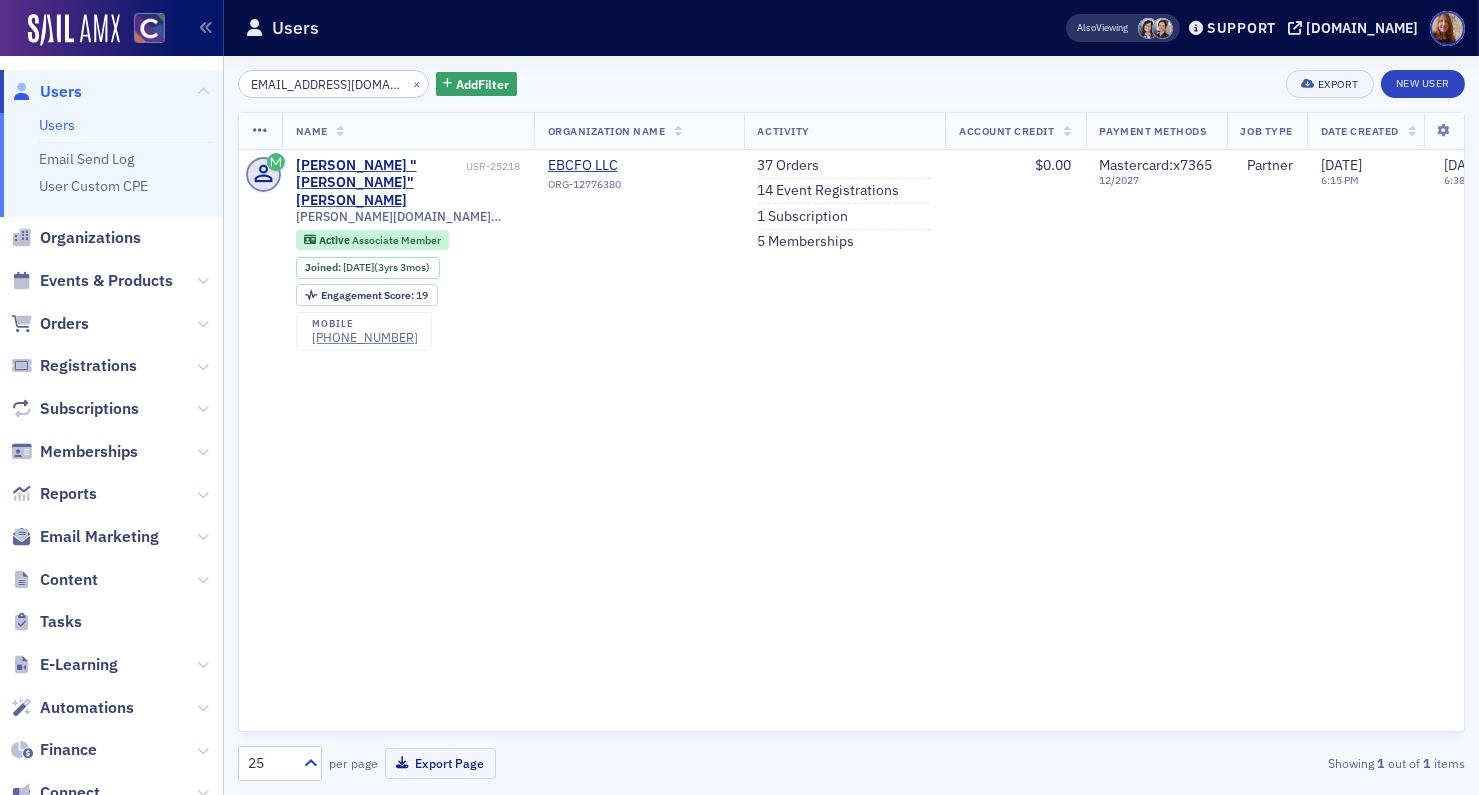 scroll, scrollTop: 0, scrollLeft: 19, axis: horizontal 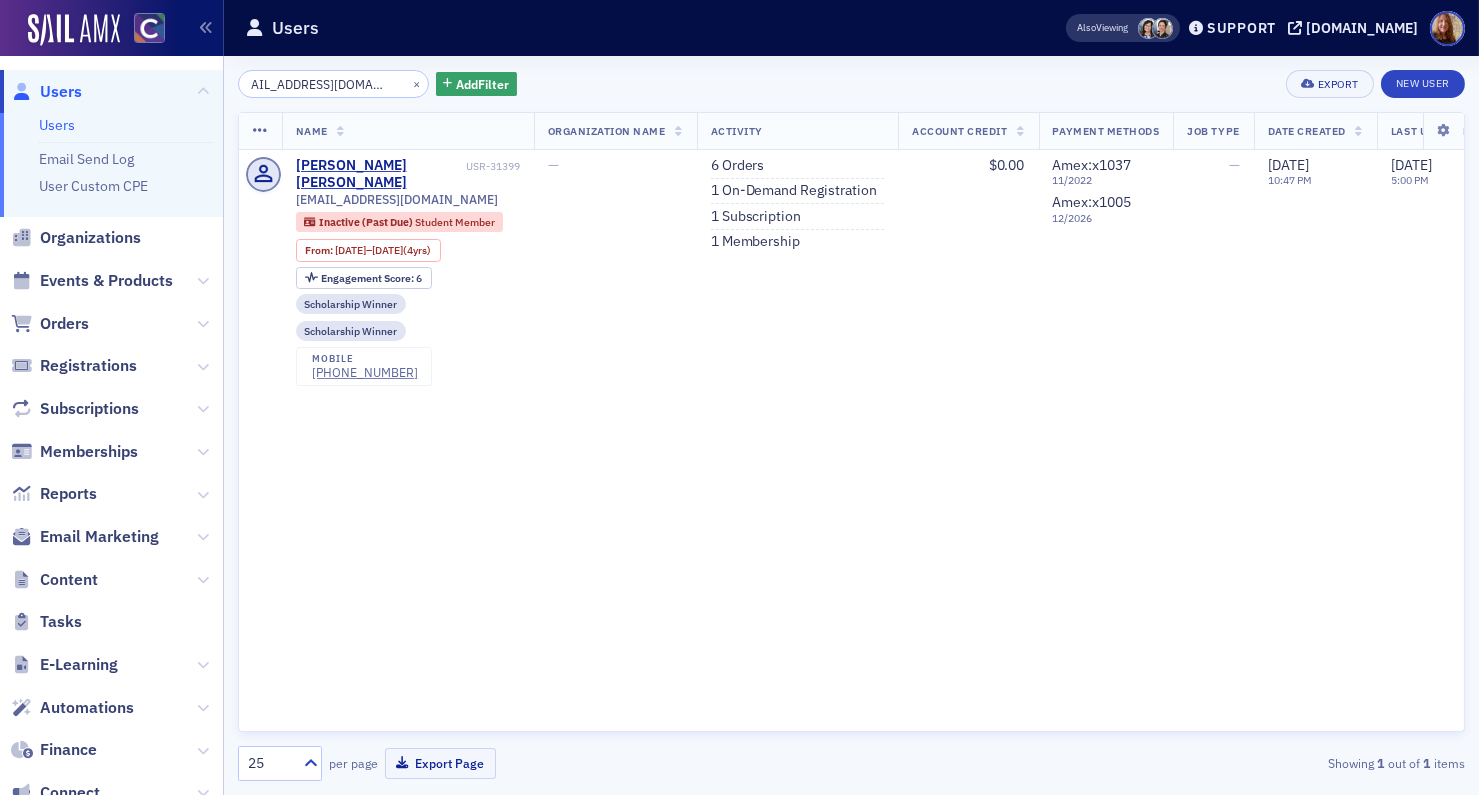 type on "jacksonbrattain@gmail.com" 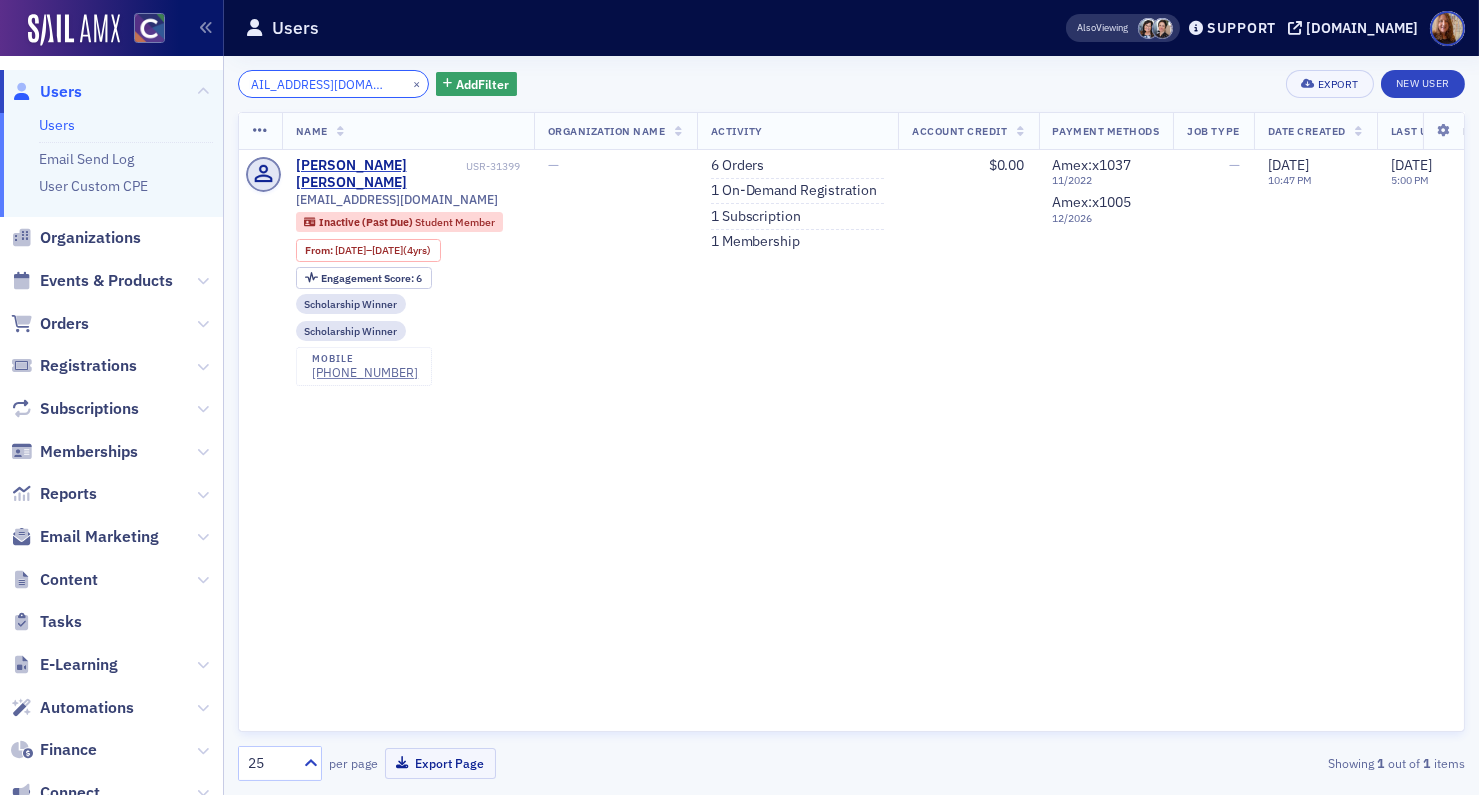 scroll, scrollTop: 0, scrollLeft: 0, axis: both 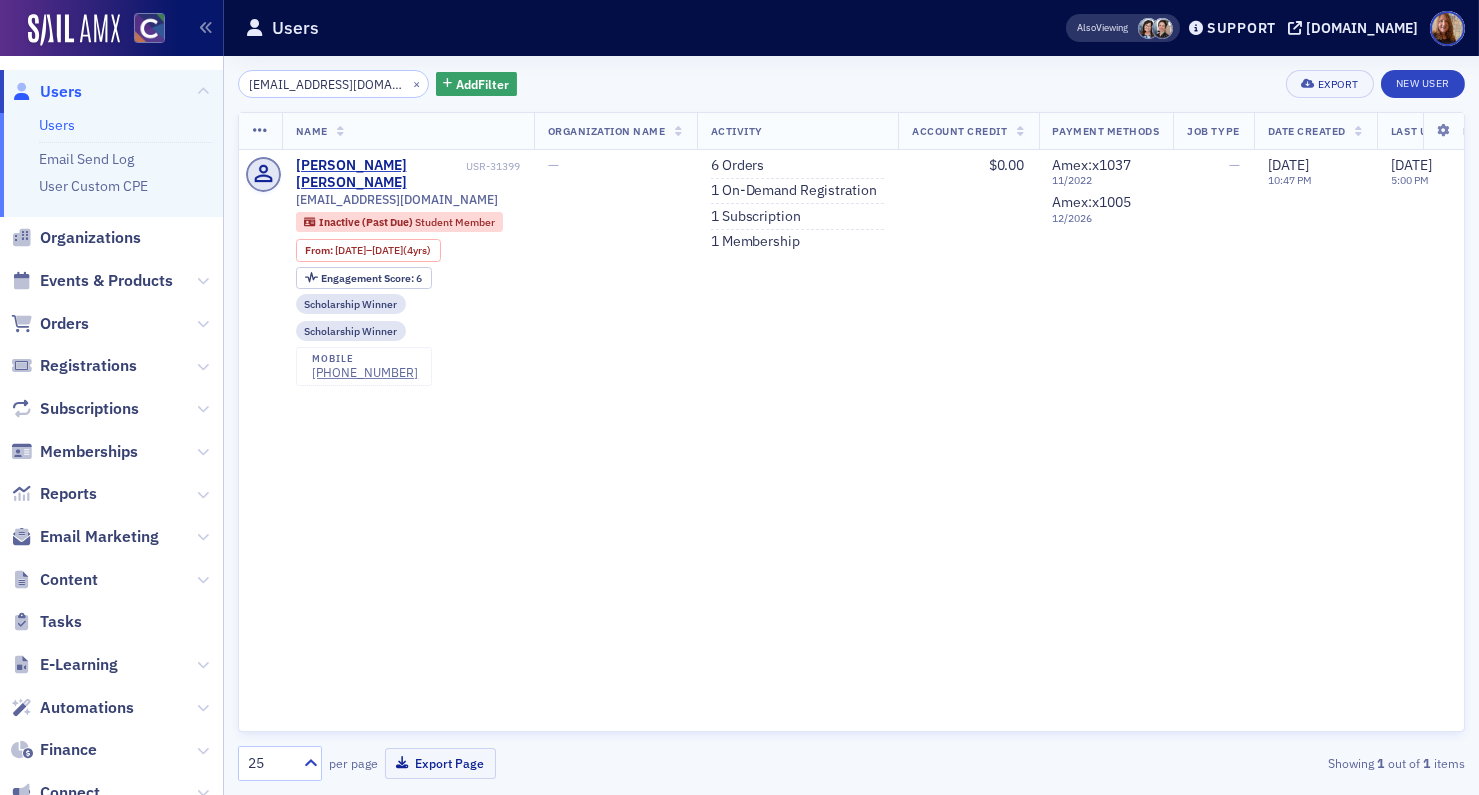 click on "jacksonbrattain@gmail.com × Add  Filter Export New User" 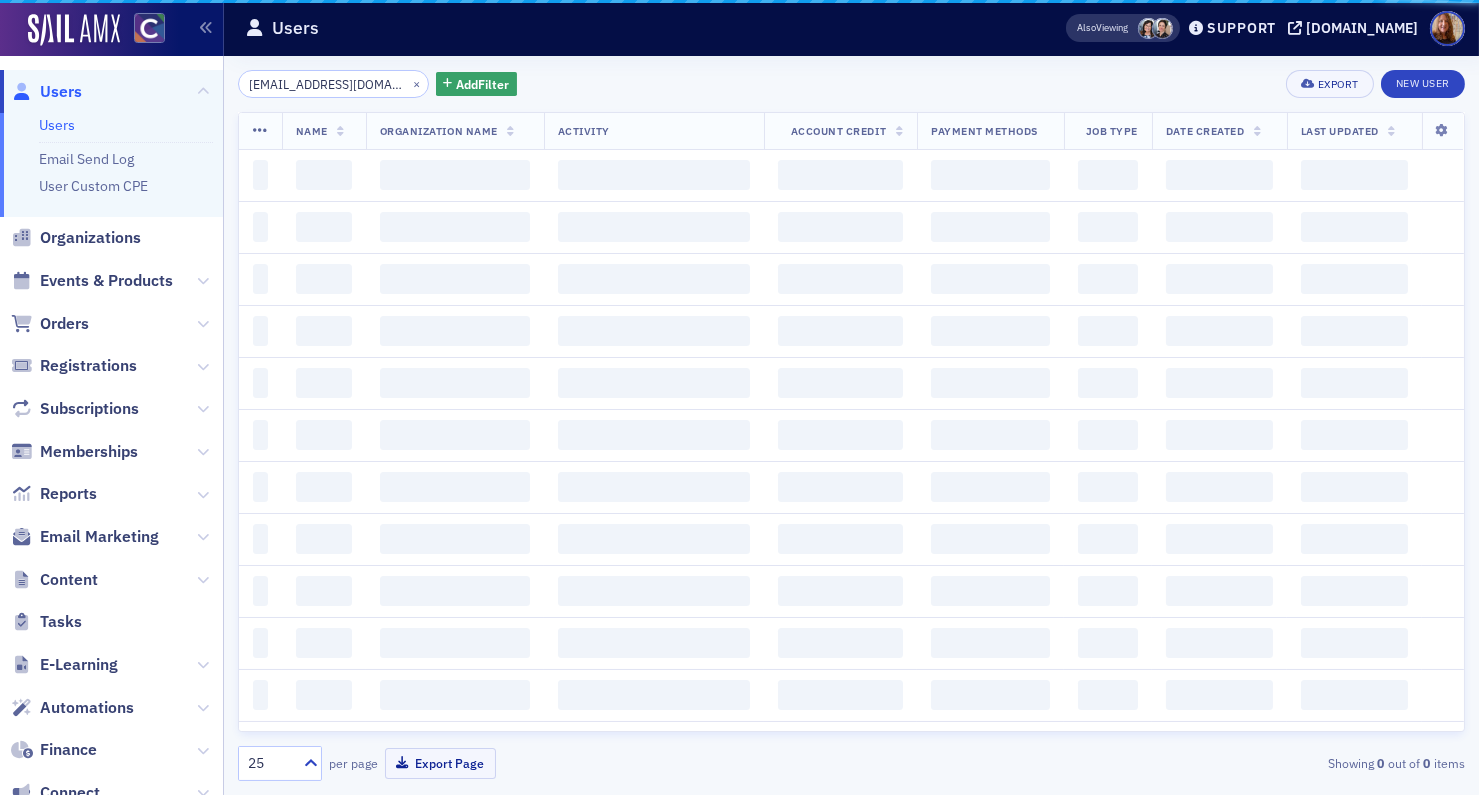 scroll, scrollTop: 0, scrollLeft: 19, axis: horizontal 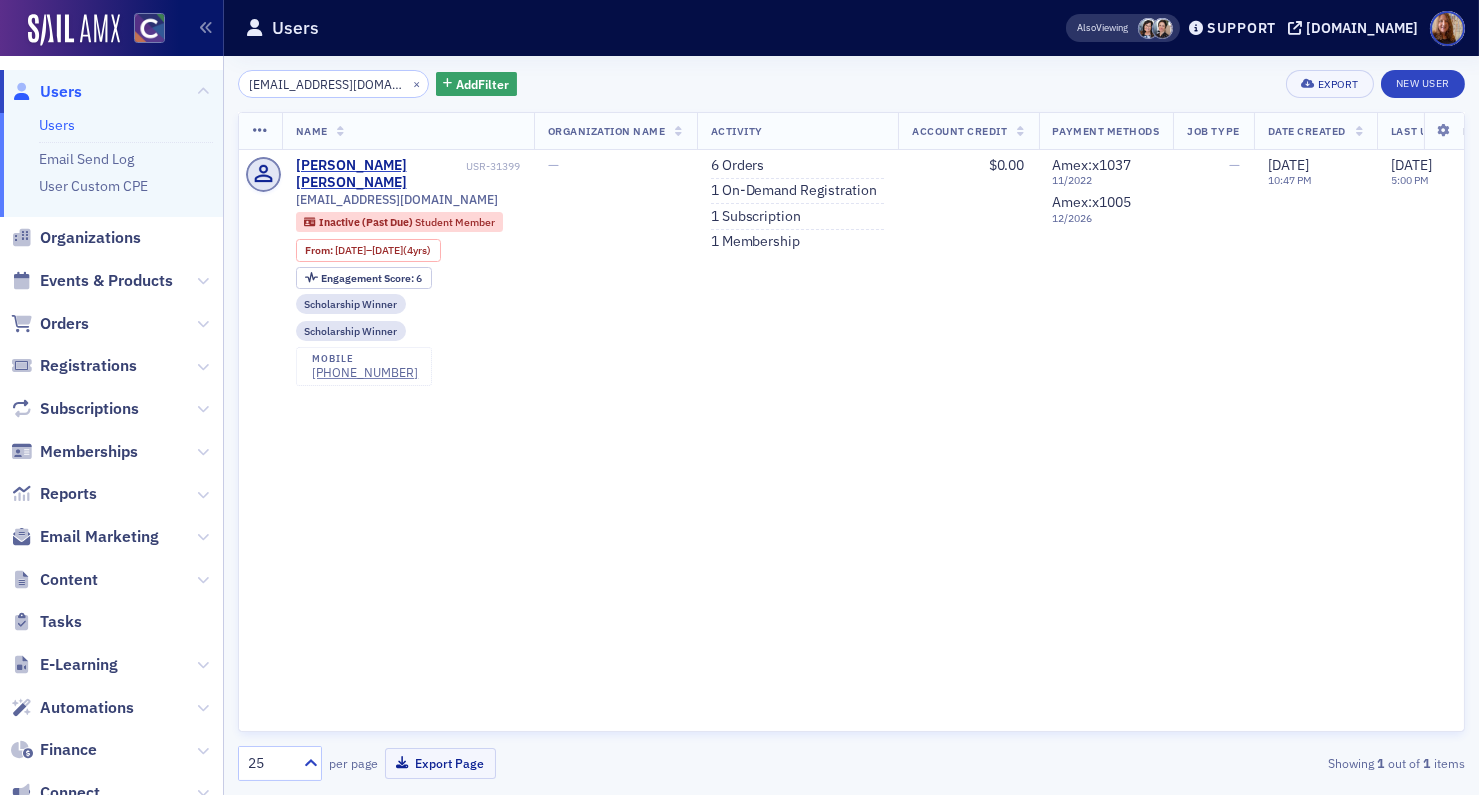 click on "jacksonbrattain@gmail.com × Add  Filter Export New User" 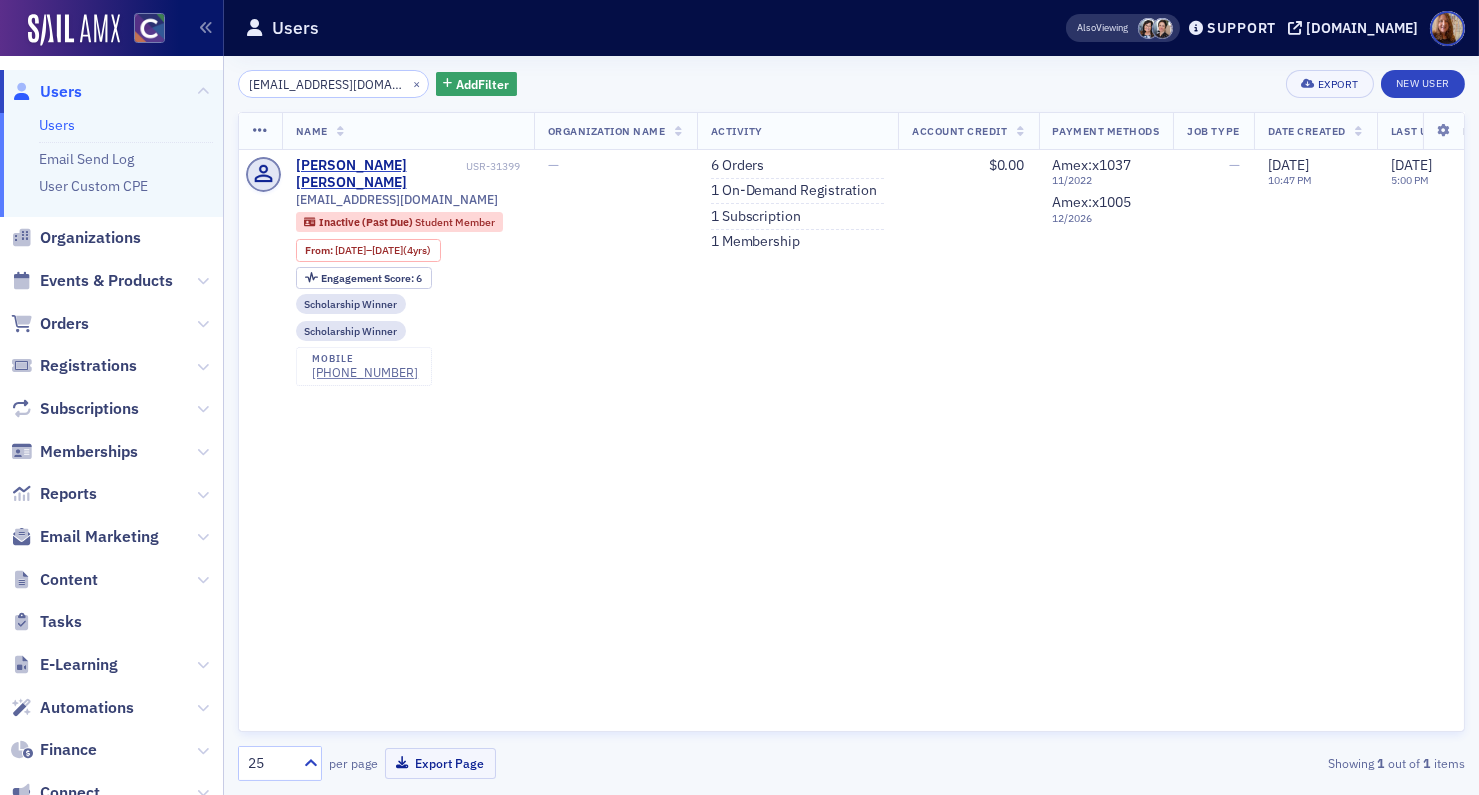click on "jacksonbrattain@gmail.com × Add  Filter Export New User" 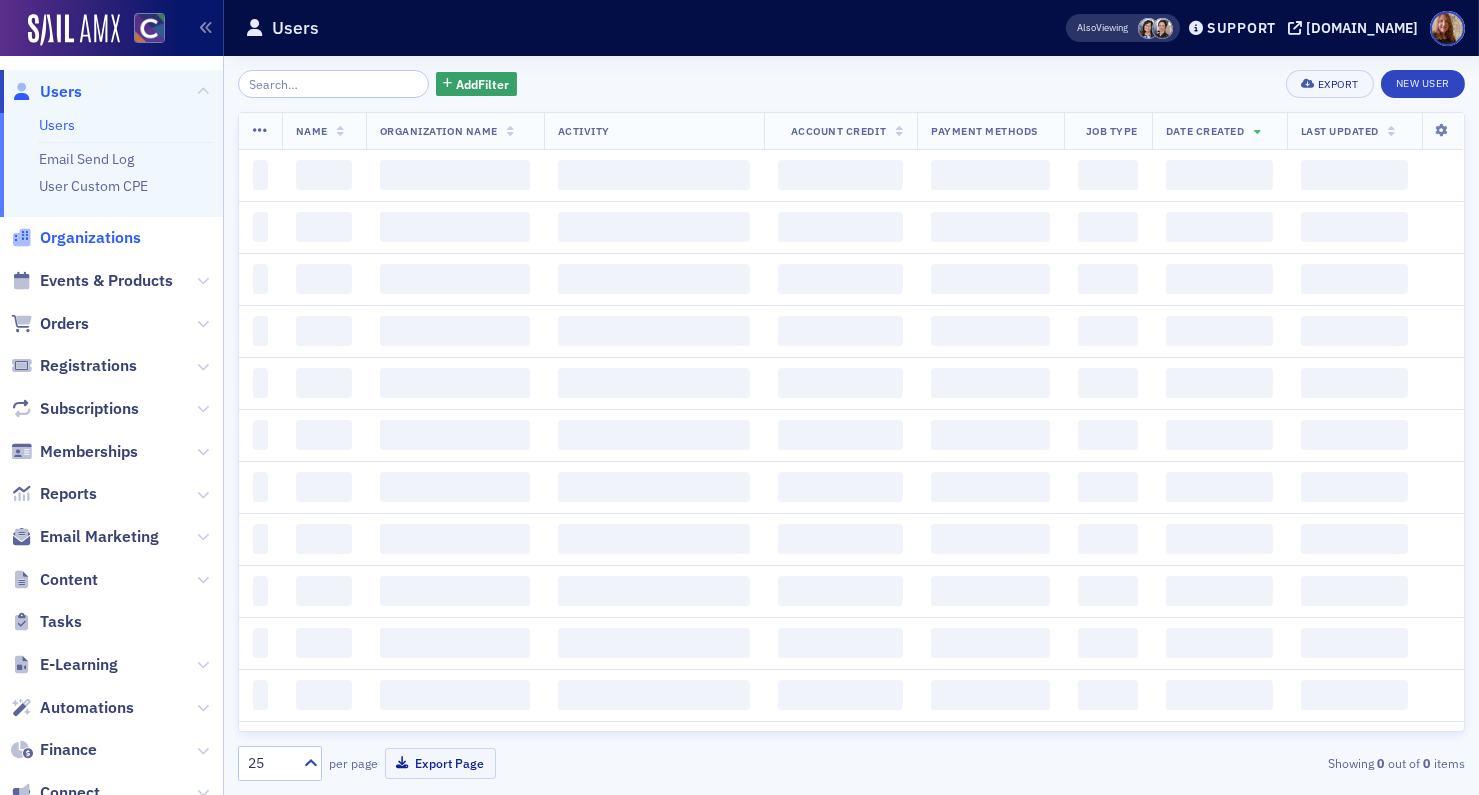 click on "Organizations" 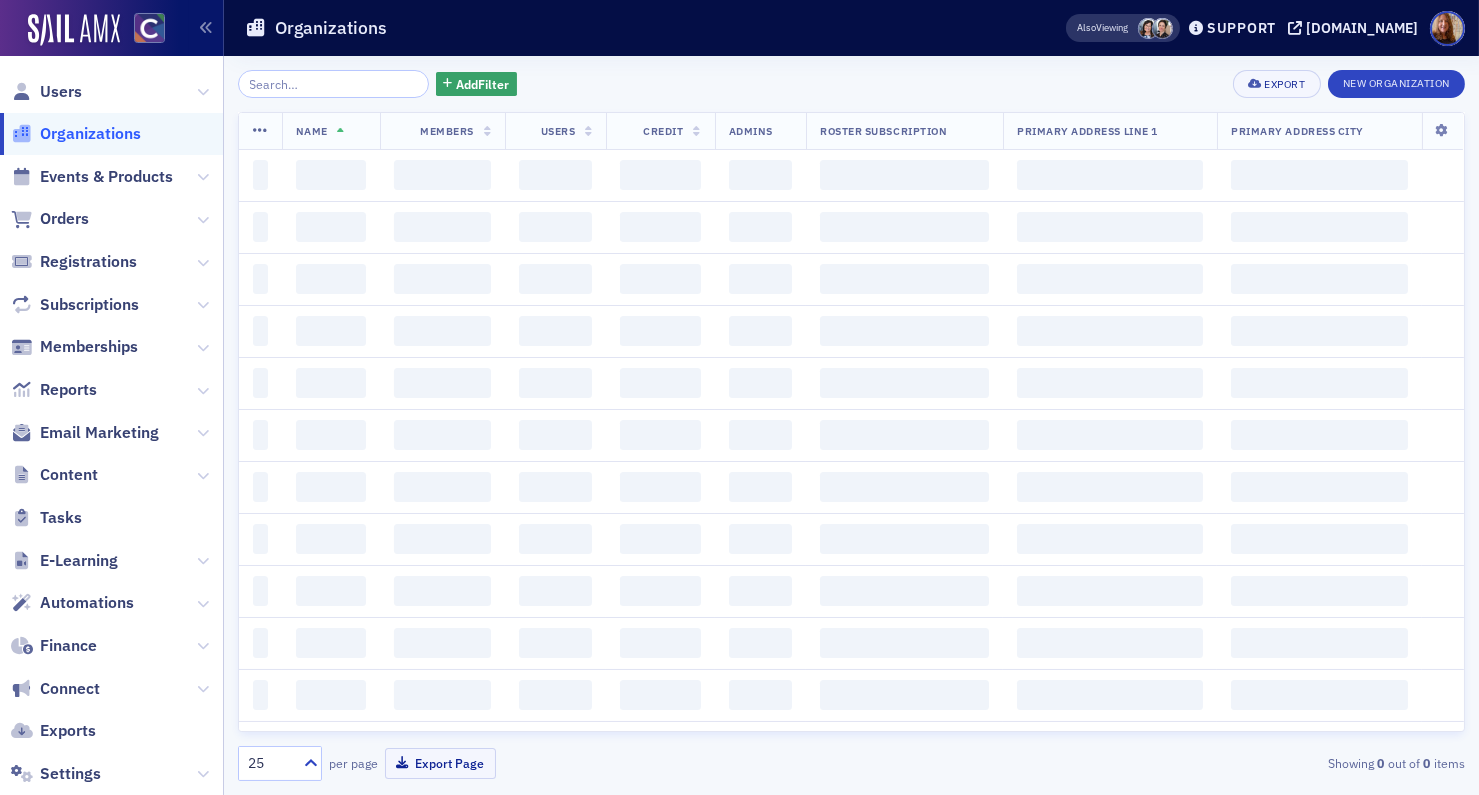 click 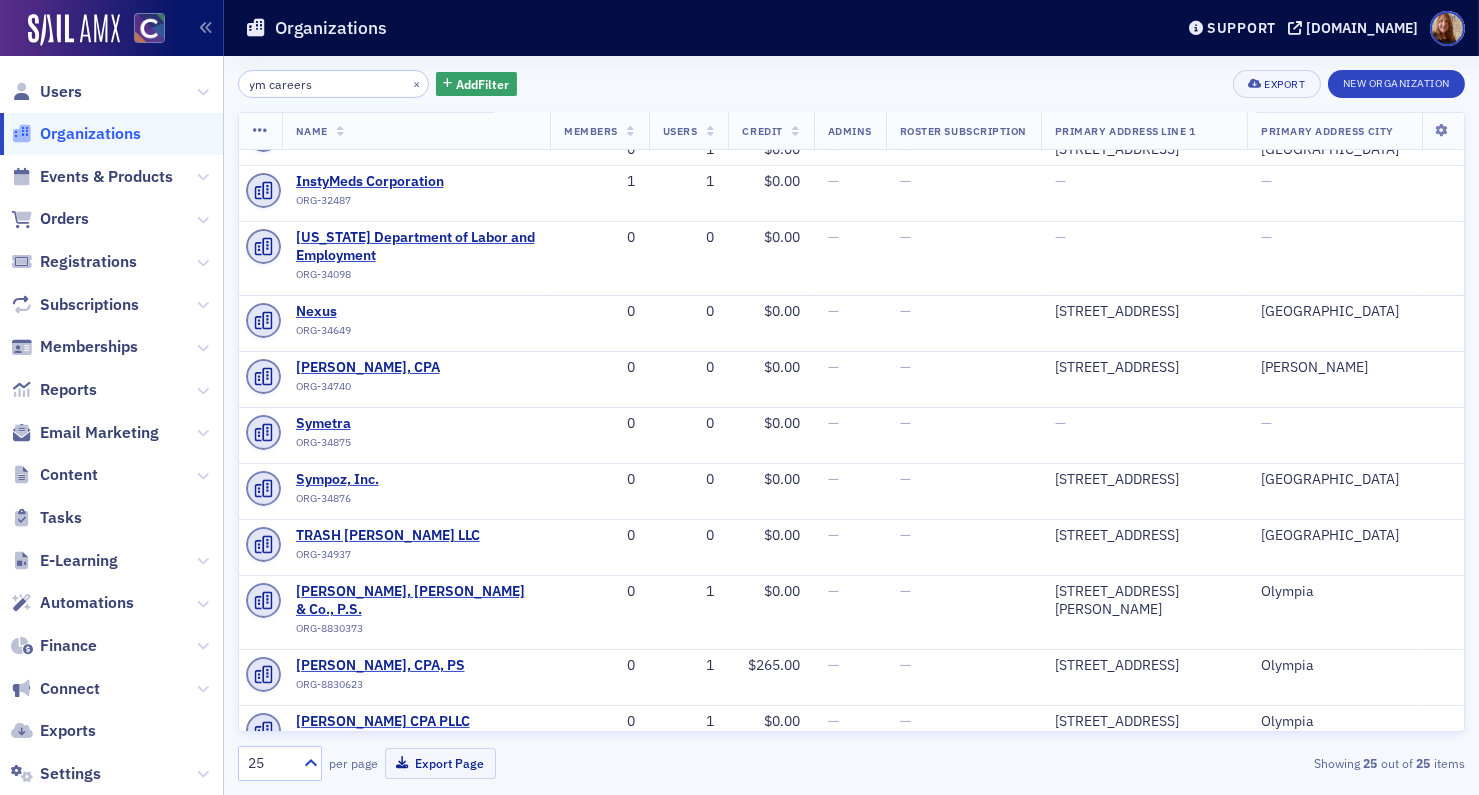scroll, scrollTop: 360, scrollLeft: 0, axis: vertical 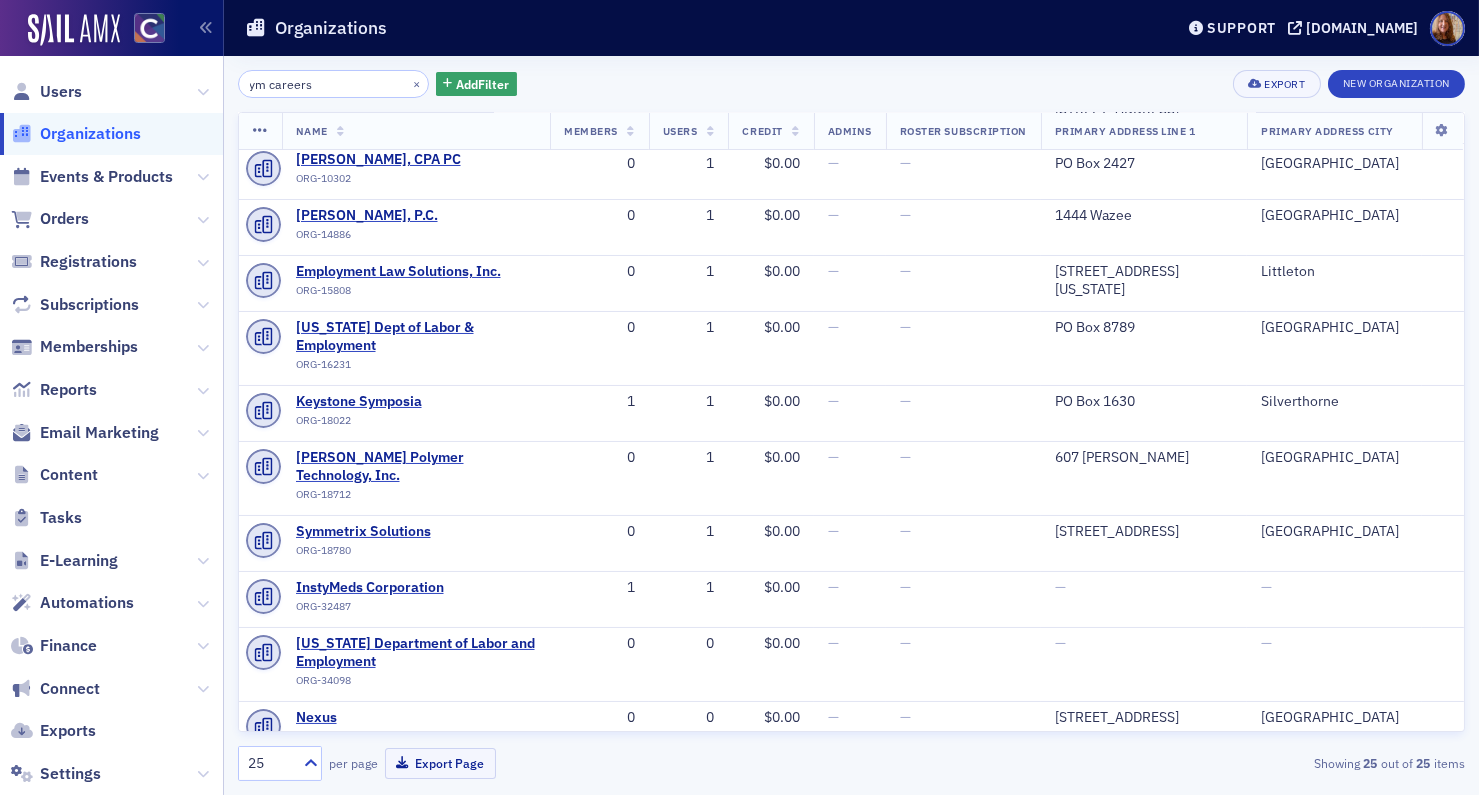 click on "ym careers" 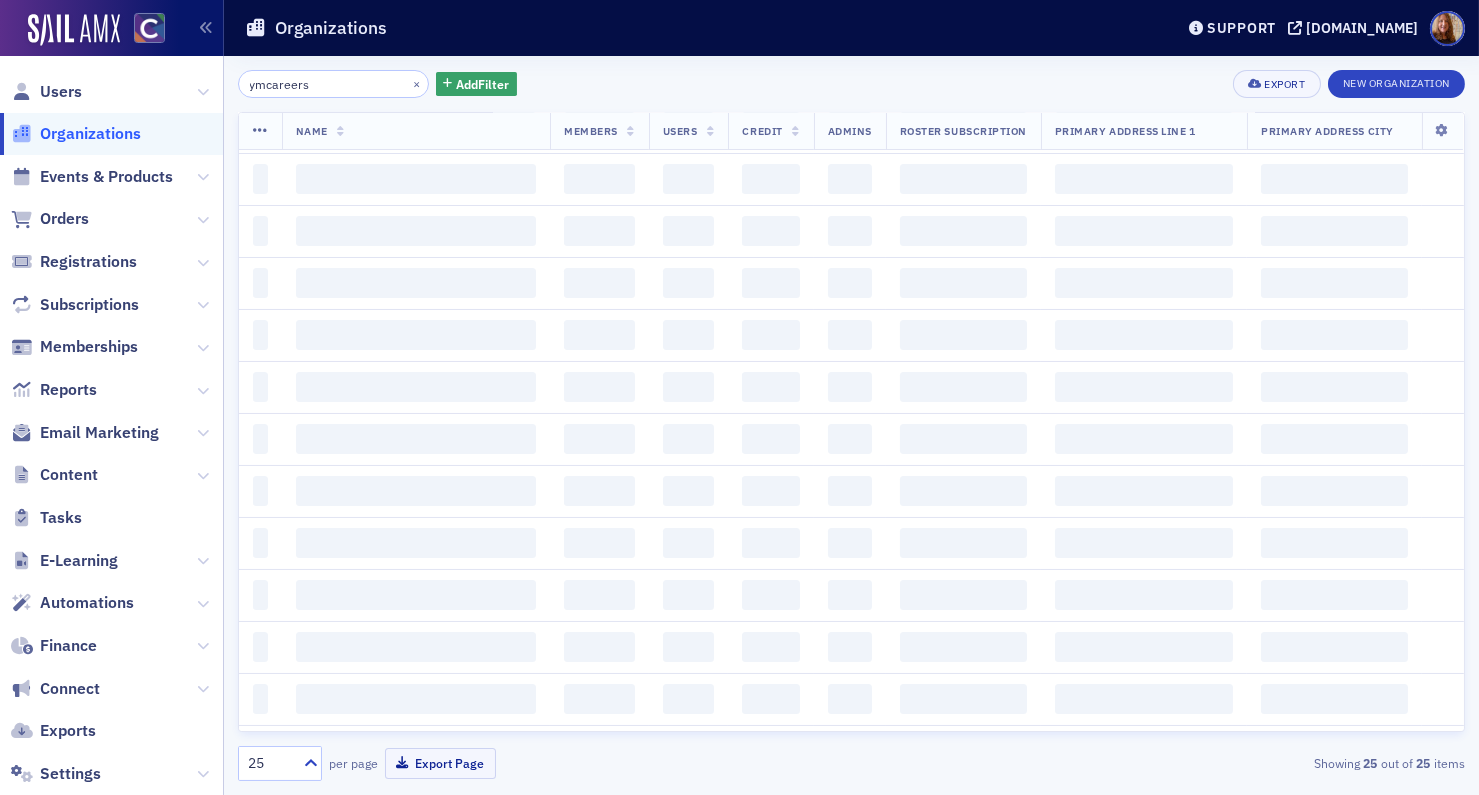 scroll, scrollTop: 0, scrollLeft: 0, axis: both 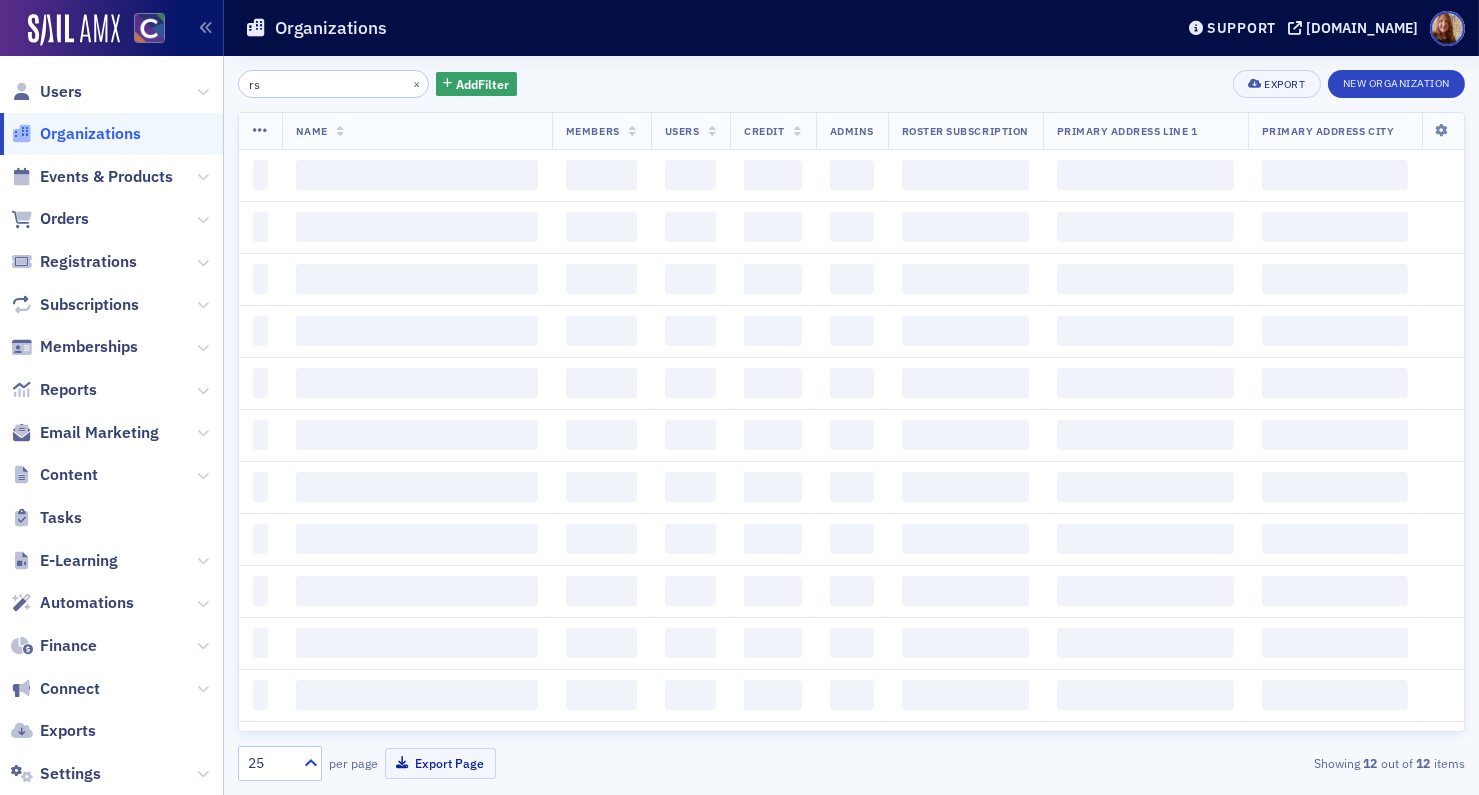 type on "s" 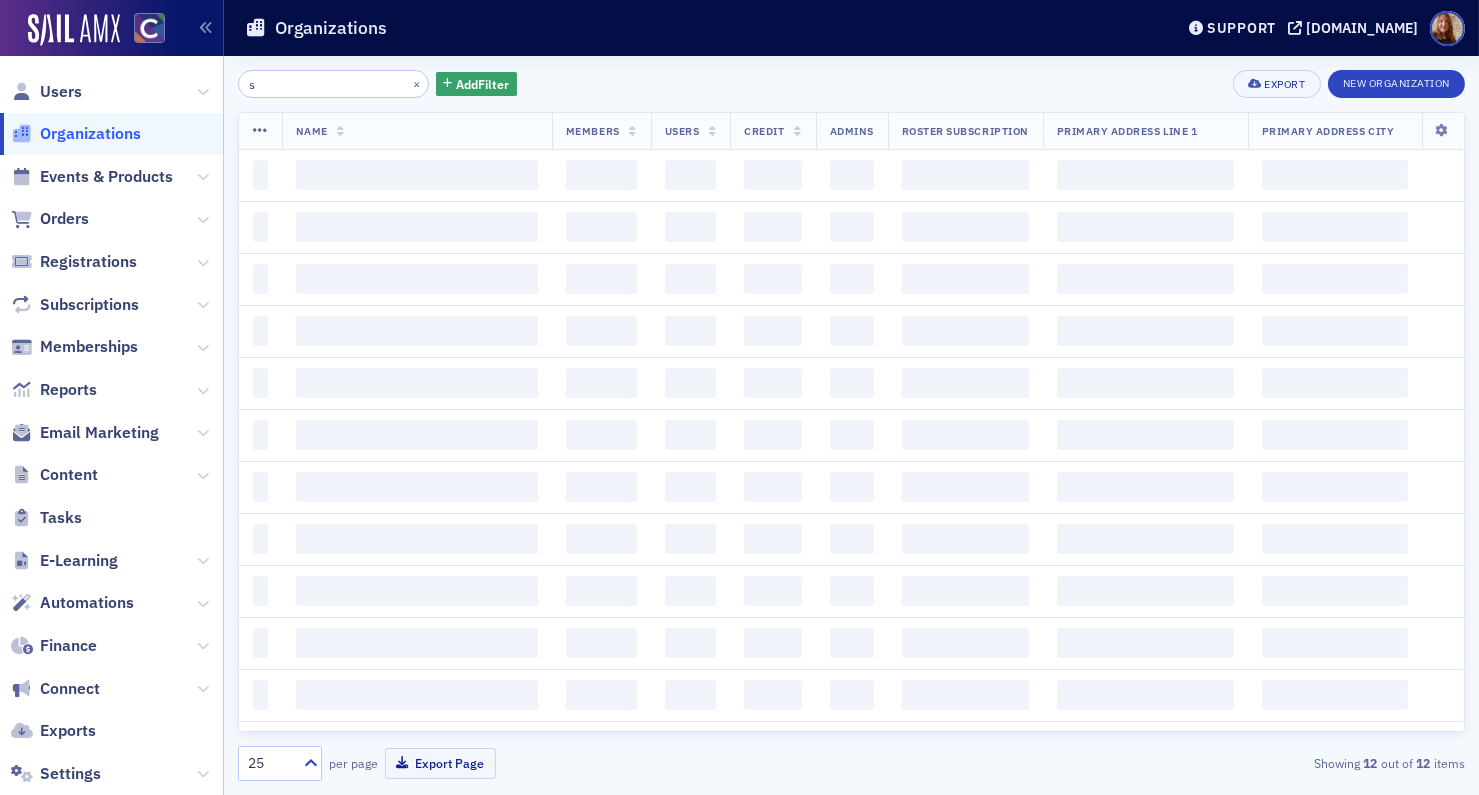 type 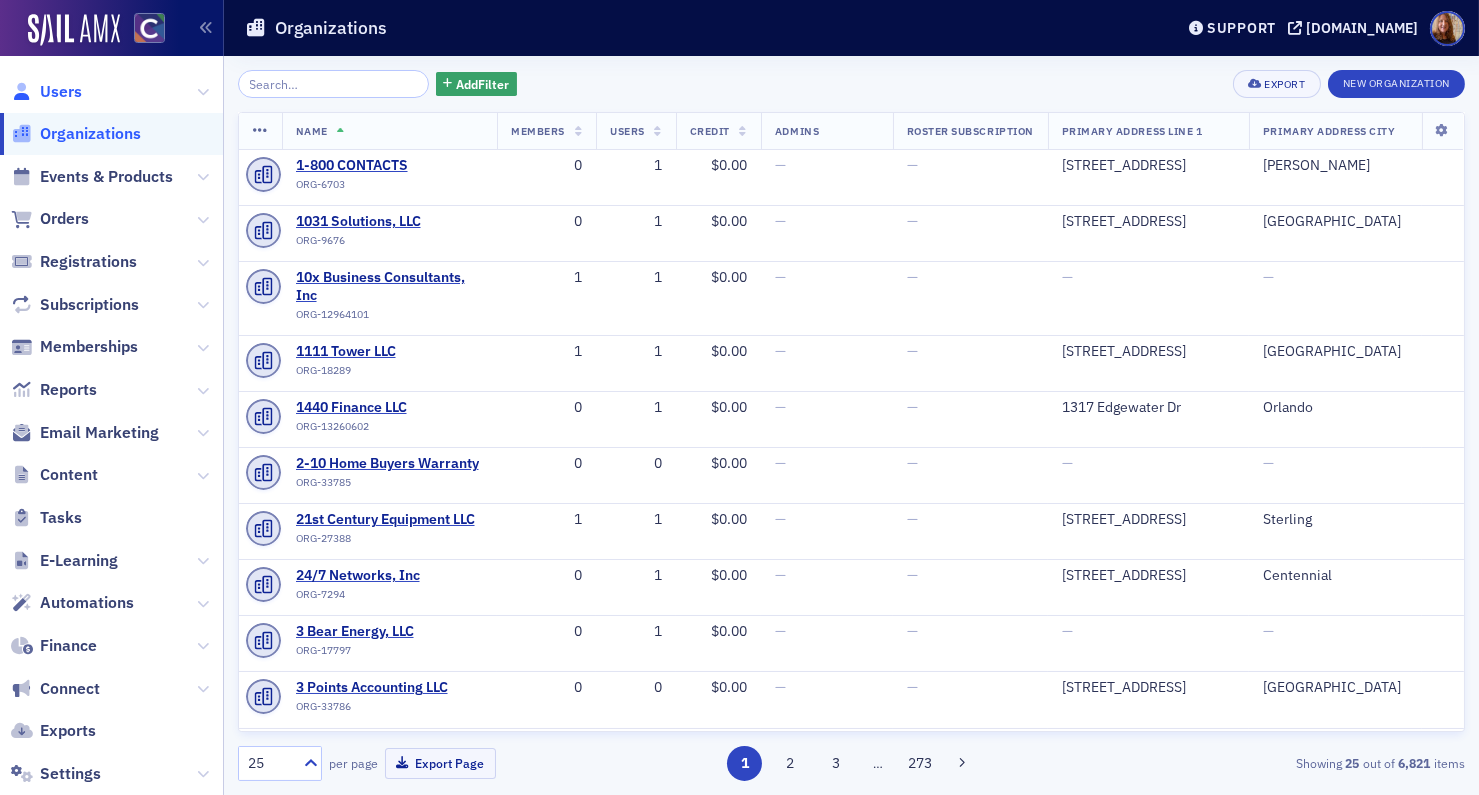 click on "Users" 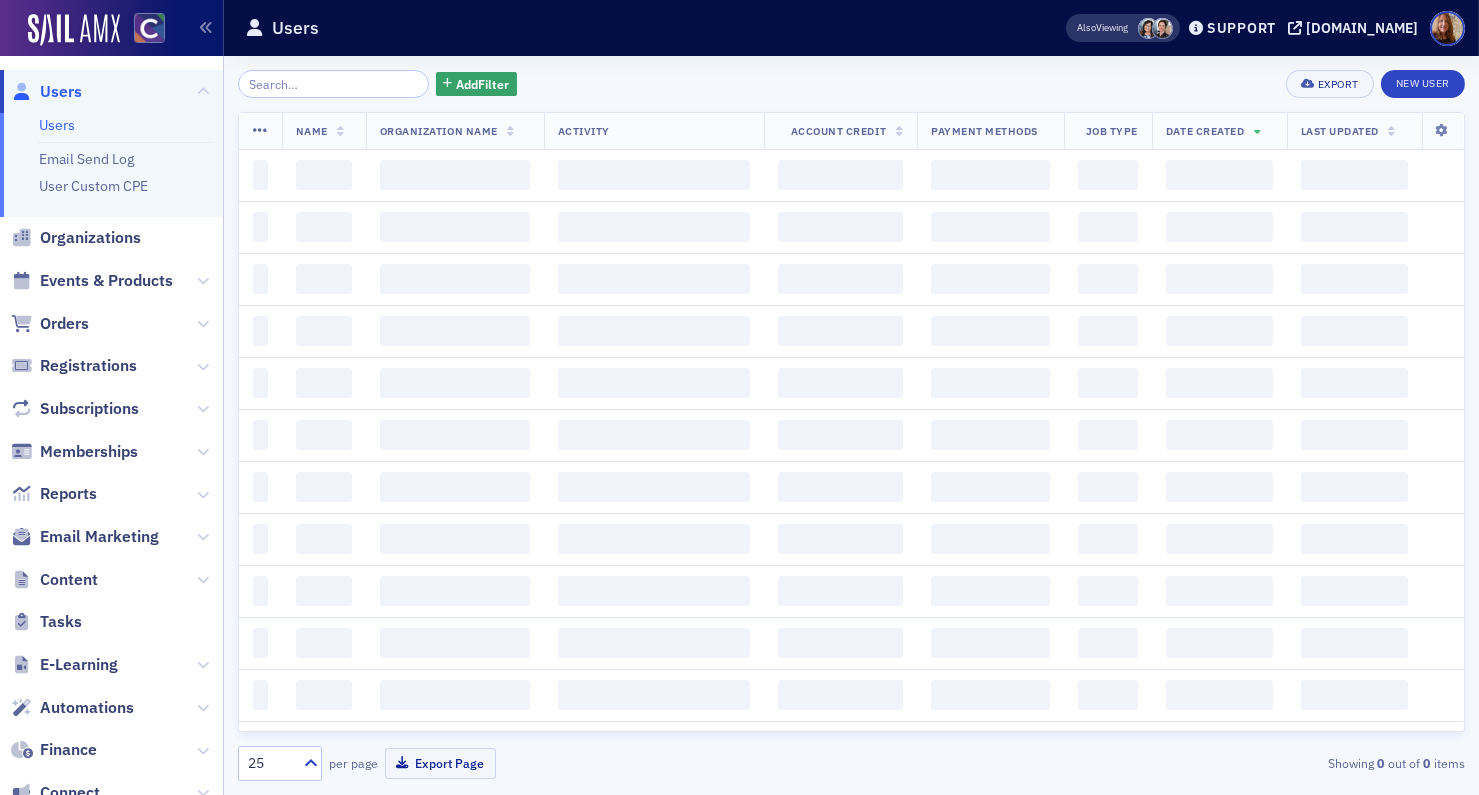 click 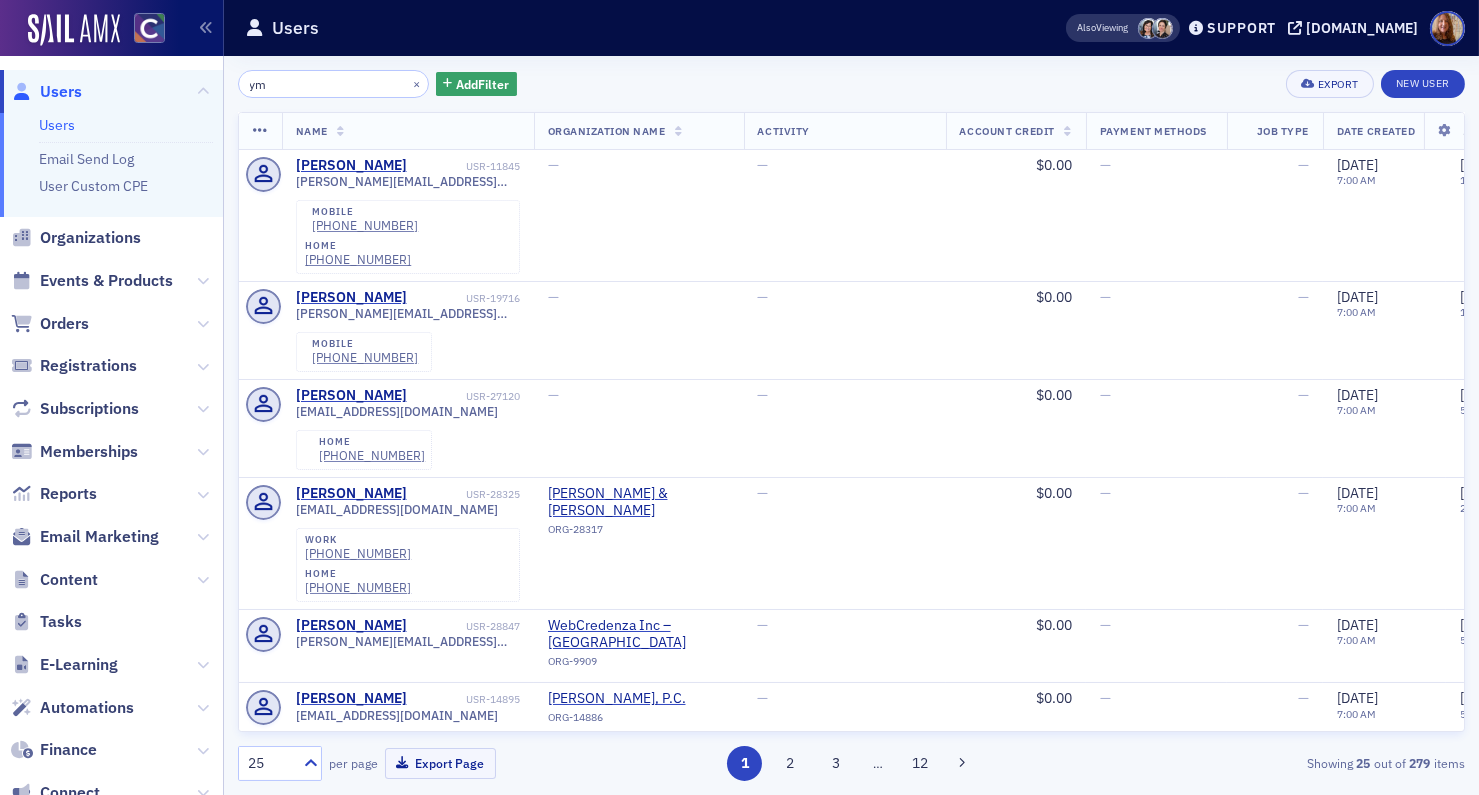 type on "y" 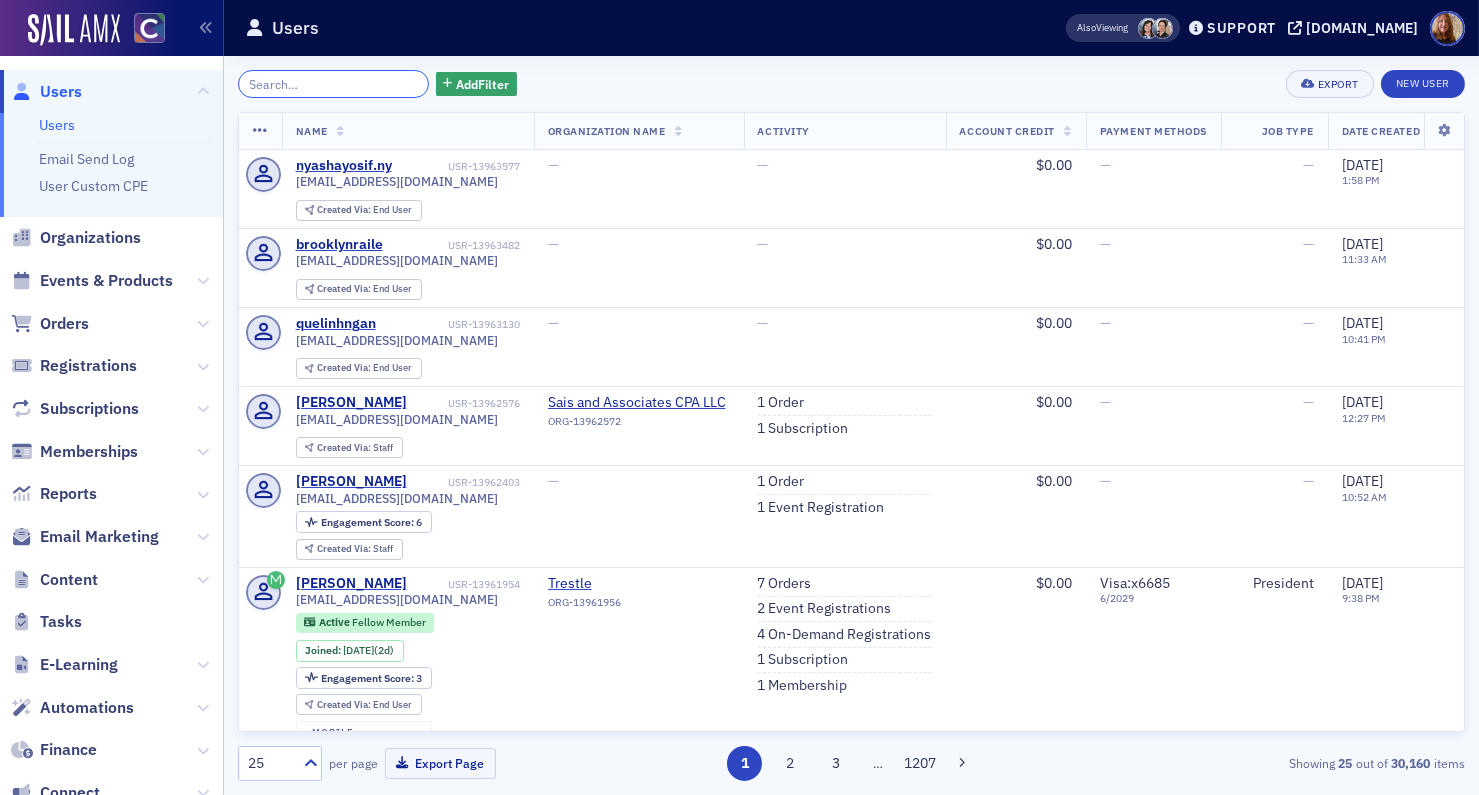click 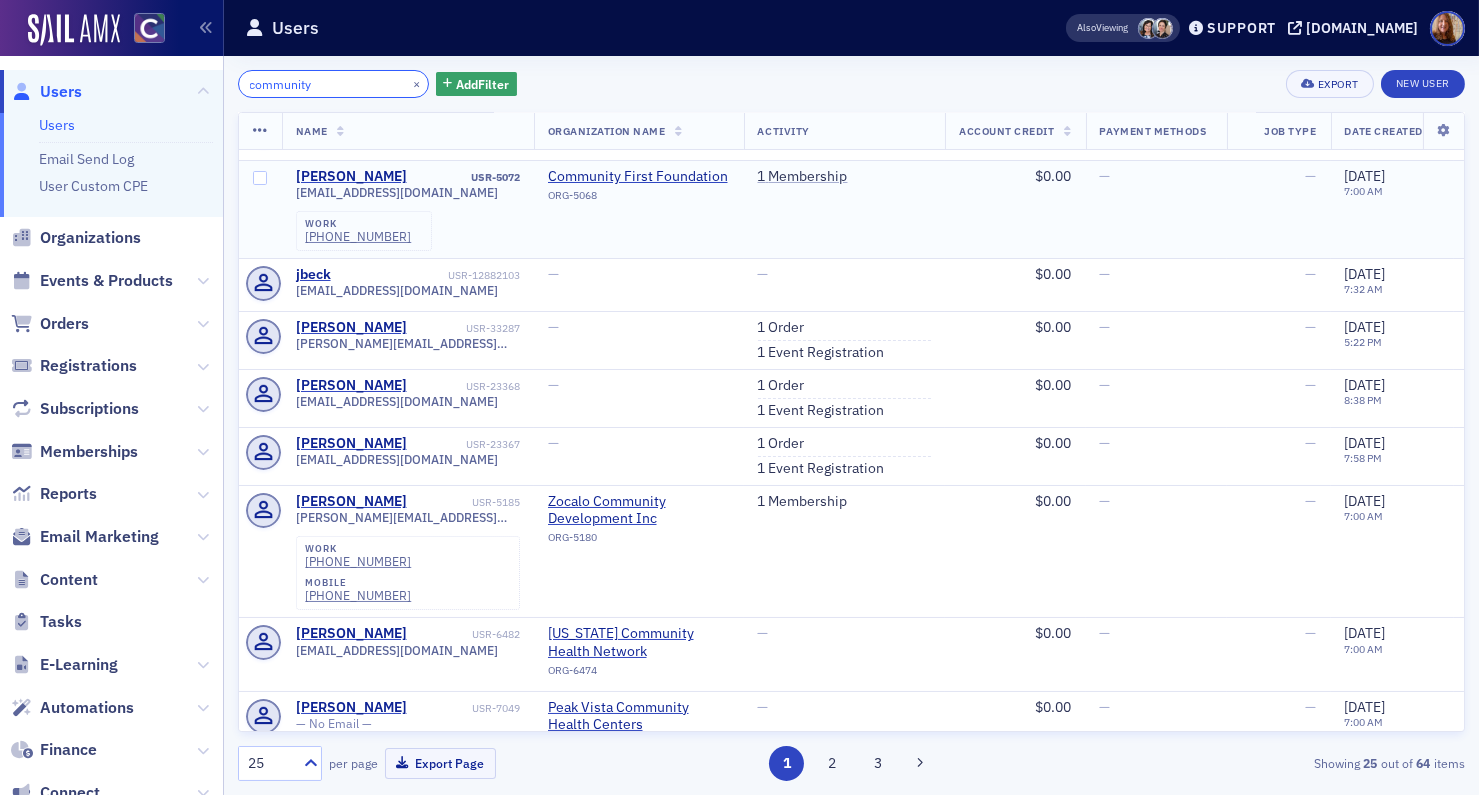 scroll, scrollTop: 0, scrollLeft: 0, axis: both 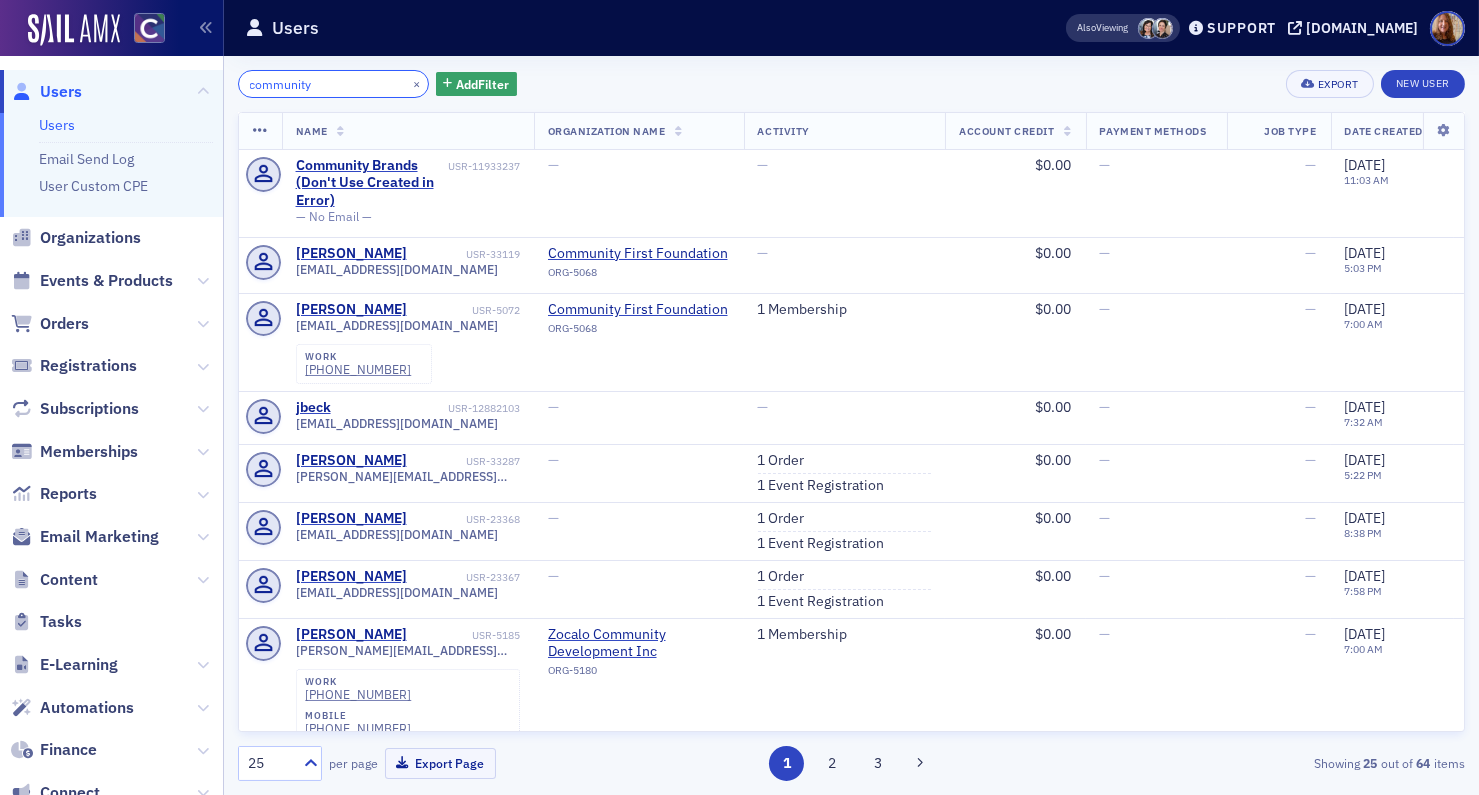type on "community" 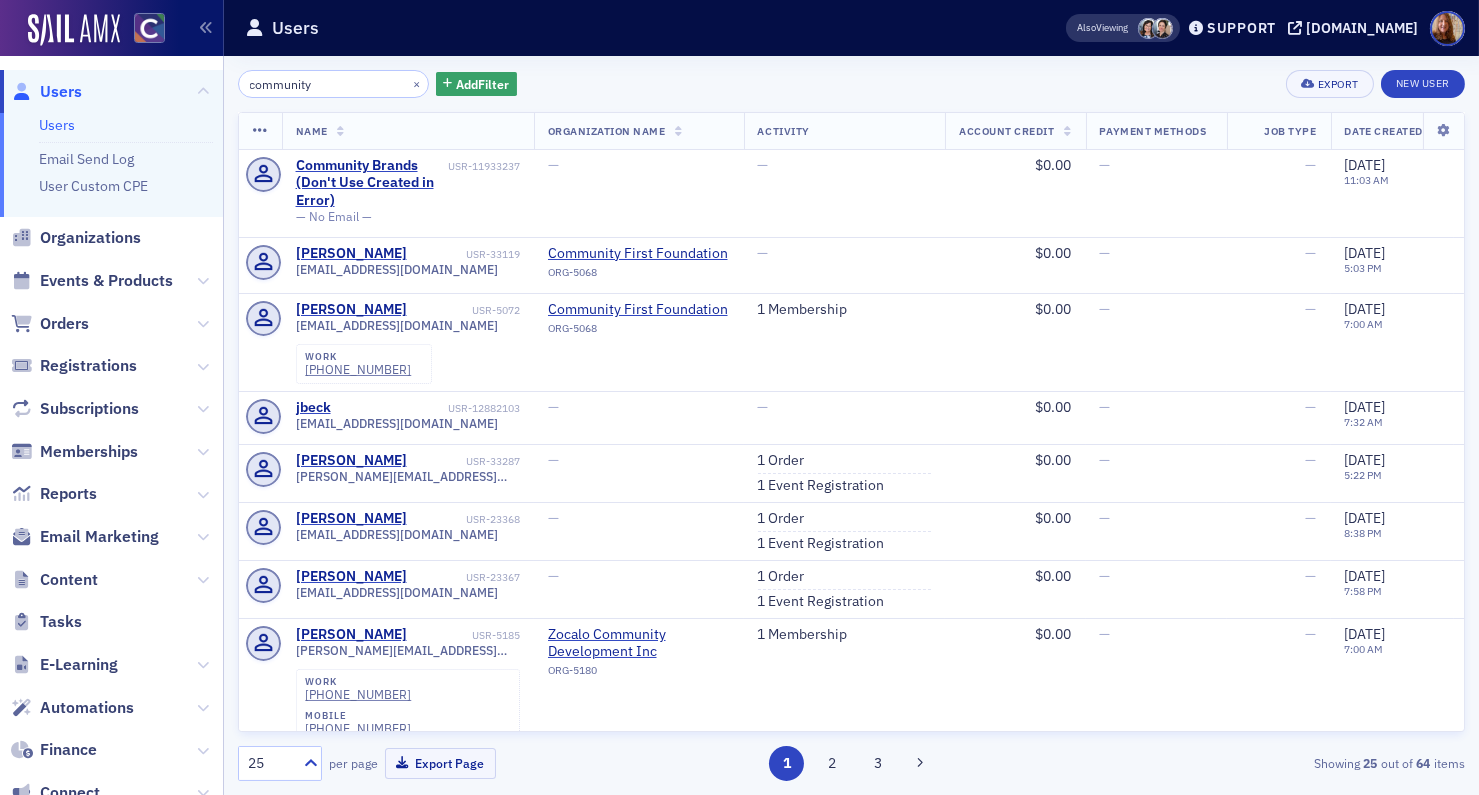 click on "Users" 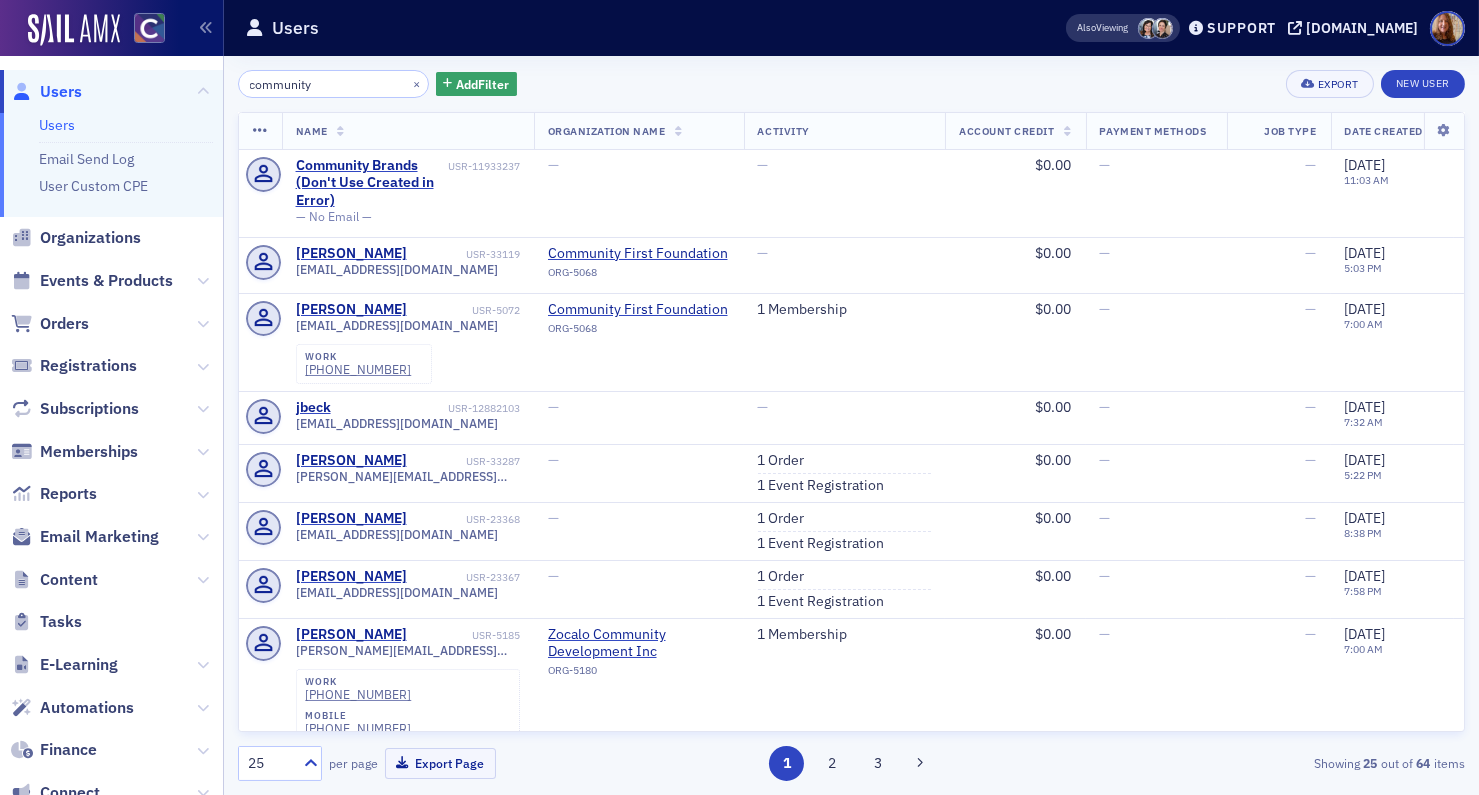 click on "community" 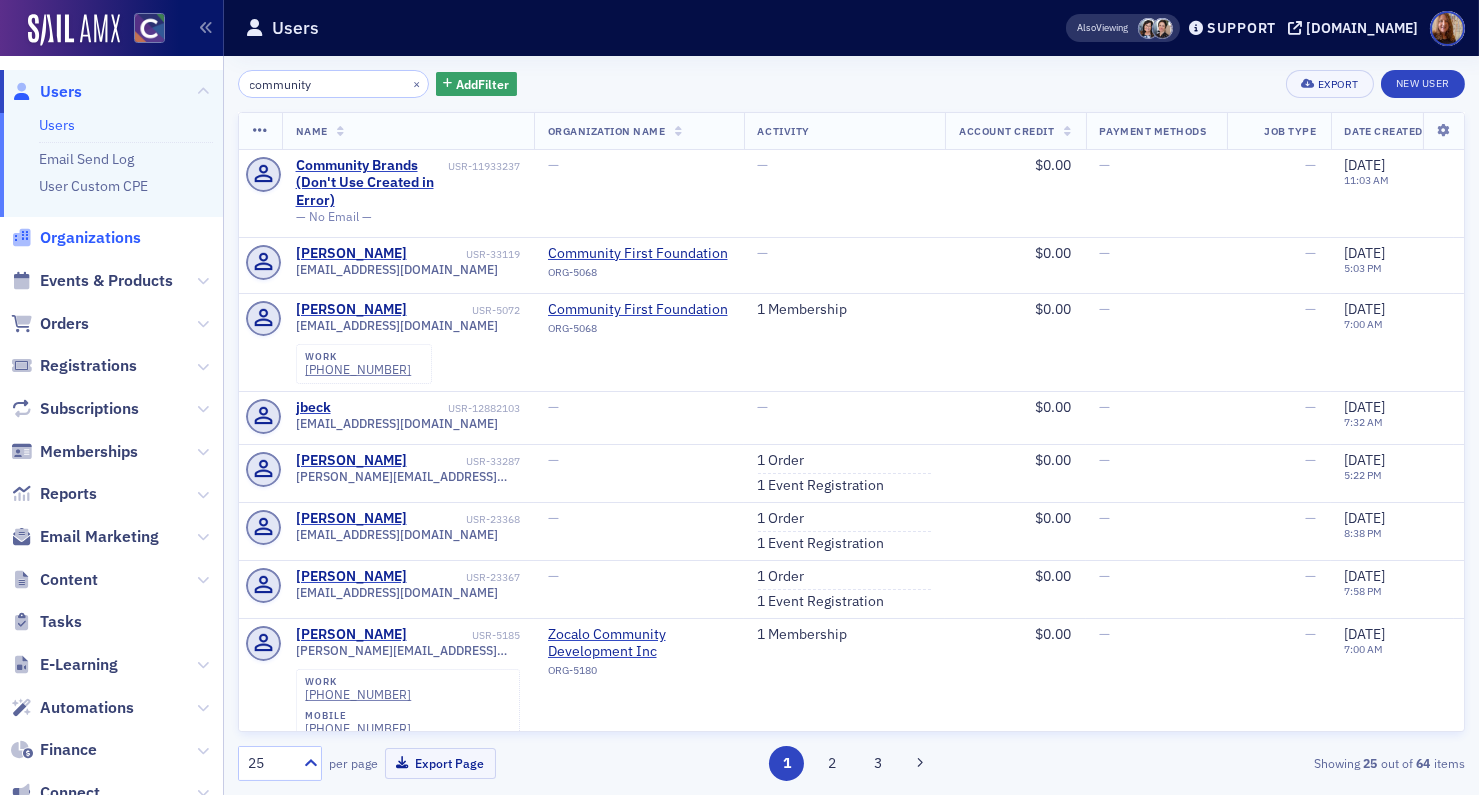 click on "Organizations" 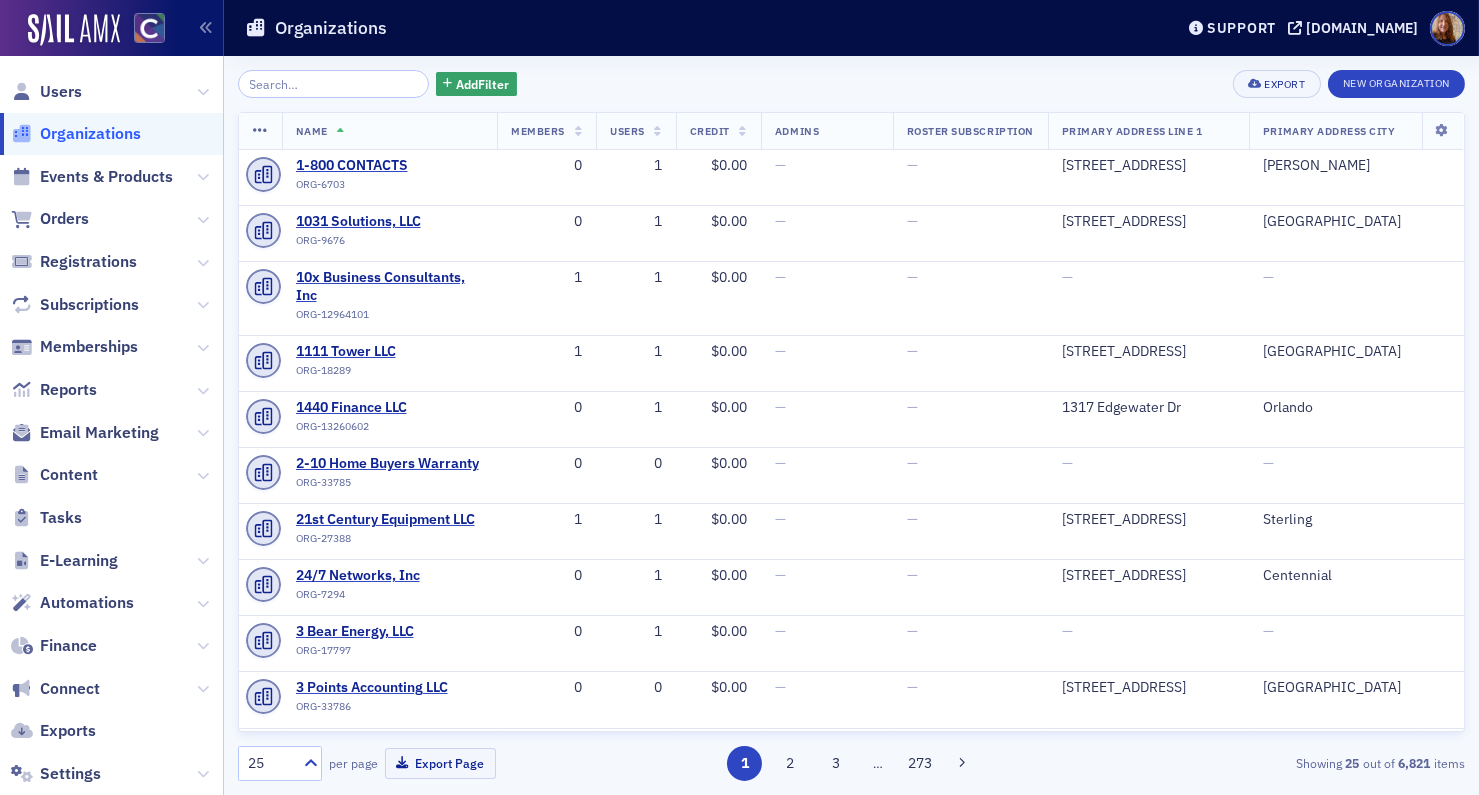 click 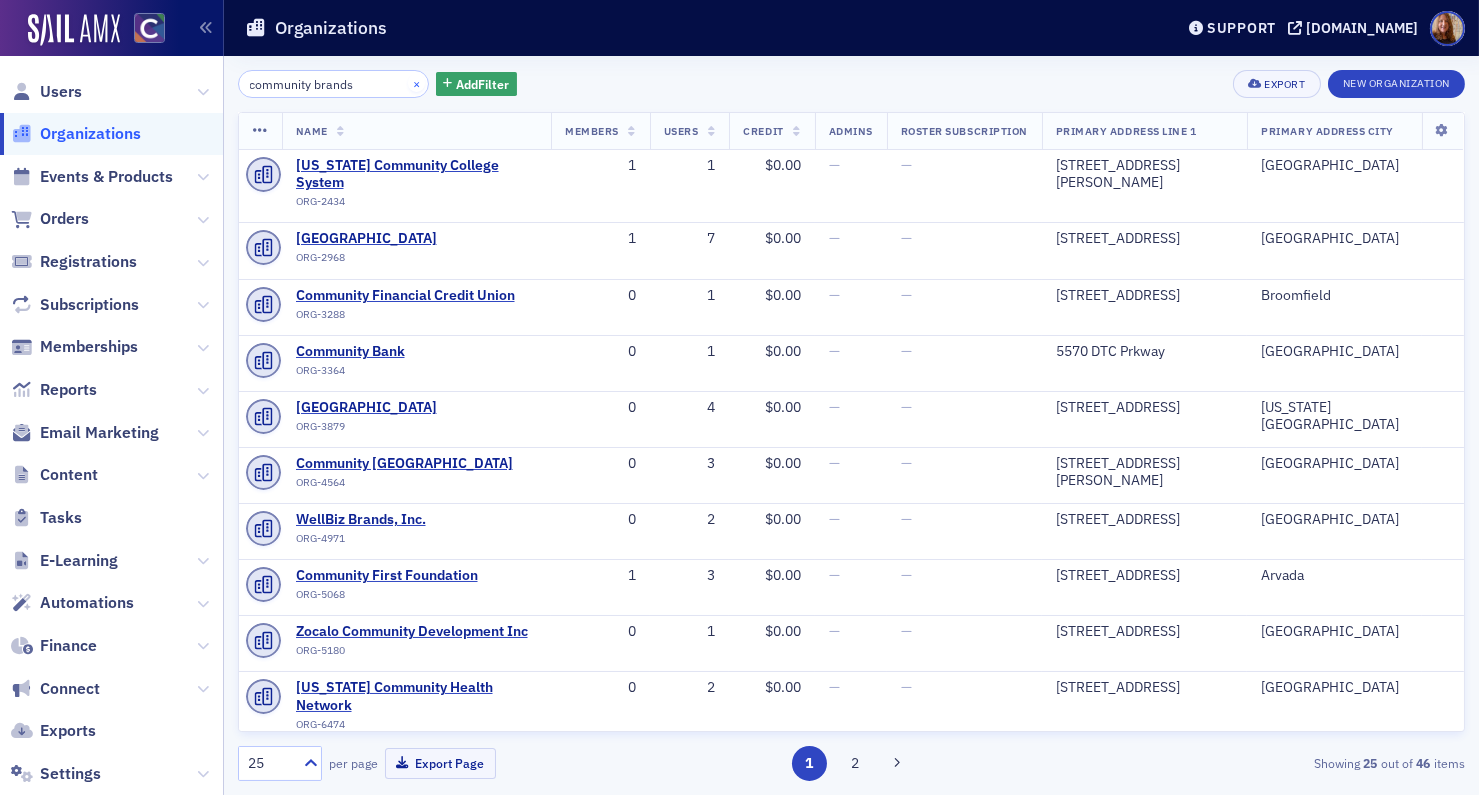 type on "community brands" 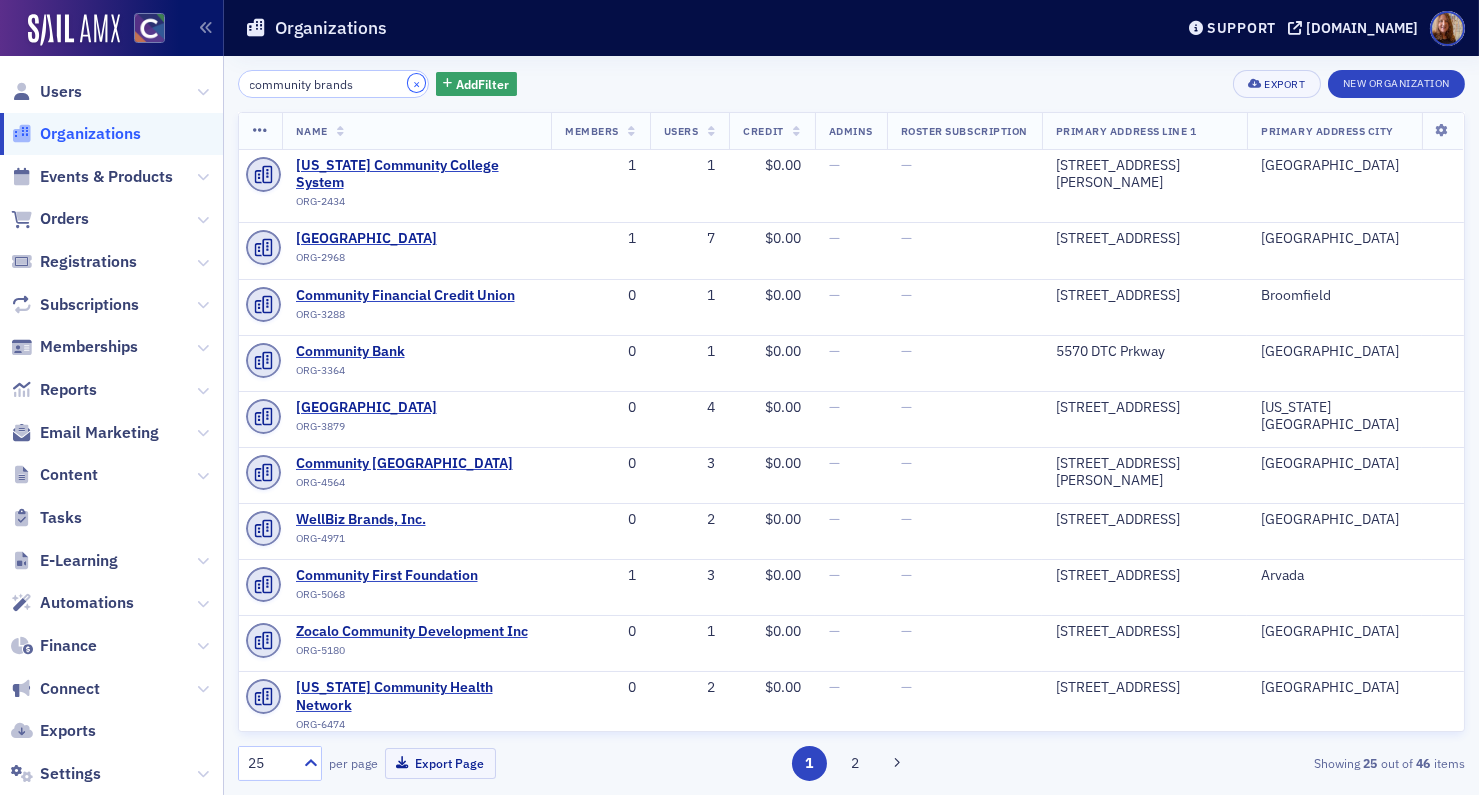 click on "×" 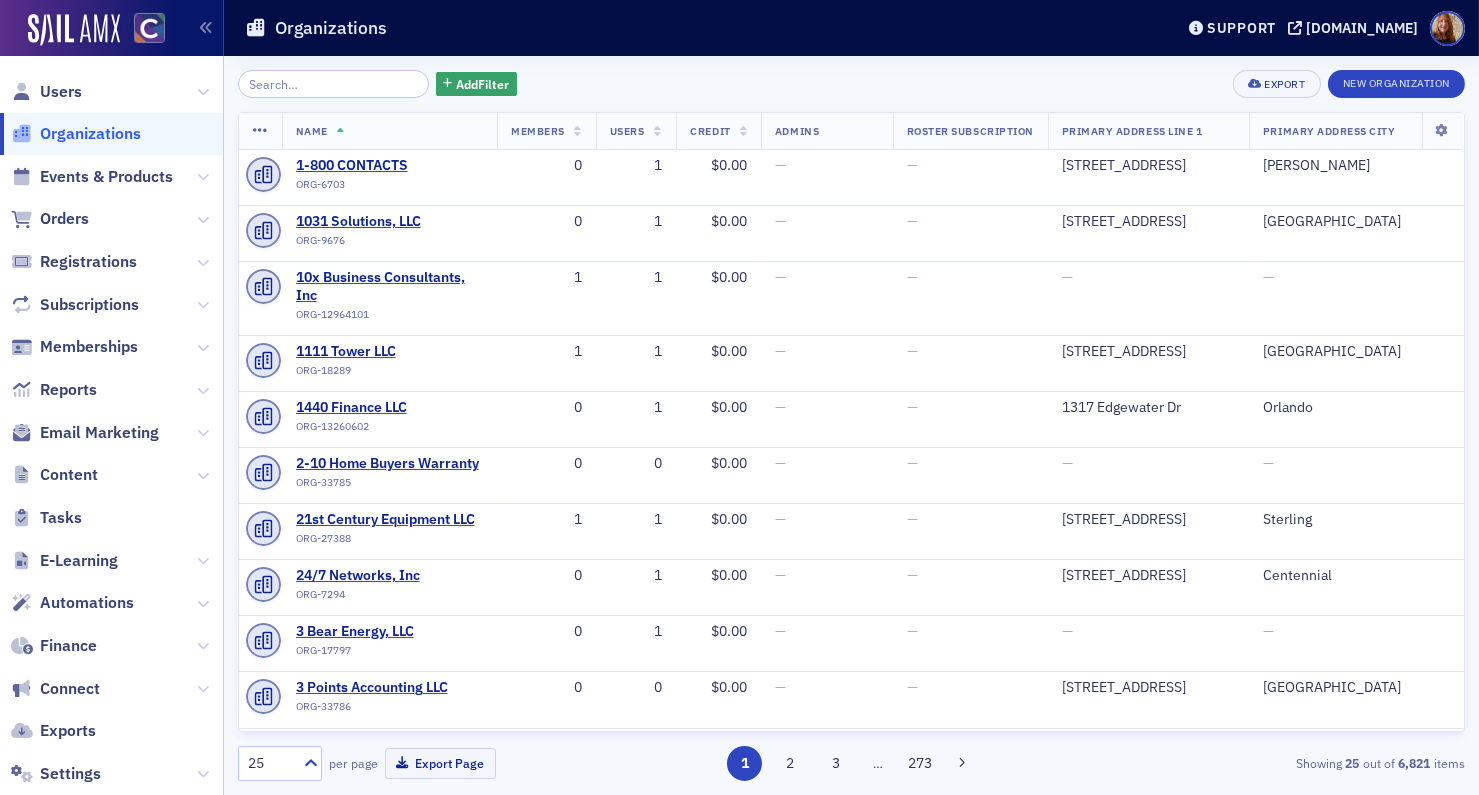 click on "Add  Filter Export New Organization   Name   Members   Users   Credit   Admins   Roster Subscription   Primary Address Line 1   Primary Address City   1-800 CONTACTS ORG-6703 0 1 $0.00 — — 261 W Data Drive Draper 1031 Solutions, LLC ORG-9676 0 1 $0.00 — — 4450 Arapahoe Avenue Boulder 10x Business Consultants, Inc ORG-12964101 1 1 $0.00 — — — — 1111 Tower LLC ORG-18289 1 1 $0.00 — — 730 17th Street Denver 1440 Finance LLC ORG-13260602 0 1 $0.00 — — 1317 Edgewater Dr Orlando 2-10 Home Buyers Warranty ORG-33785 0 0 $0.00 — — — — 21st Century Equipment LLC ORG-27388 1 1 $0.00 — — 18793 US Hwy 6 Sterling 24/7 Networks, Inc ORG-7294 0 1 $0.00 — — 7000 S Yosemite St Centennial 3 Bear Energy, LLC ORG-17797 0 1 $0.00 — — — — 3 Points Accounting LLC ORG-33786 0 0 $0.00 — — 5325 W Princeton Dr Denver 361 Capital ORG-33787 0 0 $0.00 — — 4600 S Syracuse St Denver 361 Services Inc ORG-18895 1 3 $0.00 — — 1675 Larimer St Denver 4 Rivers Equipment ORG-13835441 1 1 0" 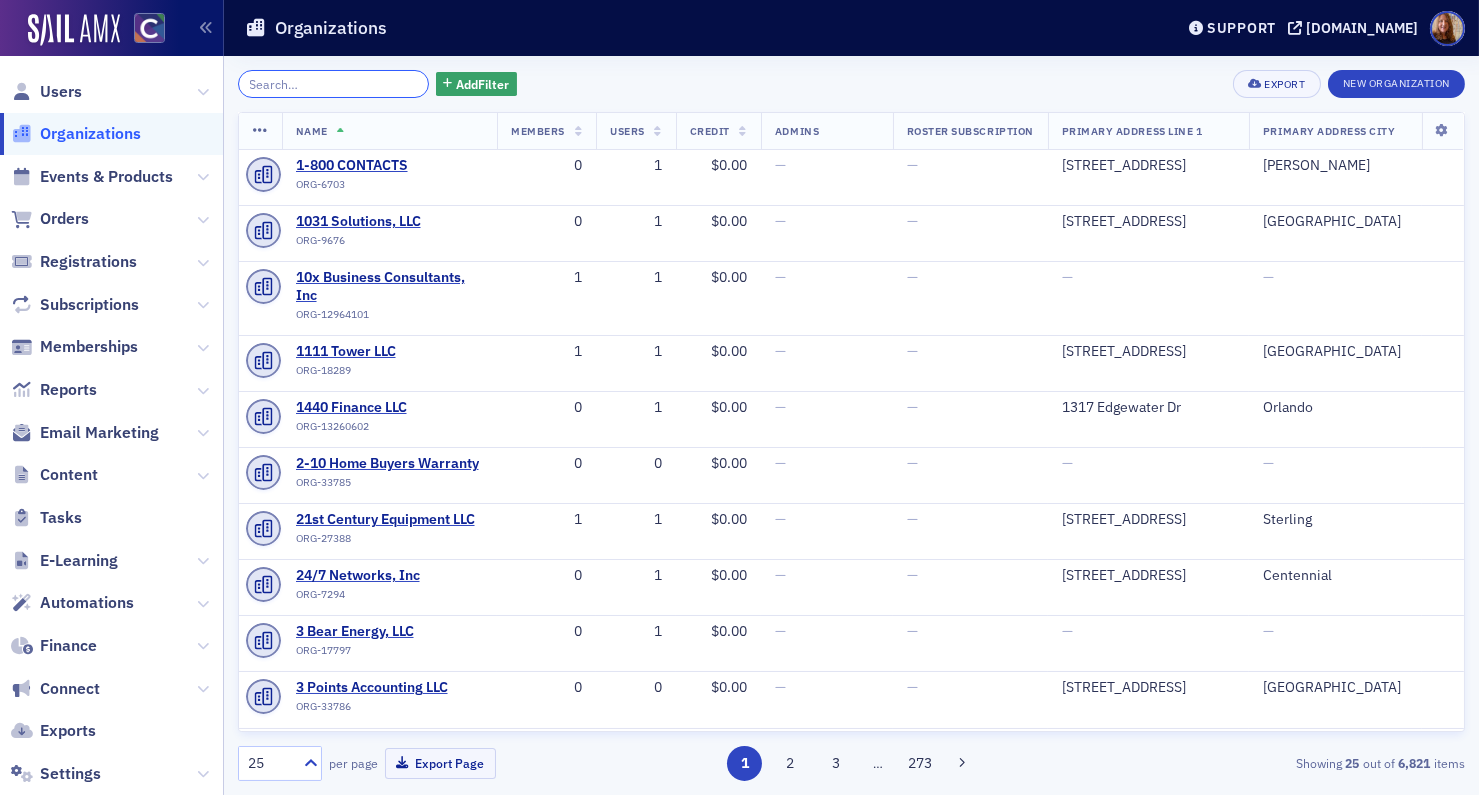 click 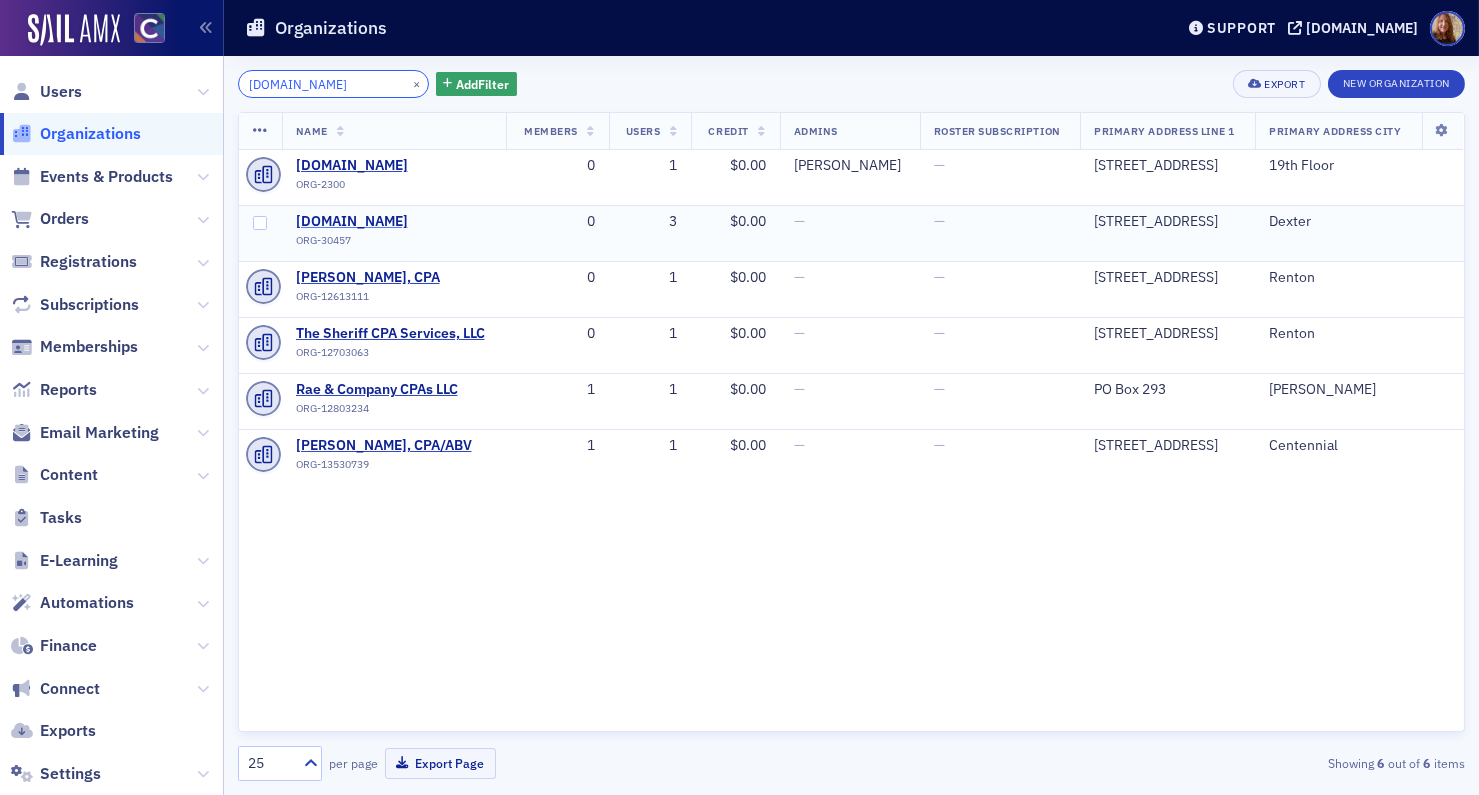 type on "cpa.com" 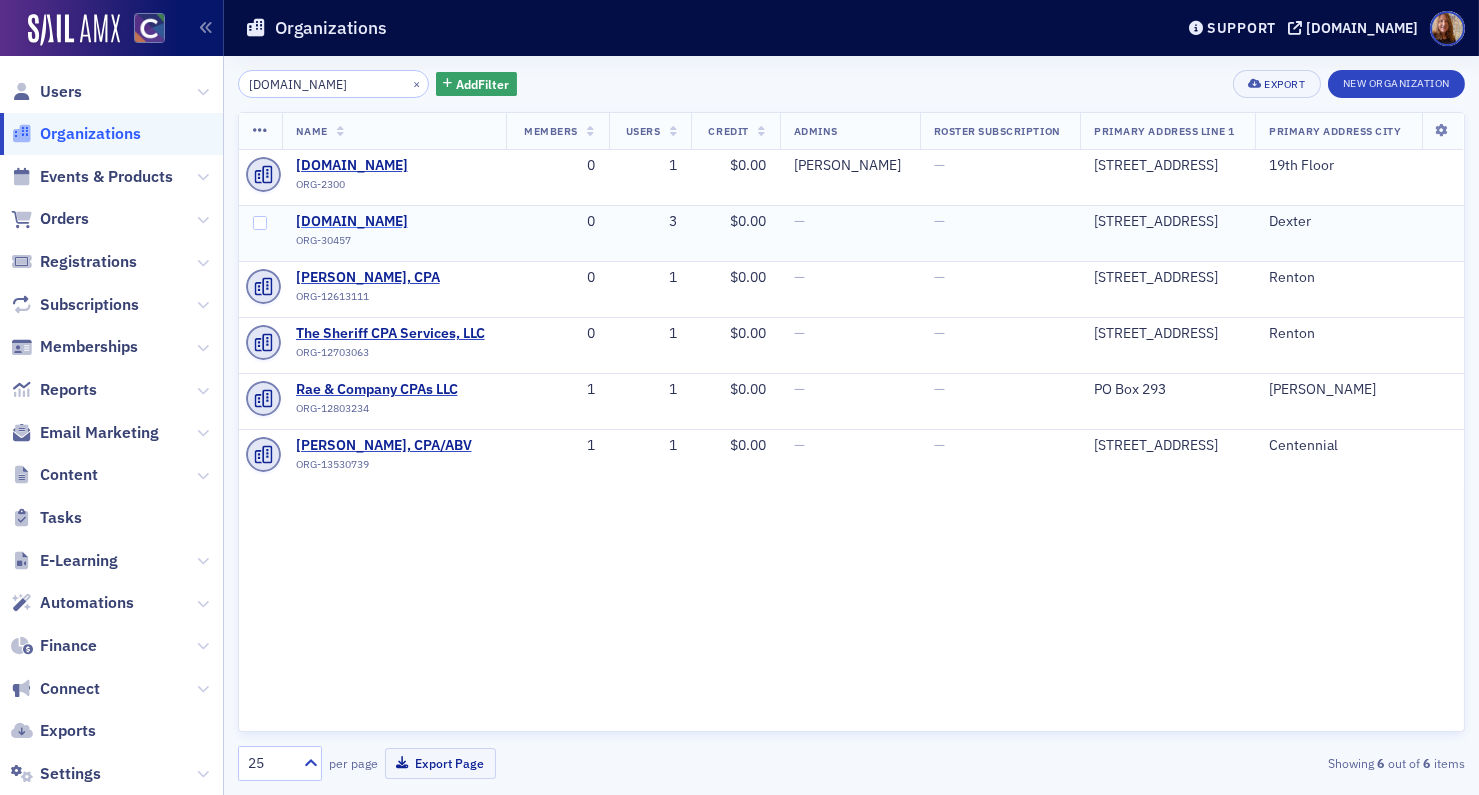 click on "CPA.com" 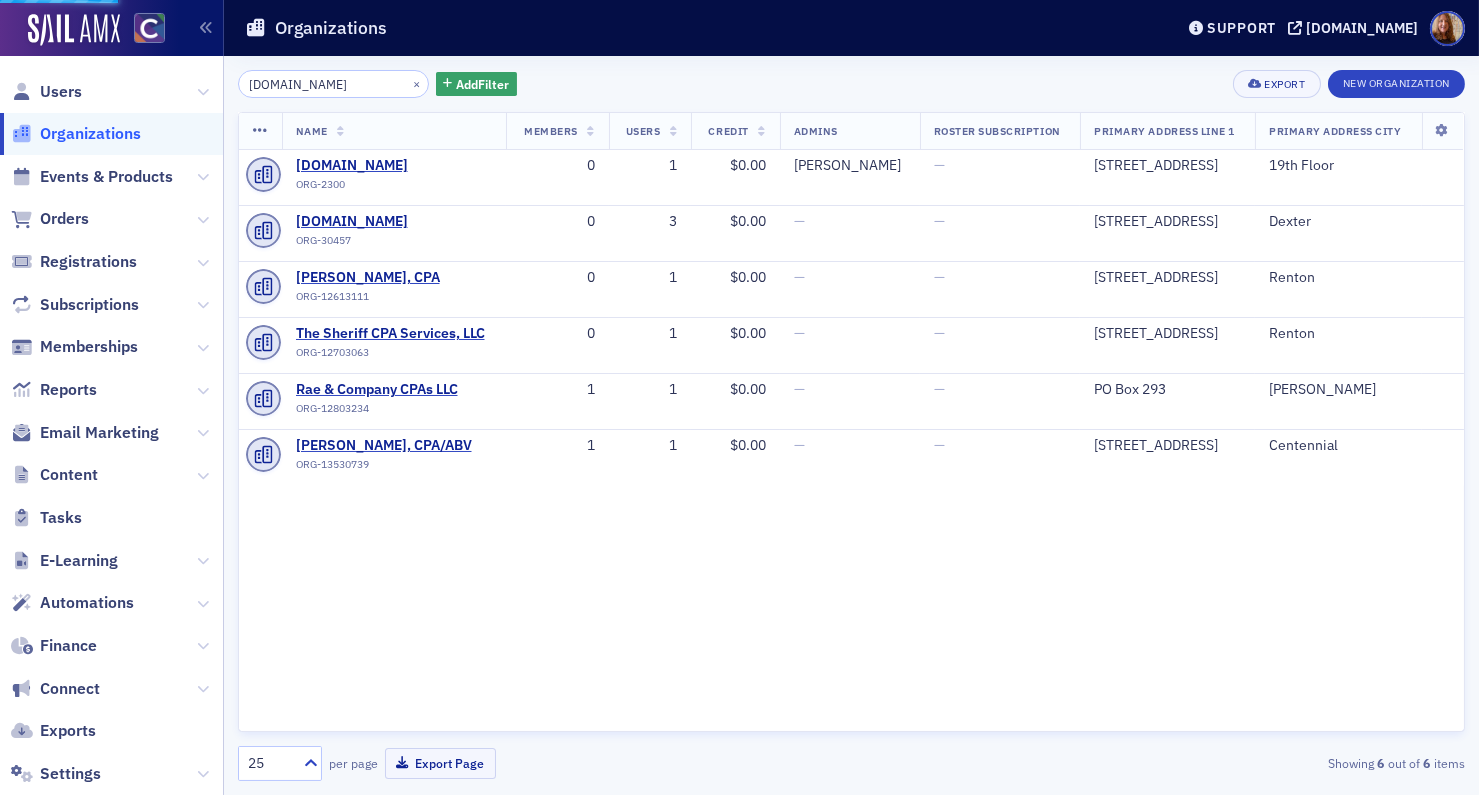 select on "US" 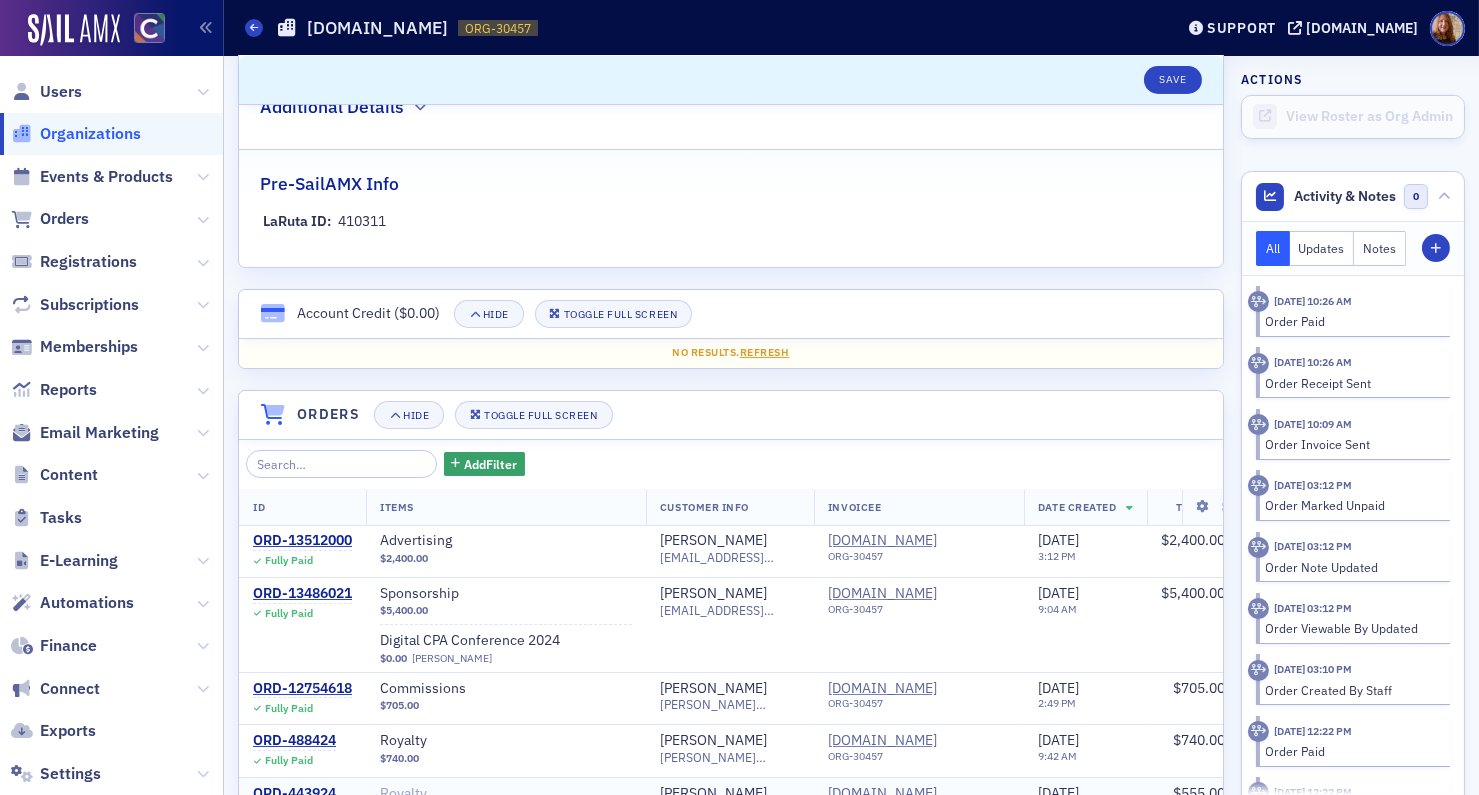 scroll, scrollTop: 1074, scrollLeft: 0, axis: vertical 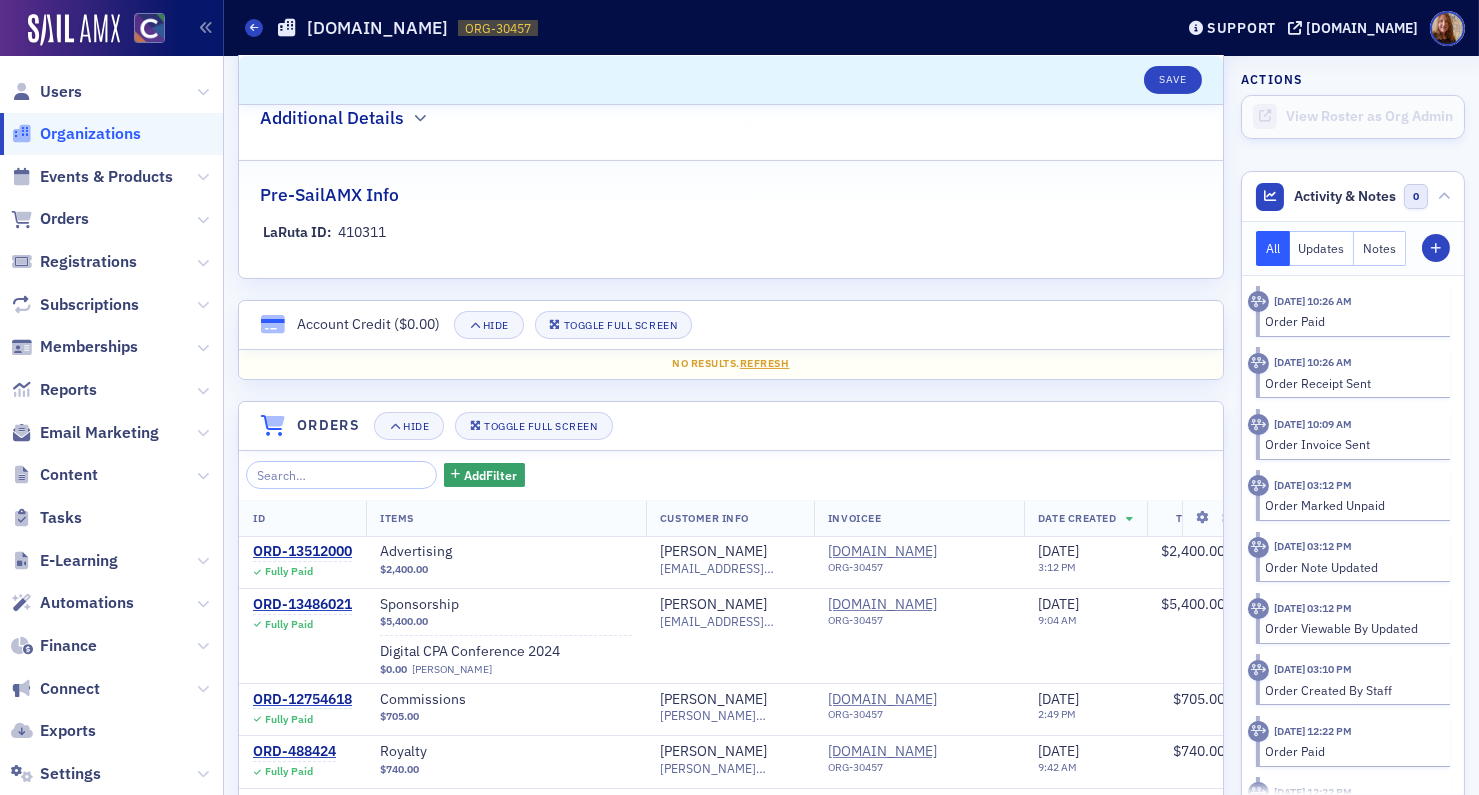 click on "Pre-SailAMX Info" 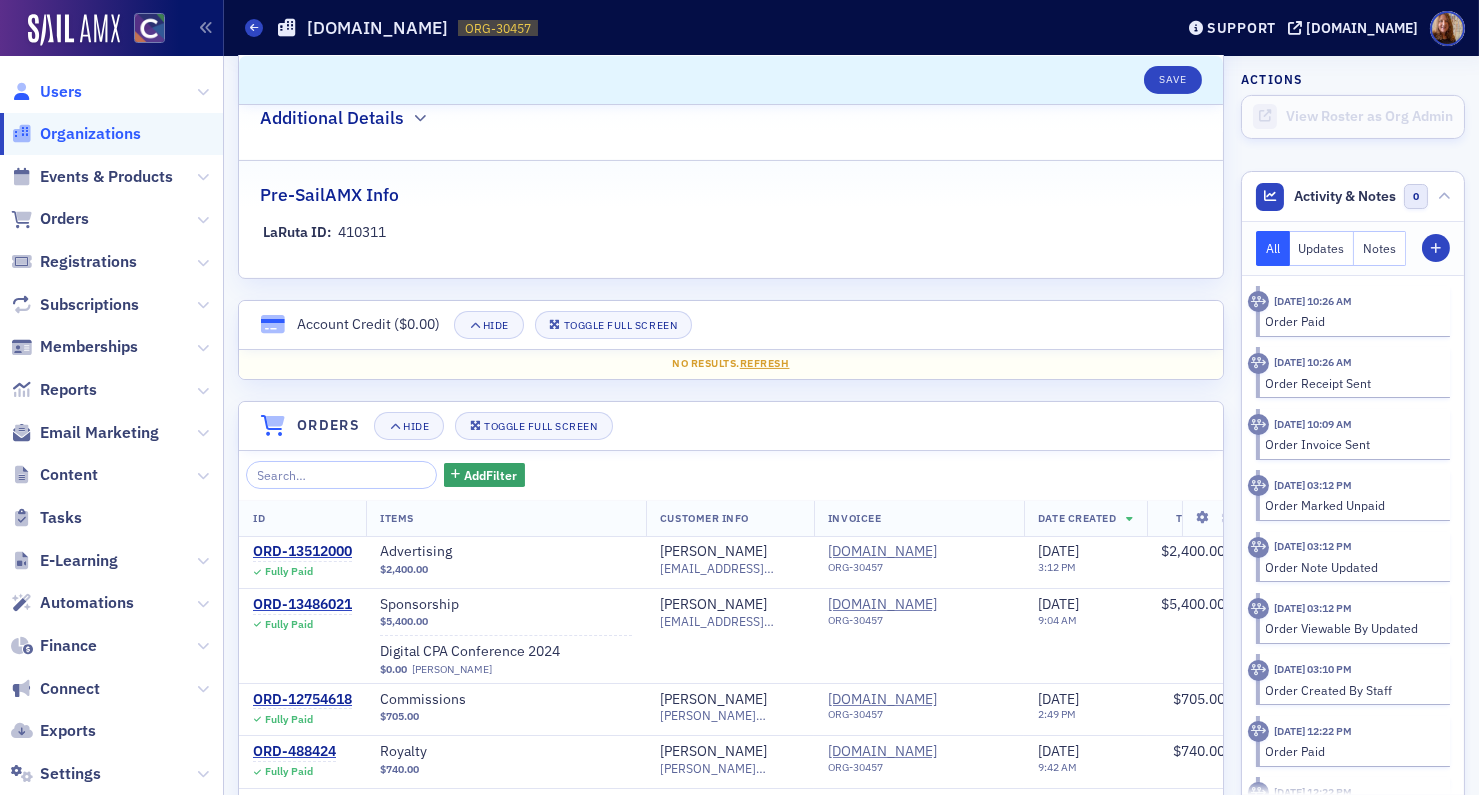 click on "Users" 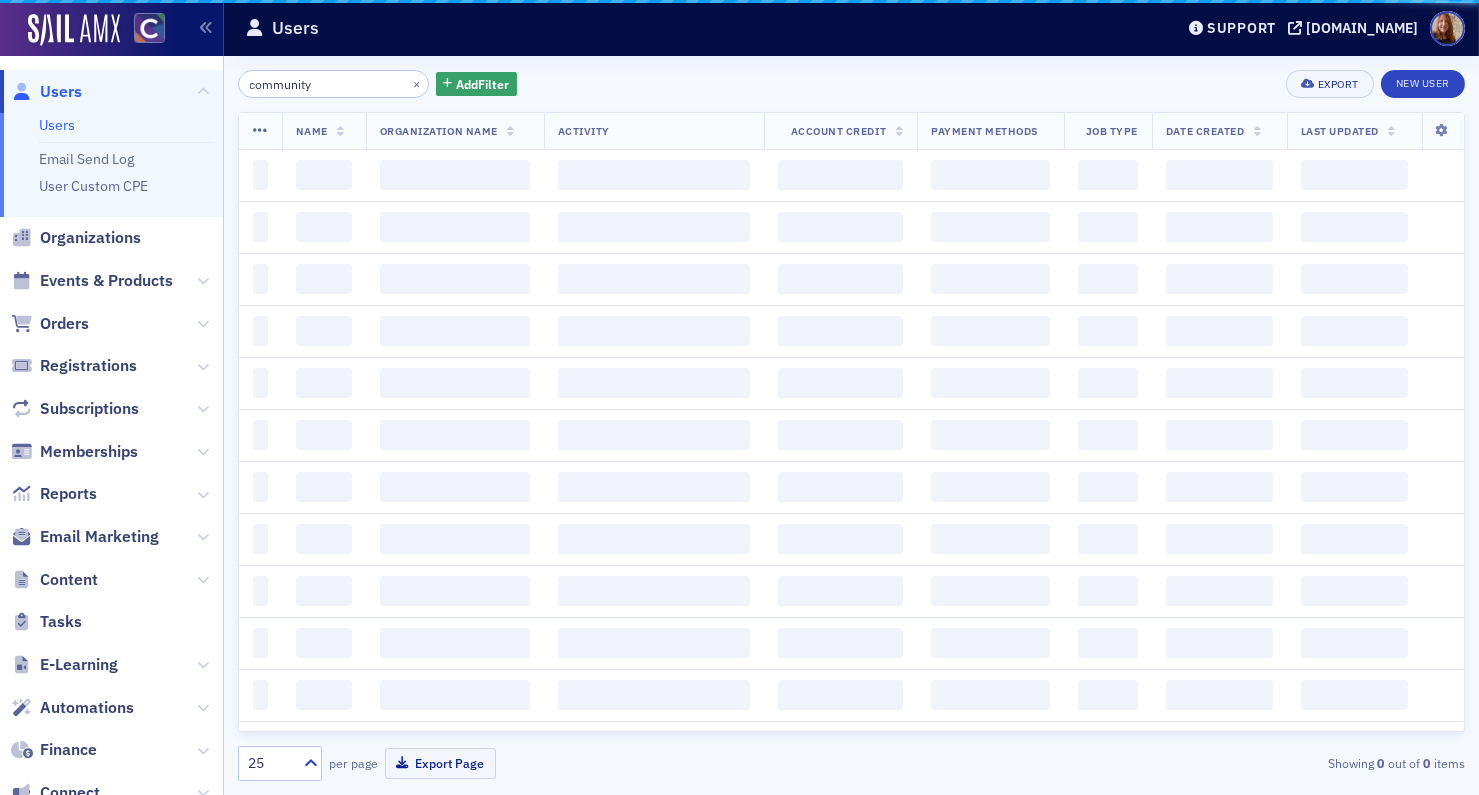 scroll, scrollTop: 0, scrollLeft: 0, axis: both 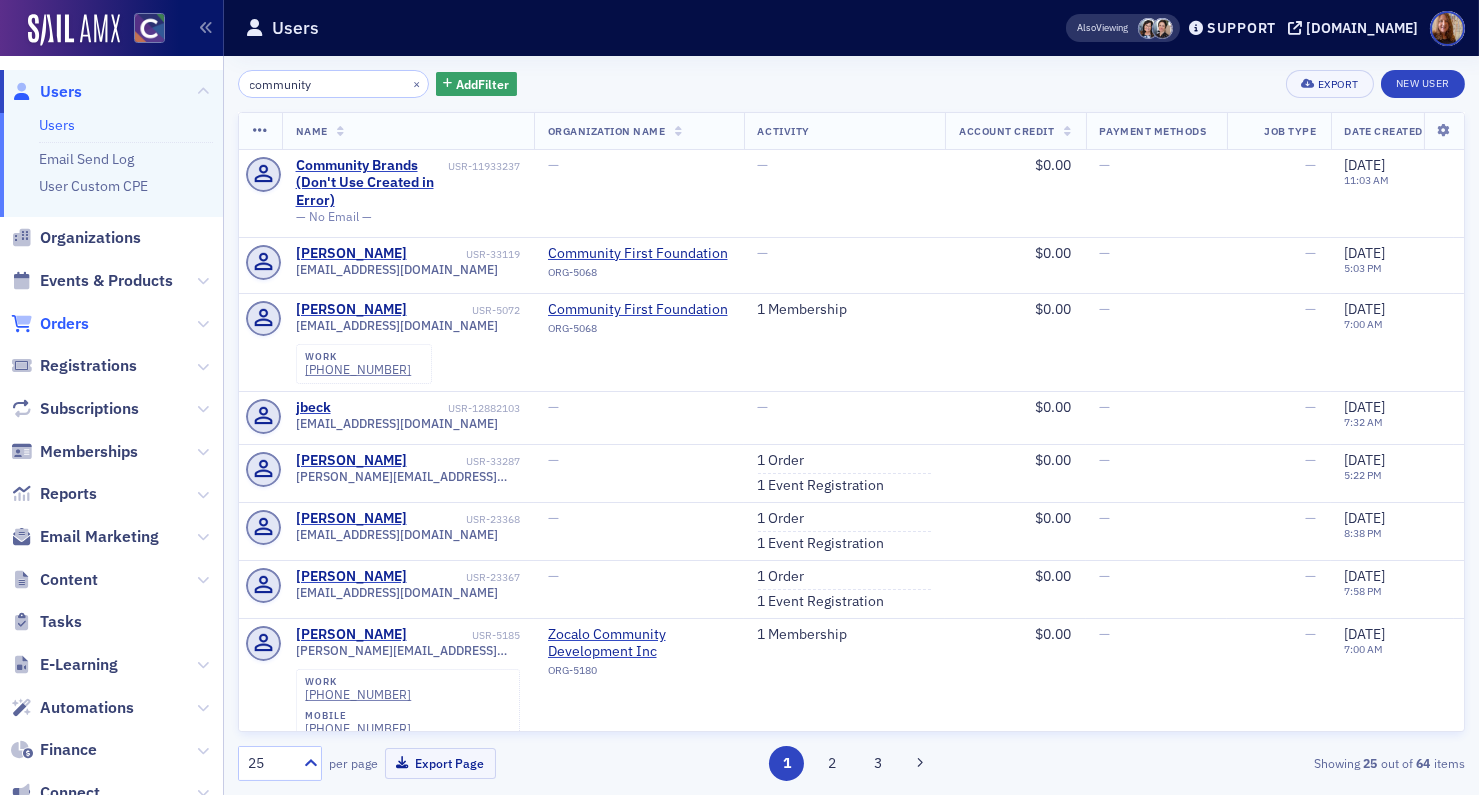 click on "Orders" 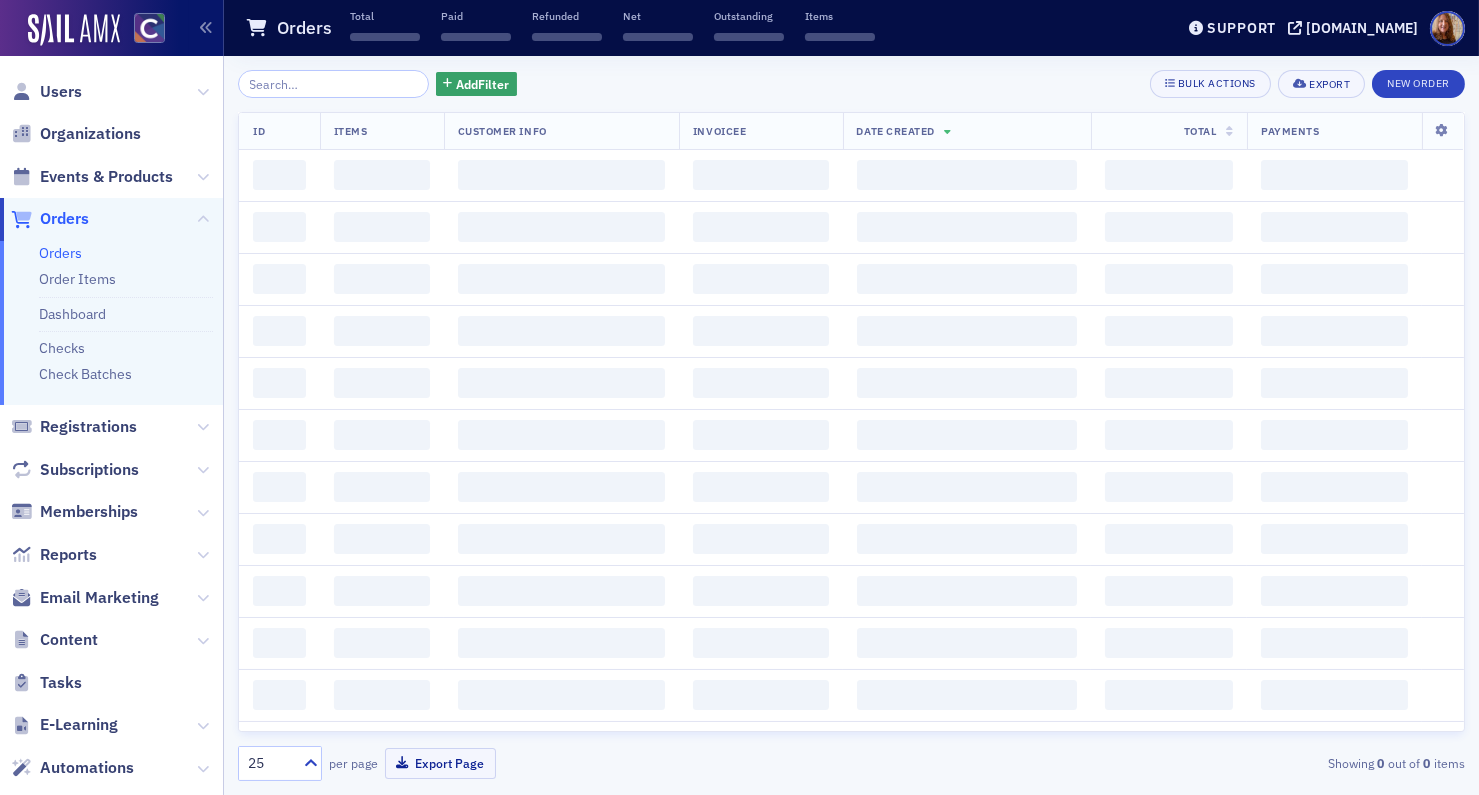 click 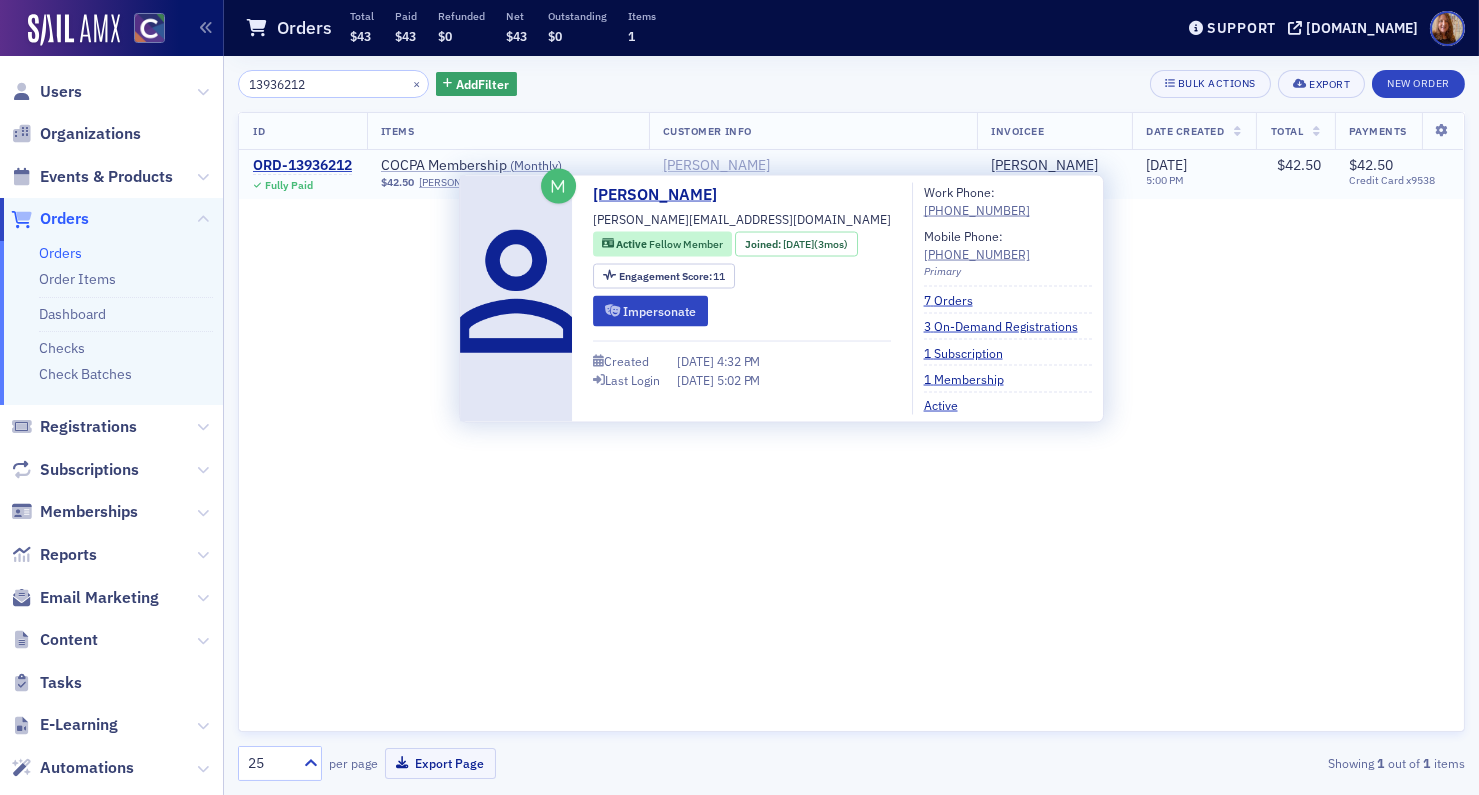 type on "13936212" 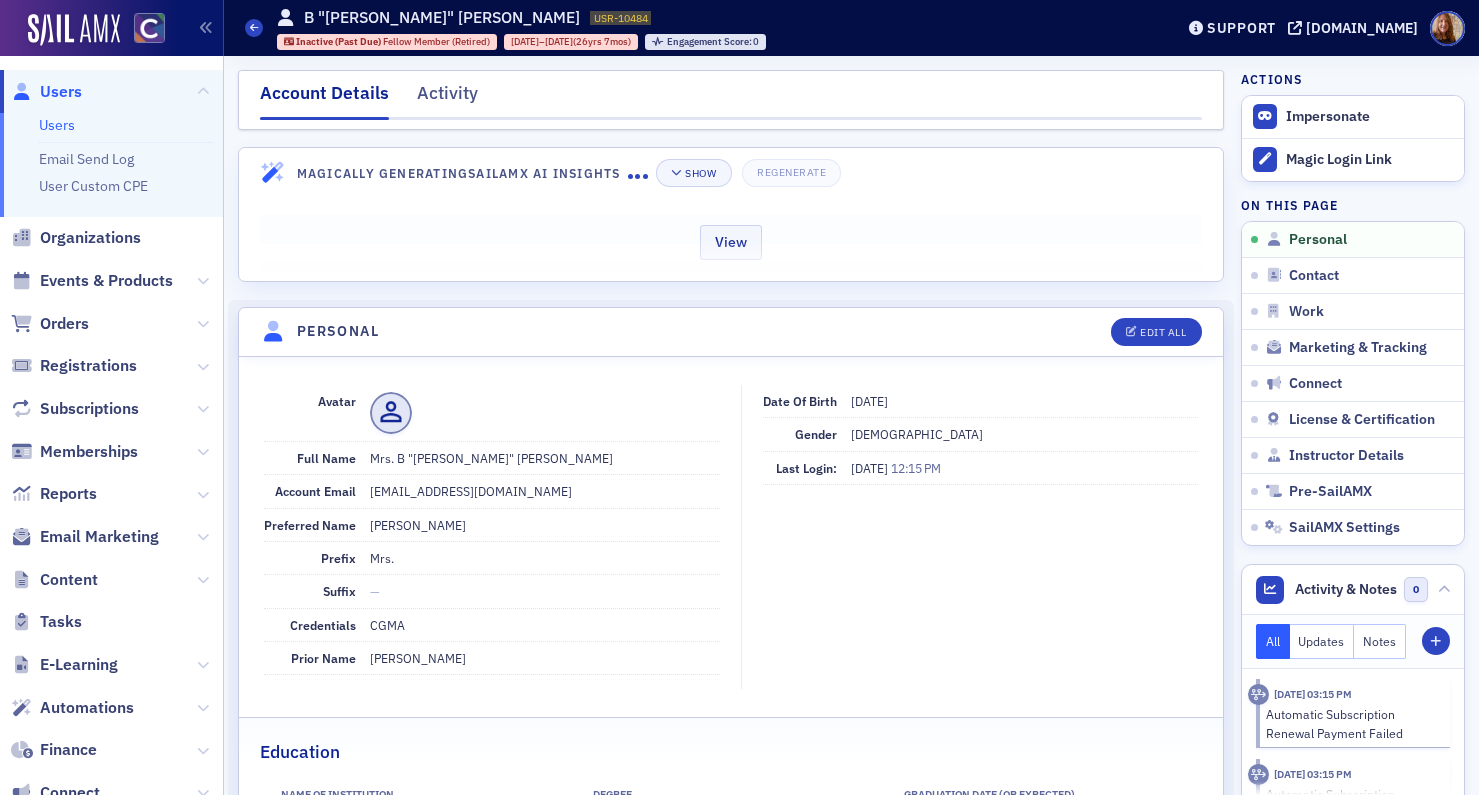 scroll, scrollTop: 0, scrollLeft: 0, axis: both 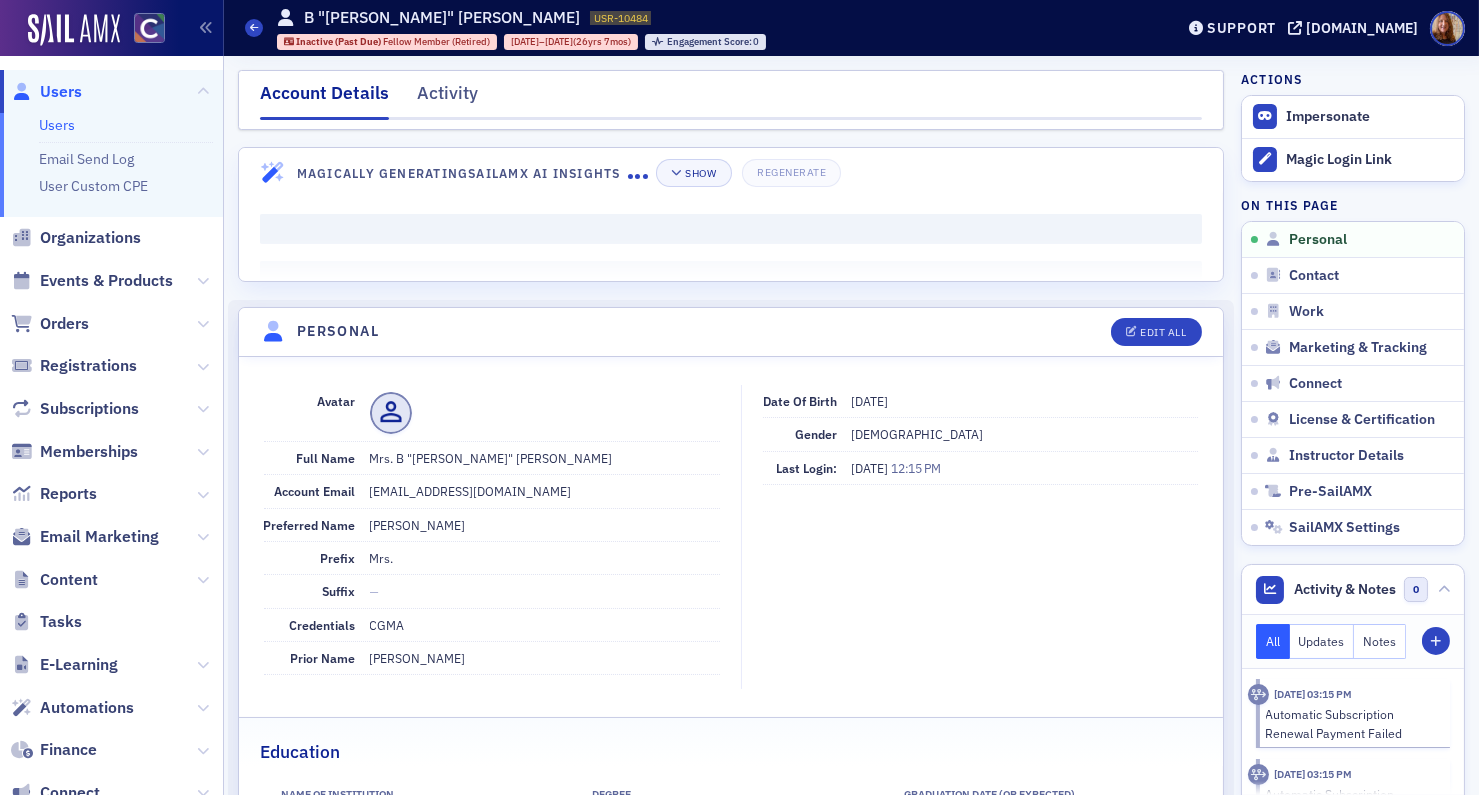 click on "Mrs. B "[PERSON_NAME]" [PERSON_NAME]" 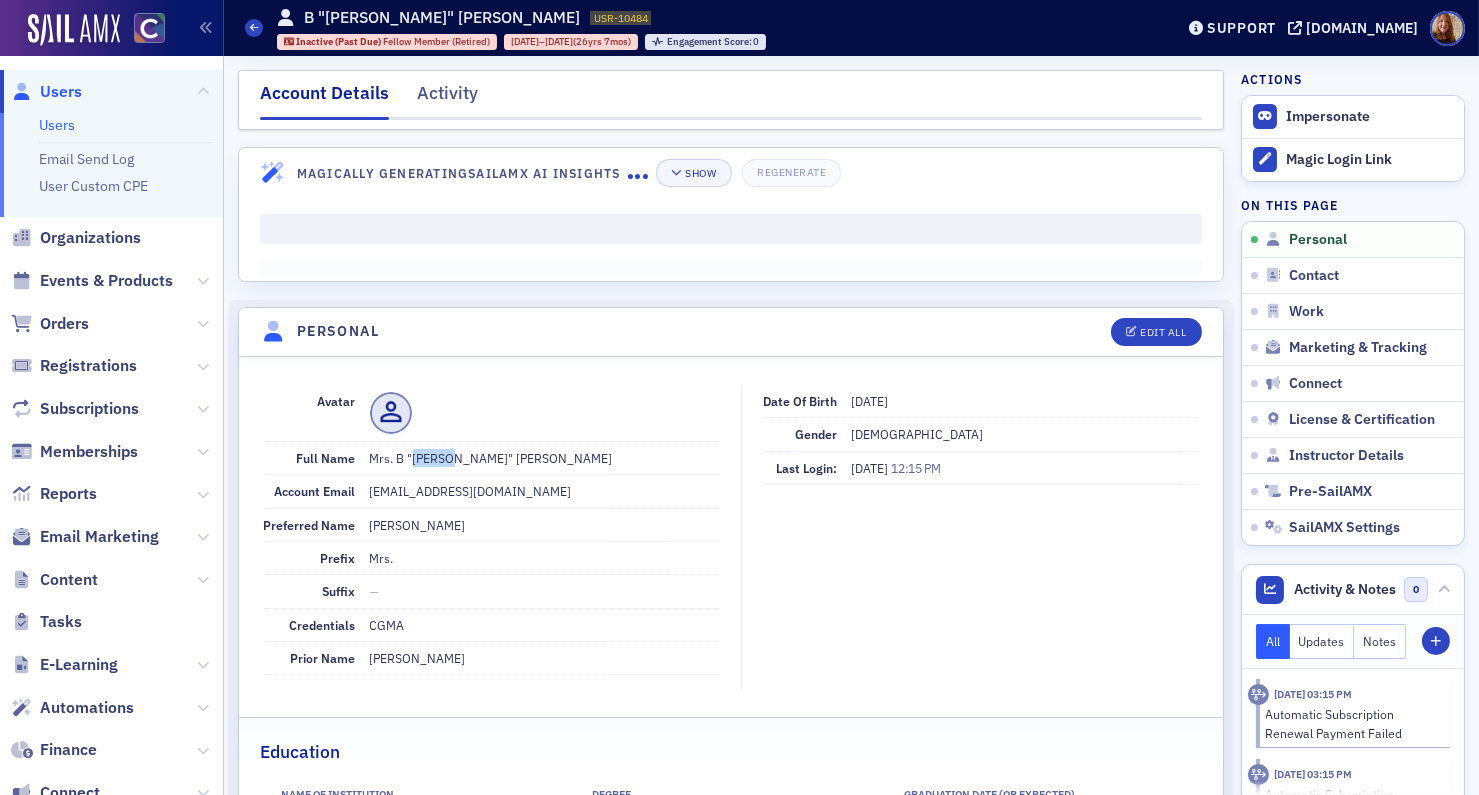 click on "Mrs. B "[PERSON_NAME]" [PERSON_NAME]" 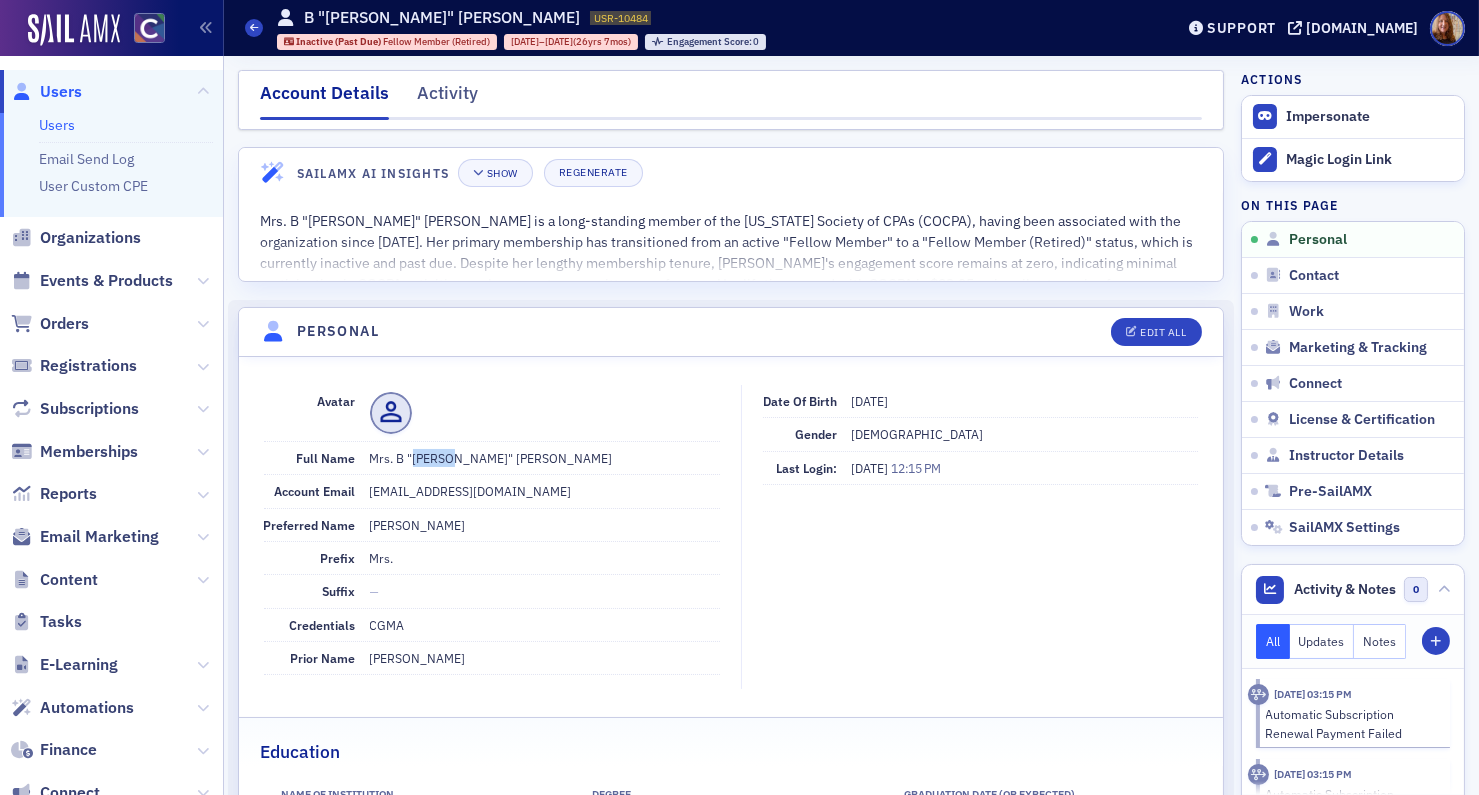 click on "Users" 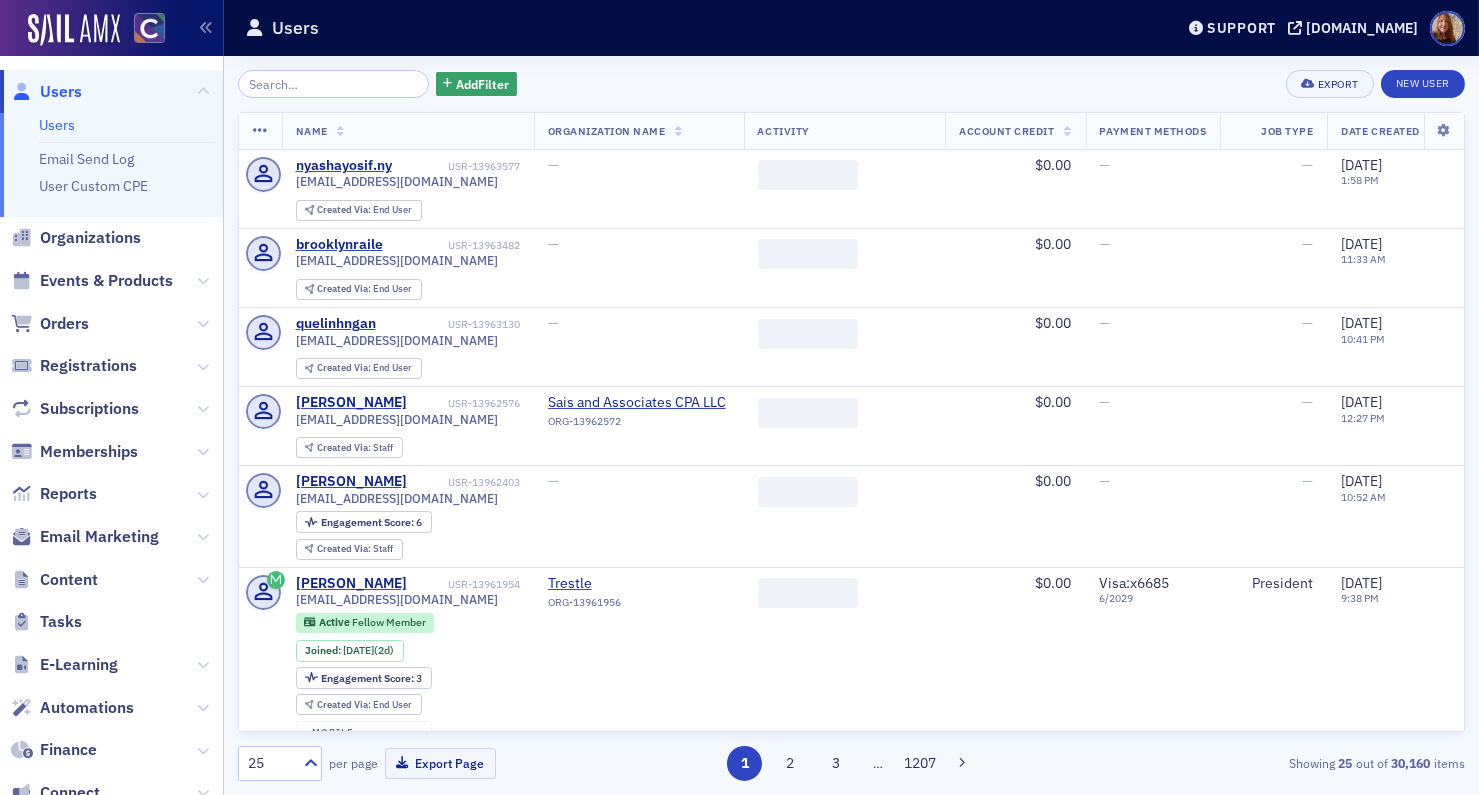click 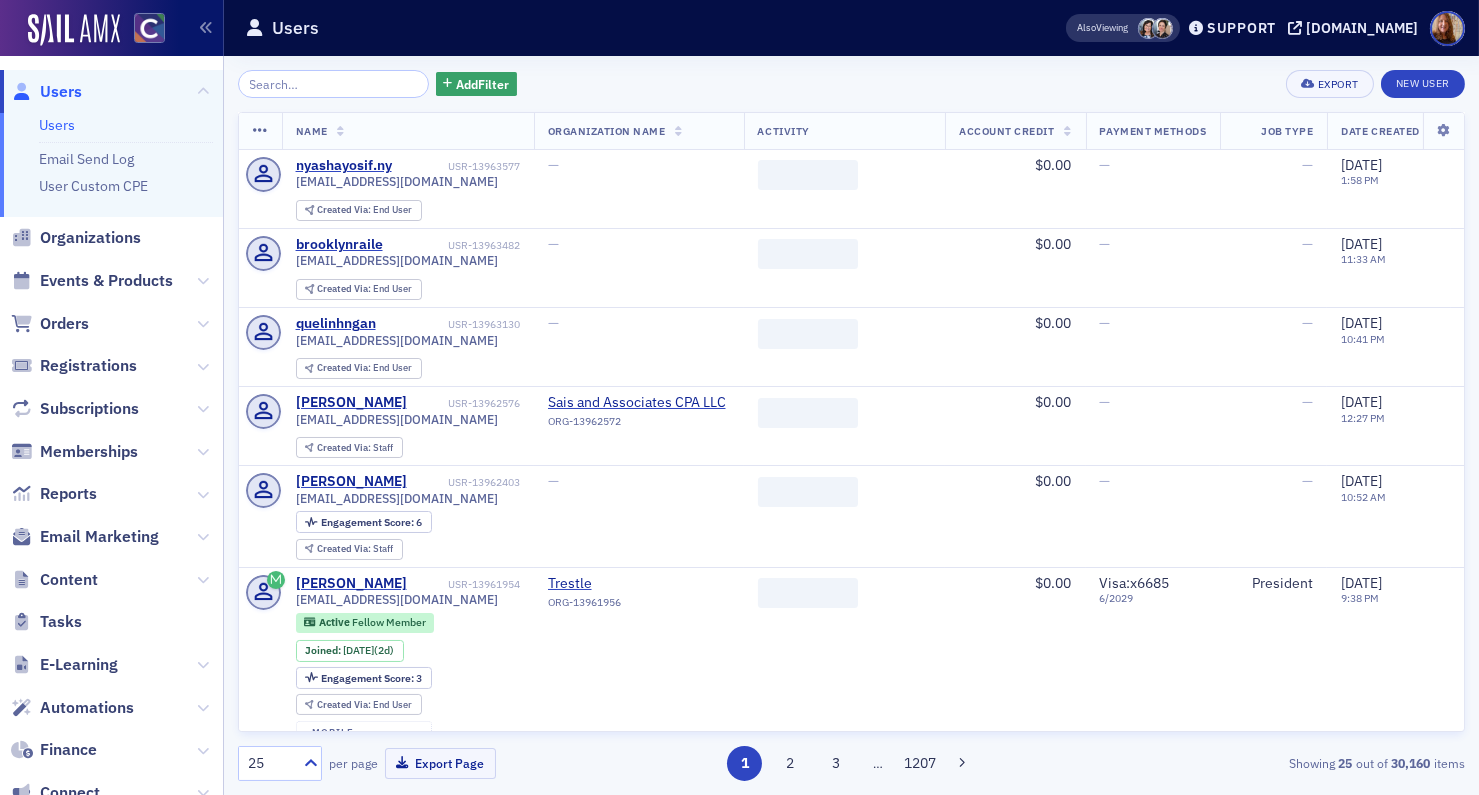 drag, startPoint x: 282, startPoint y: 77, endPoint x: 837, endPoint y: 37, distance: 556.4396 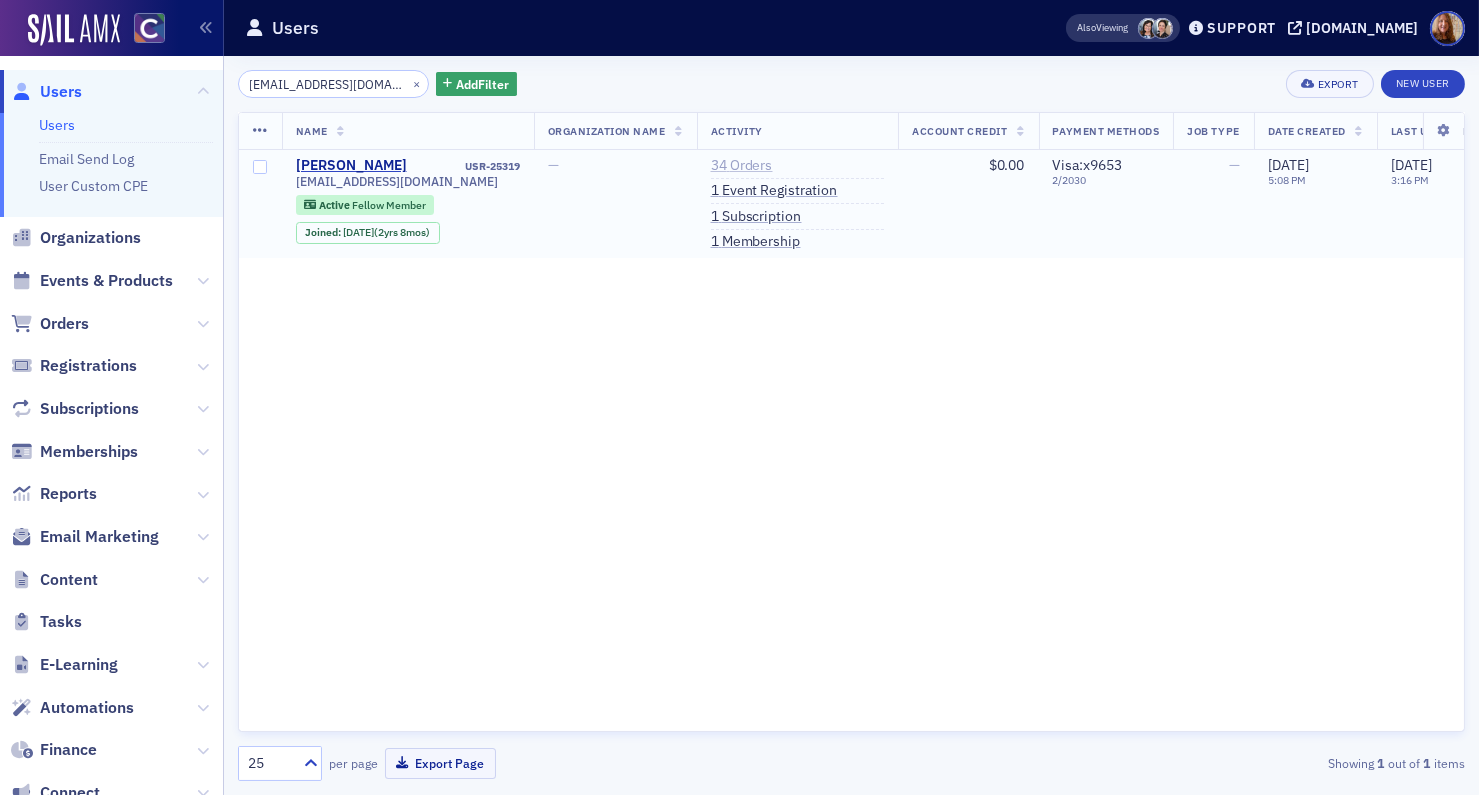 type on "[EMAIL_ADDRESS][DOMAIN_NAME]" 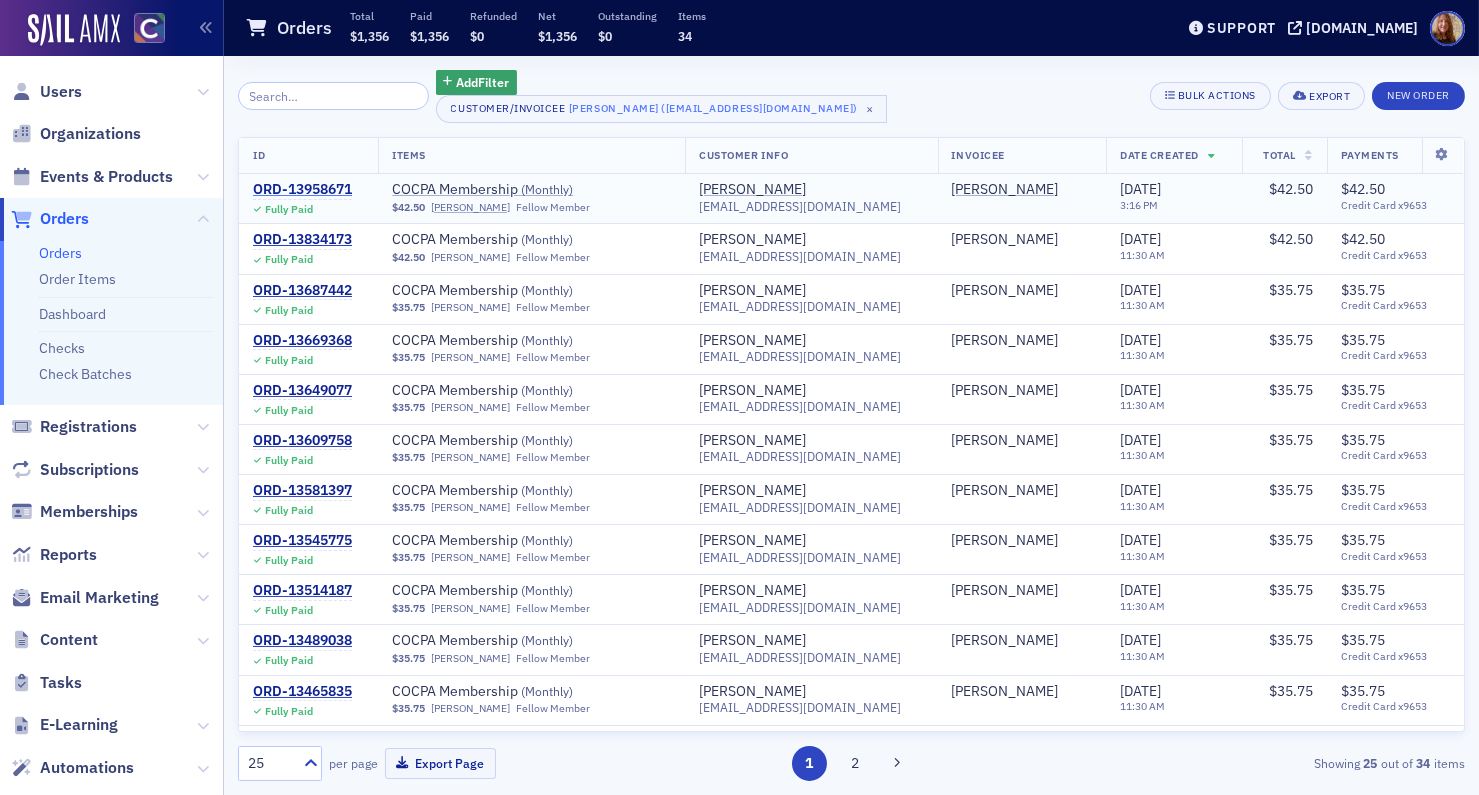 click on "ORD-13958671" 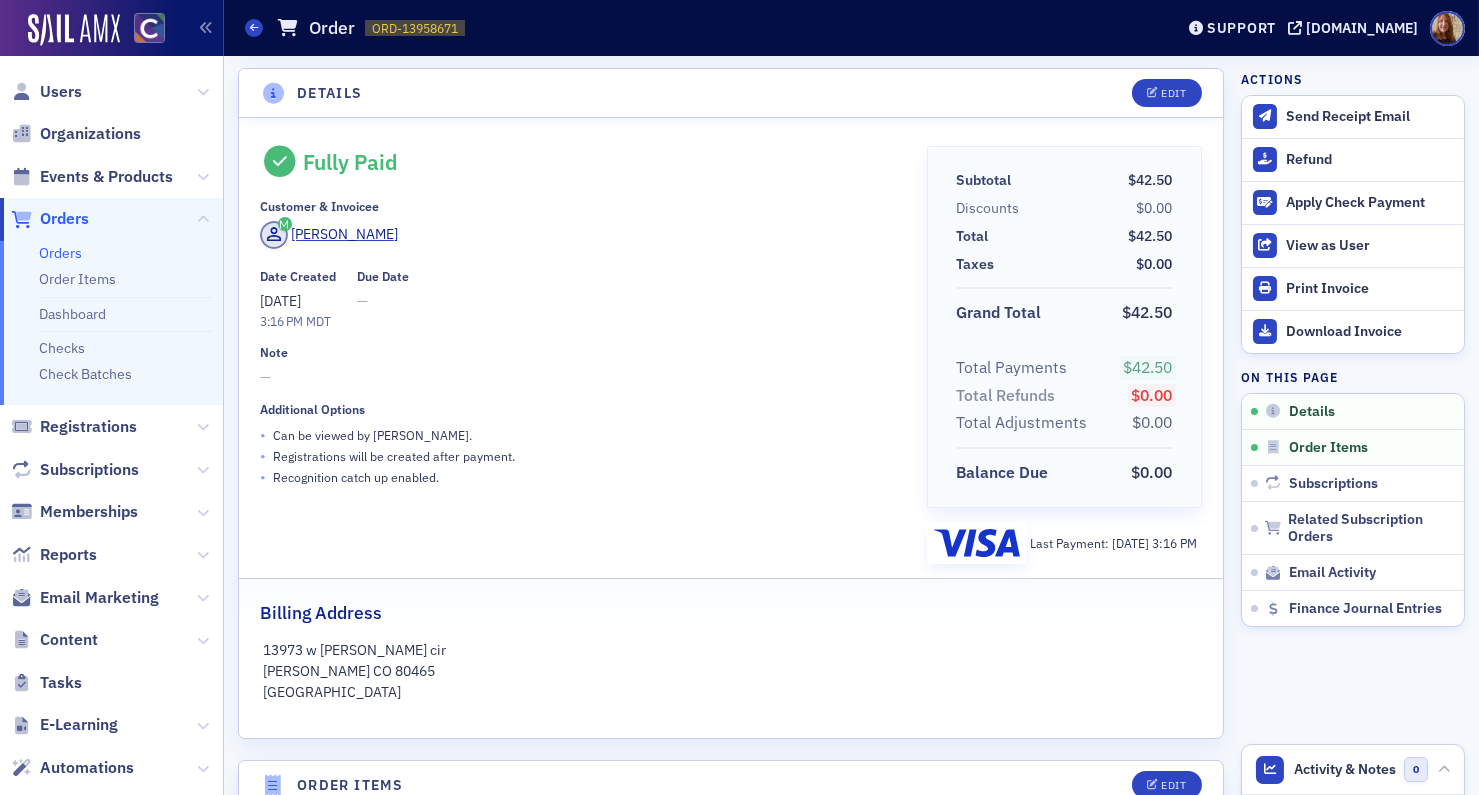 scroll, scrollTop: 3, scrollLeft: 0, axis: vertical 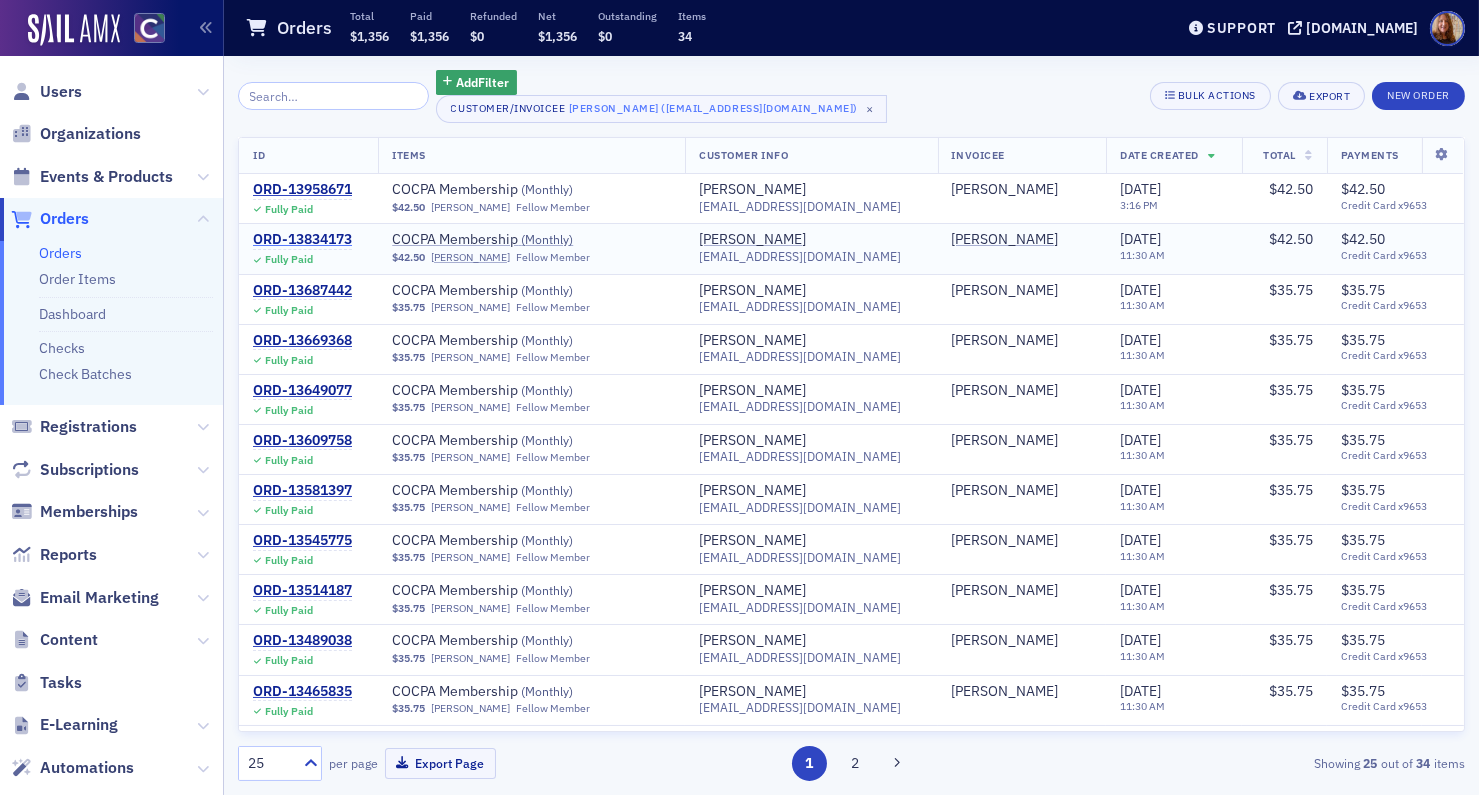 click on "ORD-13834173" 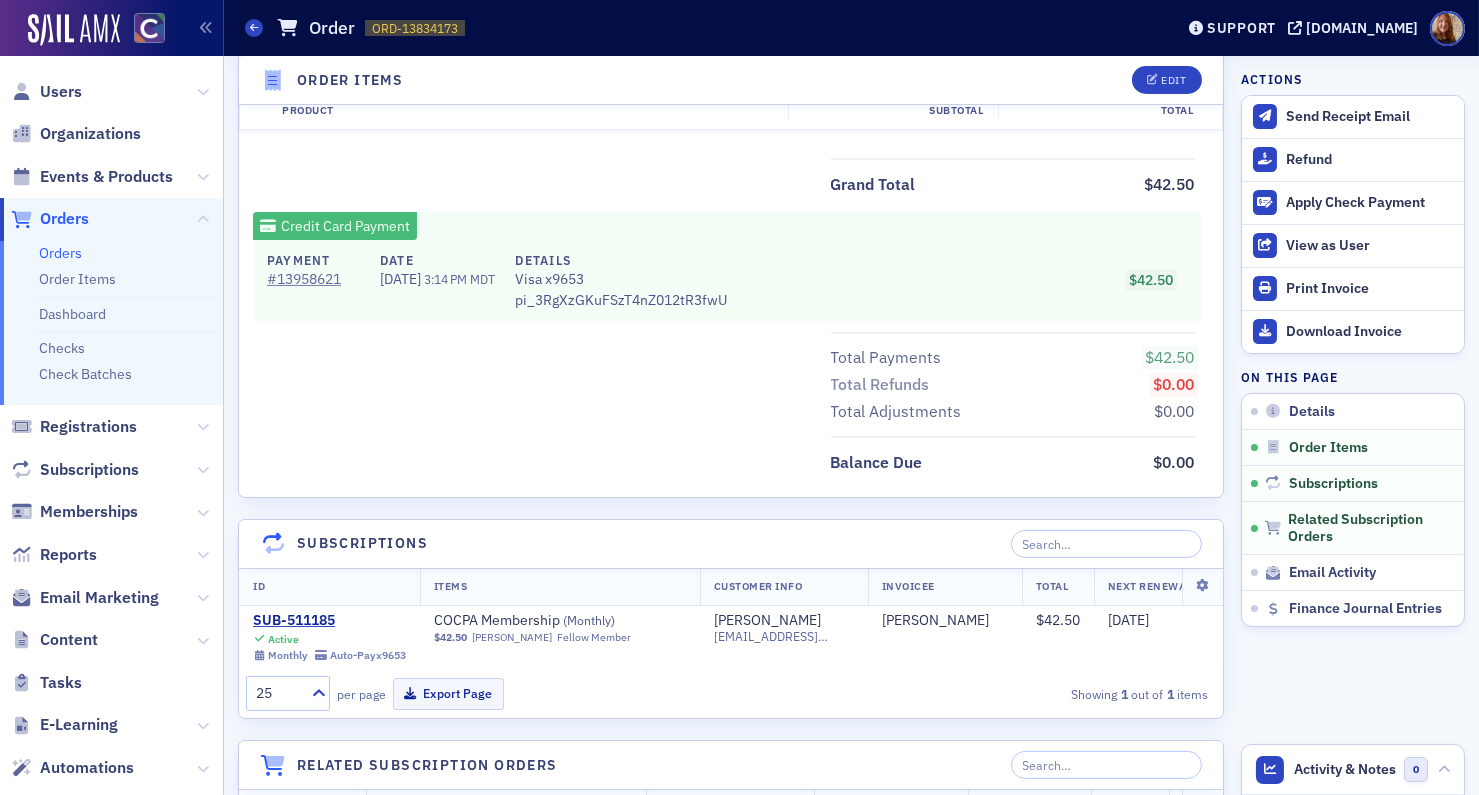 scroll, scrollTop: 1140, scrollLeft: 0, axis: vertical 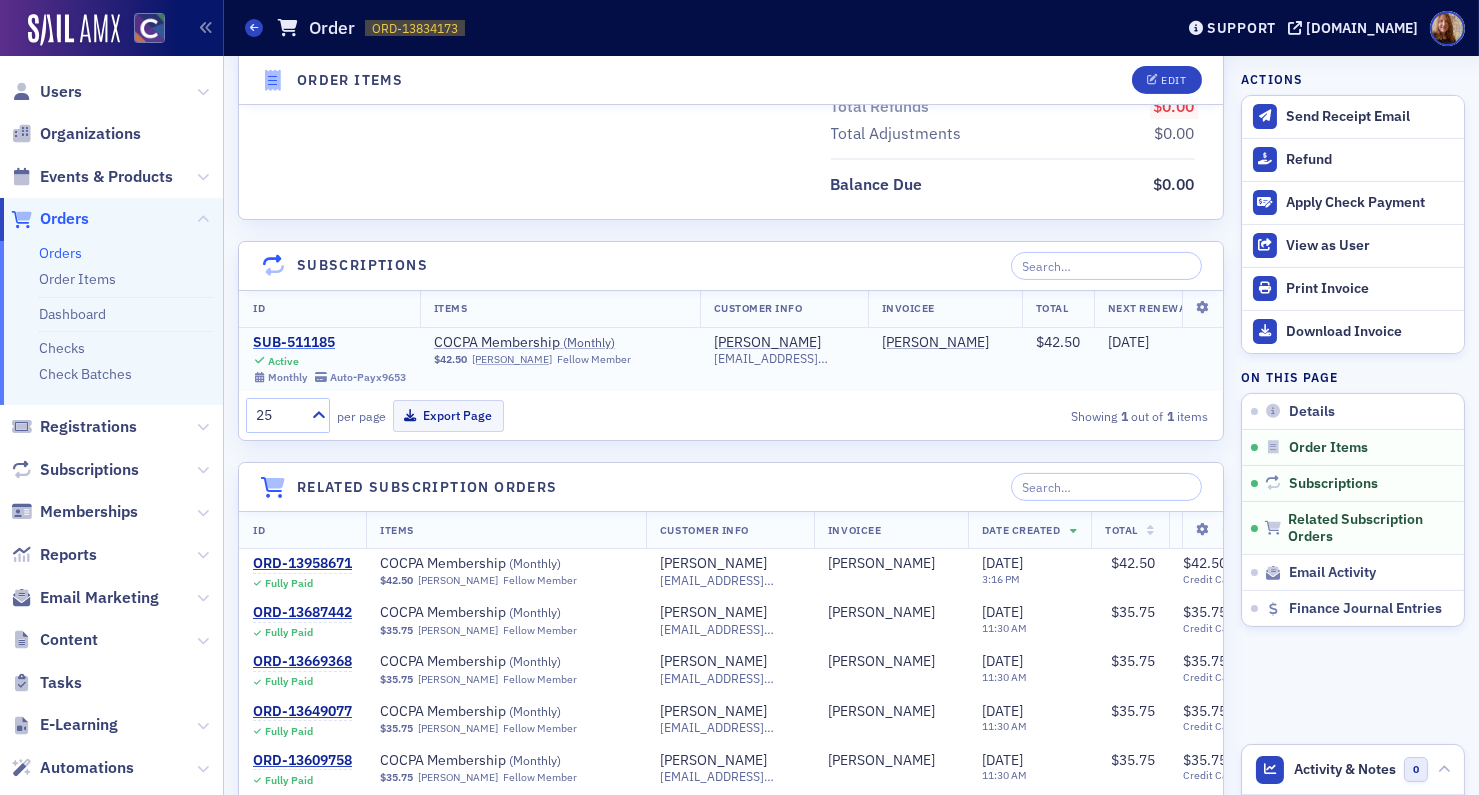 click on "SUB-511185" 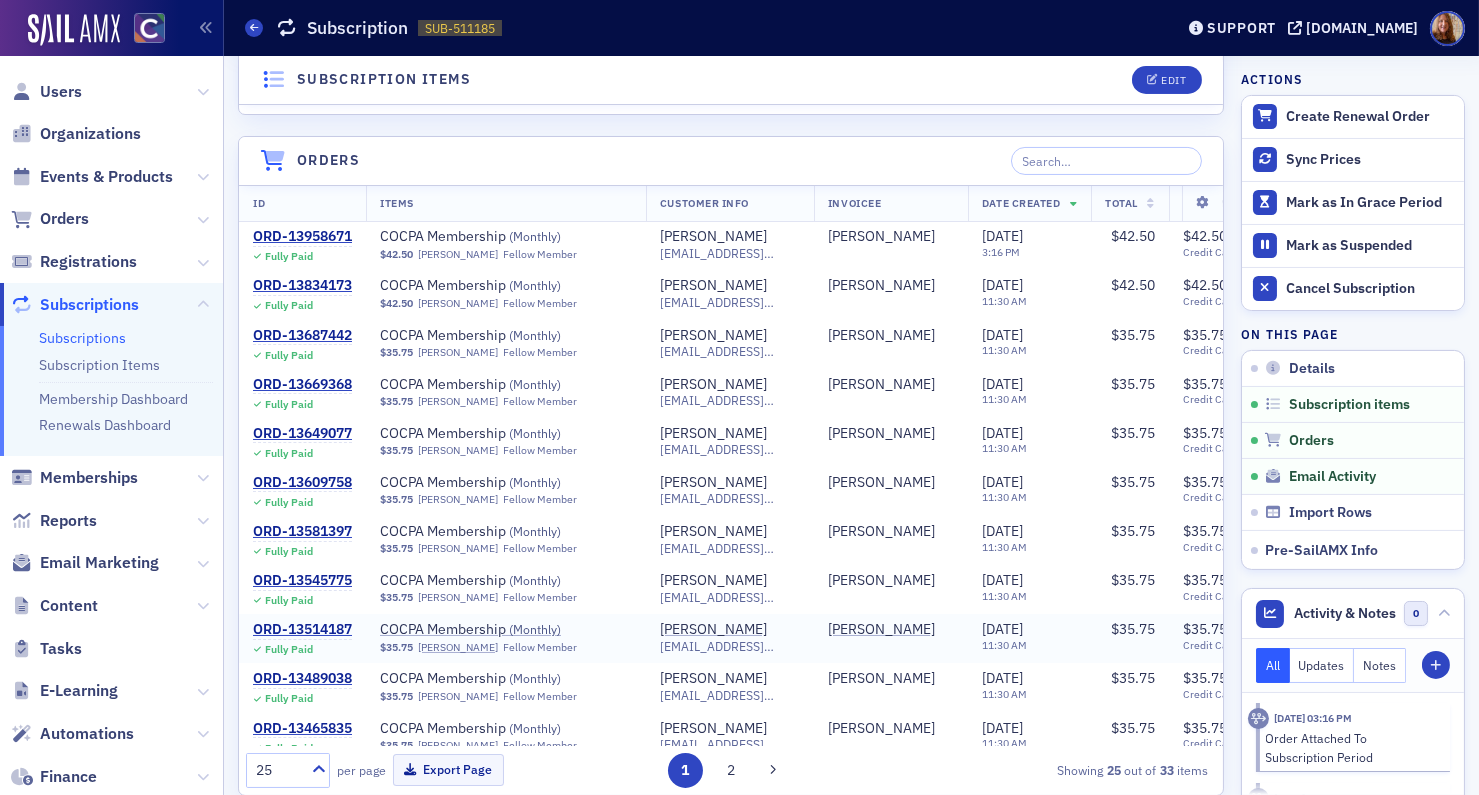 scroll, scrollTop: 738, scrollLeft: 0, axis: vertical 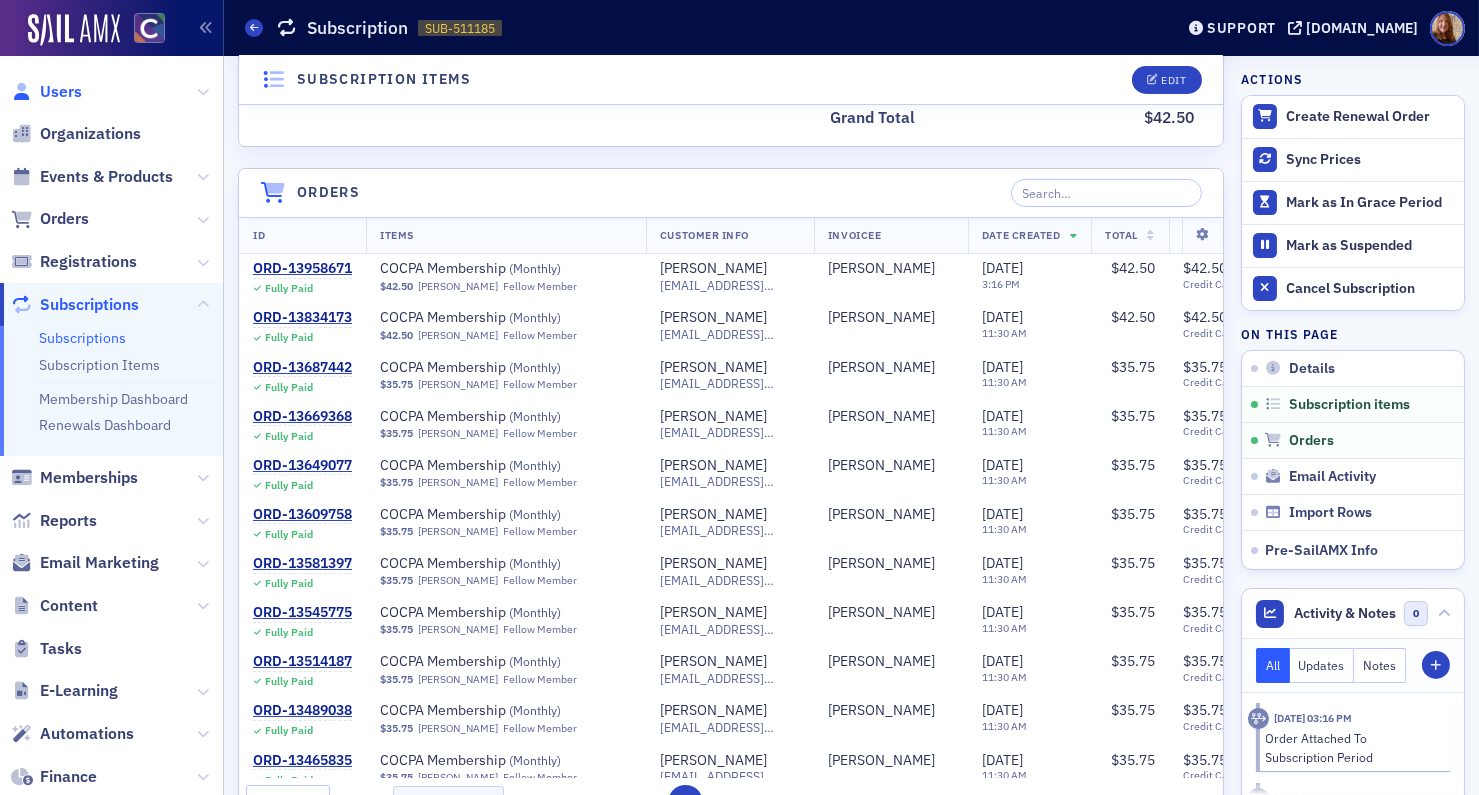 click on "Users" 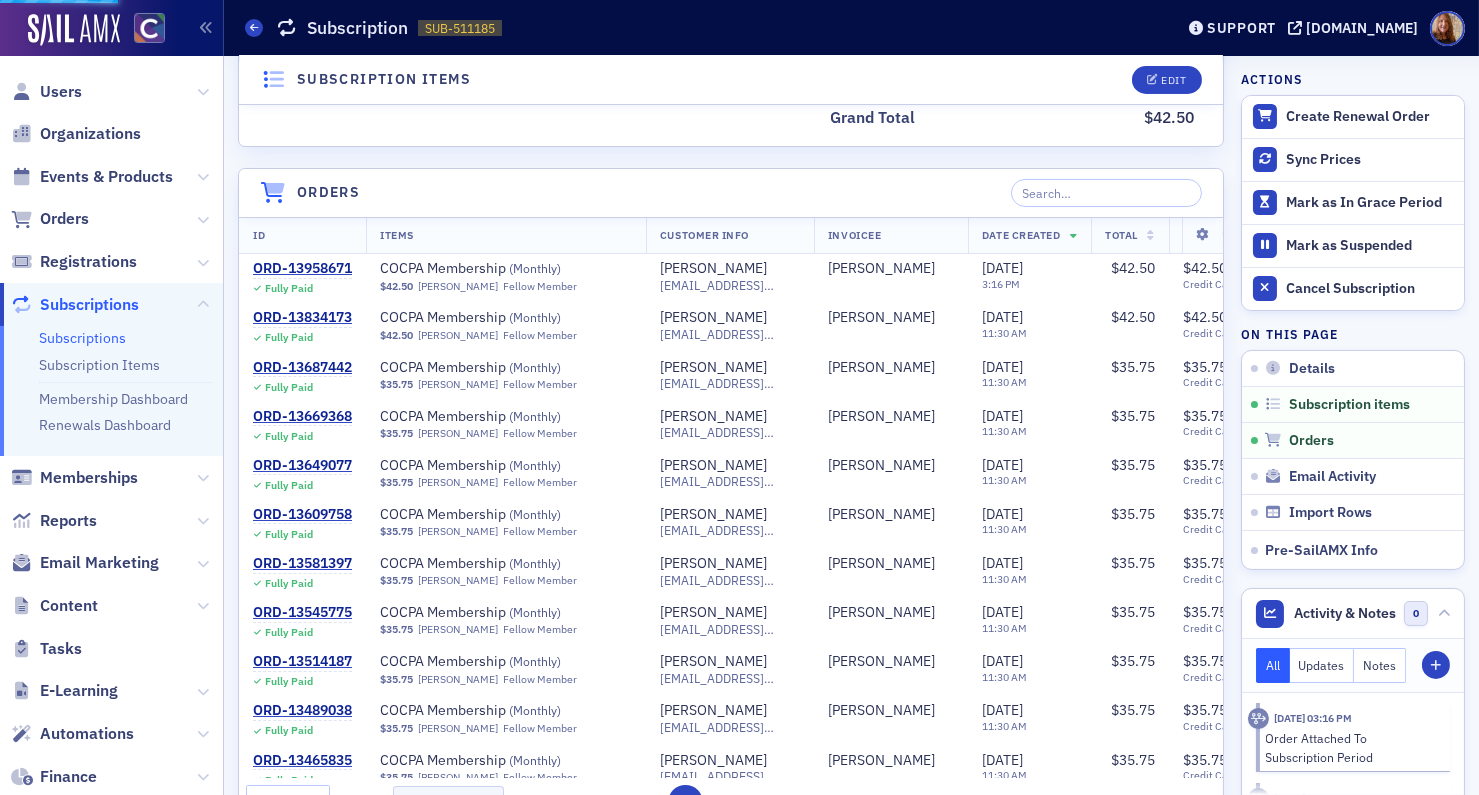 scroll, scrollTop: 0, scrollLeft: 0, axis: both 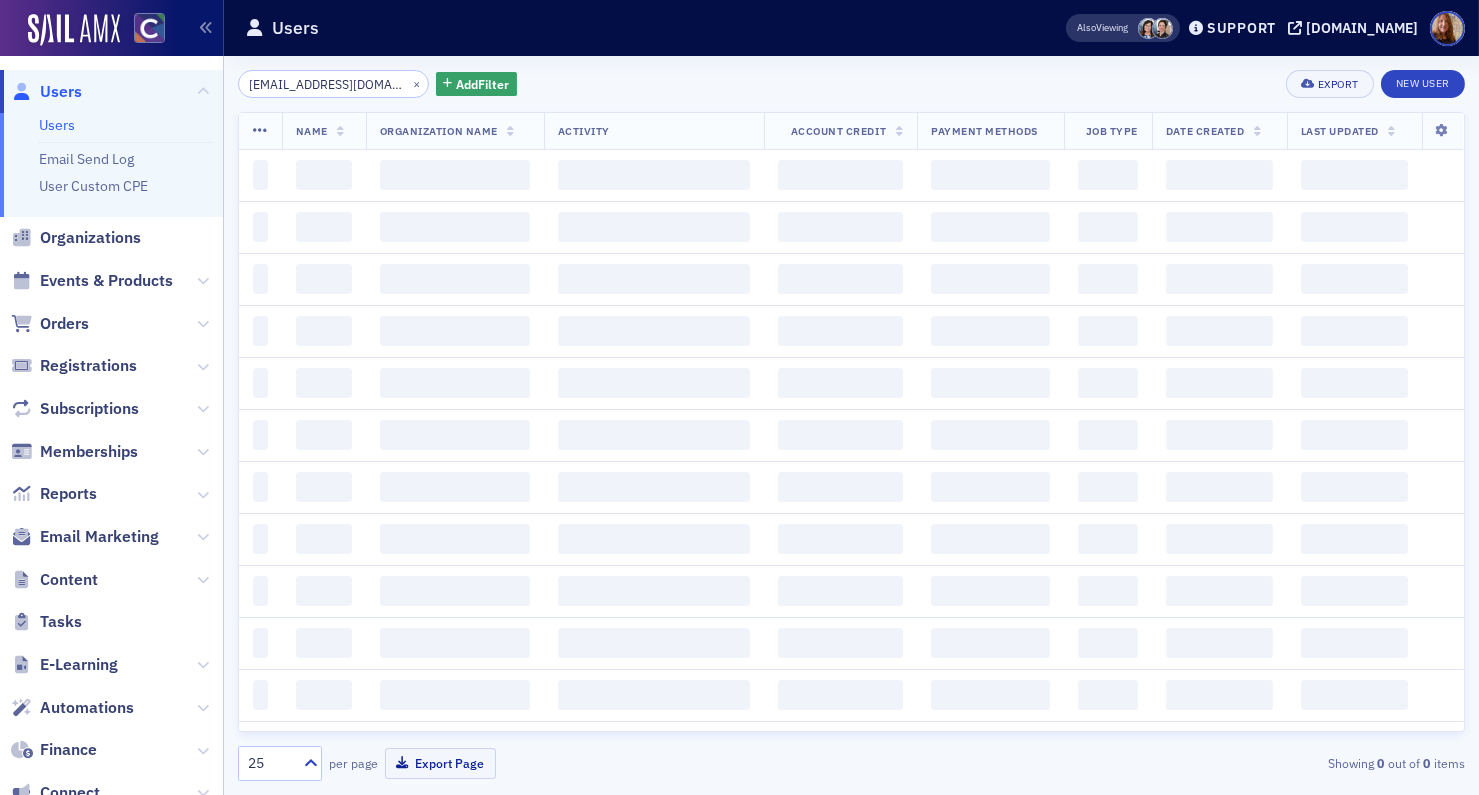 click on "[EMAIL_ADDRESS][DOMAIN_NAME]" 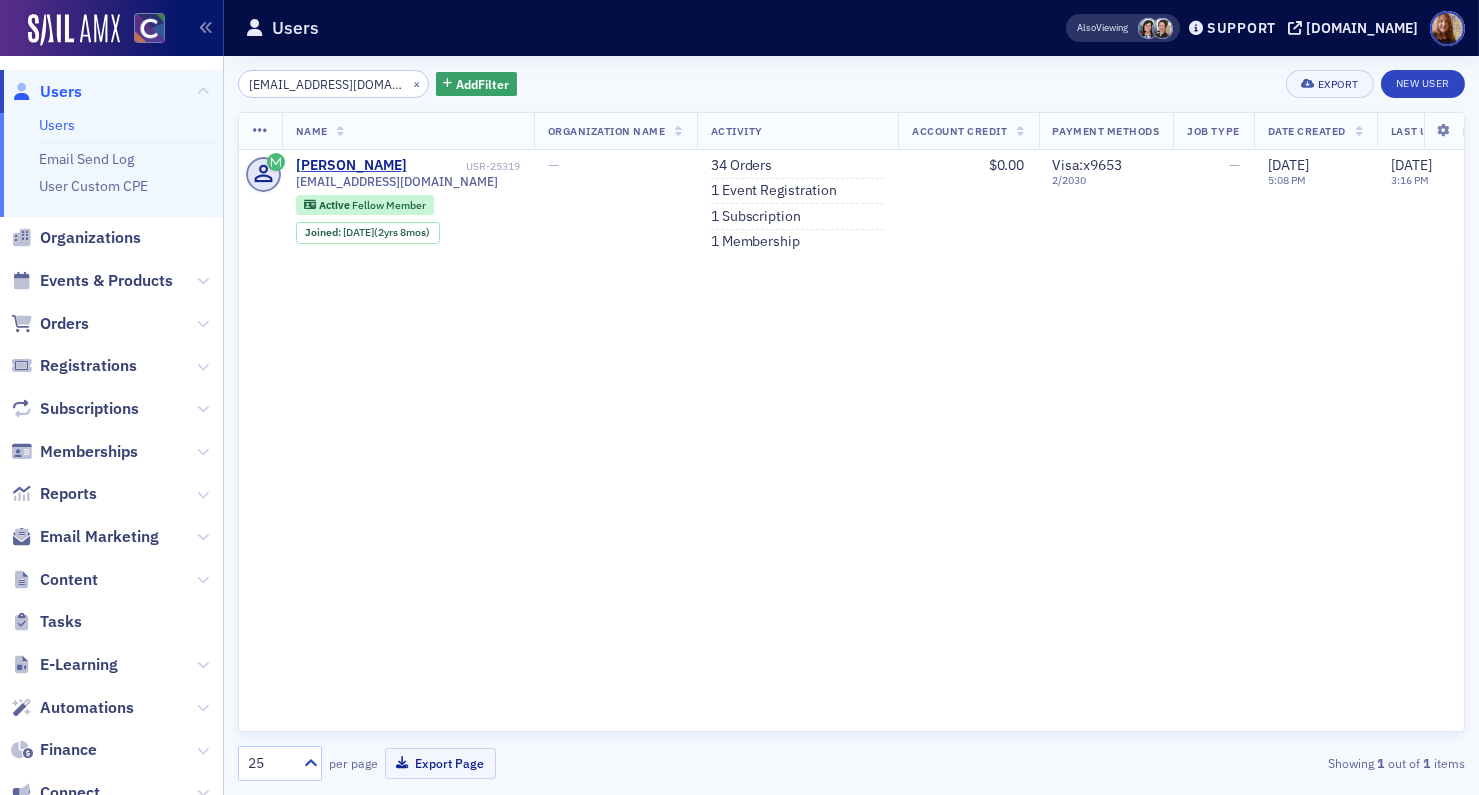 click on "[EMAIL_ADDRESS][DOMAIN_NAME]" 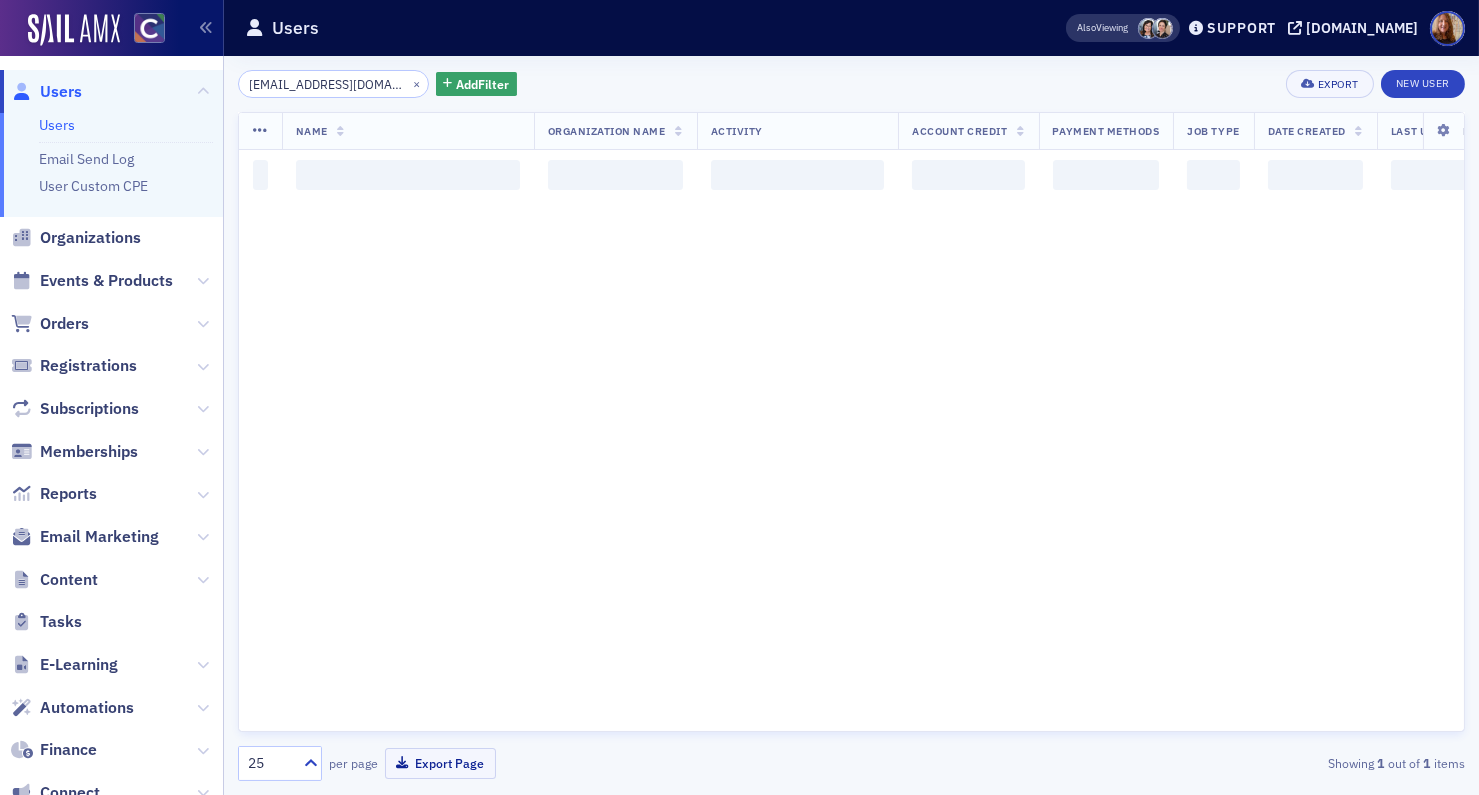 scroll, scrollTop: 0, scrollLeft: 0, axis: both 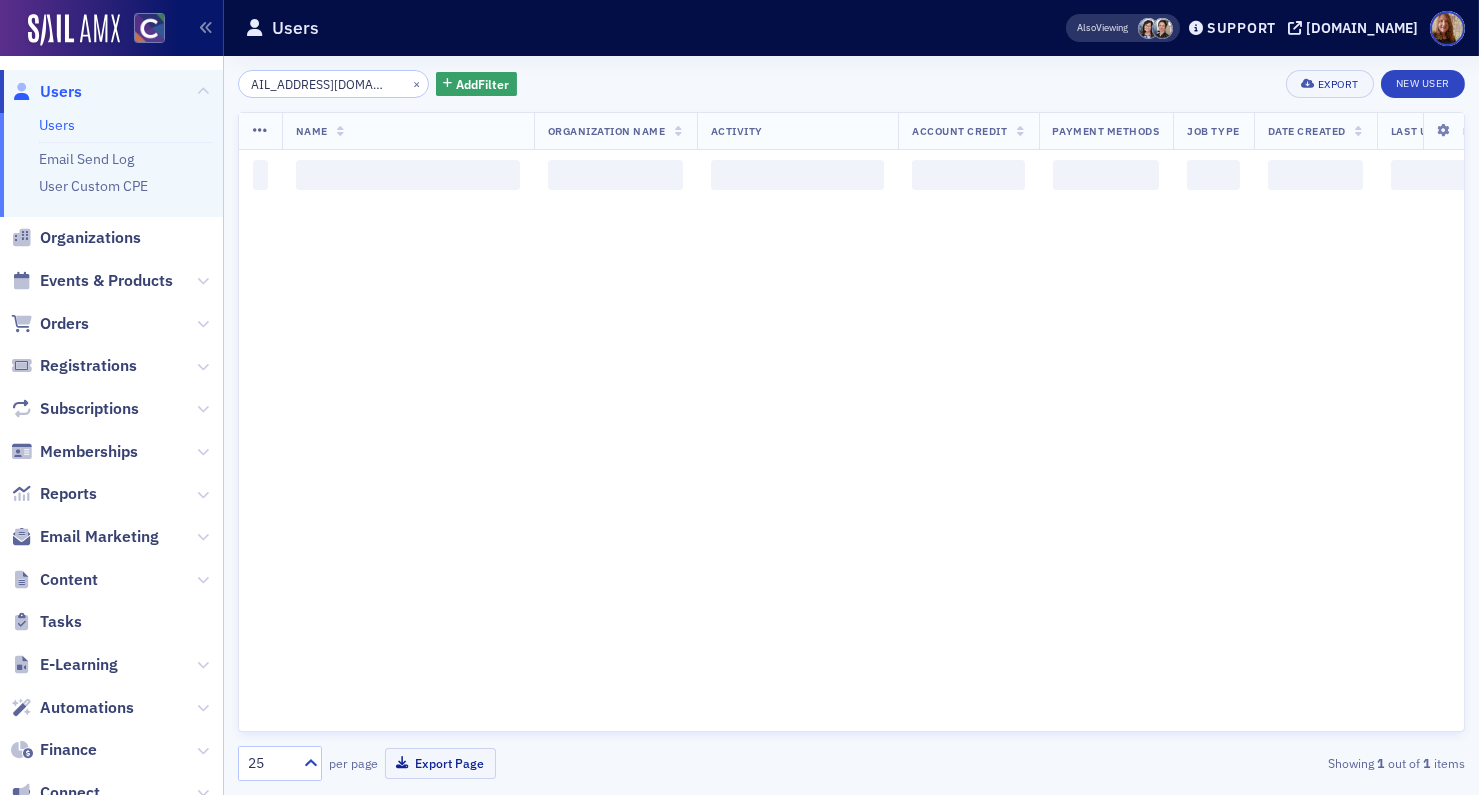type on "[EMAIL_ADDRESS][DOMAIN_NAME]" 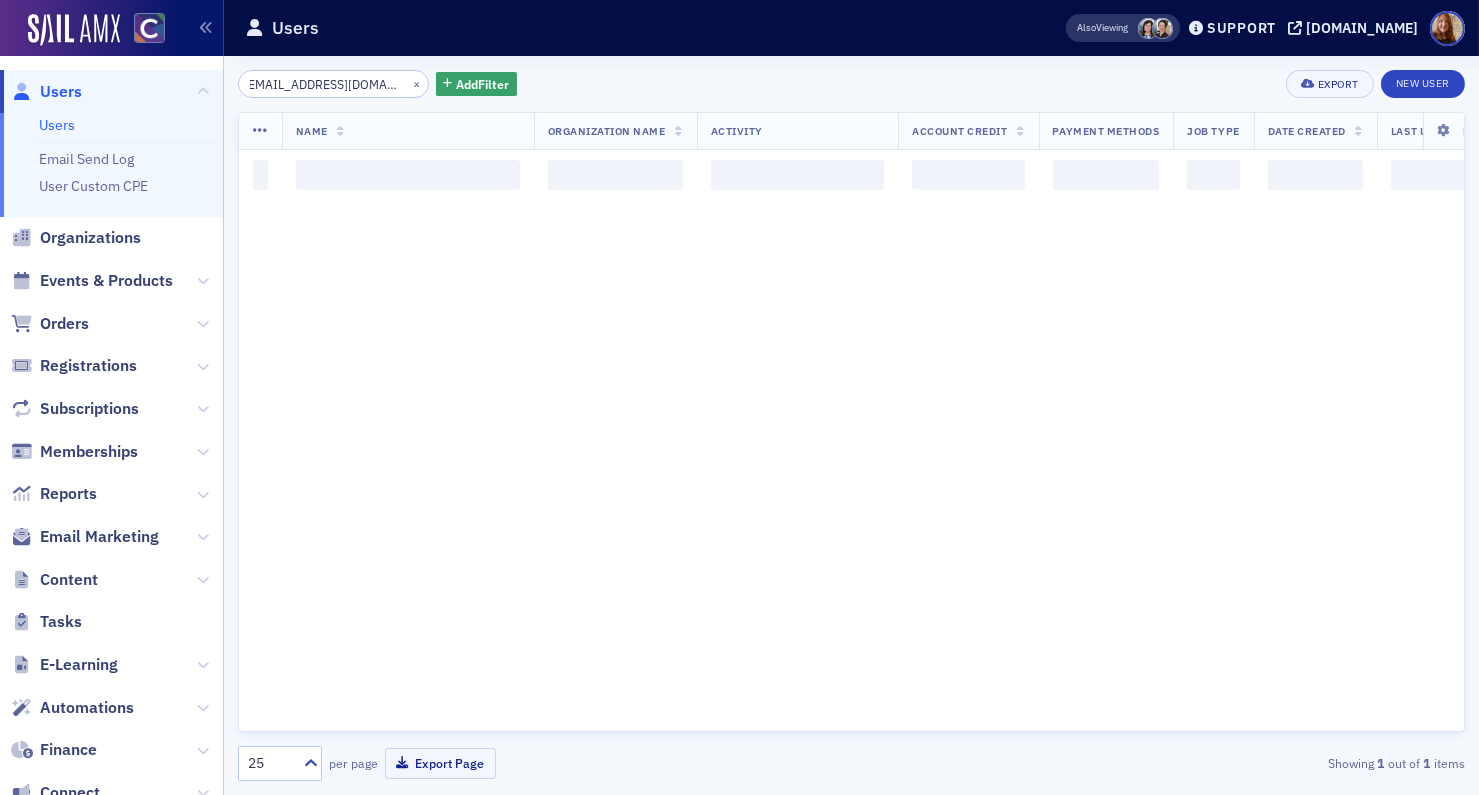 click on "[EMAIL_ADDRESS][DOMAIN_NAME] × Add  Filter Export New User   Name   Organization Name   Activity   Account Credit   Payment Methods   Job Type   Date Created   Last Updated   ‌ ‌ ‌ ‌ ‌ ‌ ‌ ‌ ‌ [PERSON_NAME] USR-25319 [EMAIL_ADDRESS][DOMAIN_NAME] Active   Fellow Member Joined :  [DATE]  (2yrs 8mos) — 34   Orders 1   Event Registration 1   Subscription 1   Membership $0.00 Visa :   x9653   2 / 2030 — [DATE] 5:08 PM [DATE] 3:16 PM 25 per page Export Page Showing  1  out of   1  items" 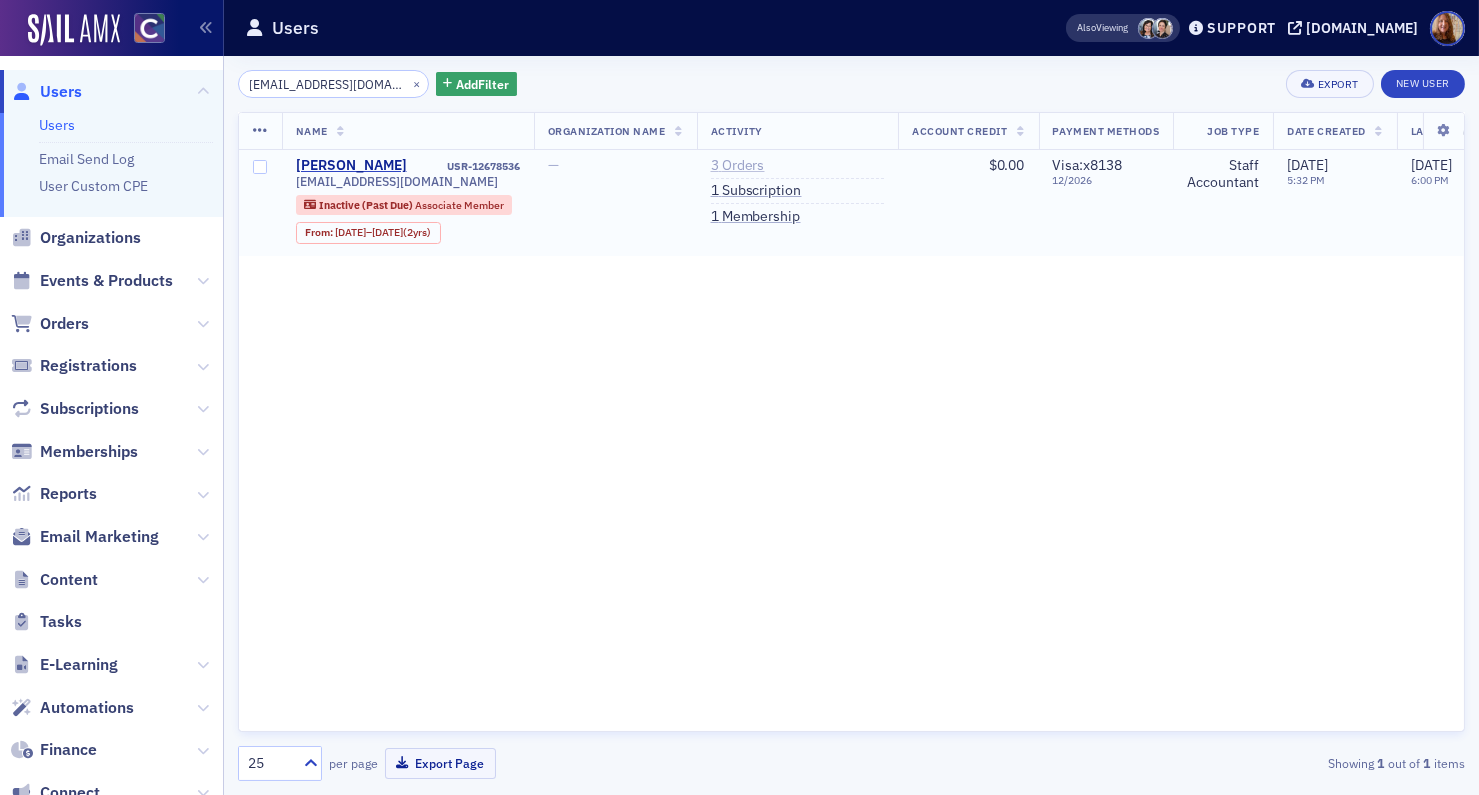 click on "3   Orders" 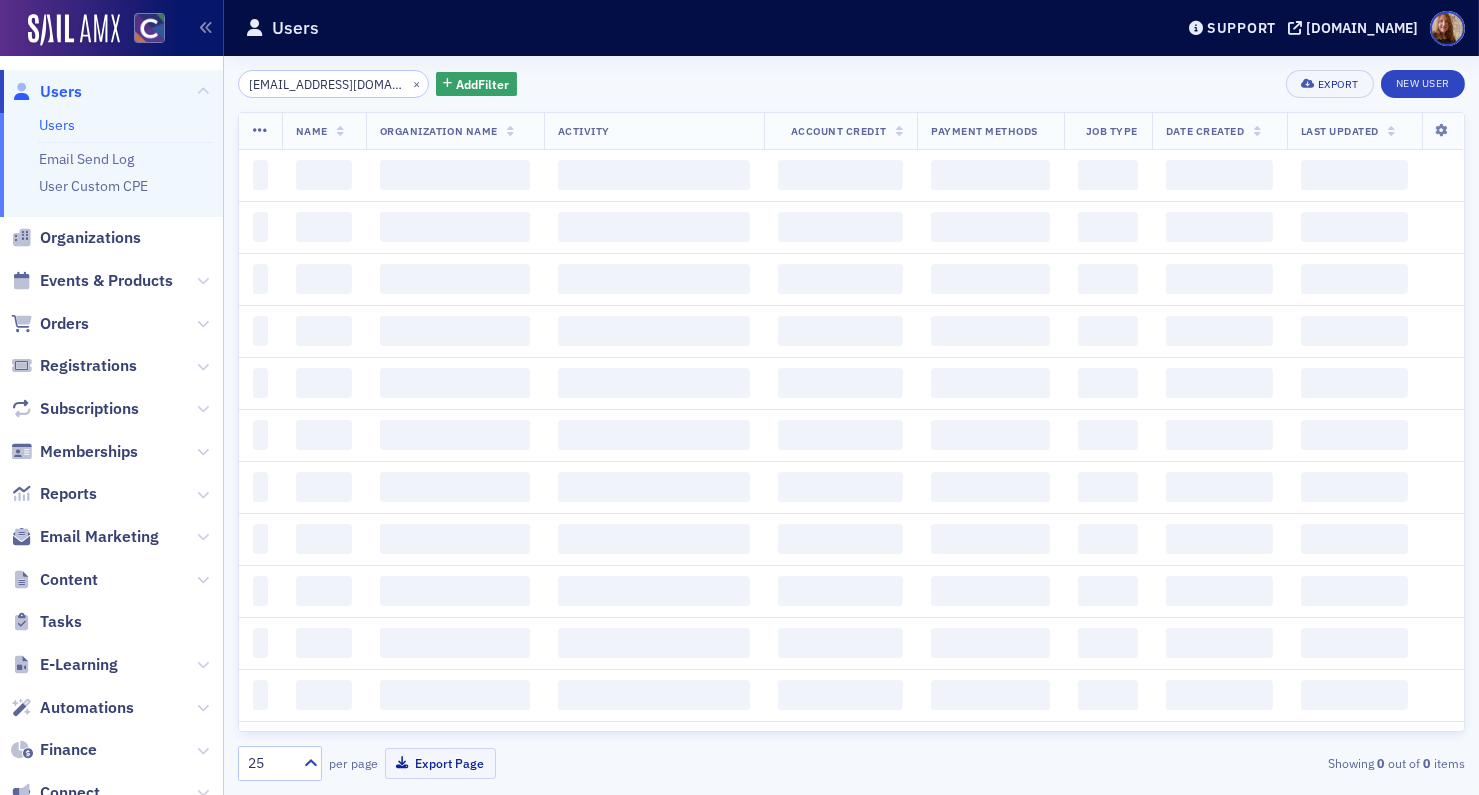 scroll, scrollTop: 0, scrollLeft: 20, axis: horizontal 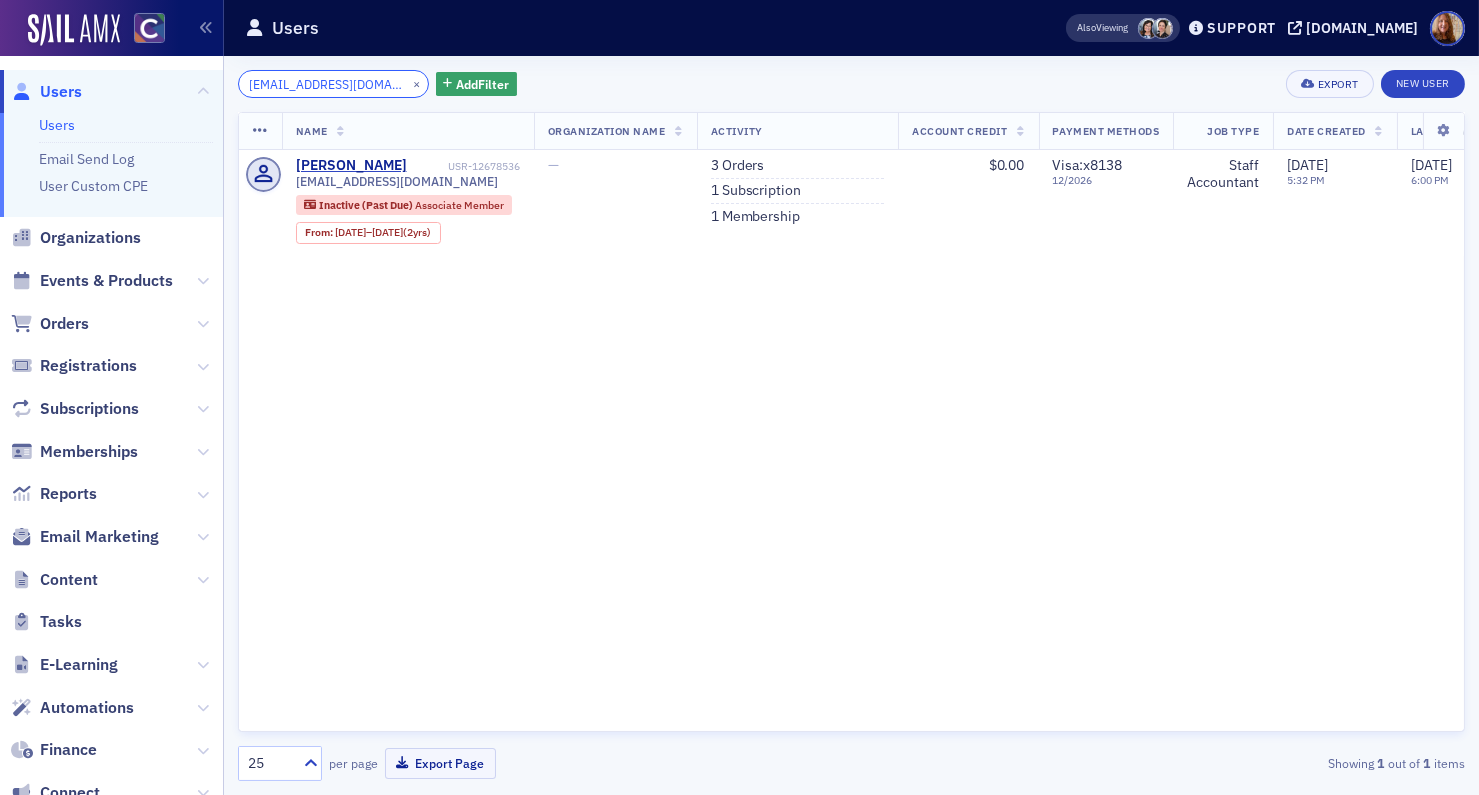 click on "[EMAIL_ADDRESS][DOMAIN_NAME]" 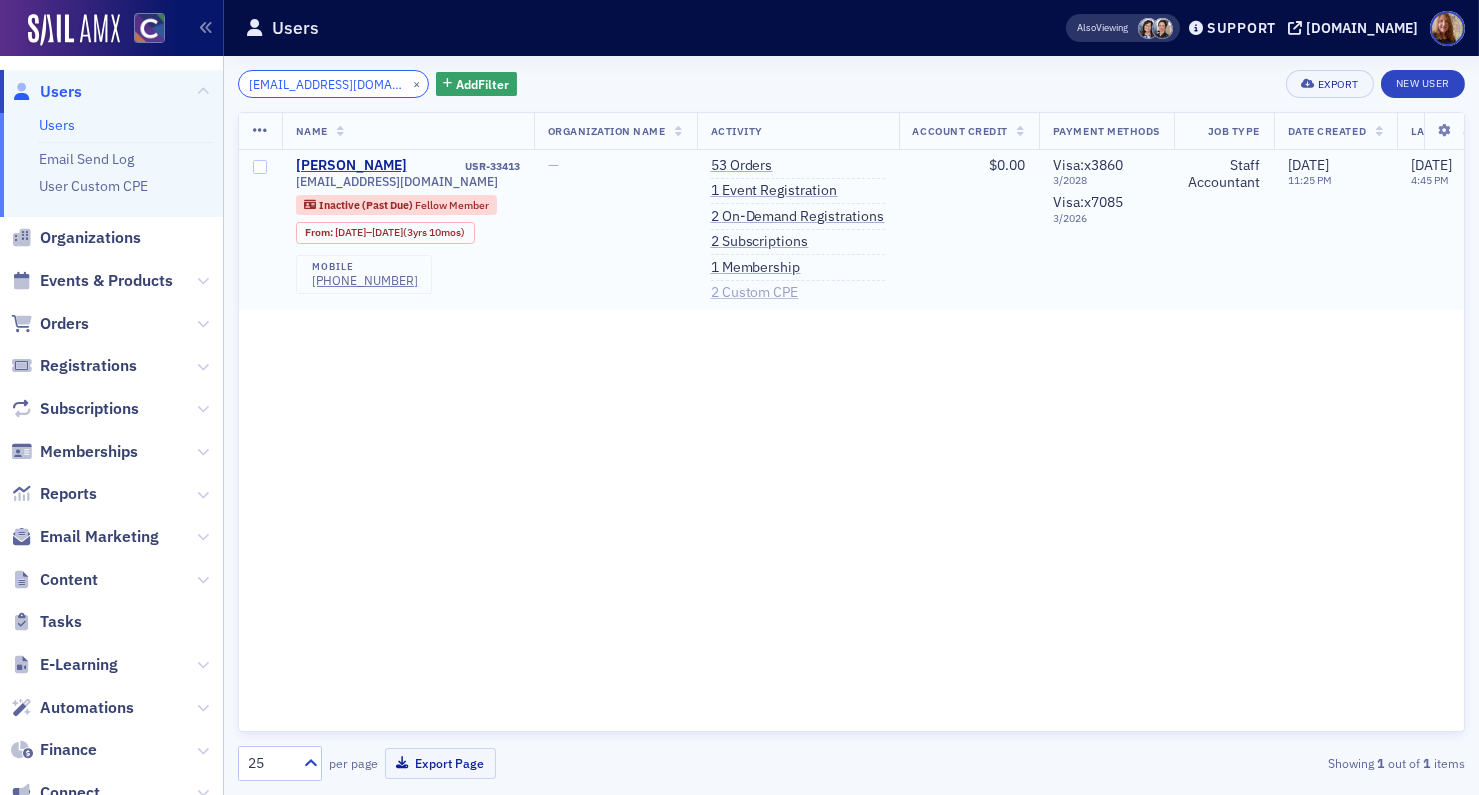 type on "[EMAIL_ADDRESS][DOMAIN_NAME]" 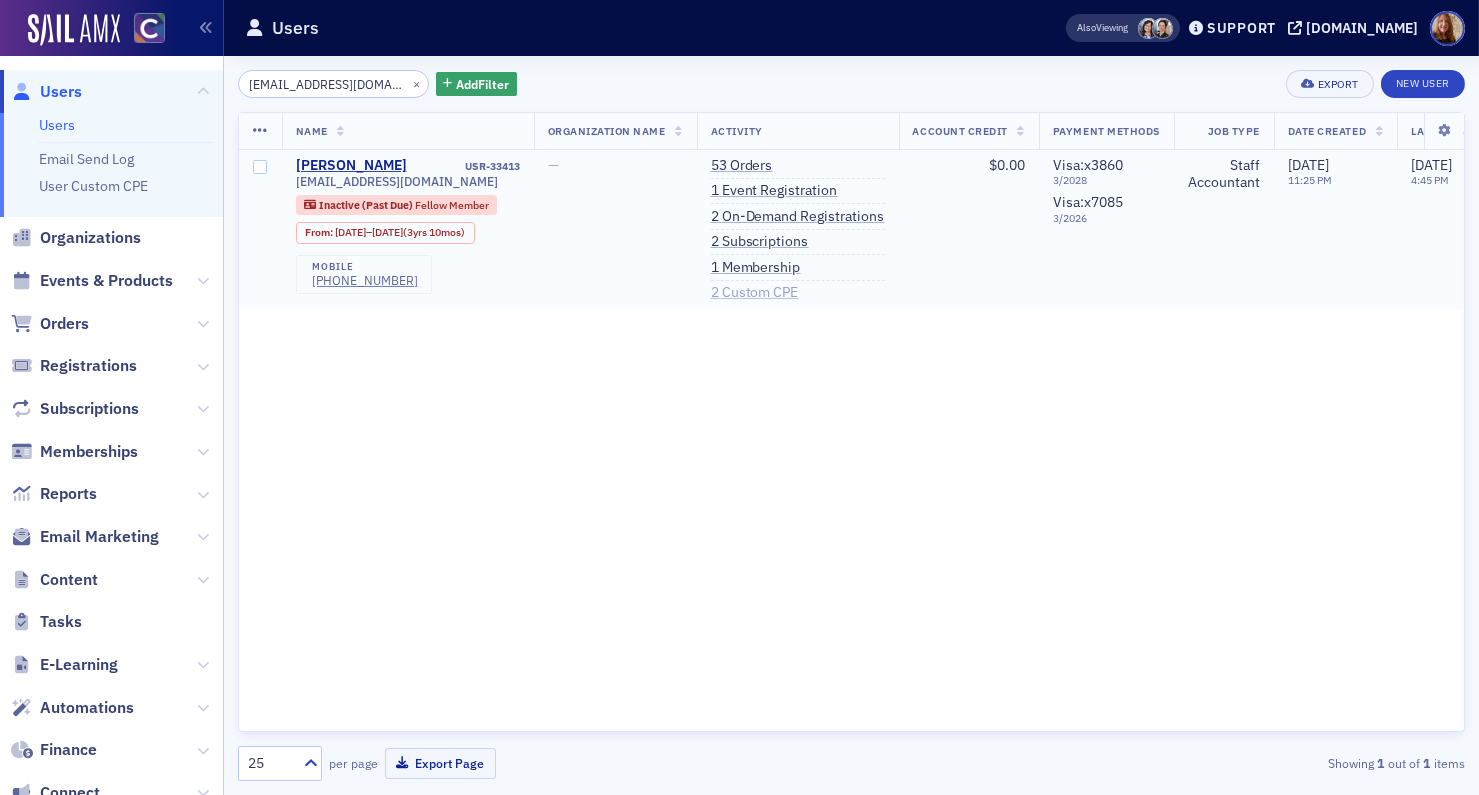 click on "2   Custom CPE" 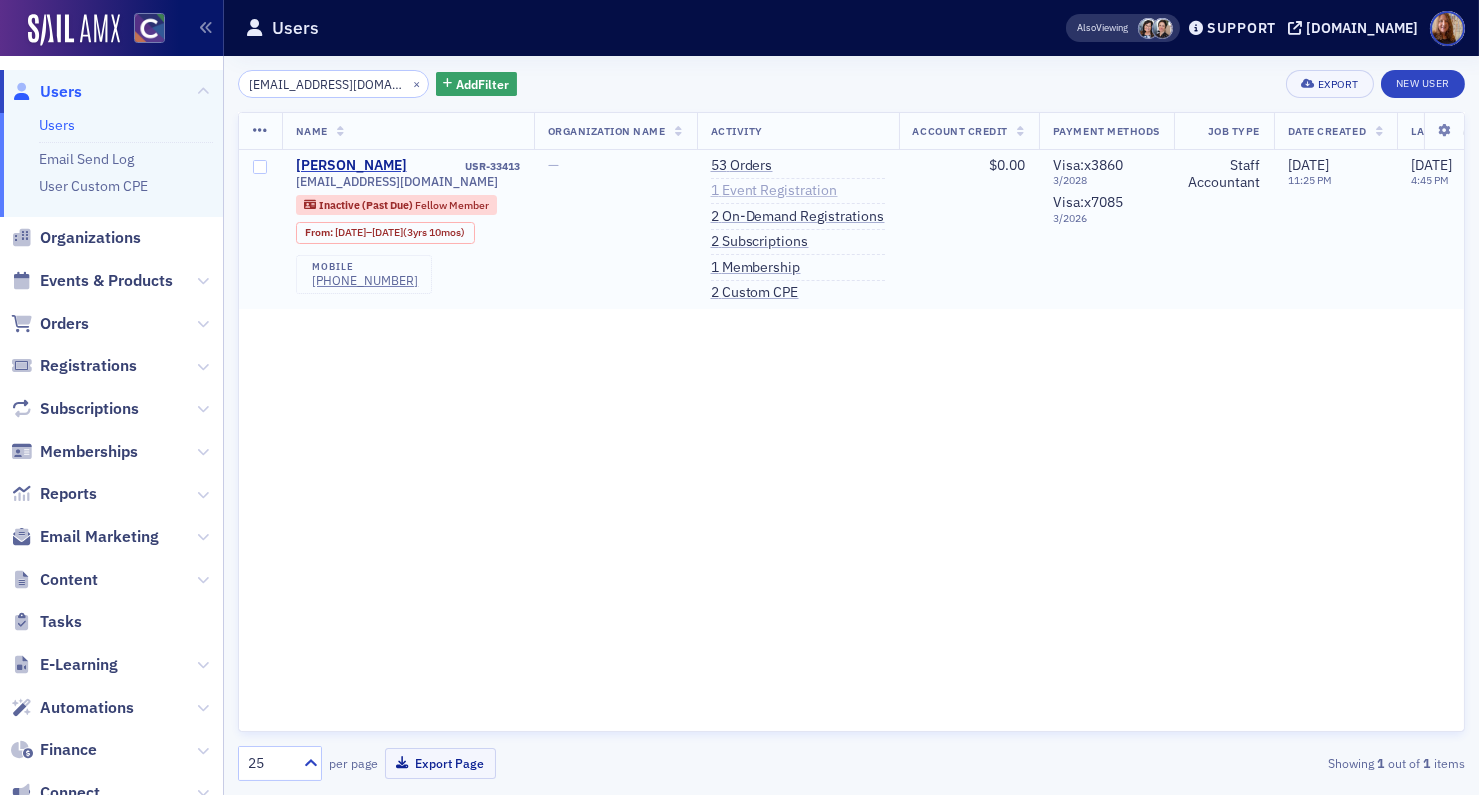 click on "1   Event Registration" 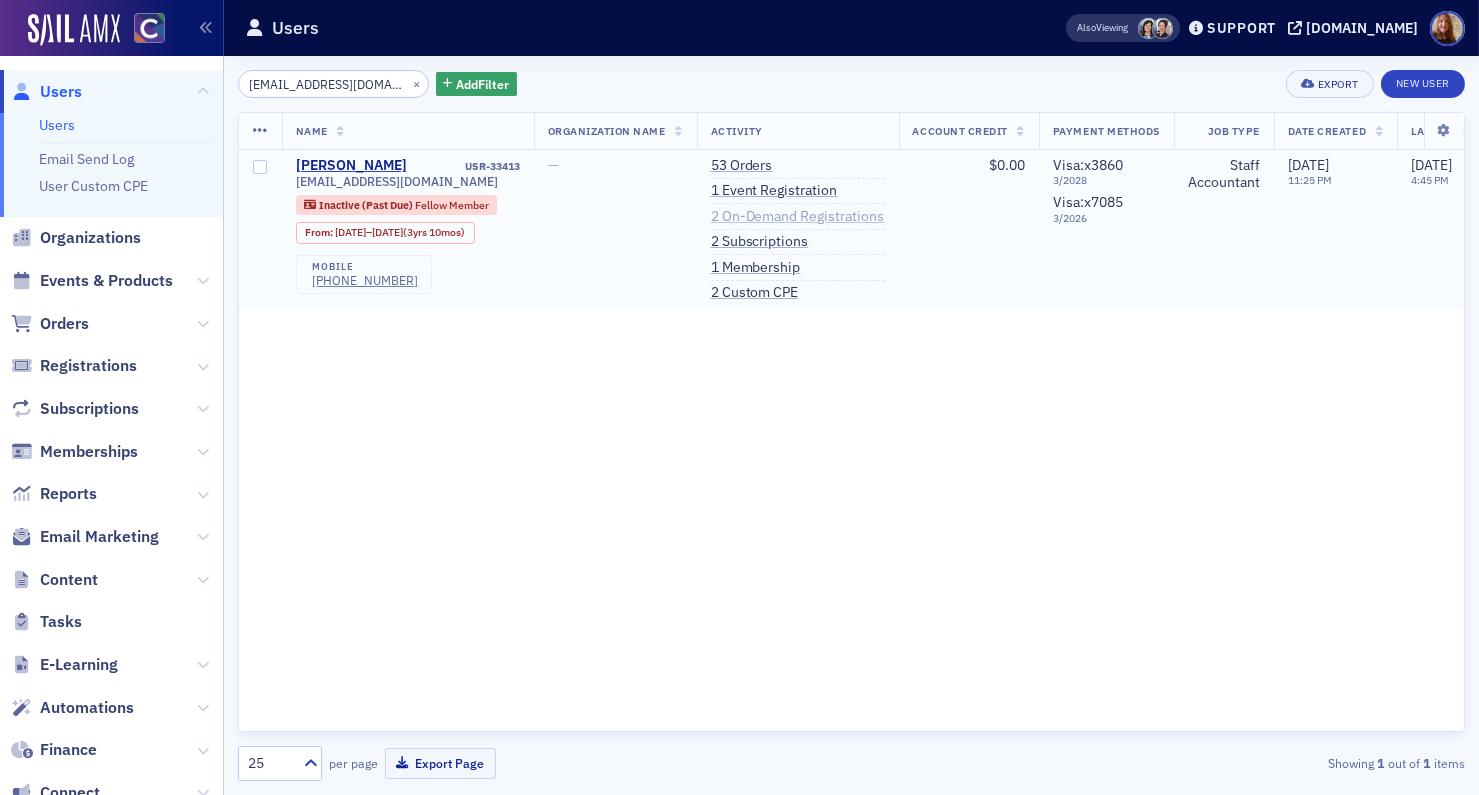click on "2   On-Demand Registrations" 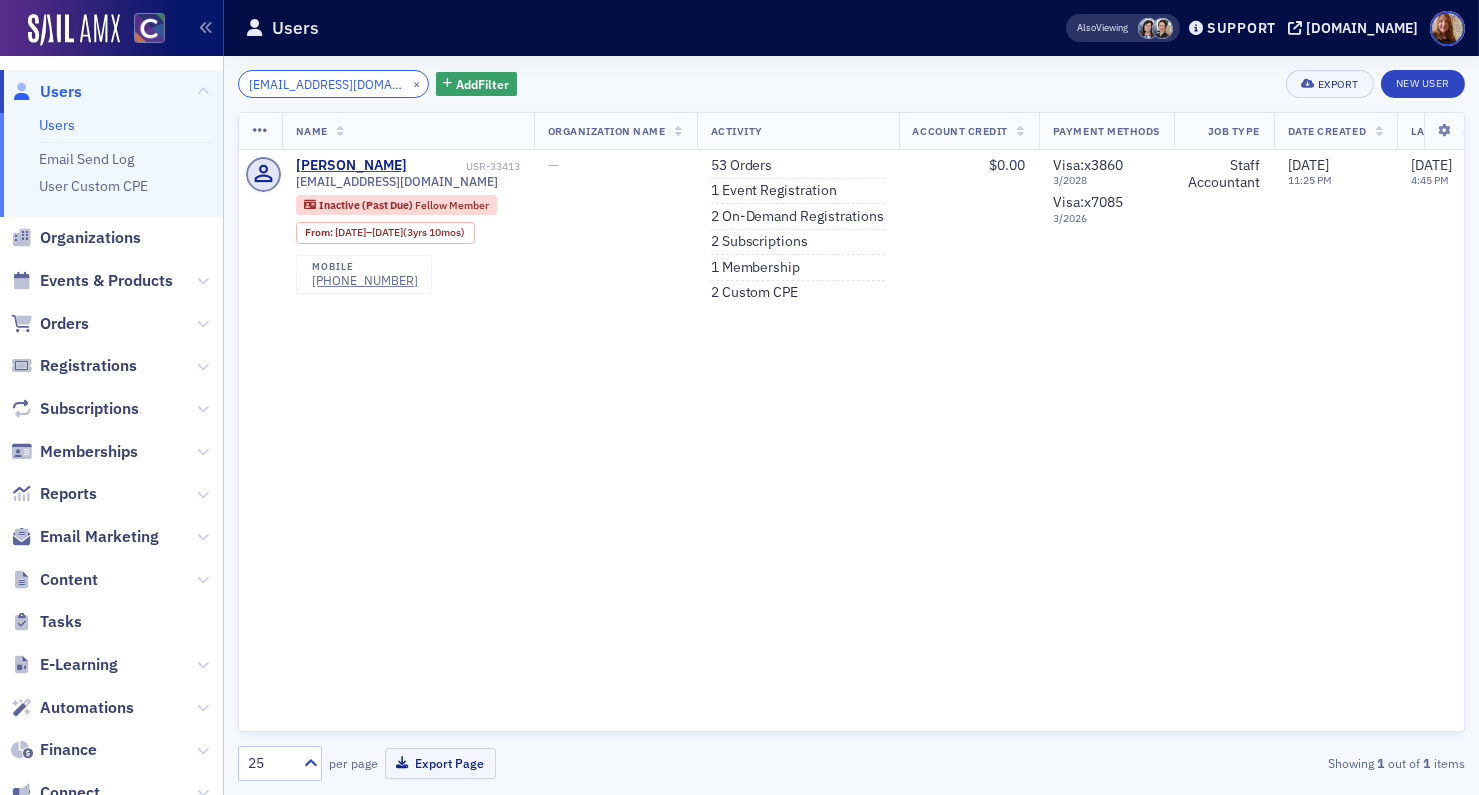 click on "[EMAIL_ADDRESS][DOMAIN_NAME]" 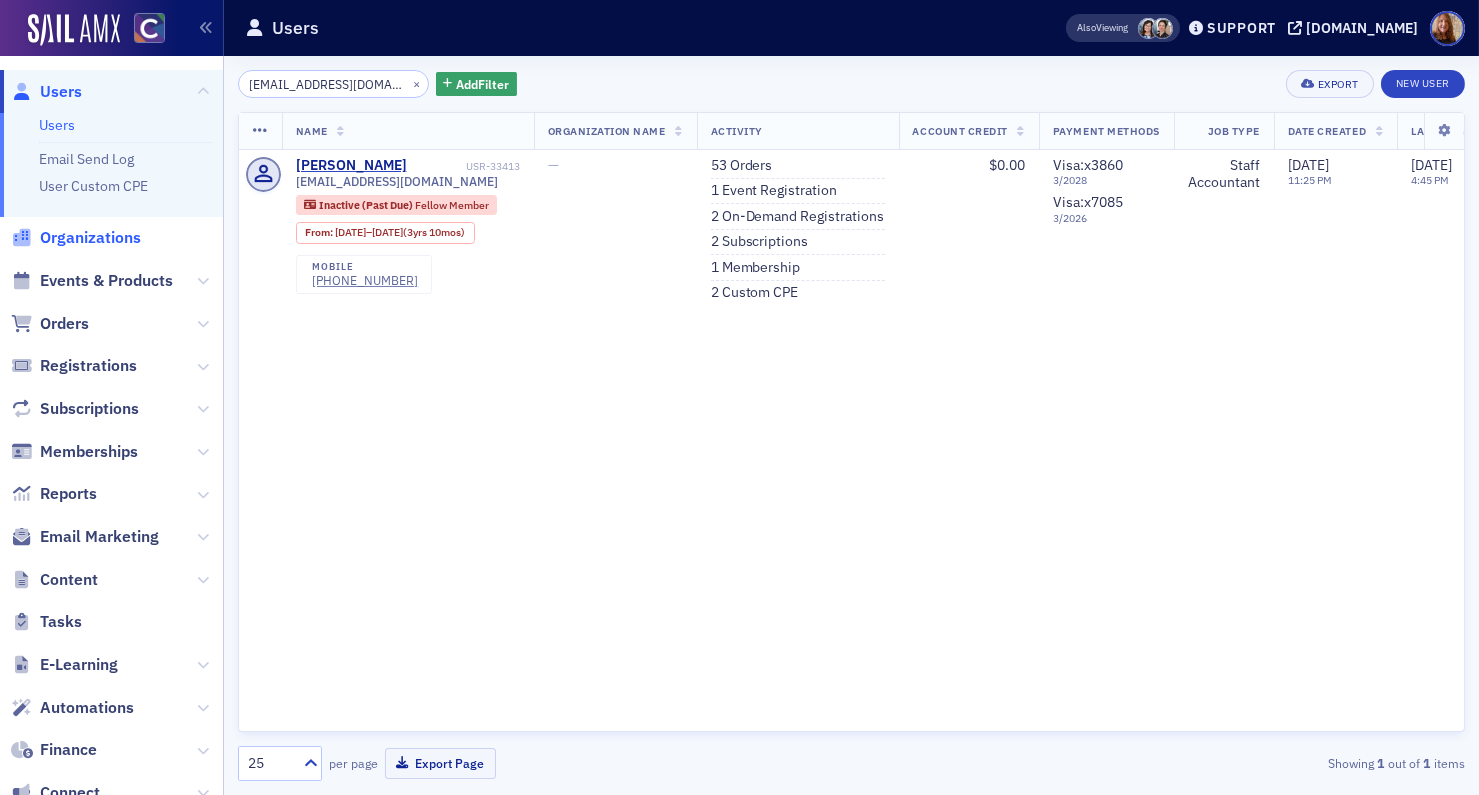 click on "Organizations" 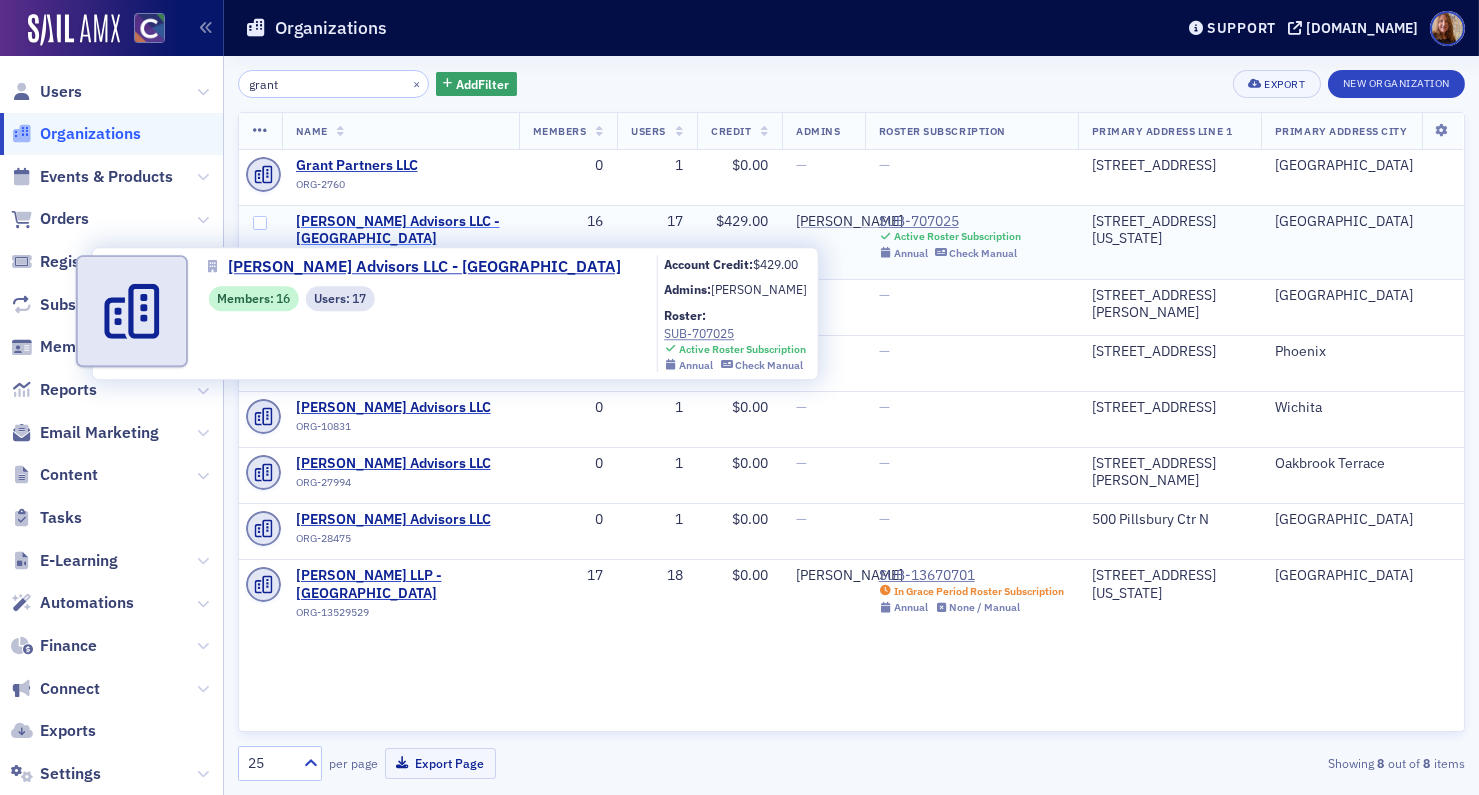 type on "grant" 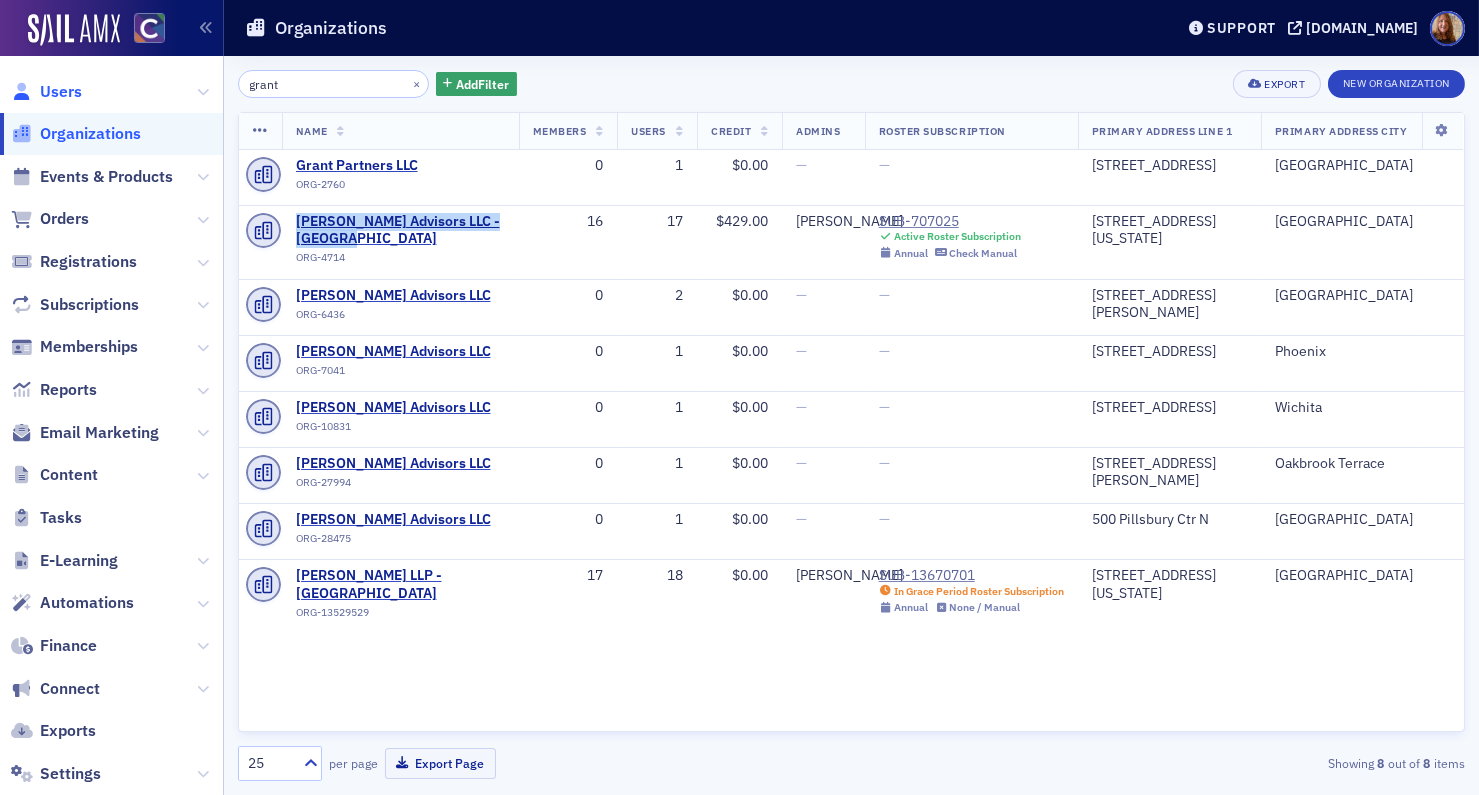 click on "Users" 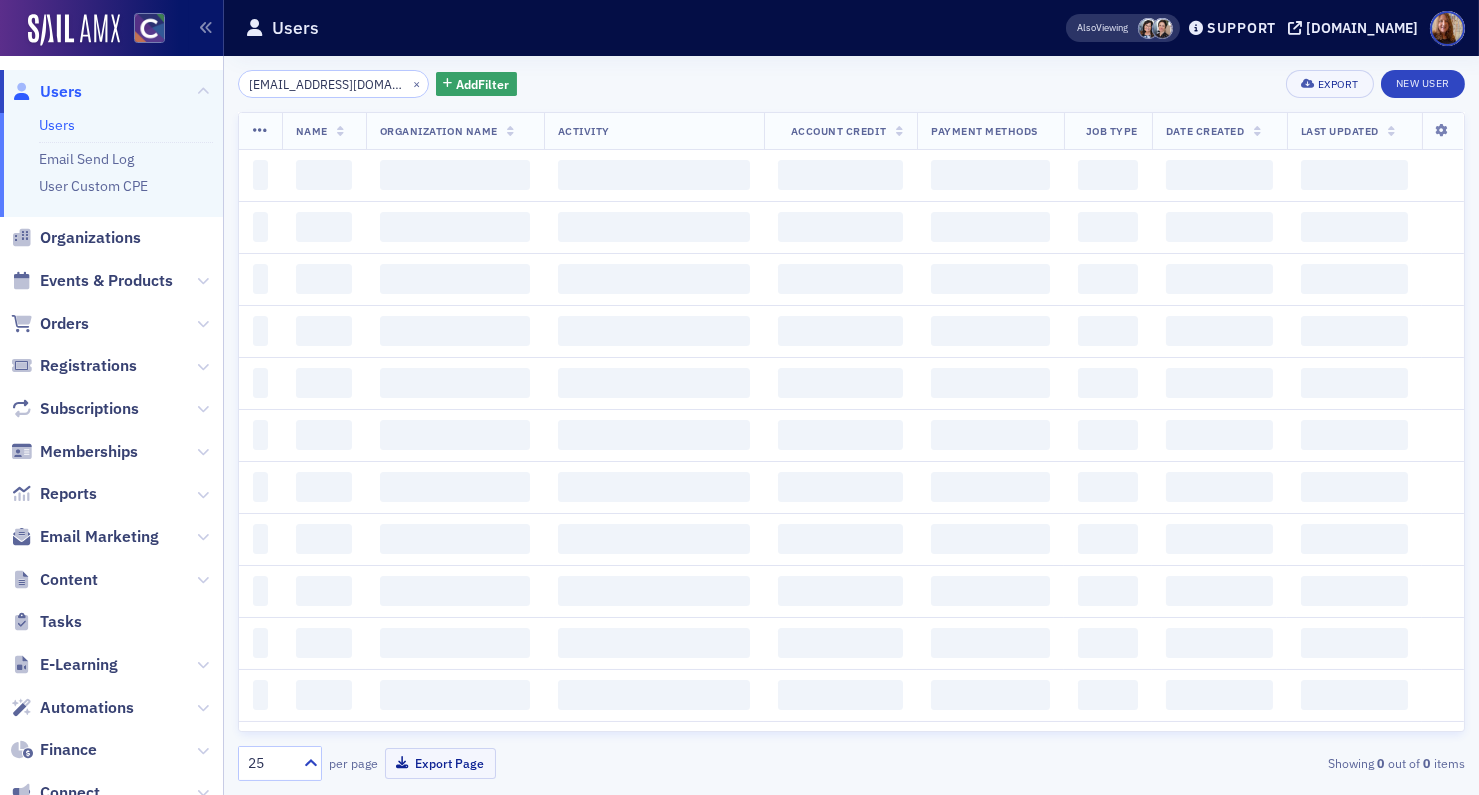 click on "[EMAIL_ADDRESS][DOMAIN_NAME]" 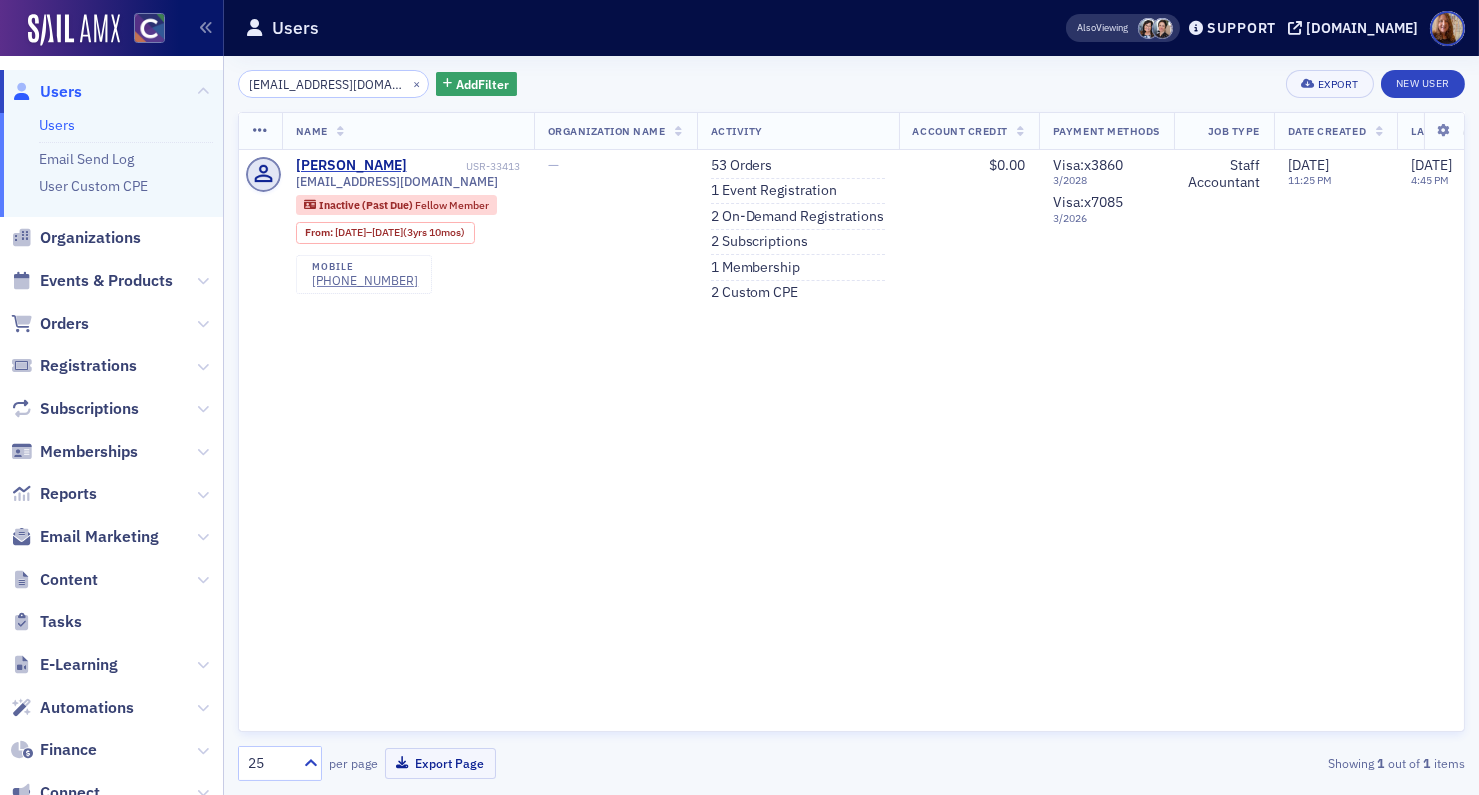 click on "[EMAIL_ADDRESS][DOMAIN_NAME]" 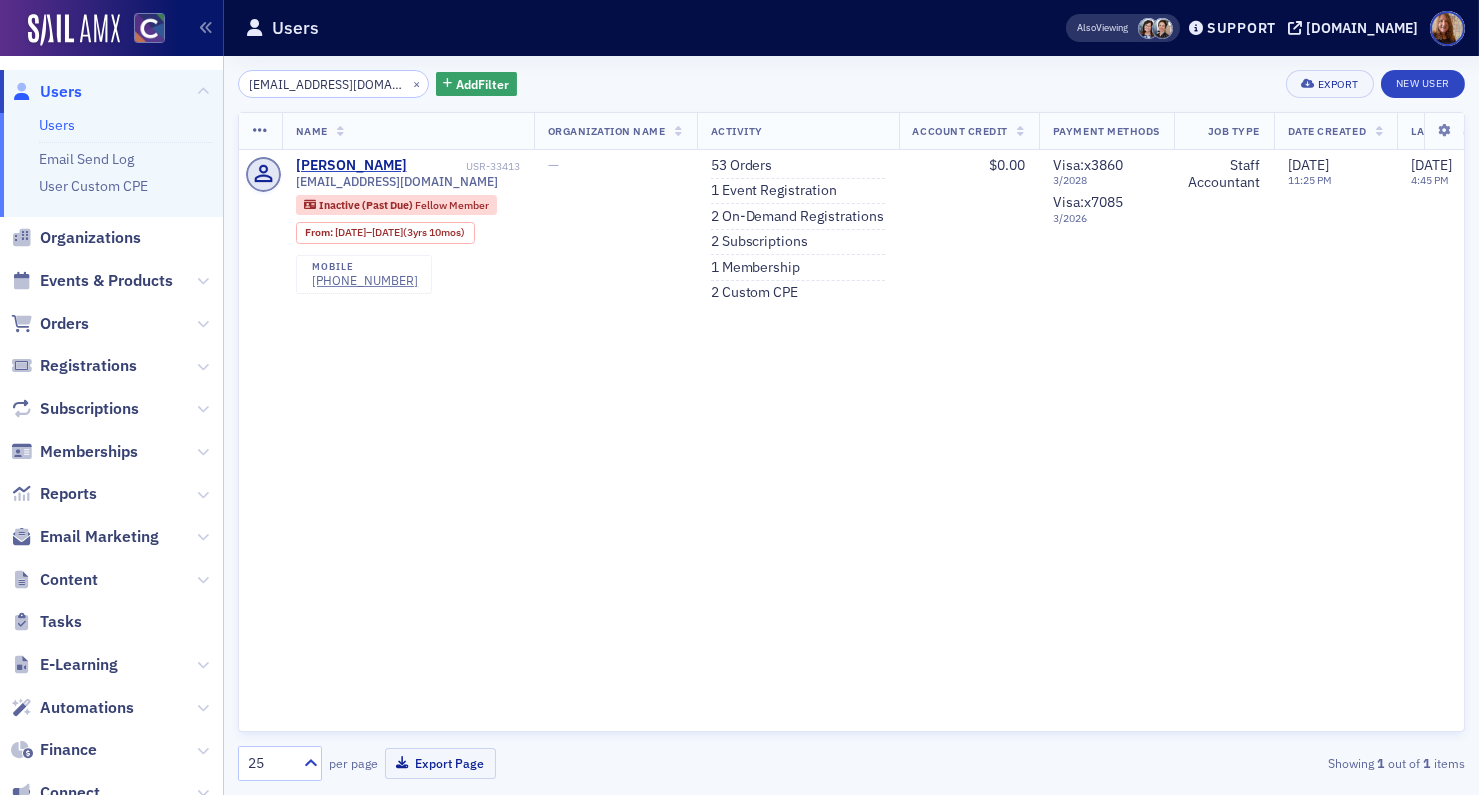 scroll, scrollTop: 0, scrollLeft: 26, axis: horizontal 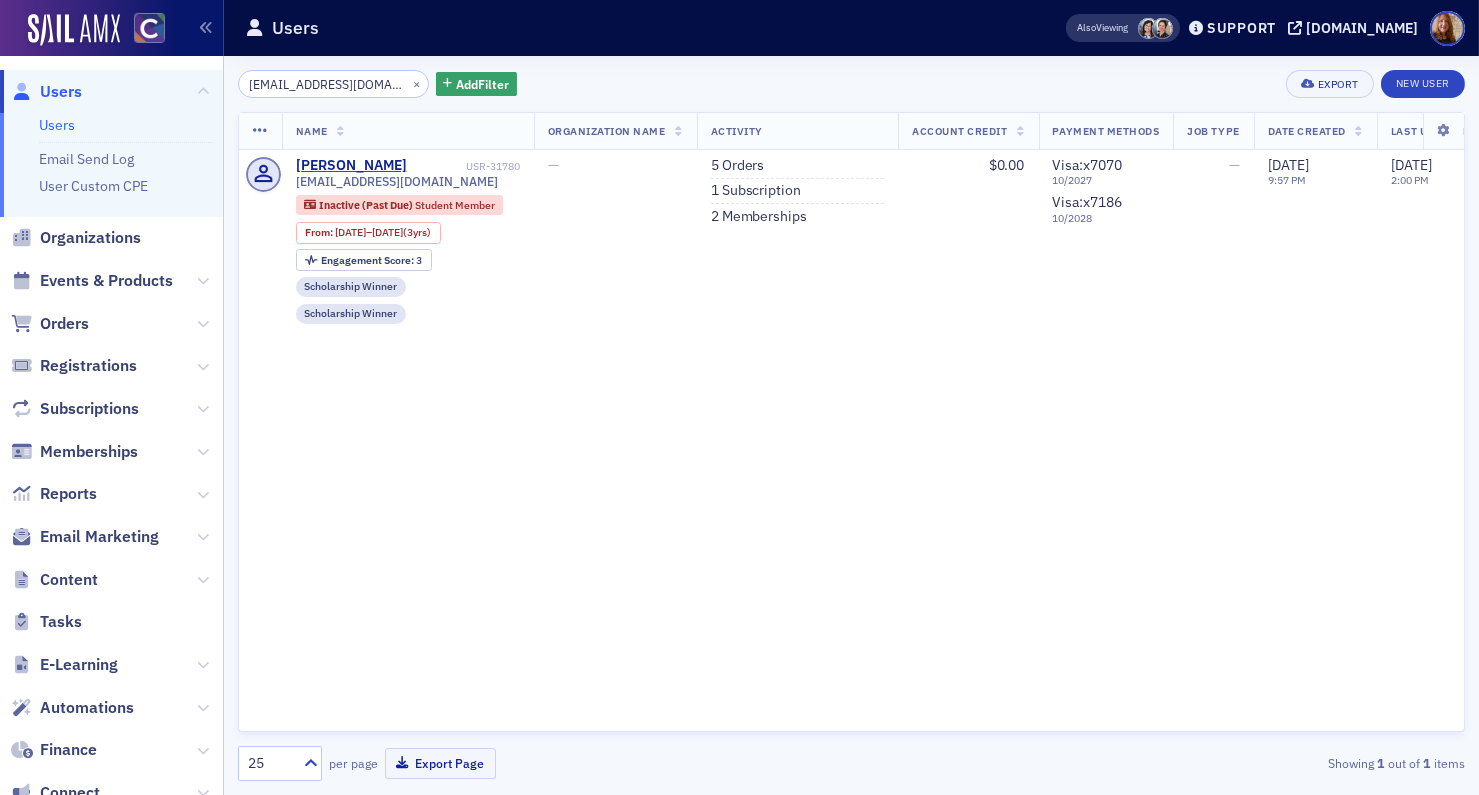click on "[EMAIL_ADDRESS][DOMAIN_NAME] × Add  Filter Export New User   Name   Organization Name   Activity   Account Credit   Payment Methods   Job Type   Date Created   Last Updated   [PERSON_NAME] USR-31780 [EMAIL_ADDRESS][DOMAIN_NAME] Inactive (Past Due)   Student Member From :  [DATE] –  [DATE]  (3yrs) Engagement Score :  3 Scholarship Winner Scholarship Winner — 5   Orders 1   Subscription 2   Memberships $0.00 Visa :   x7070   10 / 2027 Visa :   x7186   10 / 2028 — [DATE] 9:57 PM [DATE] 2:00 PM 25 per page Export Page Showing  1  out of   1  items" 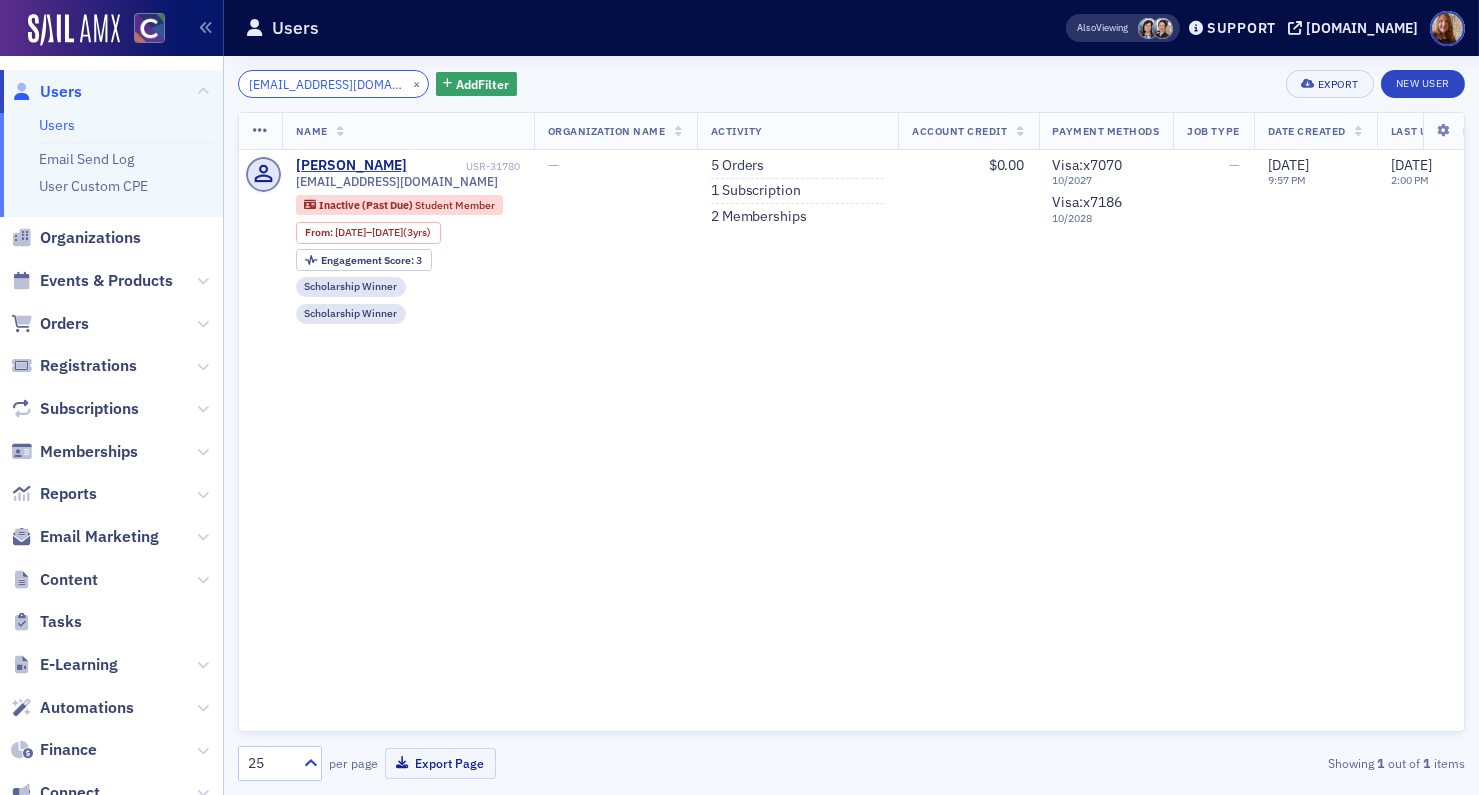 click on "[EMAIL_ADDRESS][DOMAIN_NAME]" 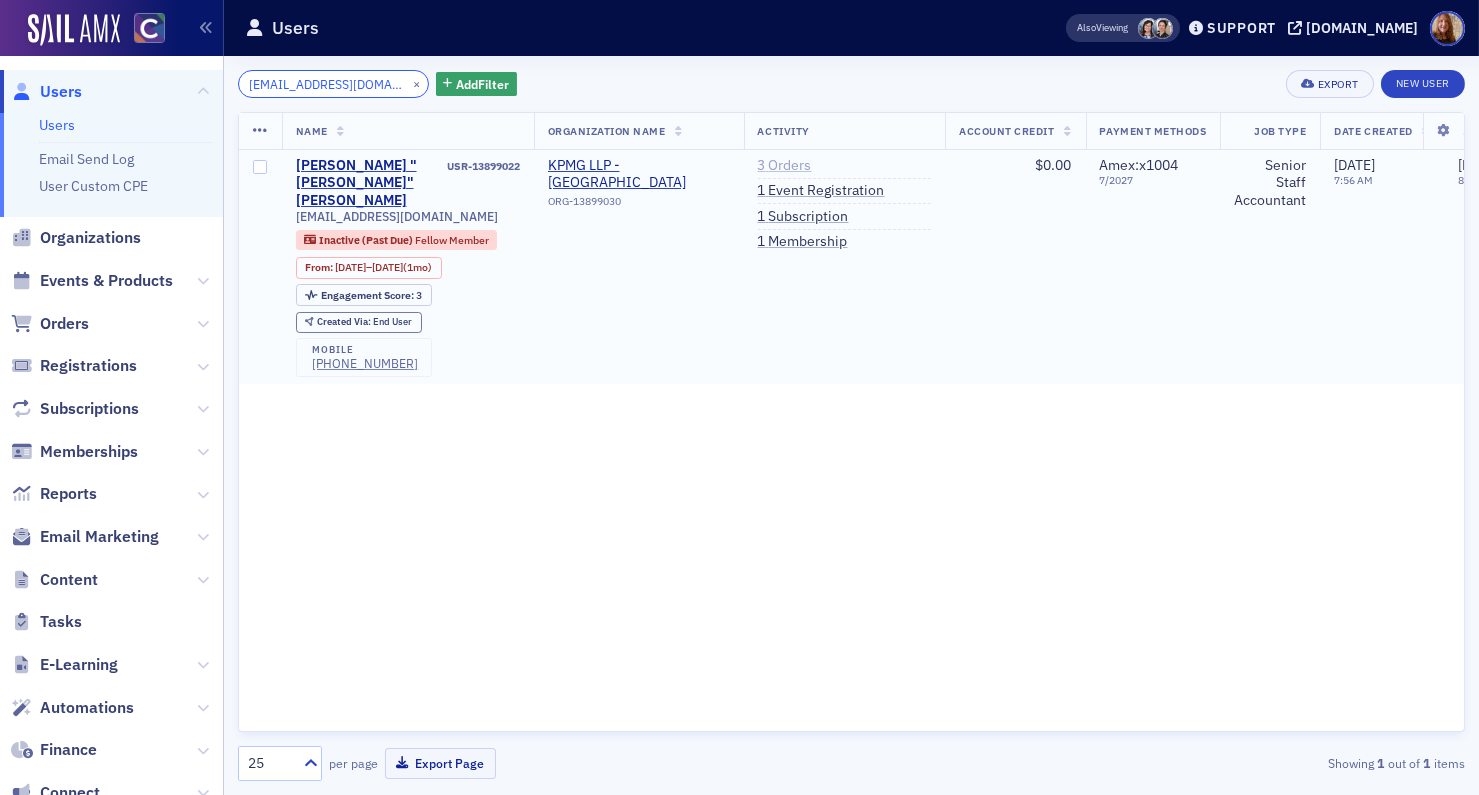 type on "[EMAIL_ADDRESS][DOMAIN_NAME]" 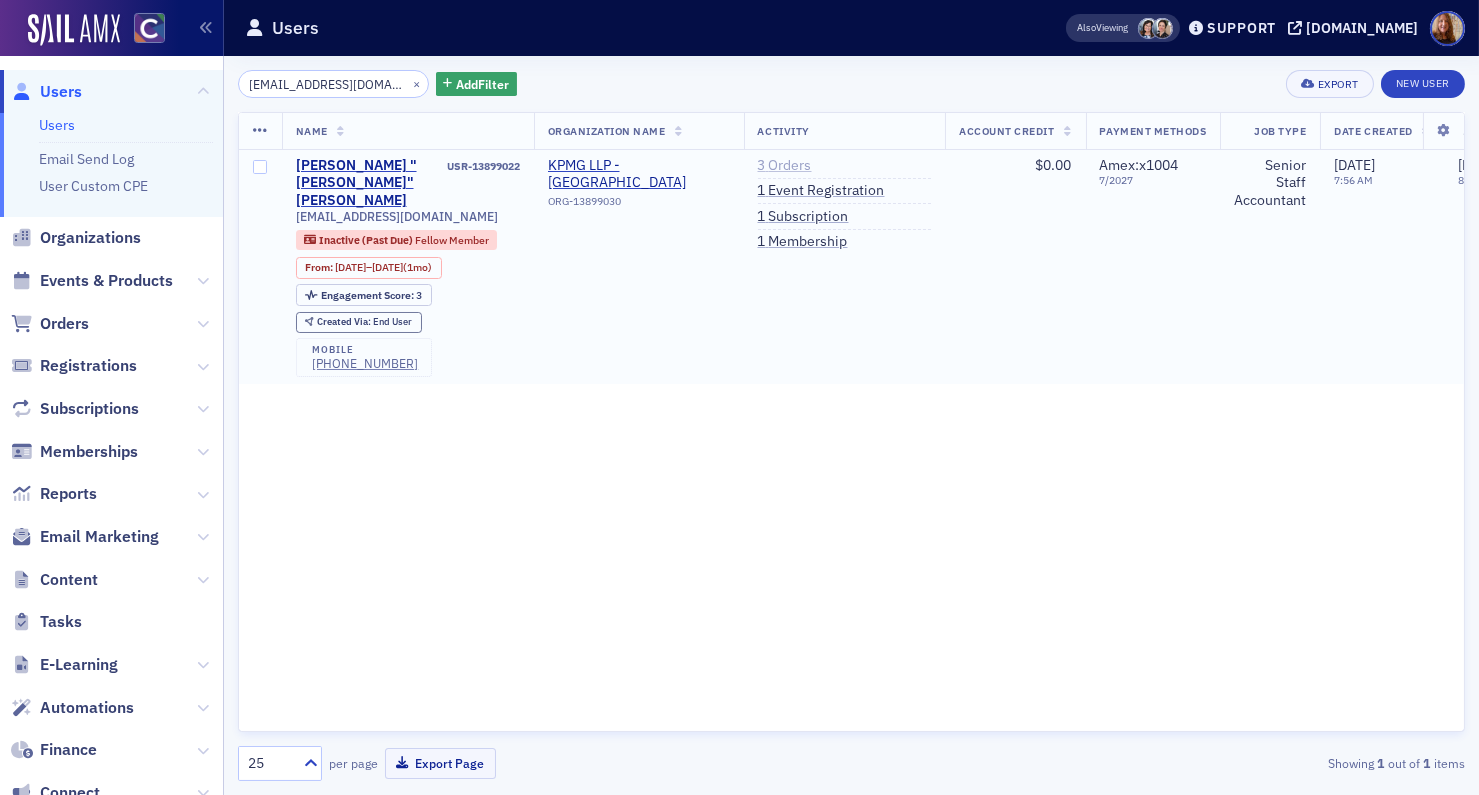 click on "3   Orders" 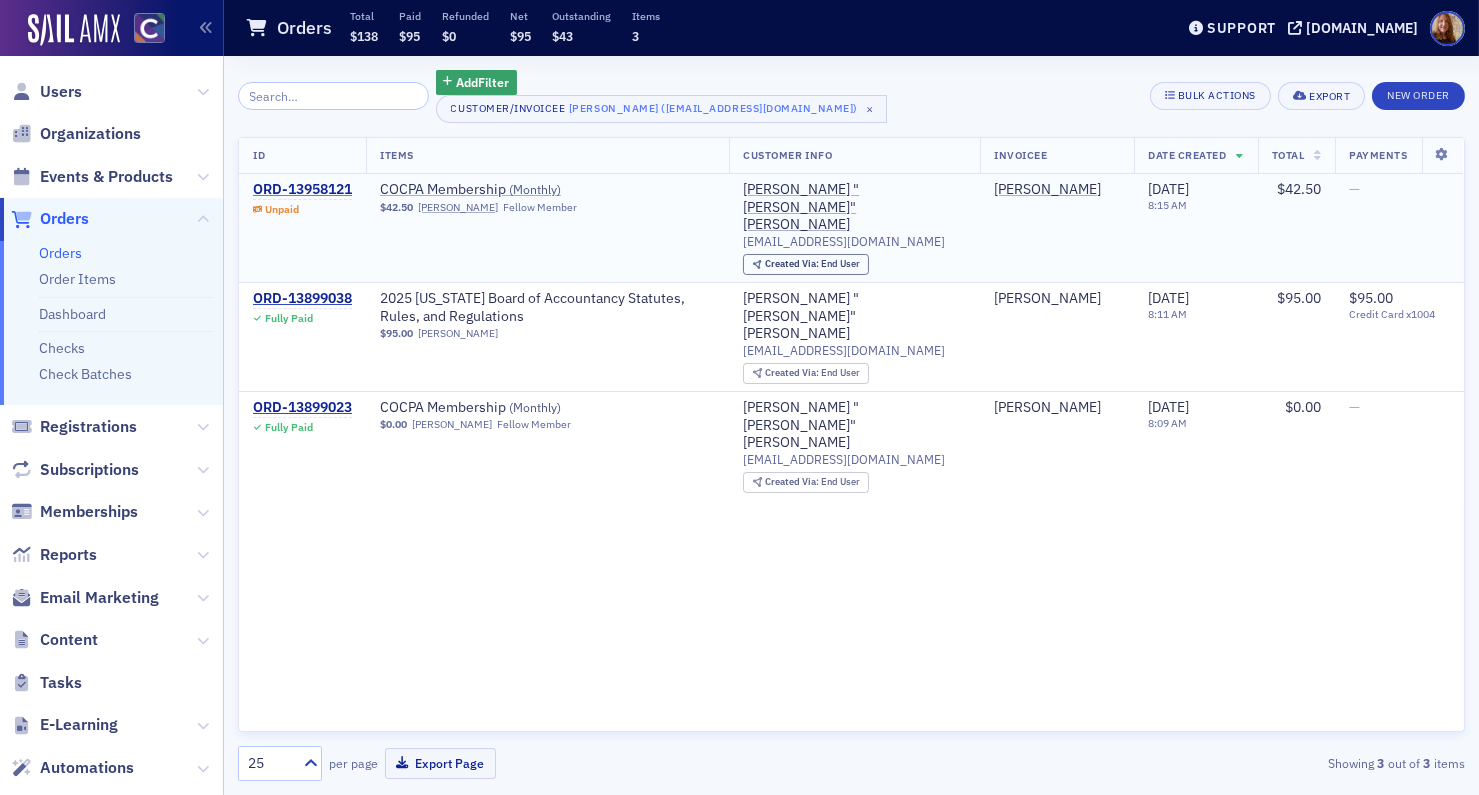 click on "ORD-13958121" 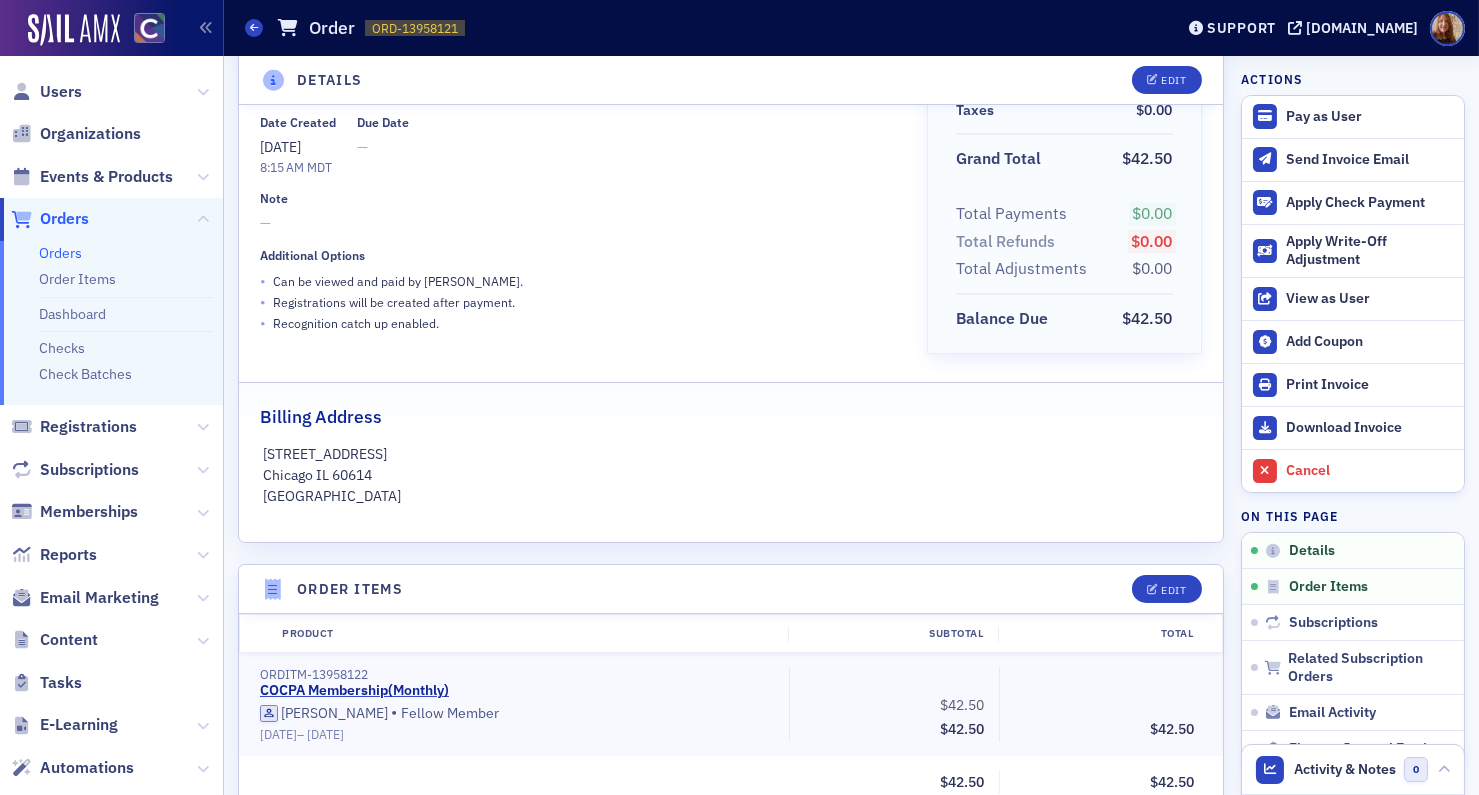 scroll, scrollTop: 0, scrollLeft: 0, axis: both 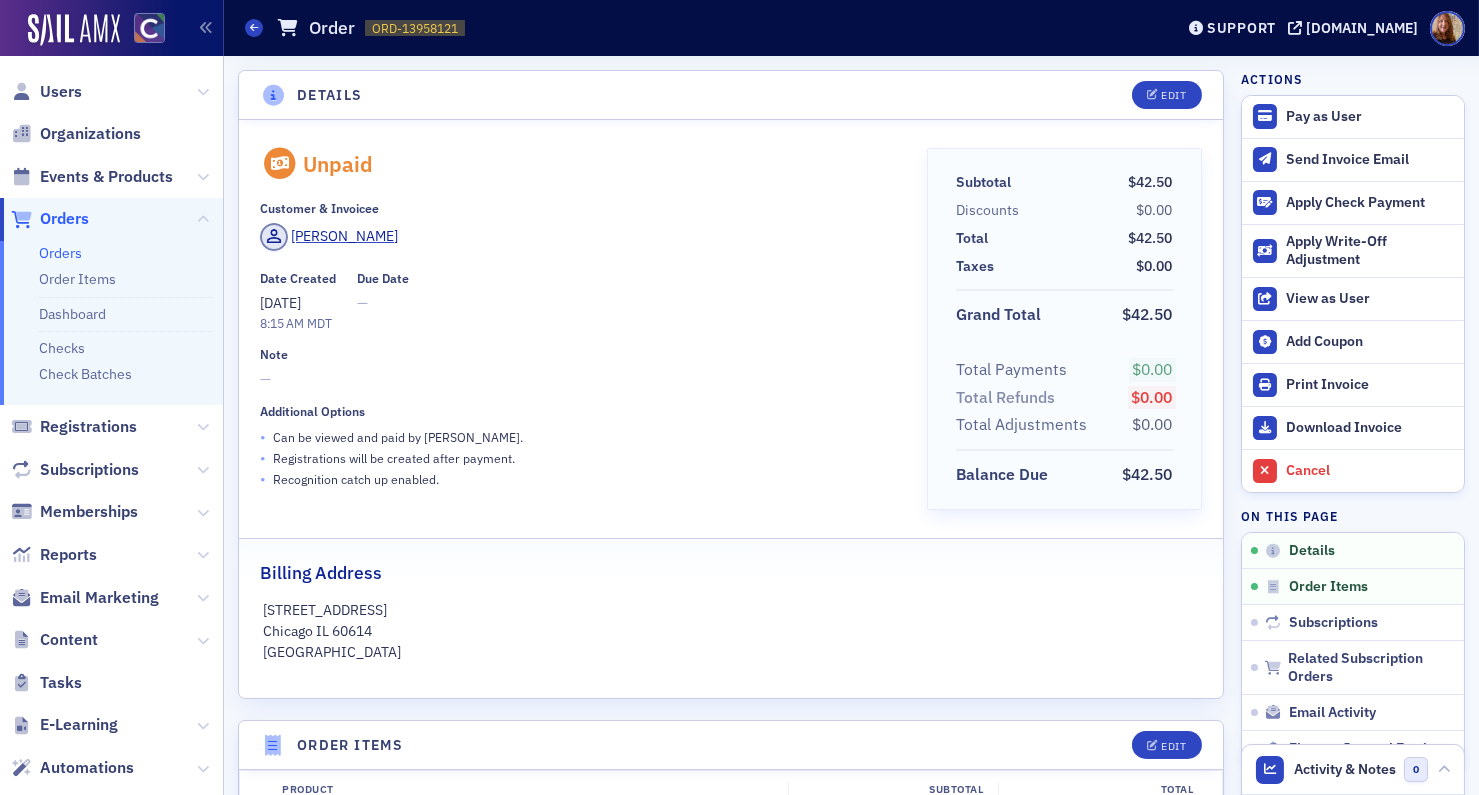 click on "Orders" 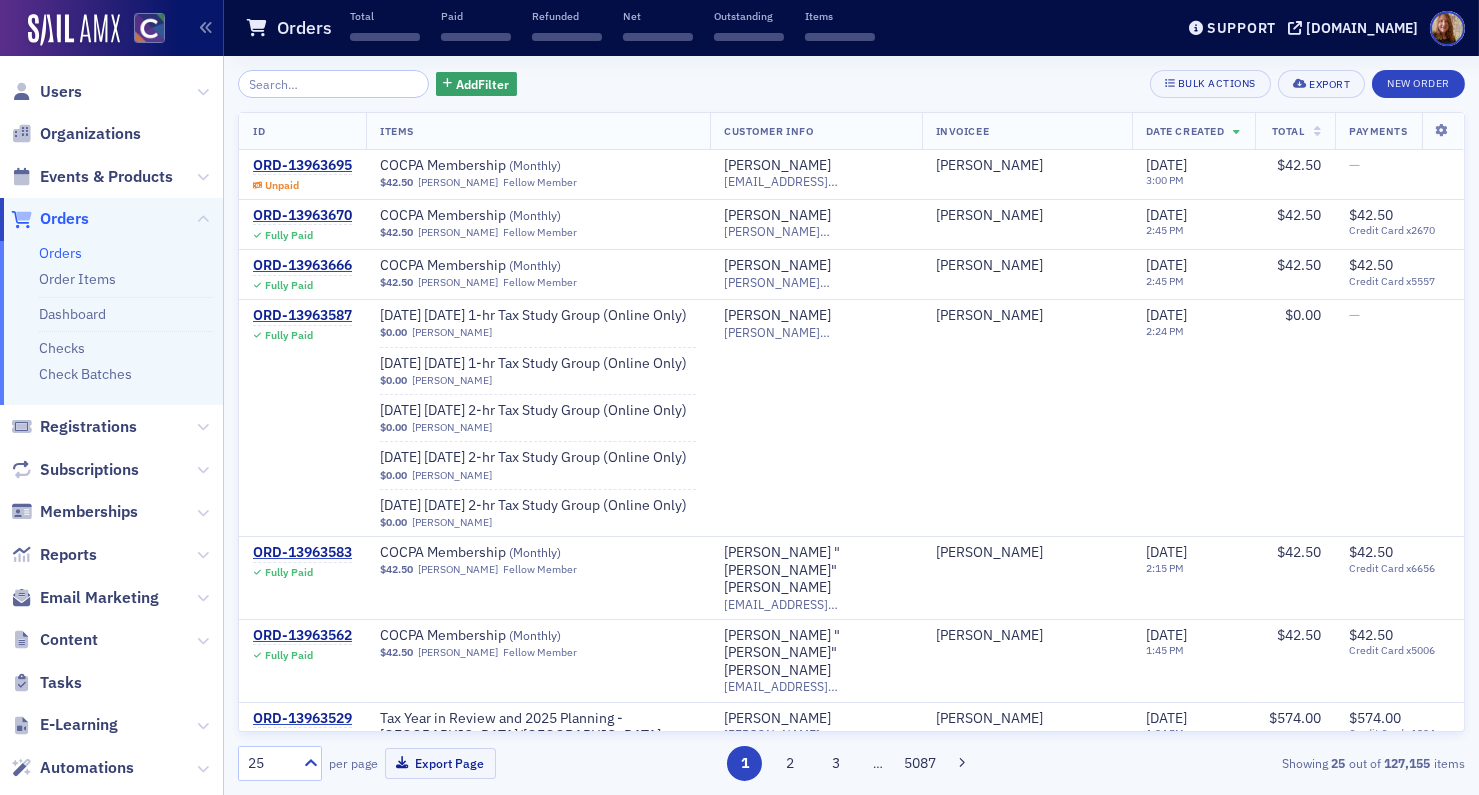 click 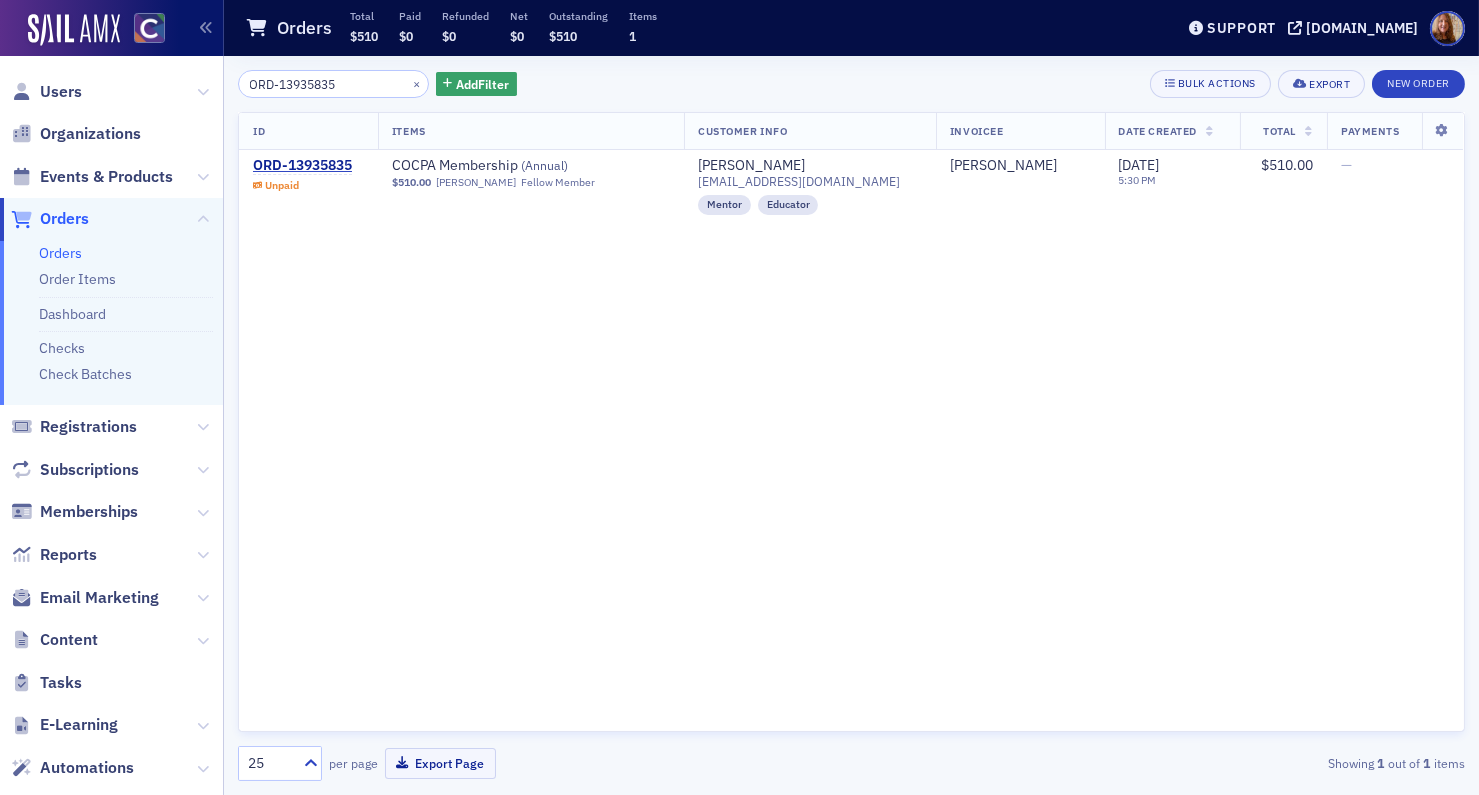 type on "ORD-13935835" 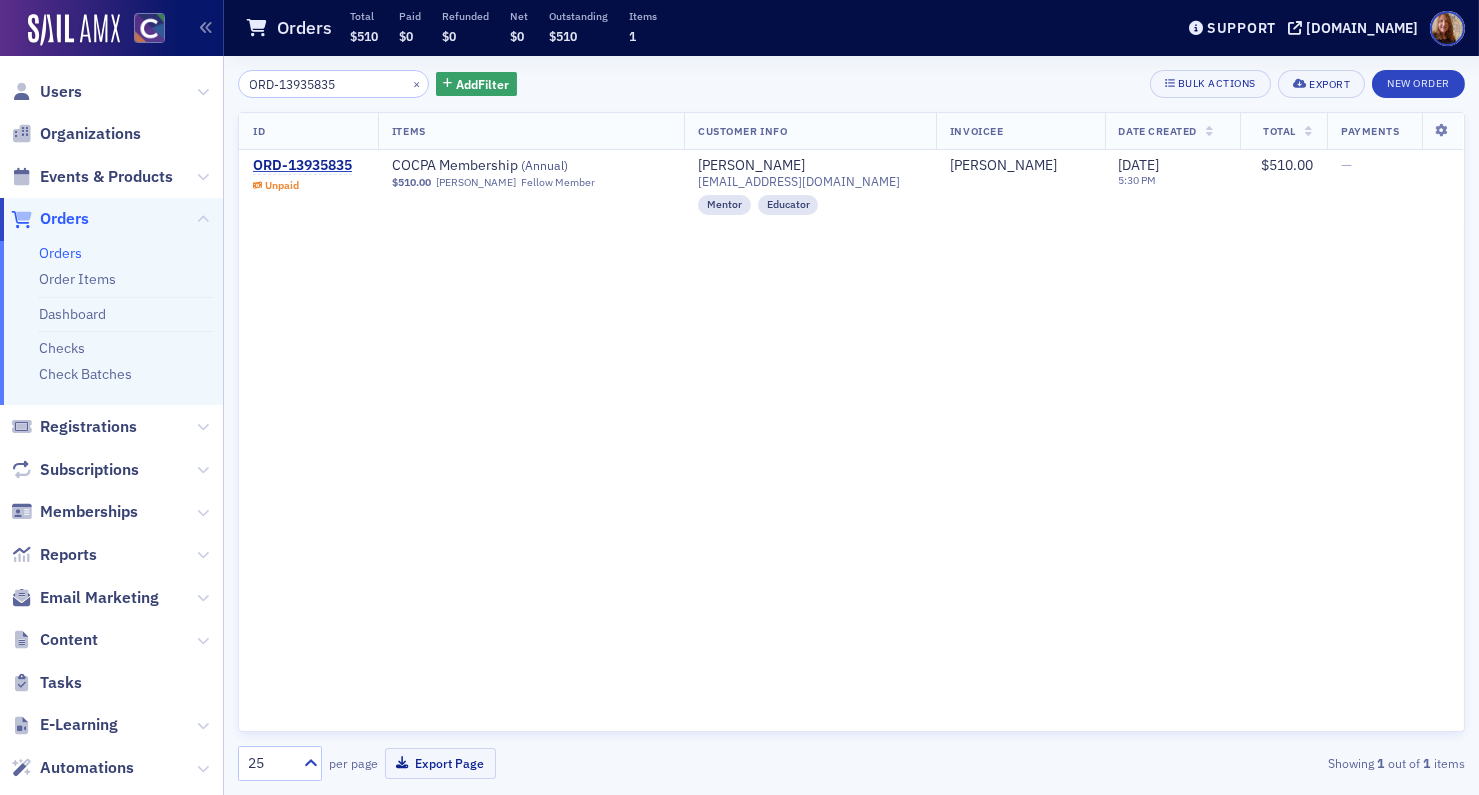 click on "Users" 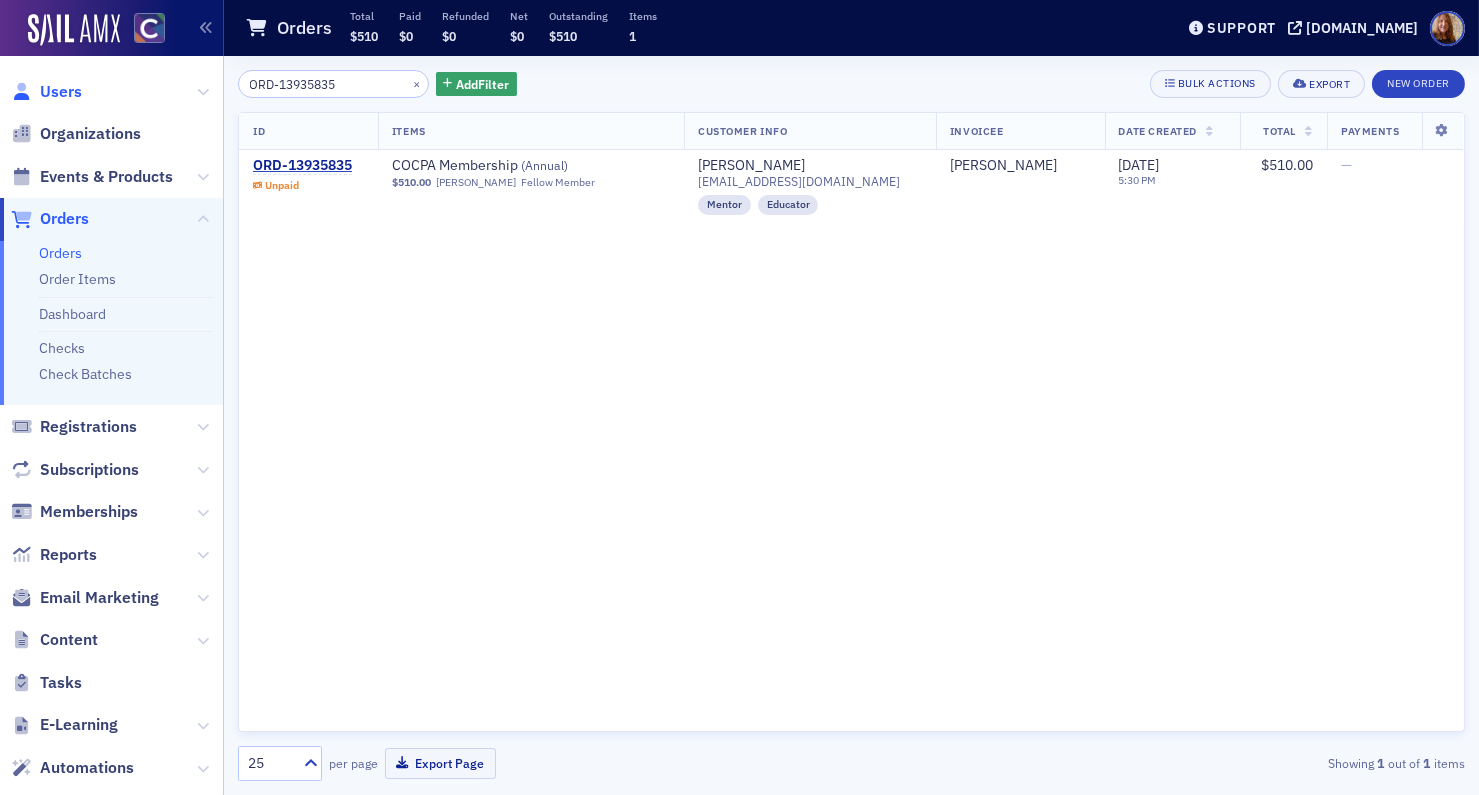 click on "Users" 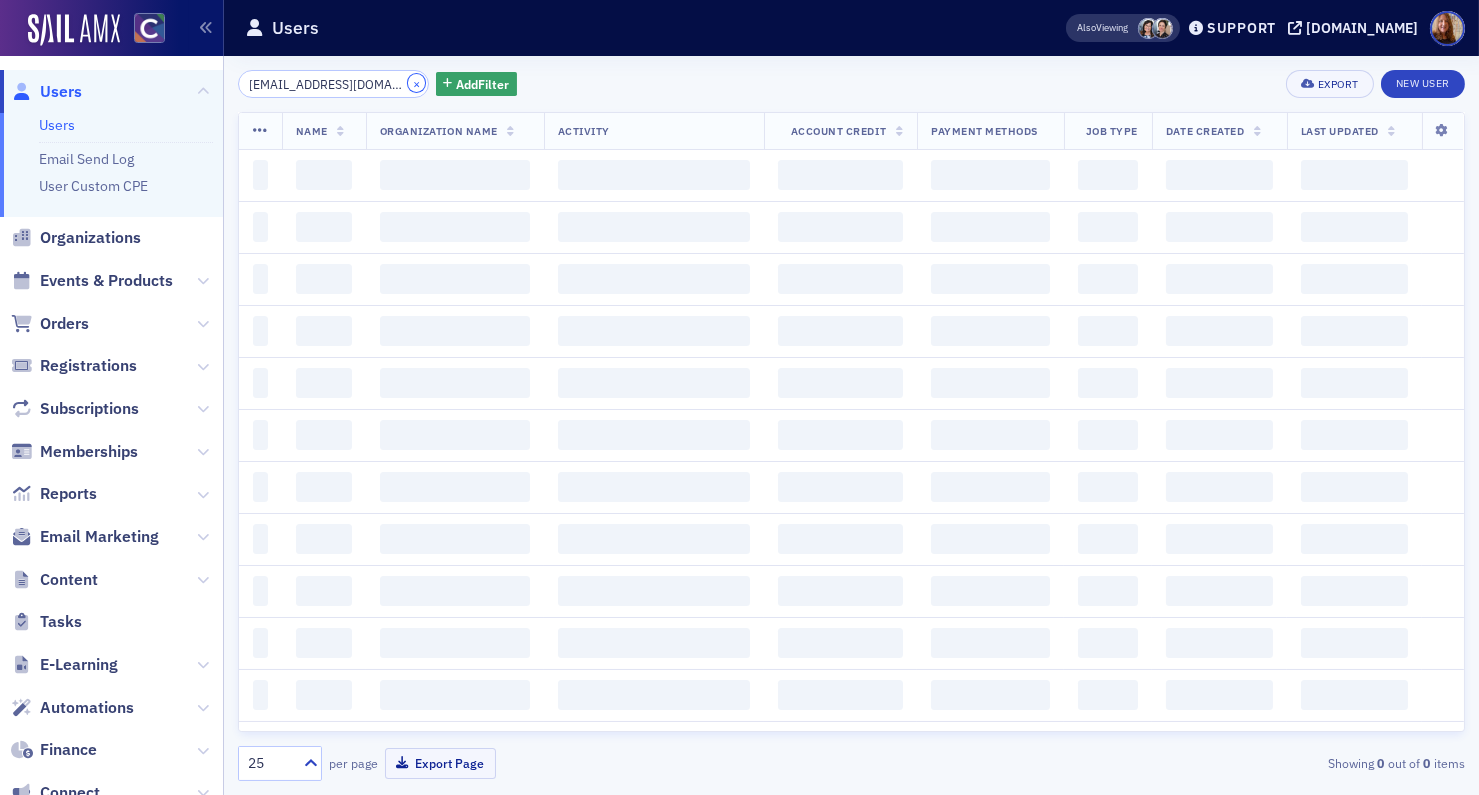 click on "×" 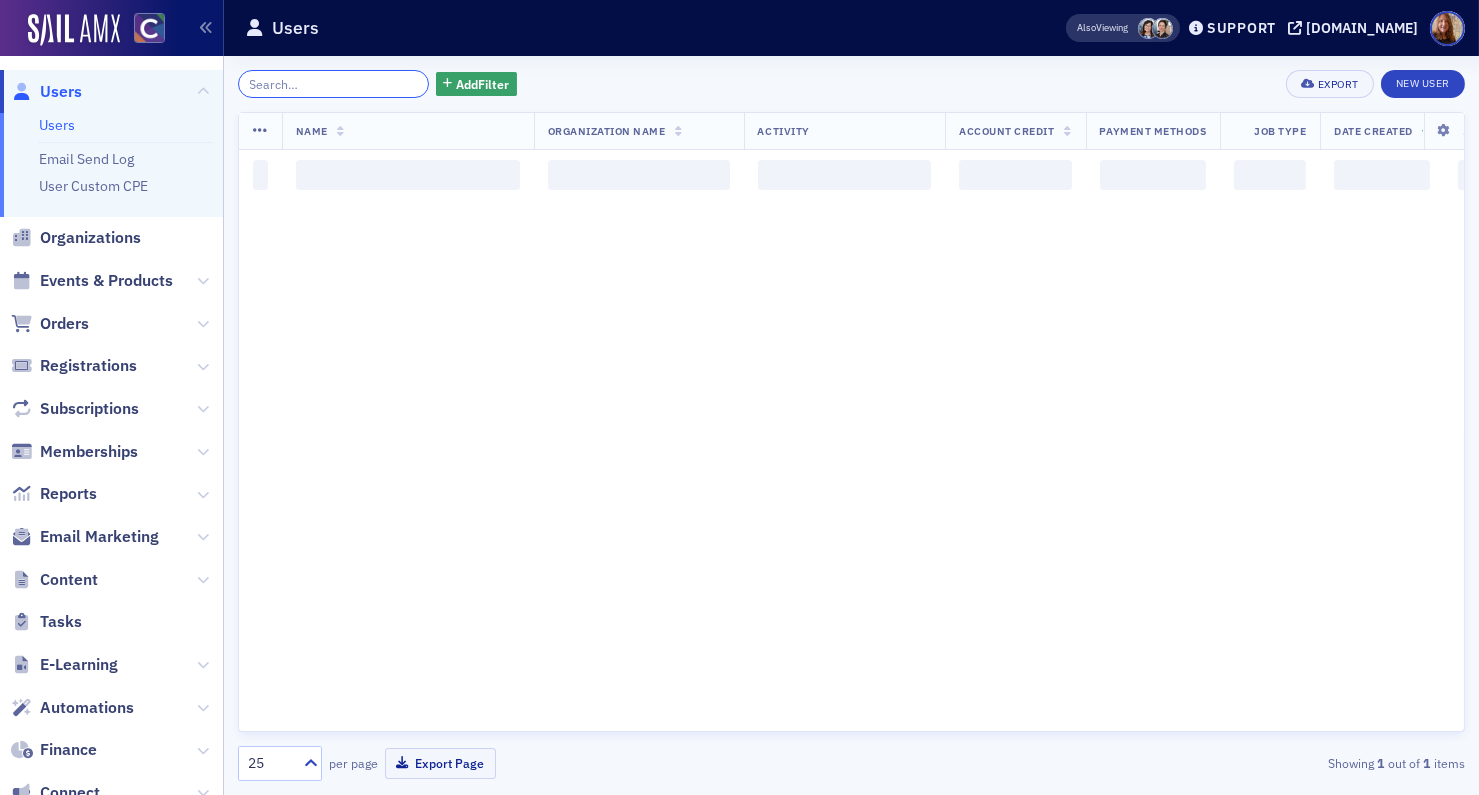 click 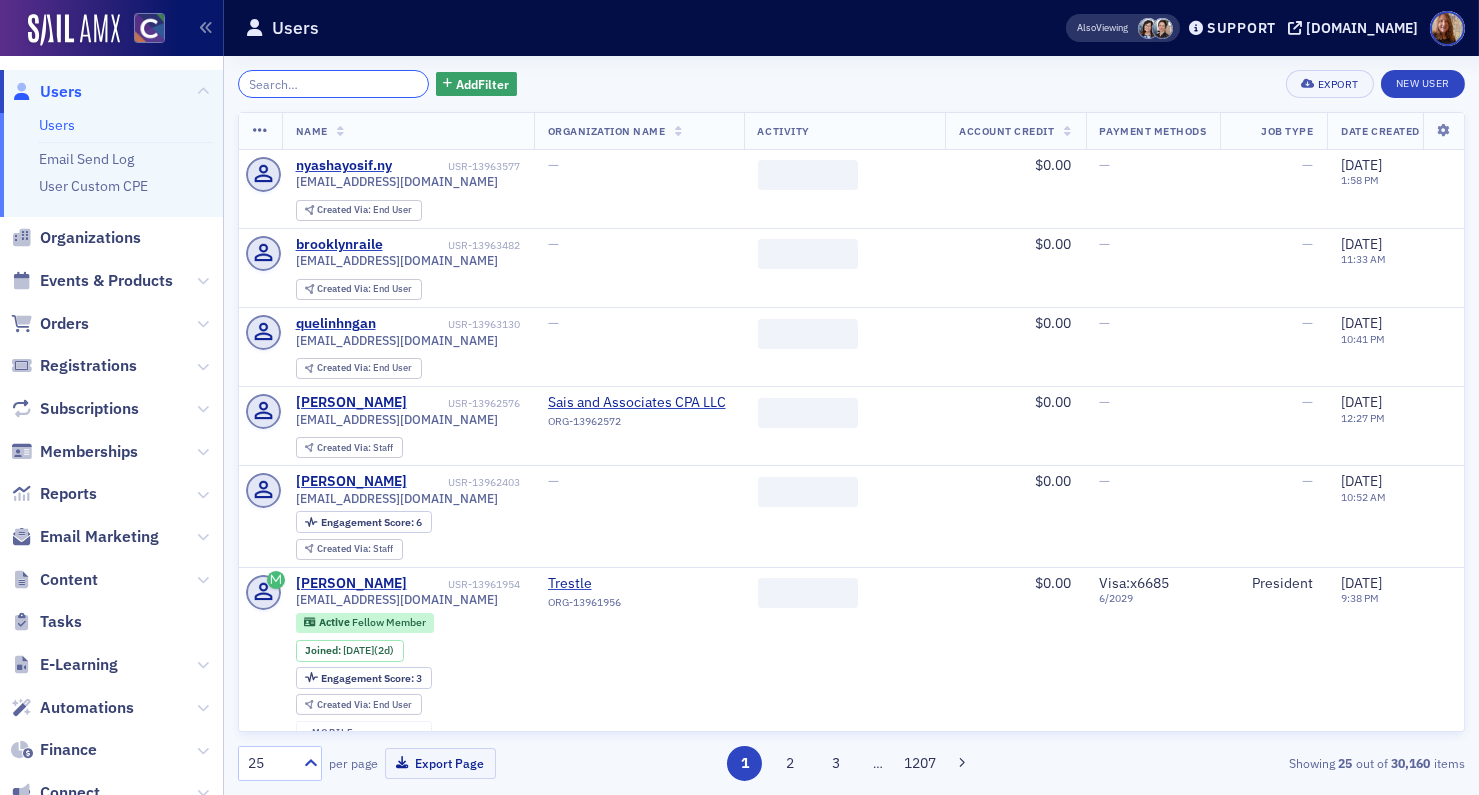 paste on "[EMAIL_ADDRESS][DOMAIN_NAME]" 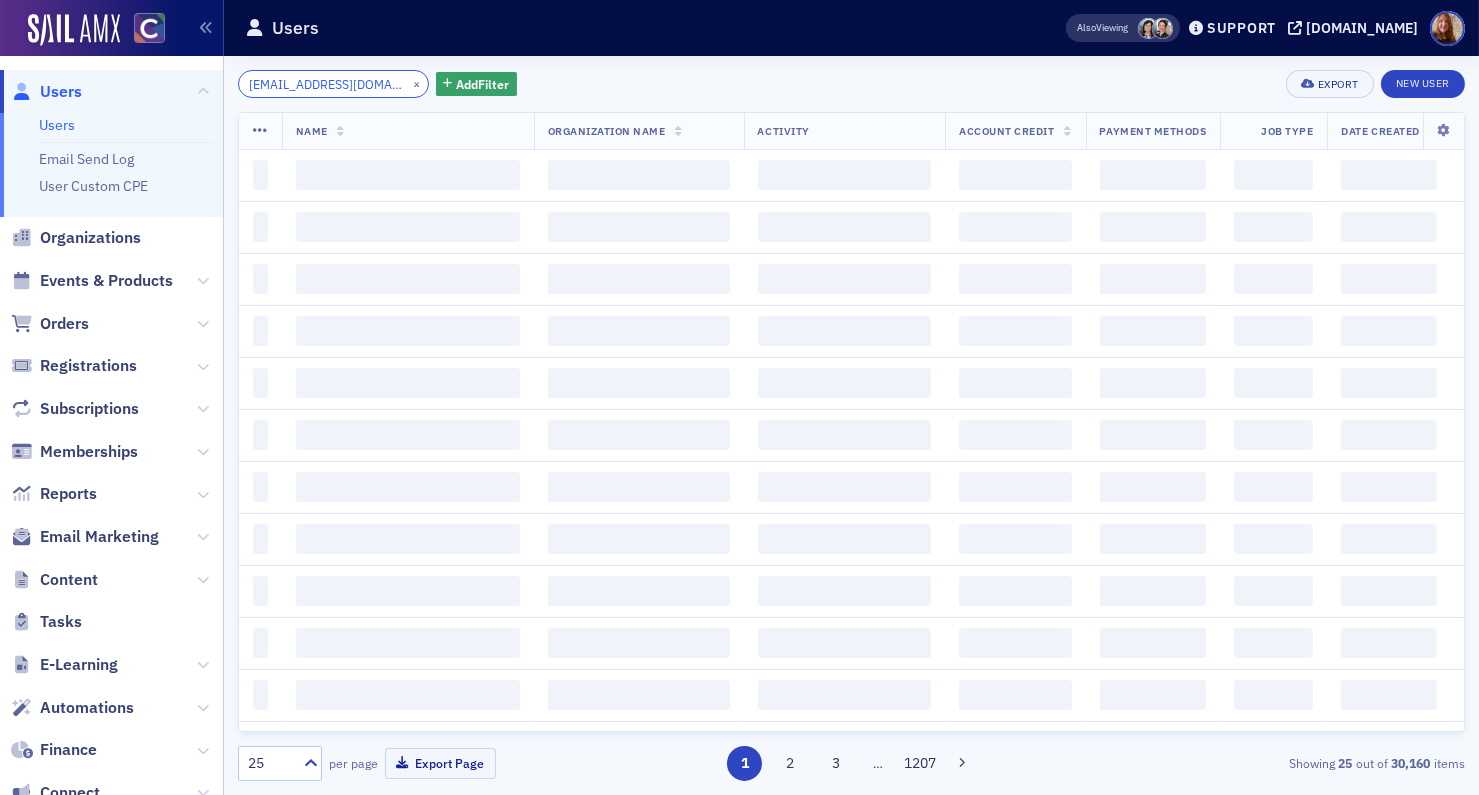 scroll, scrollTop: 0, scrollLeft: 26, axis: horizontal 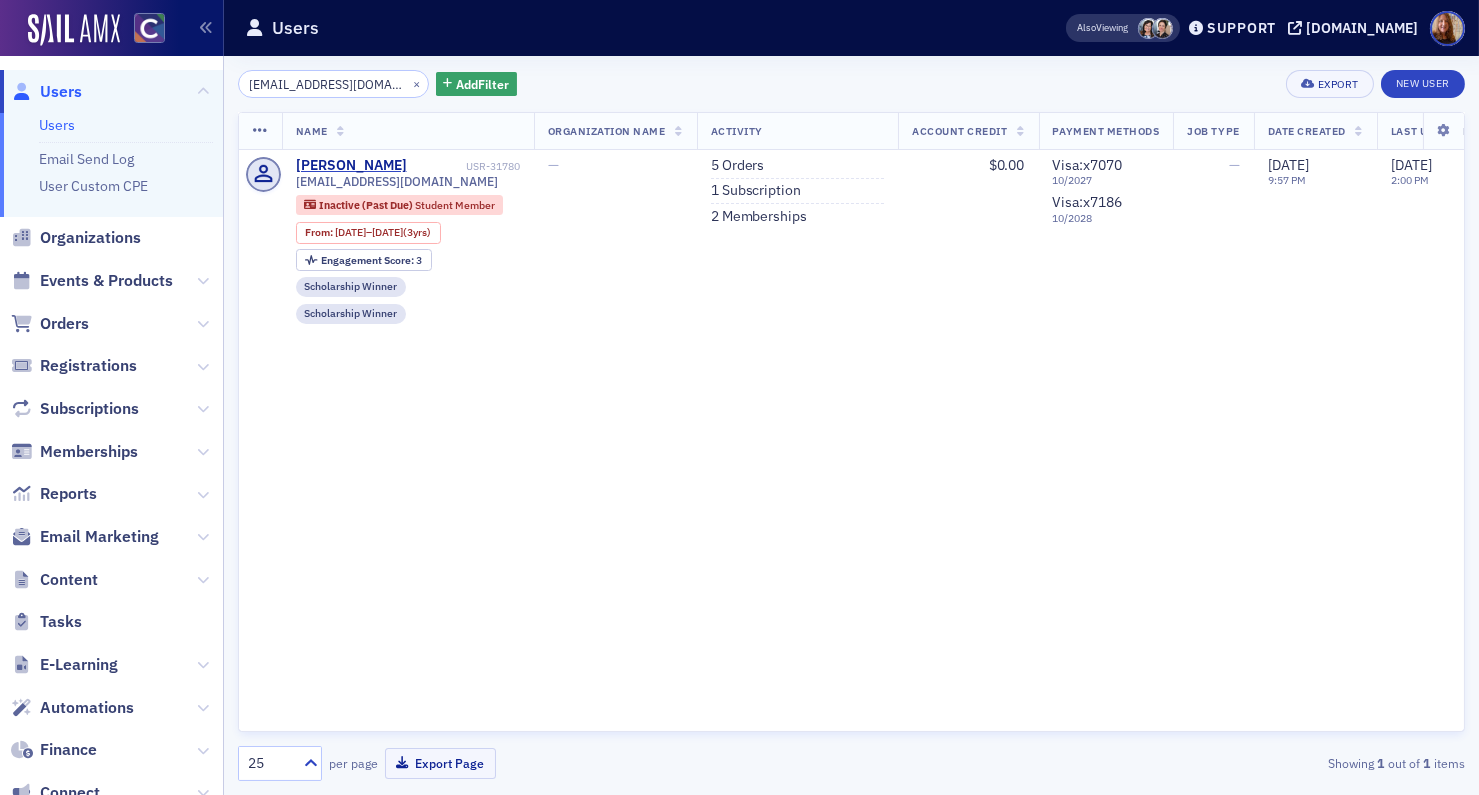click on "Users Email Send Log User Custom CPE" 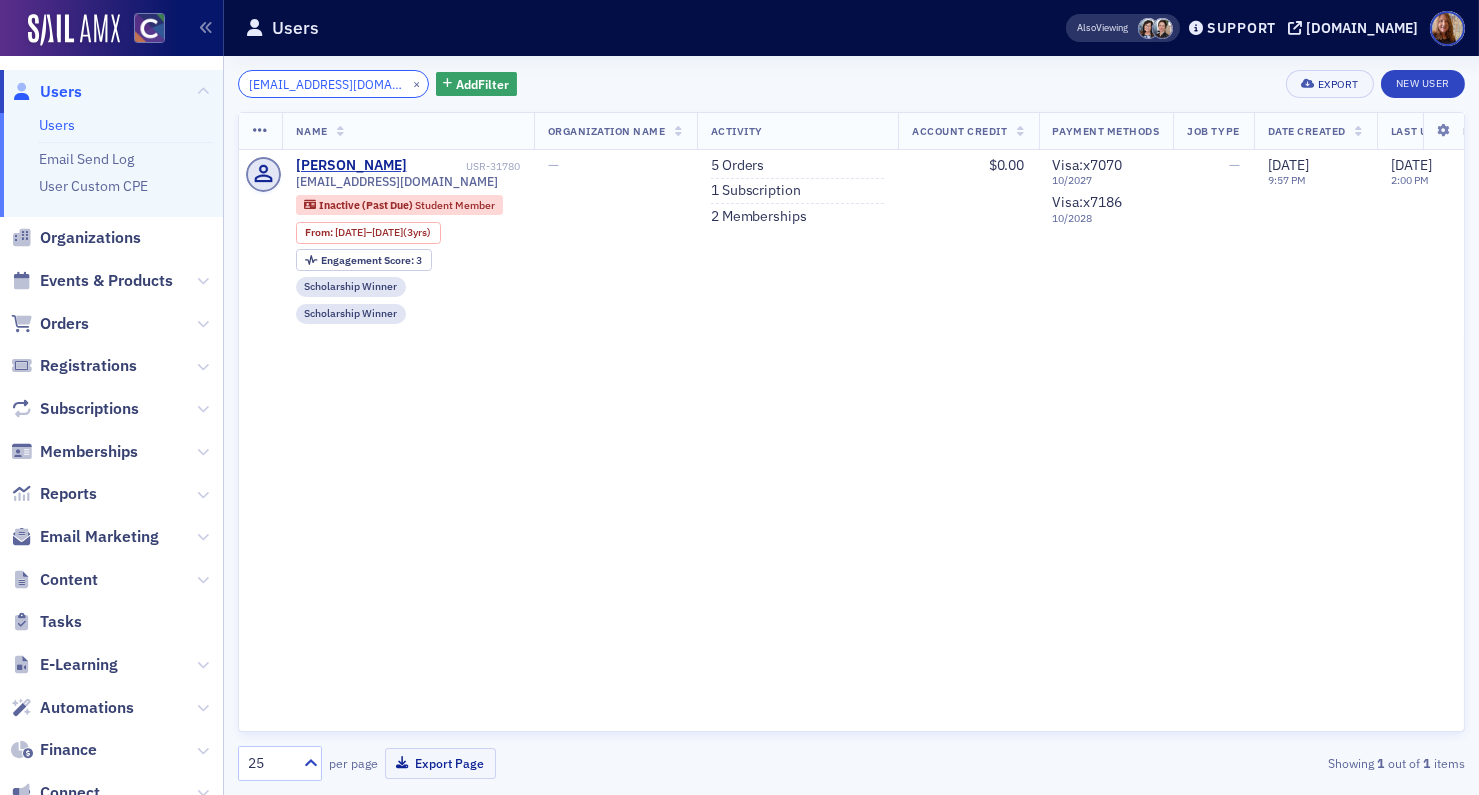 click on "[EMAIL_ADDRESS][DOMAIN_NAME]" 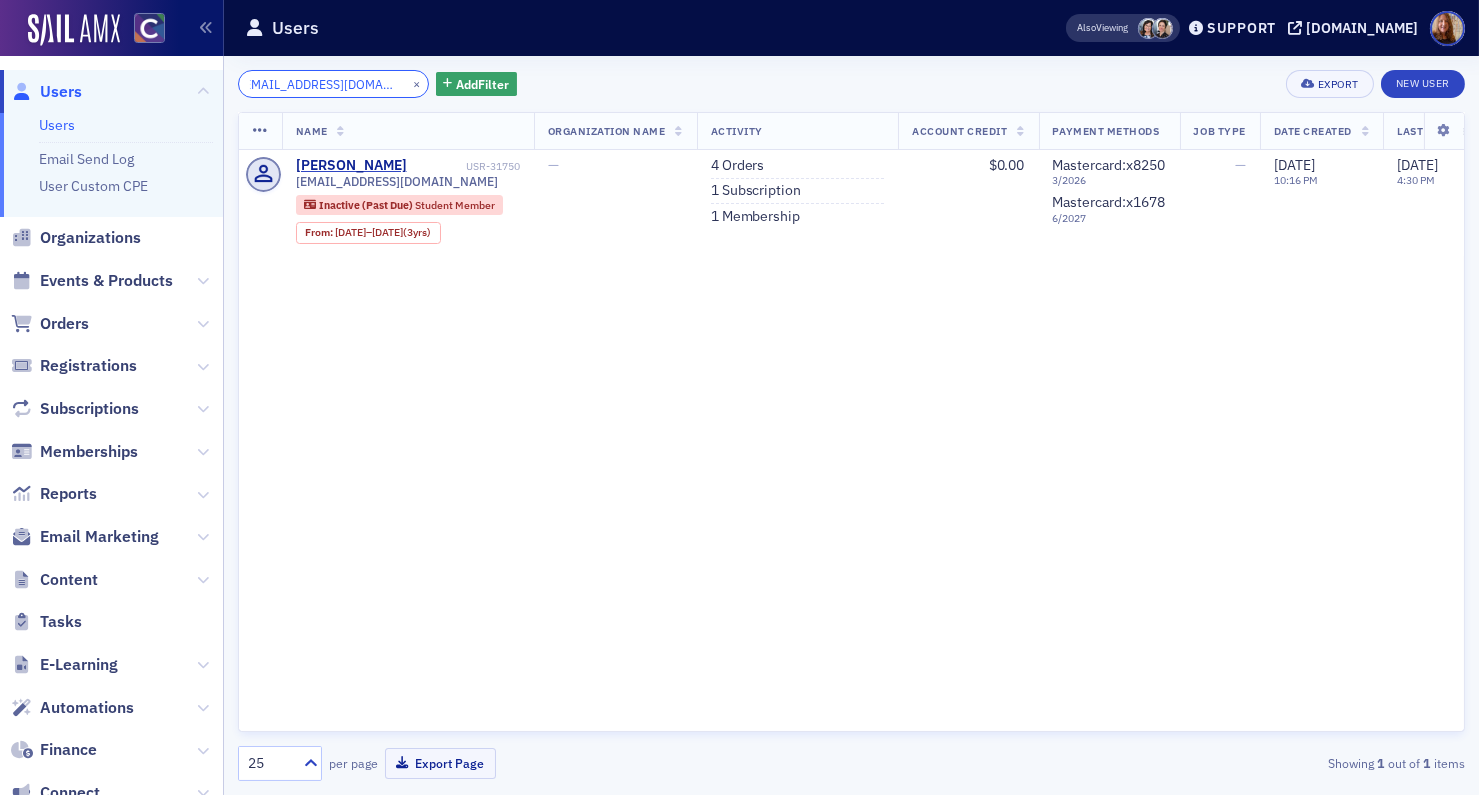 scroll, scrollTop: 0, scrollLeft: 0, axis: both 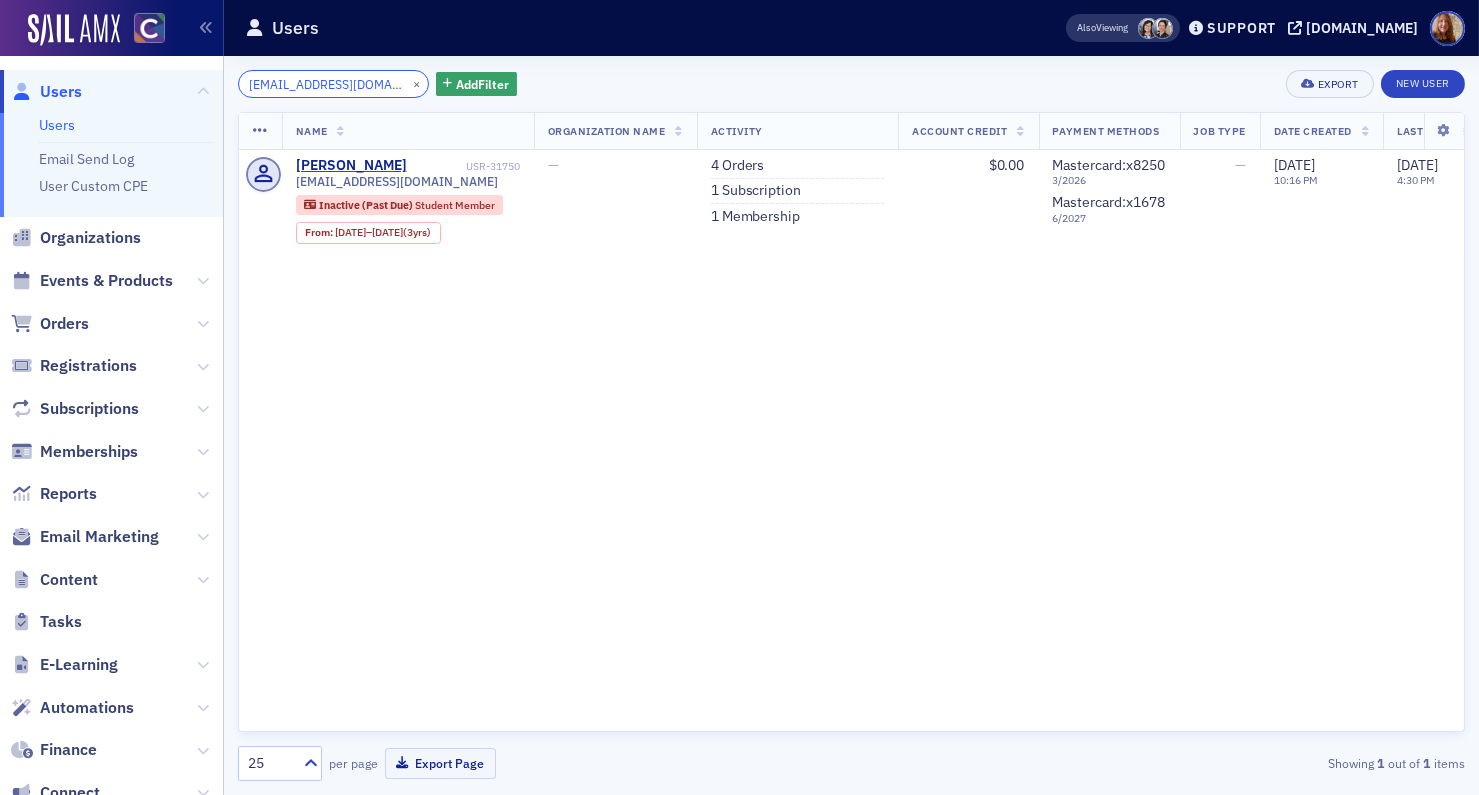 click on "[EMAIL_ADDRESS][DOMAIN_NAME]" 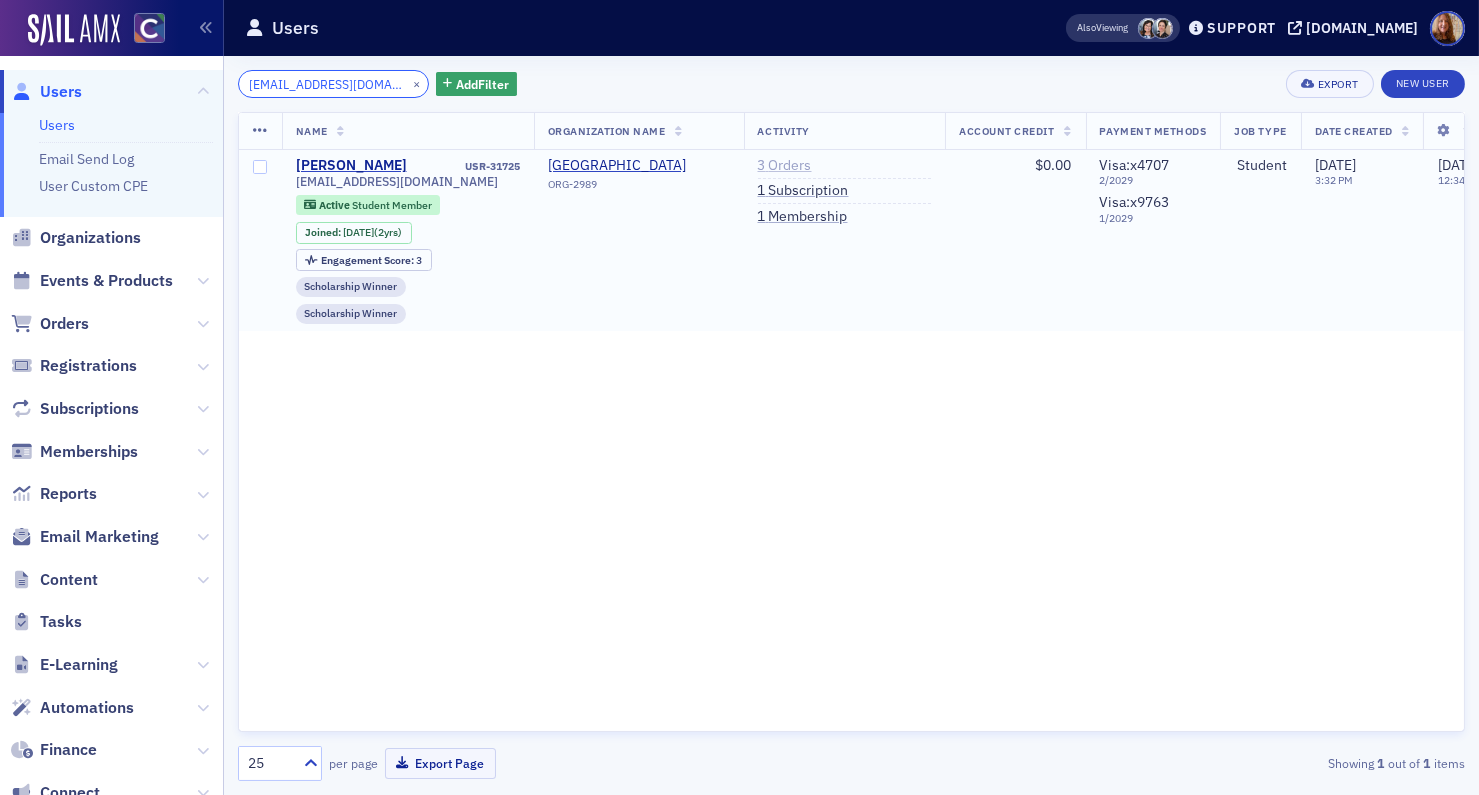 type on "[EMAIL_ADDRESS][DOMAIN_NAME]" 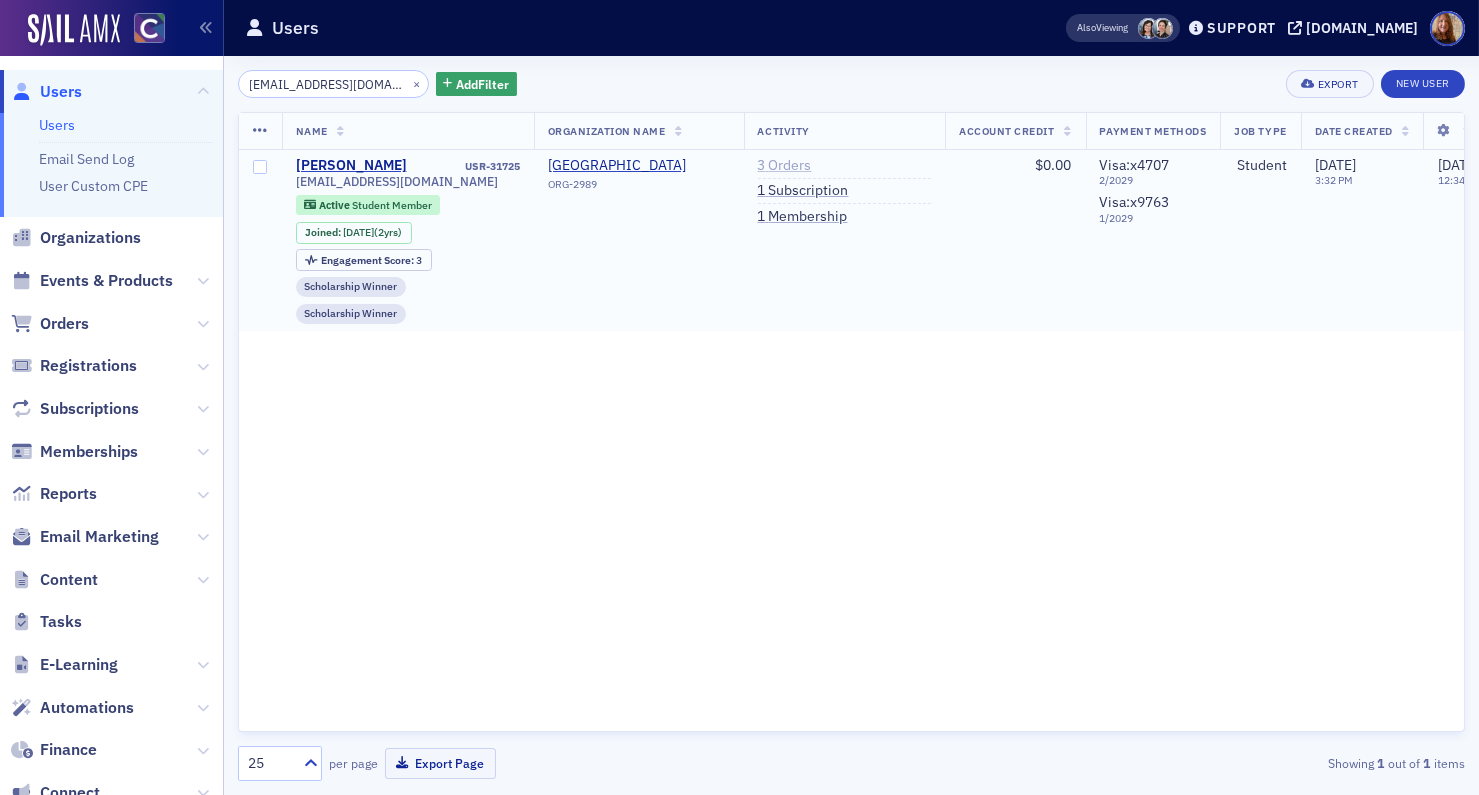 click on "3   Orders" 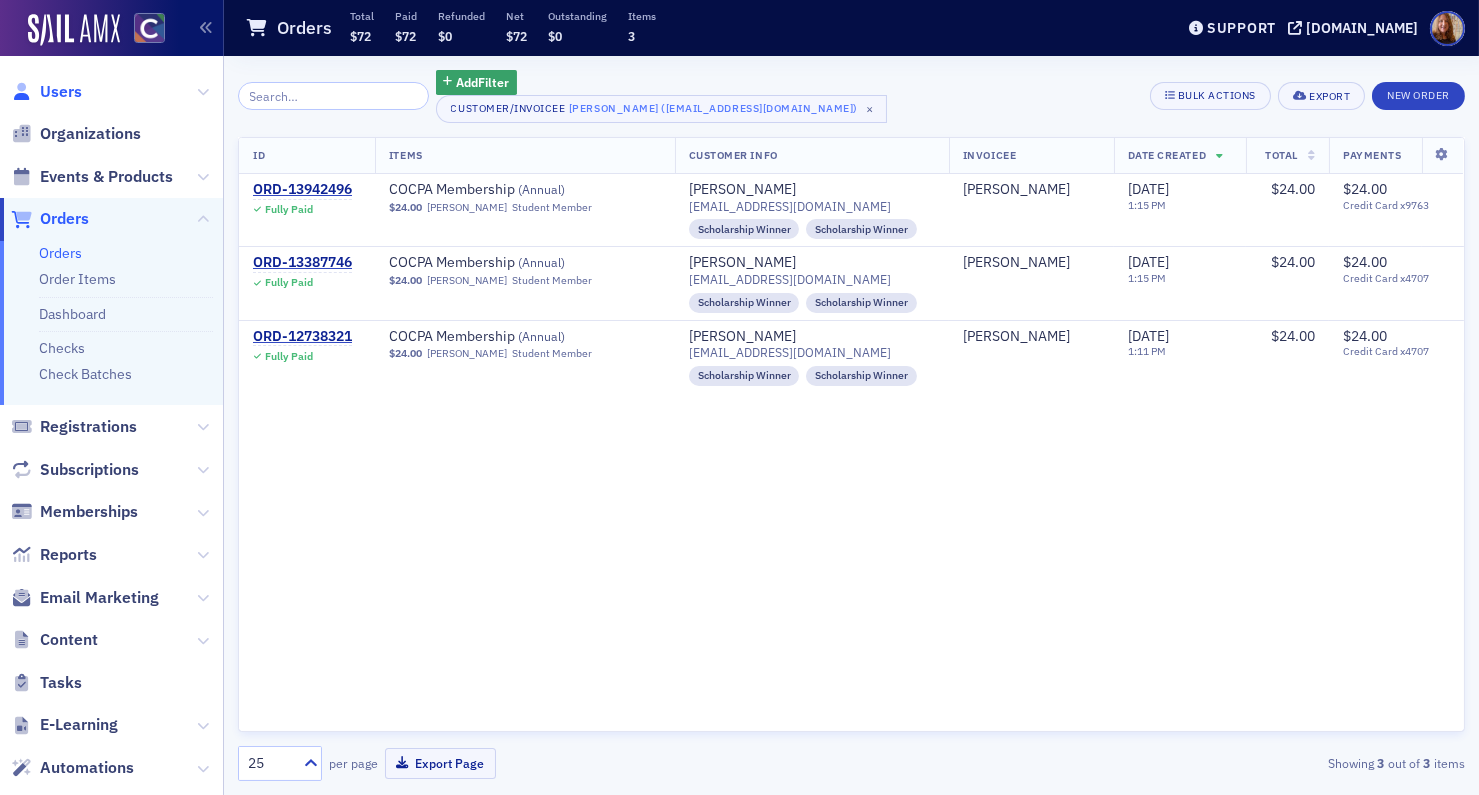 click on "Users" 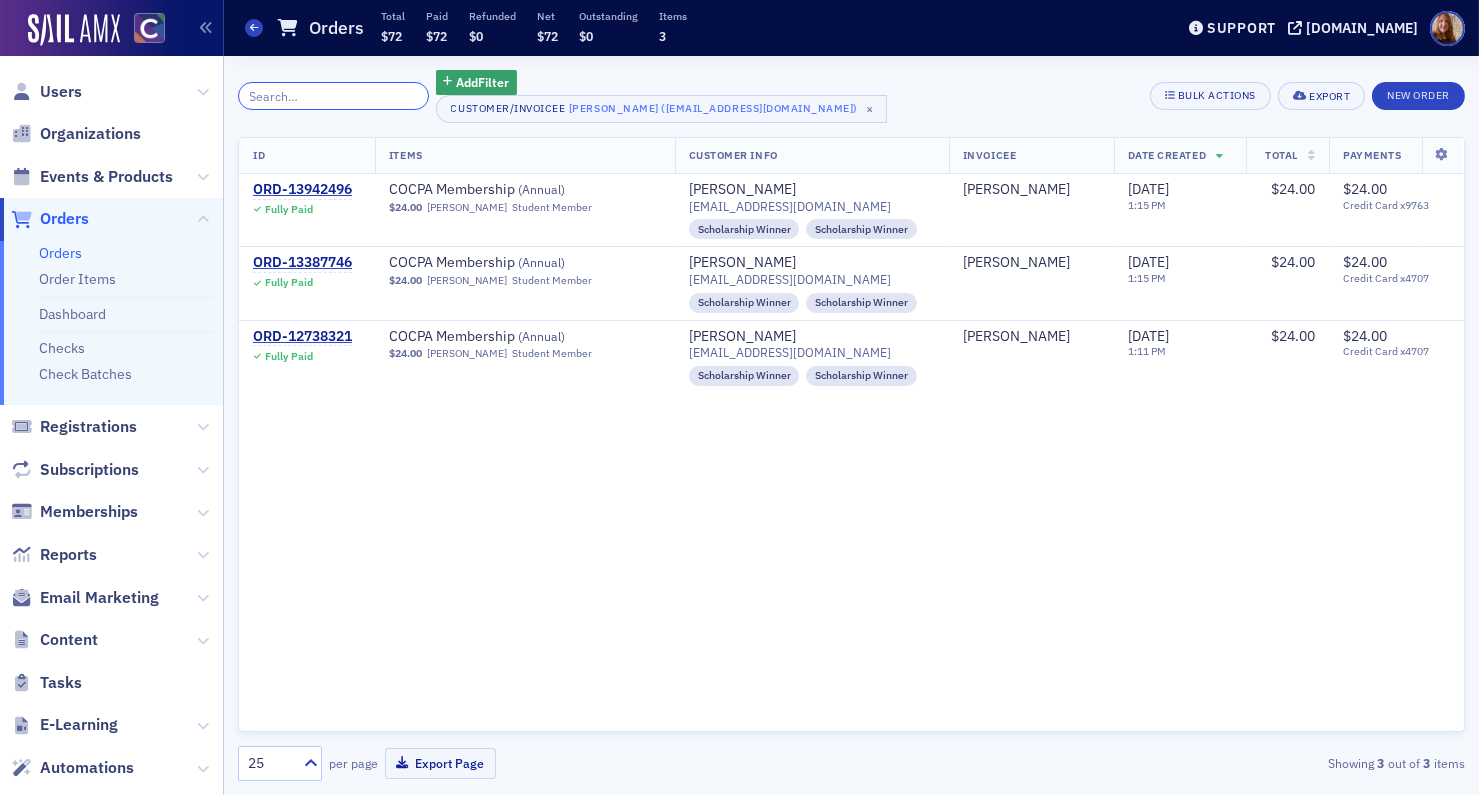 drag, startPoint x: 286, startPoint y: 102, endPoint x: 316, endPoint y: 104, distance: 30.066593 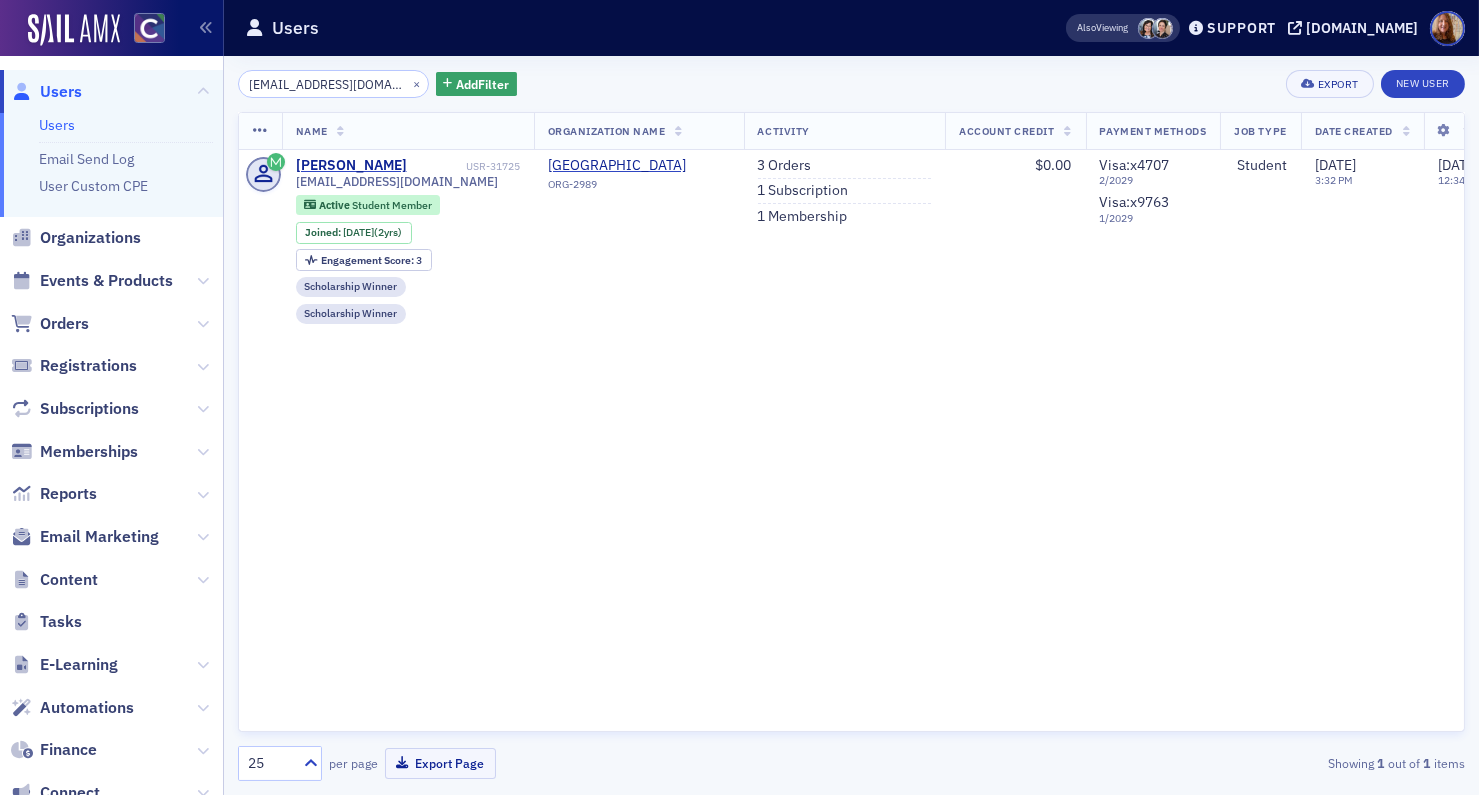 click on "[EMAIL_ADDRESS][DOMAIN_NAME]" 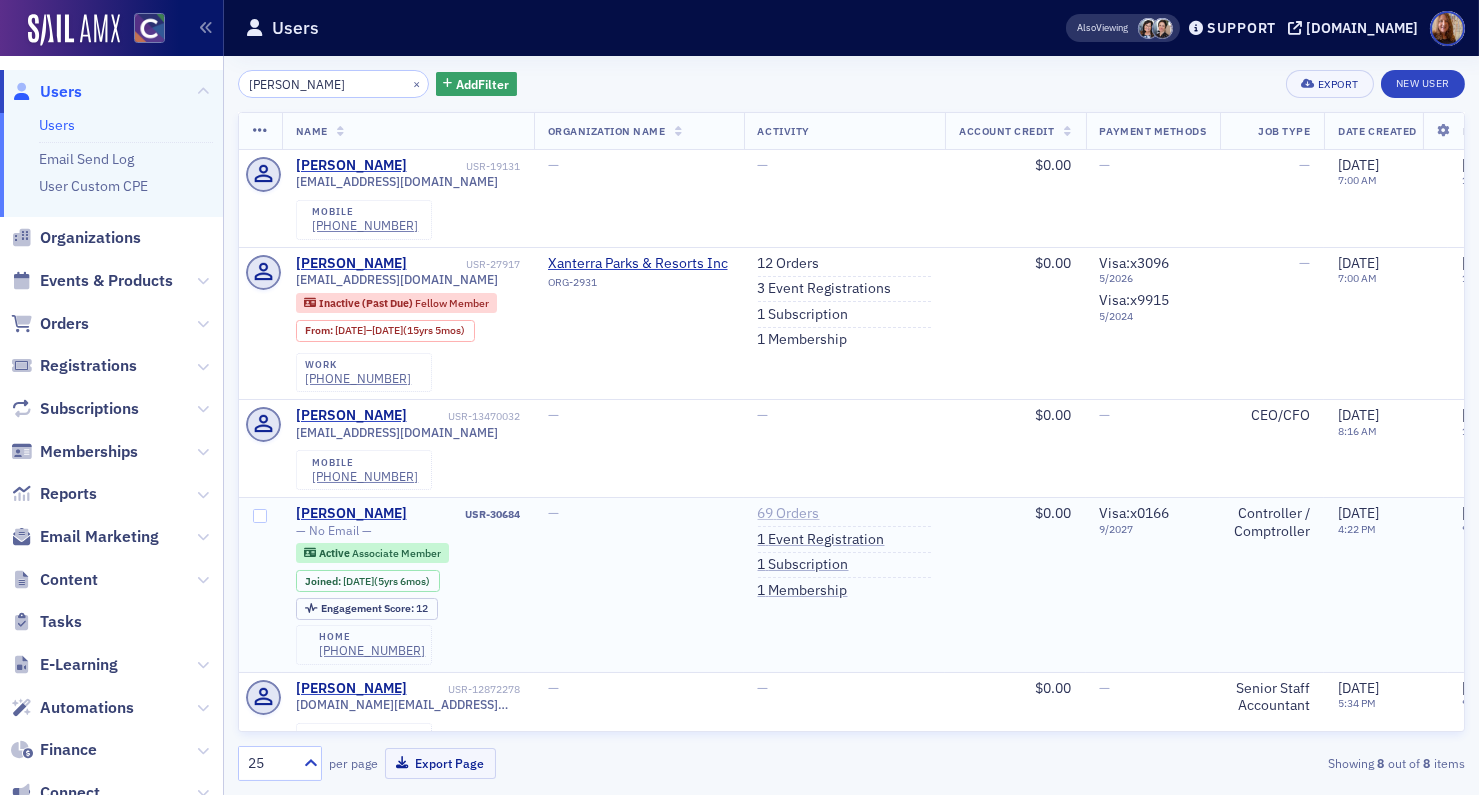 type on "[PERSON_NAME]" 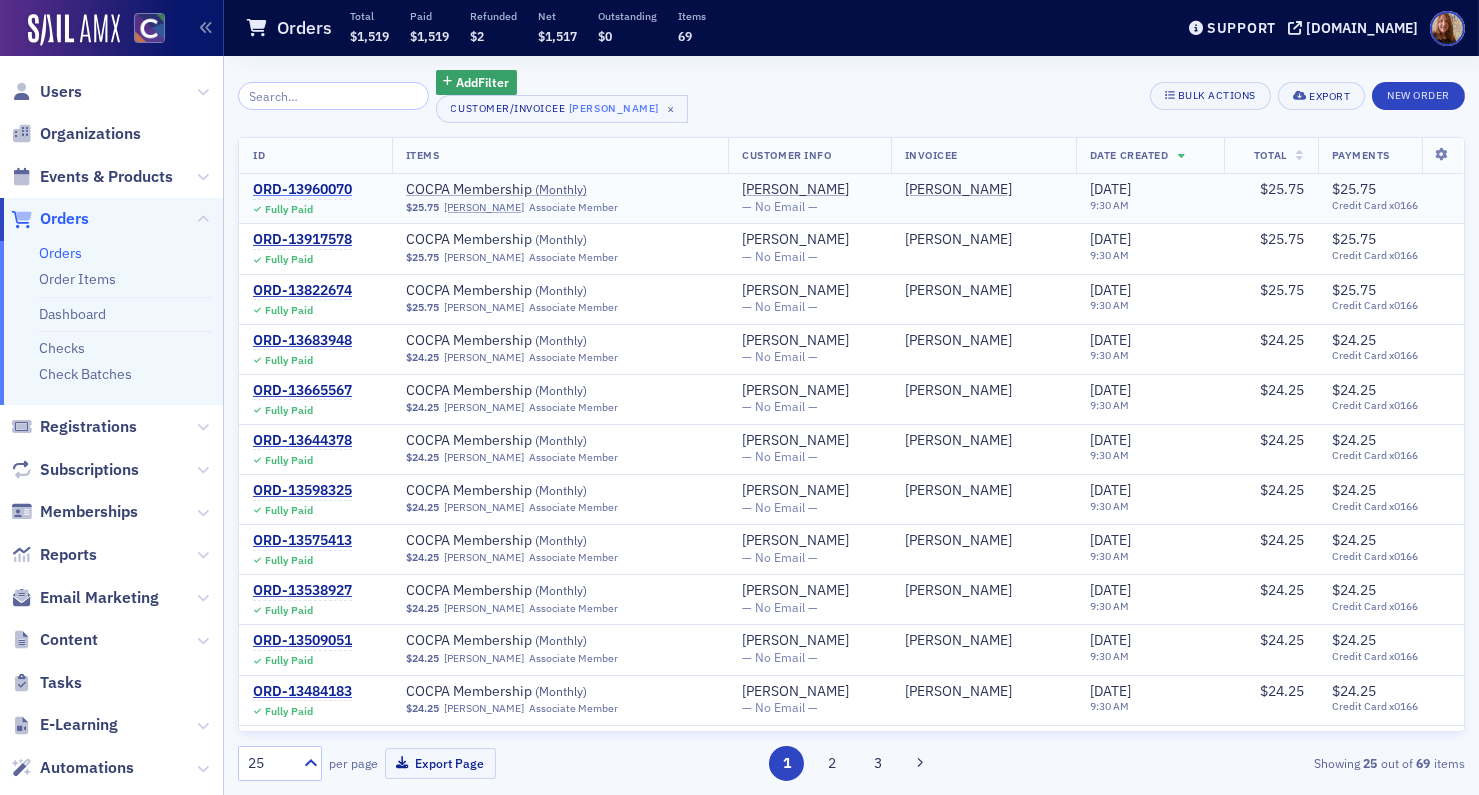 click on "ORD-13960070" 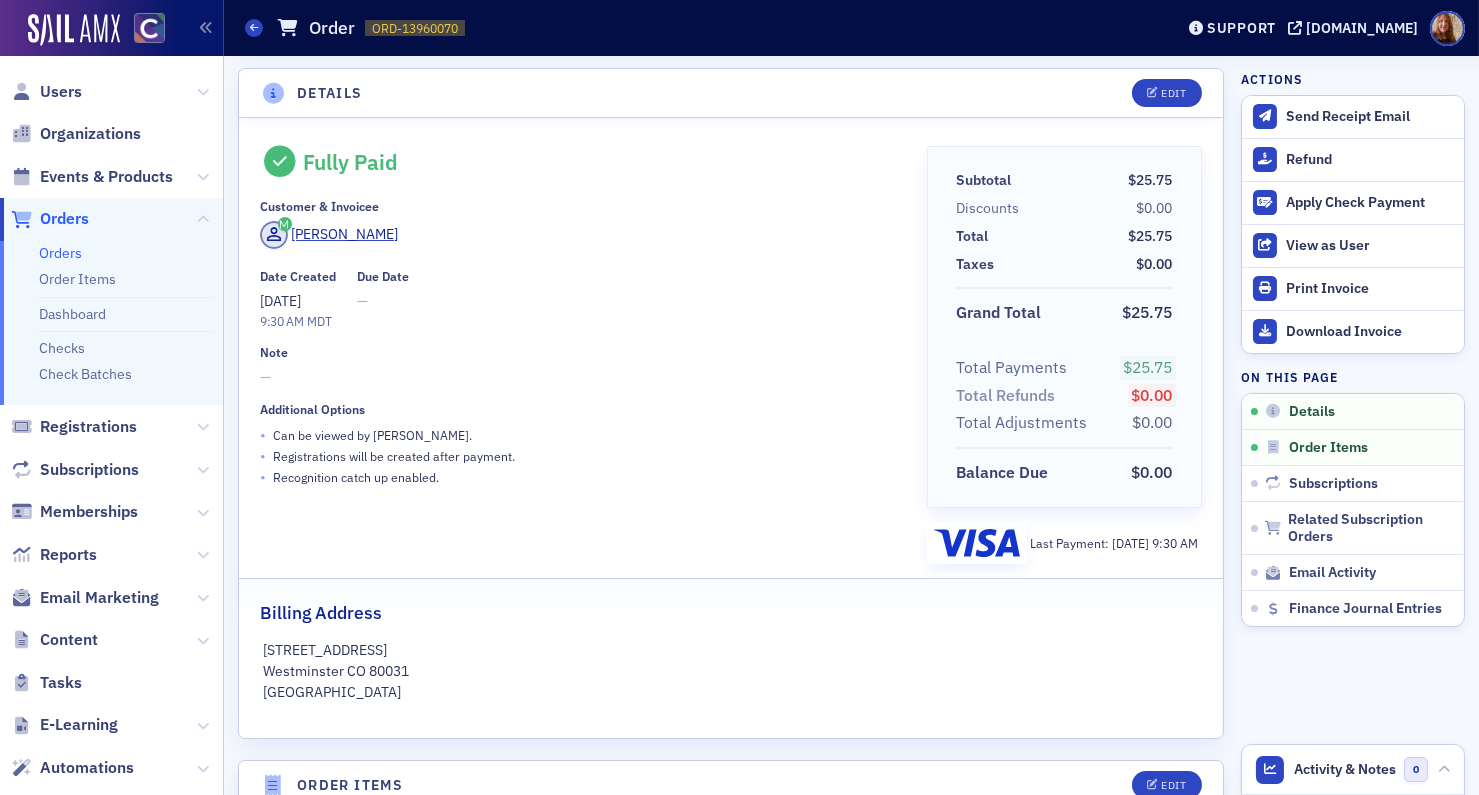 scroll, scrollTop: 0, scrollLeft: 0, axis: both 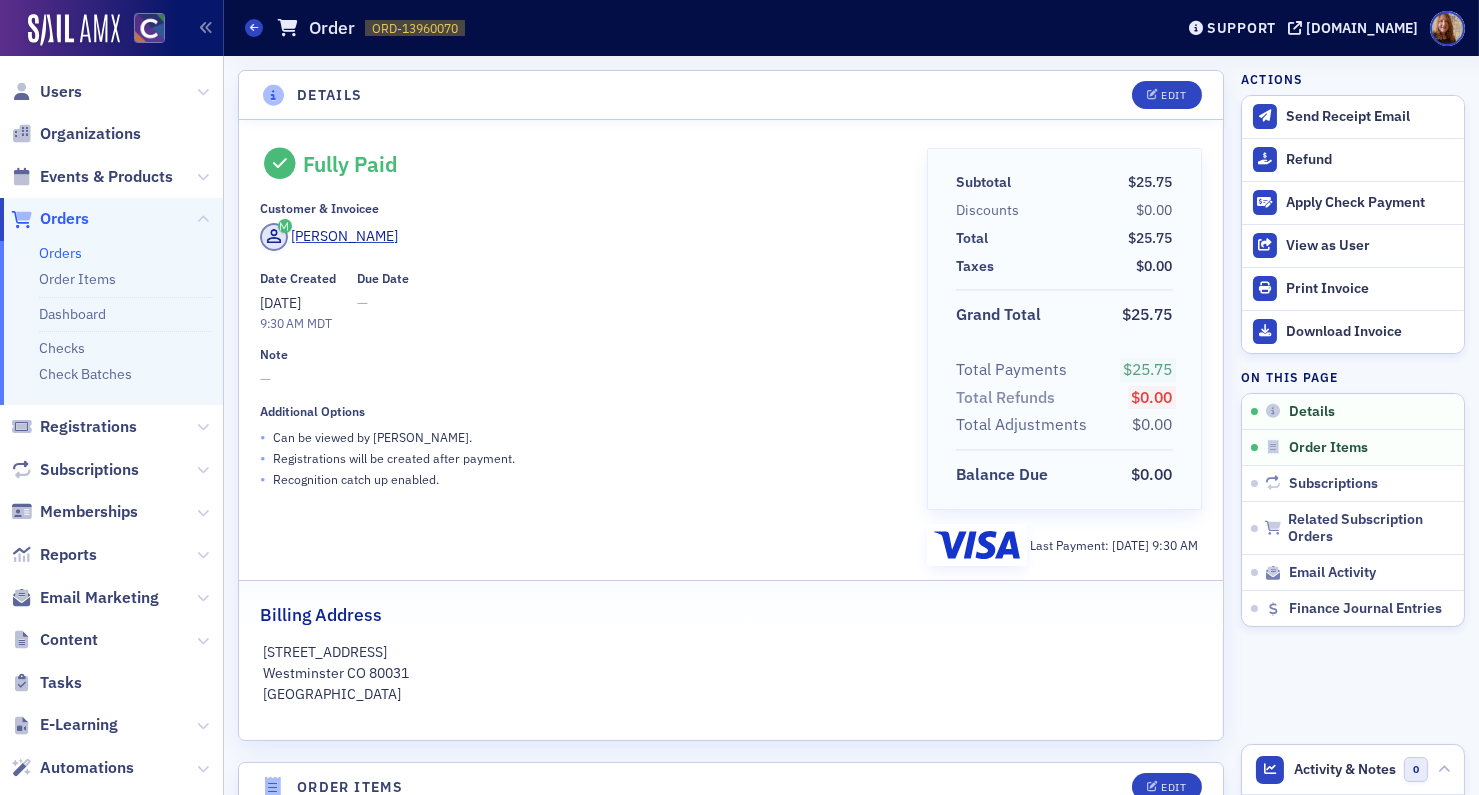 click on "Orders" 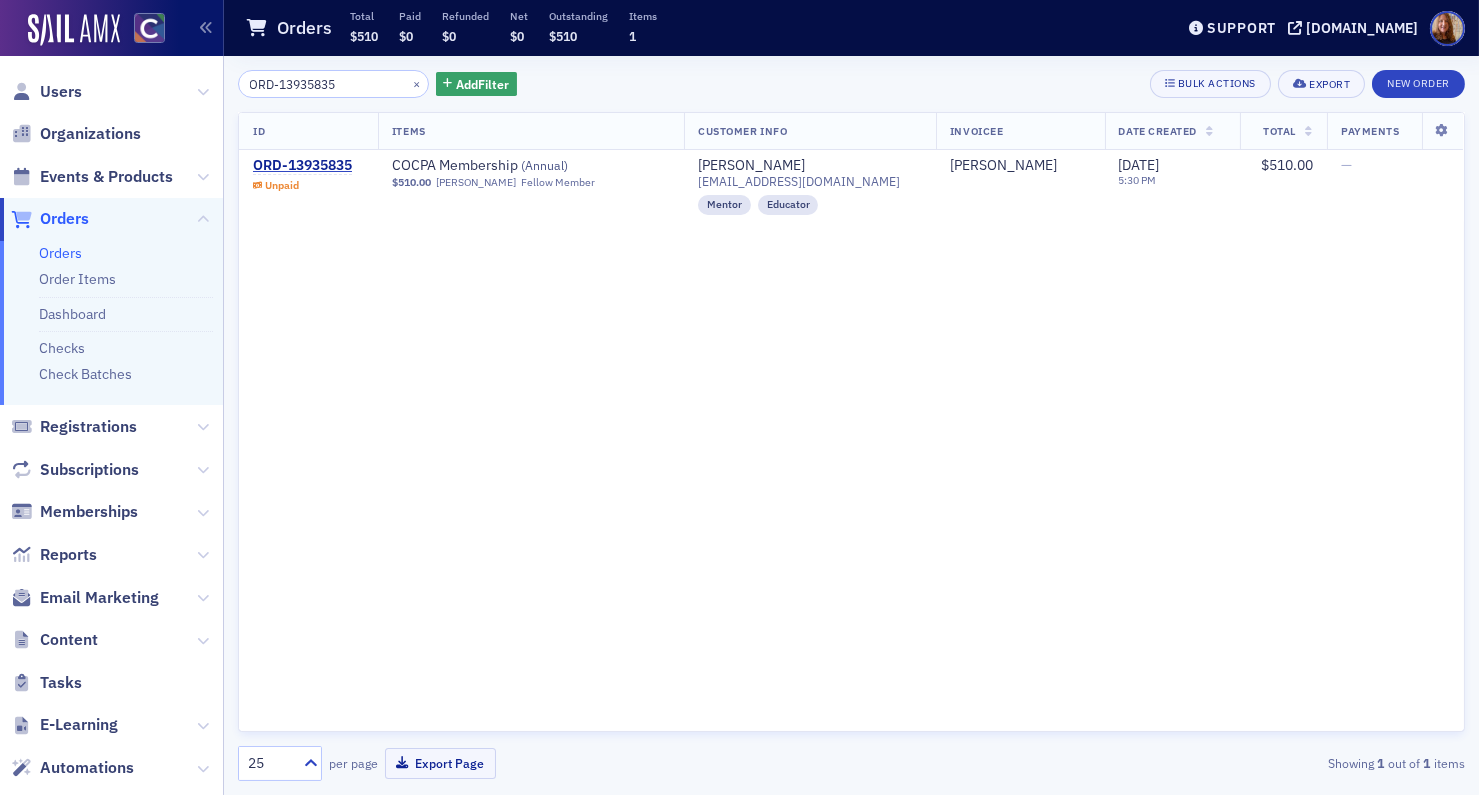 click on "ORD-13935835" 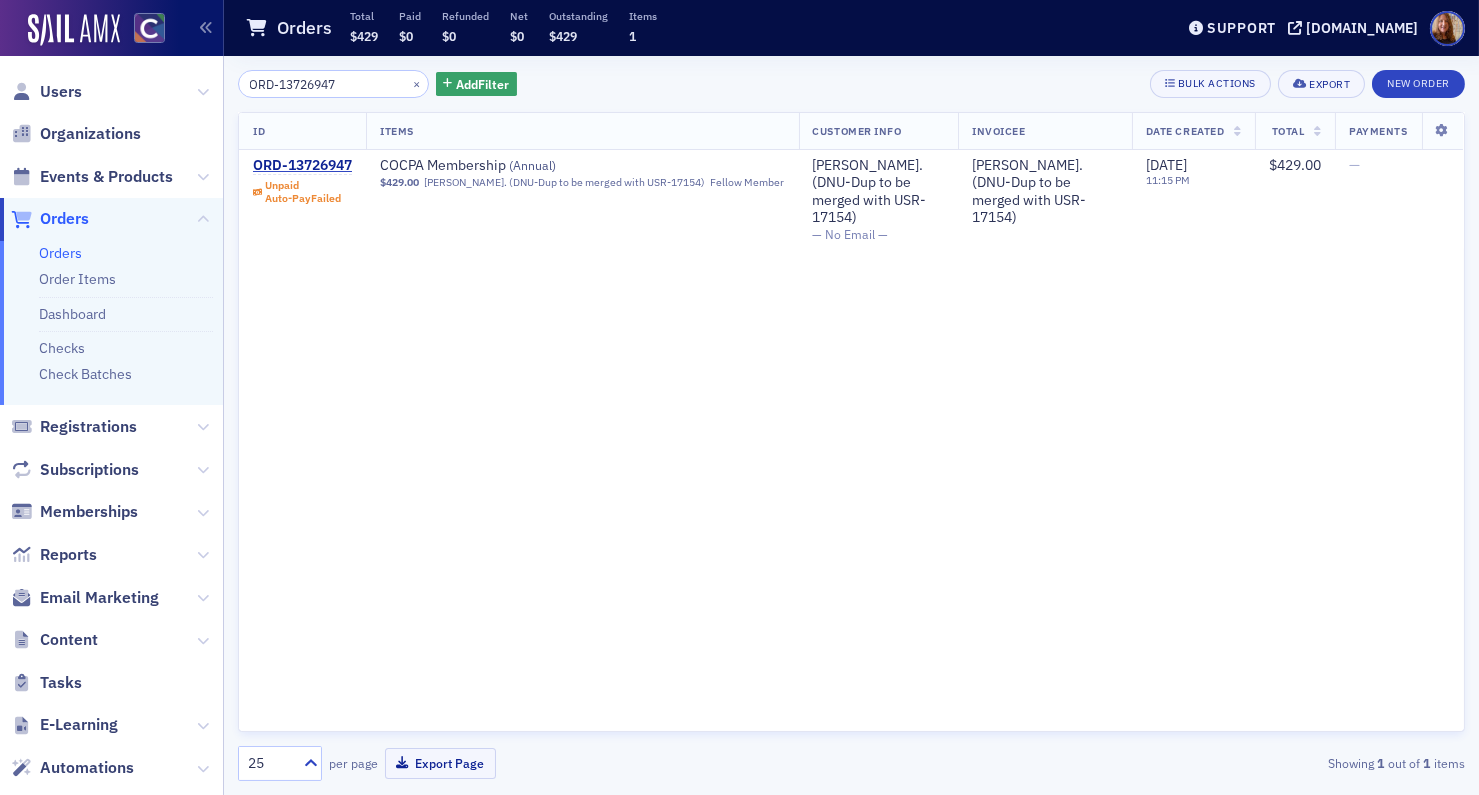 type on "ORD-13726947" 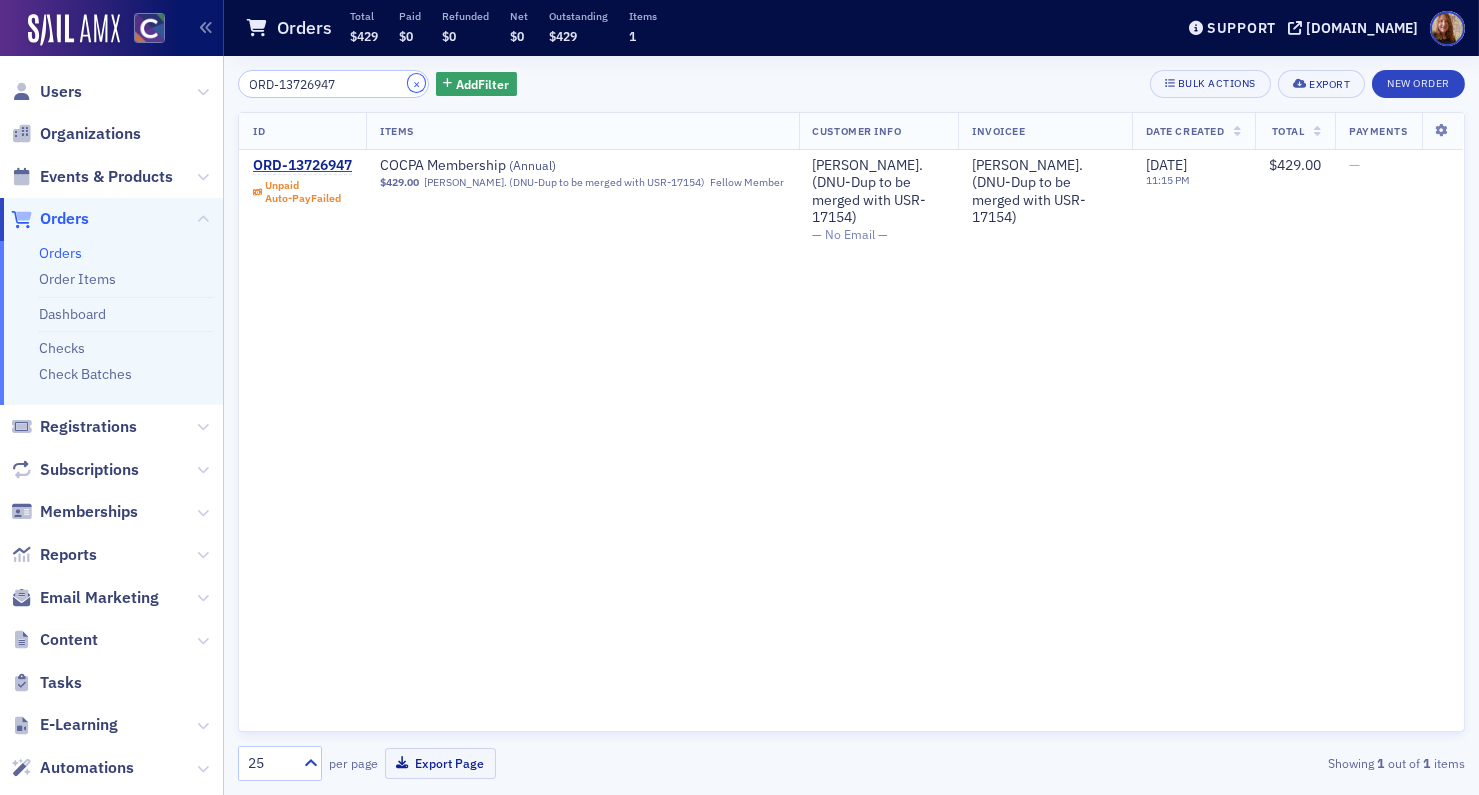 click on "×" 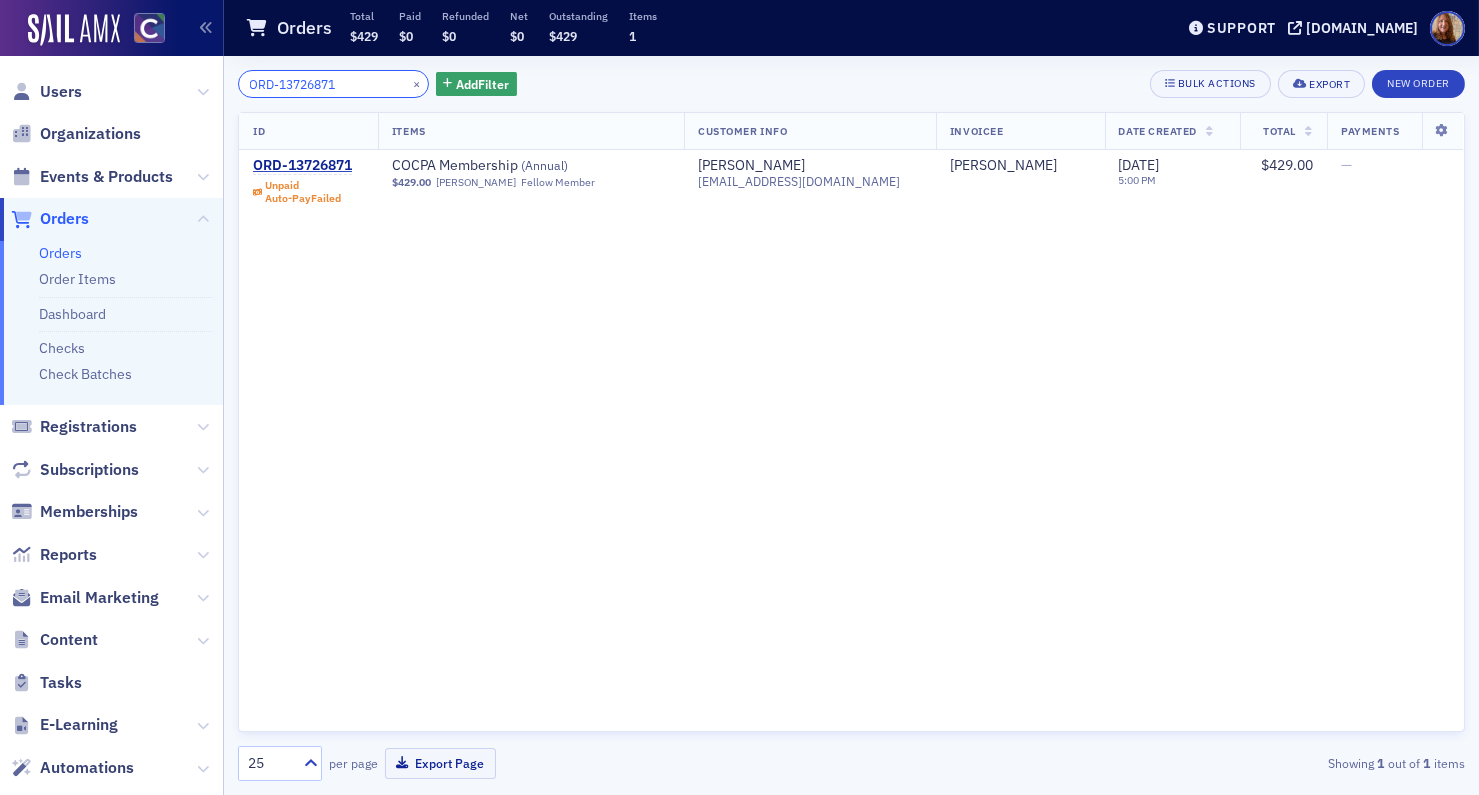 type on "ORD-13726871" 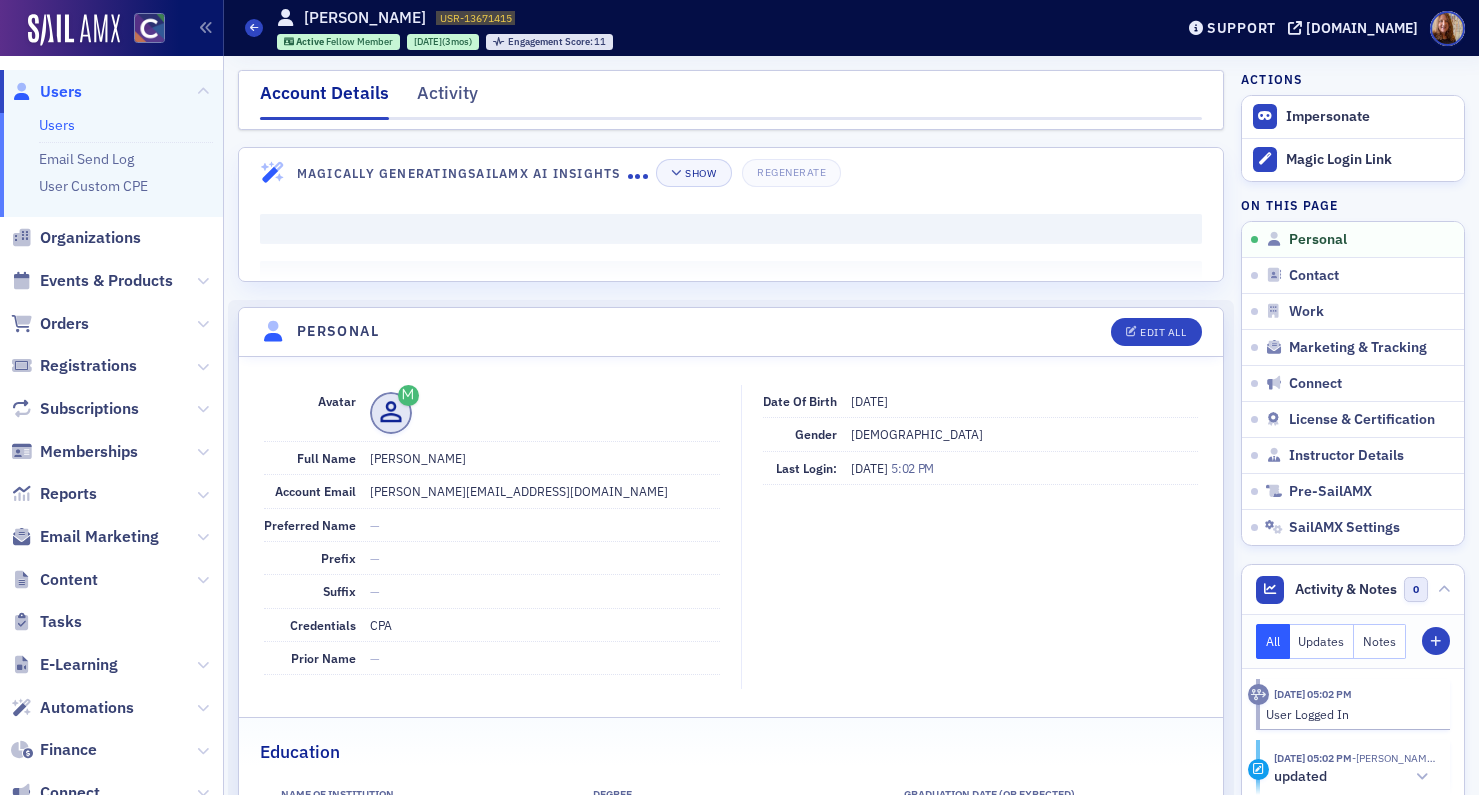 scroll, scrollTop: 0, scrollLeft: 0, axis: both 